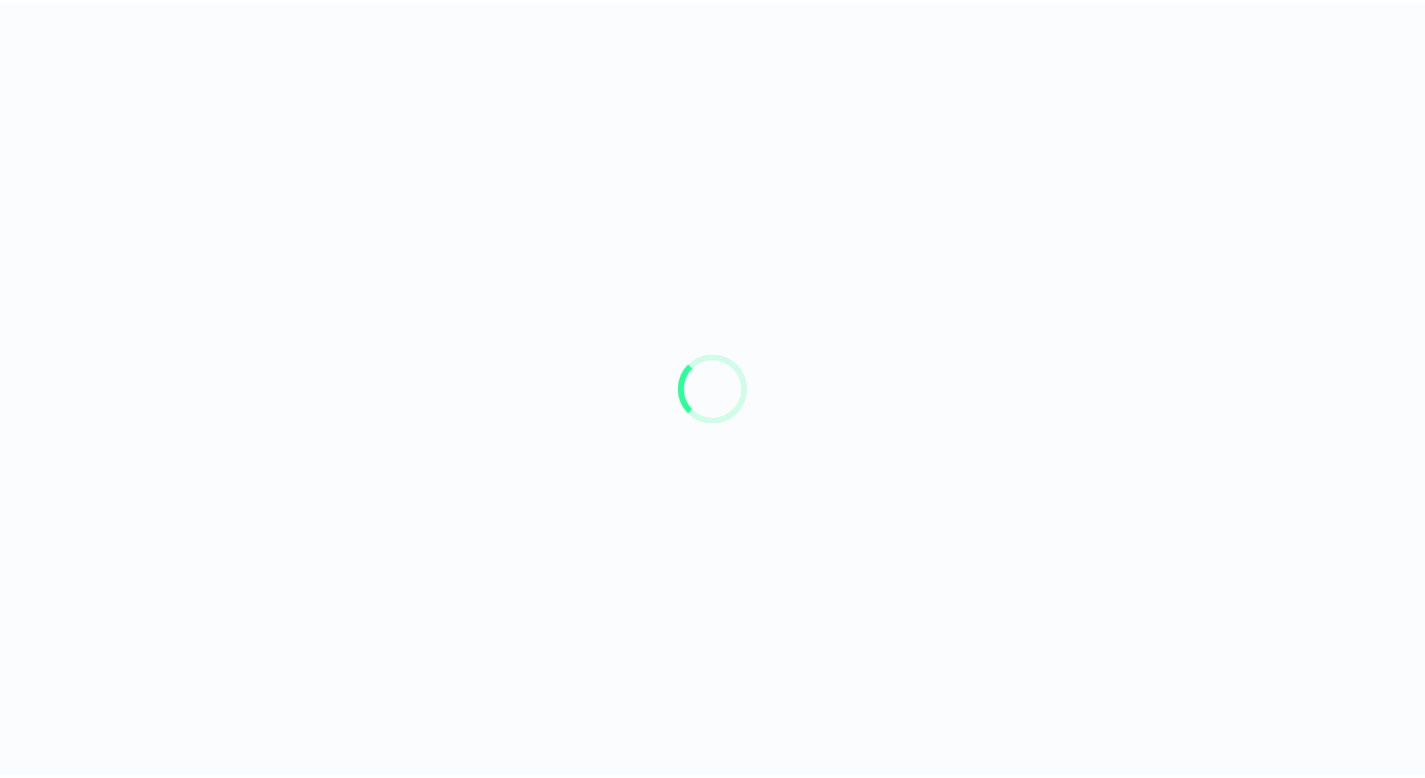 scroll, scrollTop: 0, scrollLeft: 0, axis: both 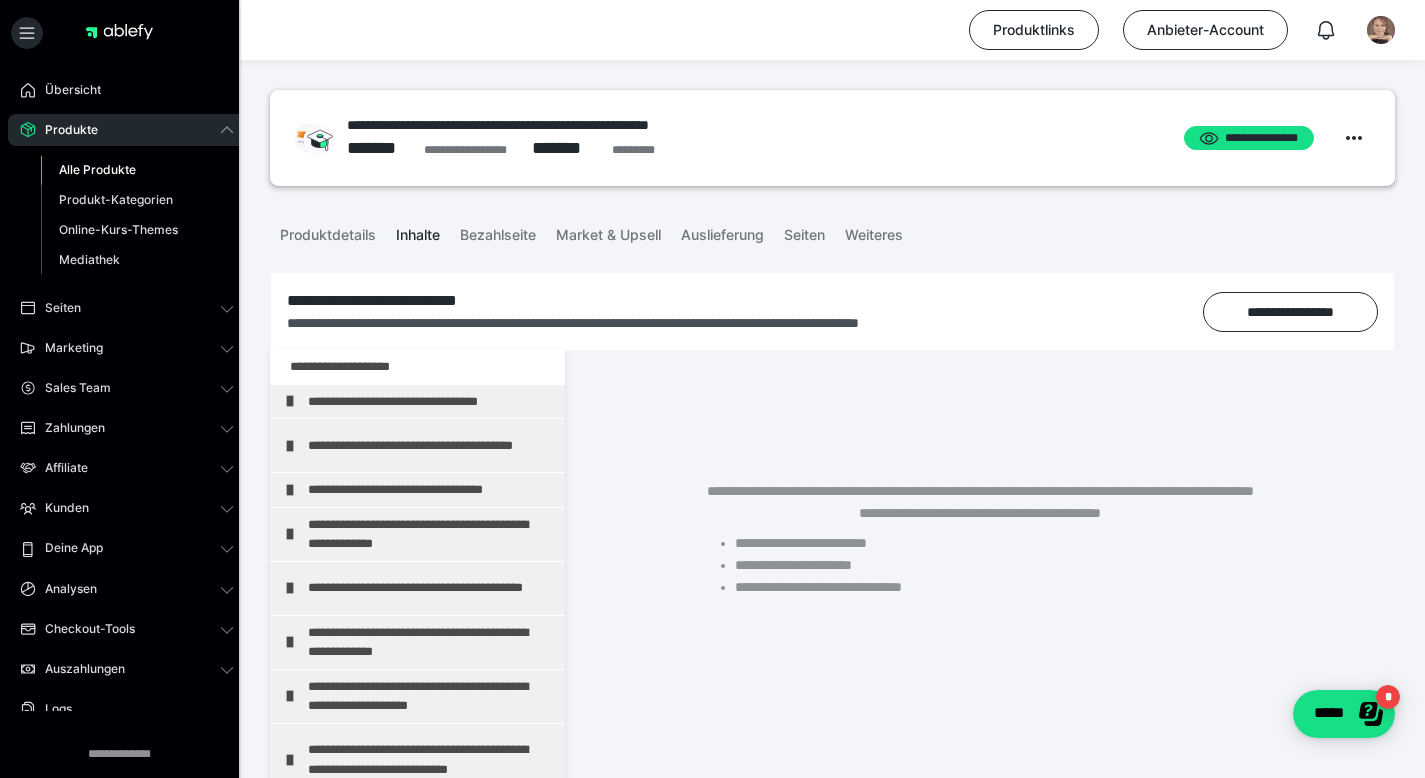 click on "Alle Produkte" at bounding box center (97, 169) 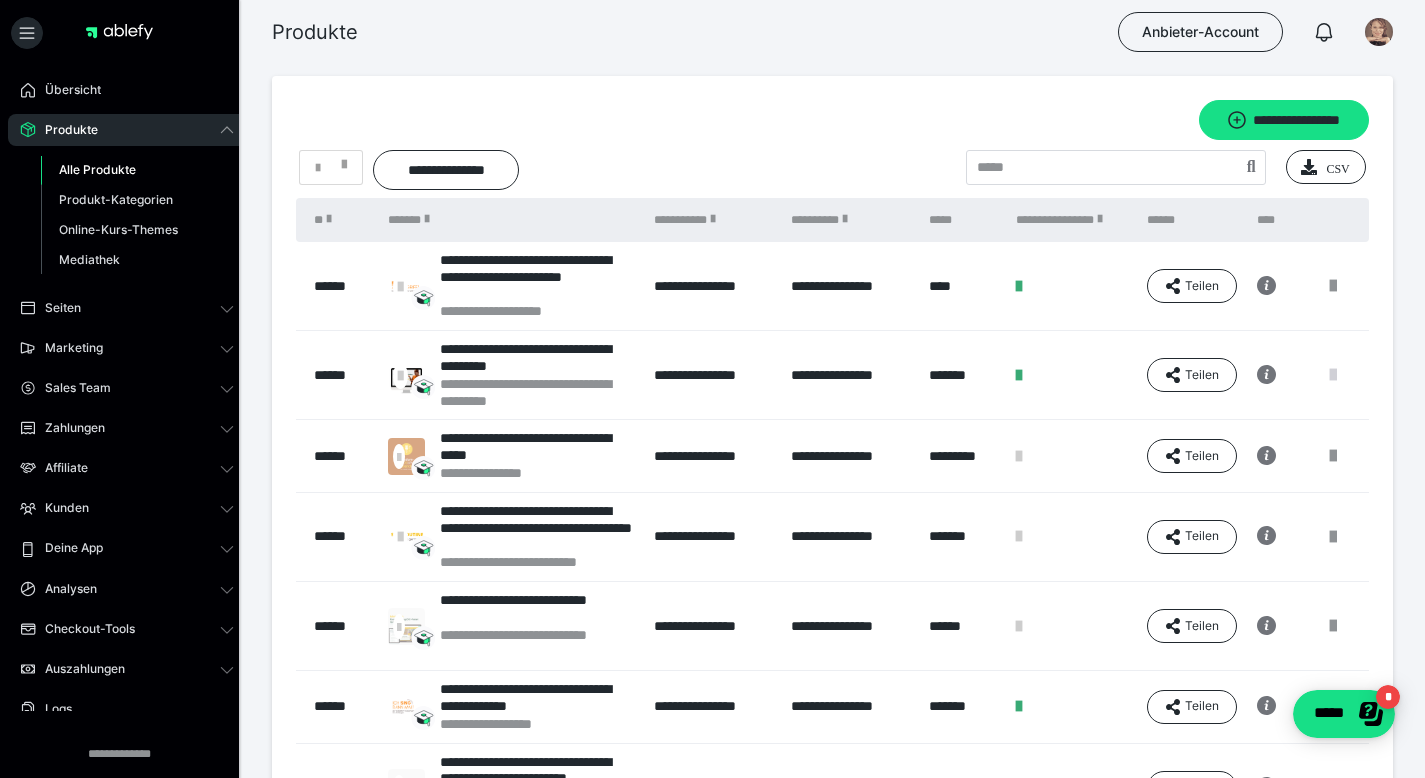 click at bounding box center [1333, 375] 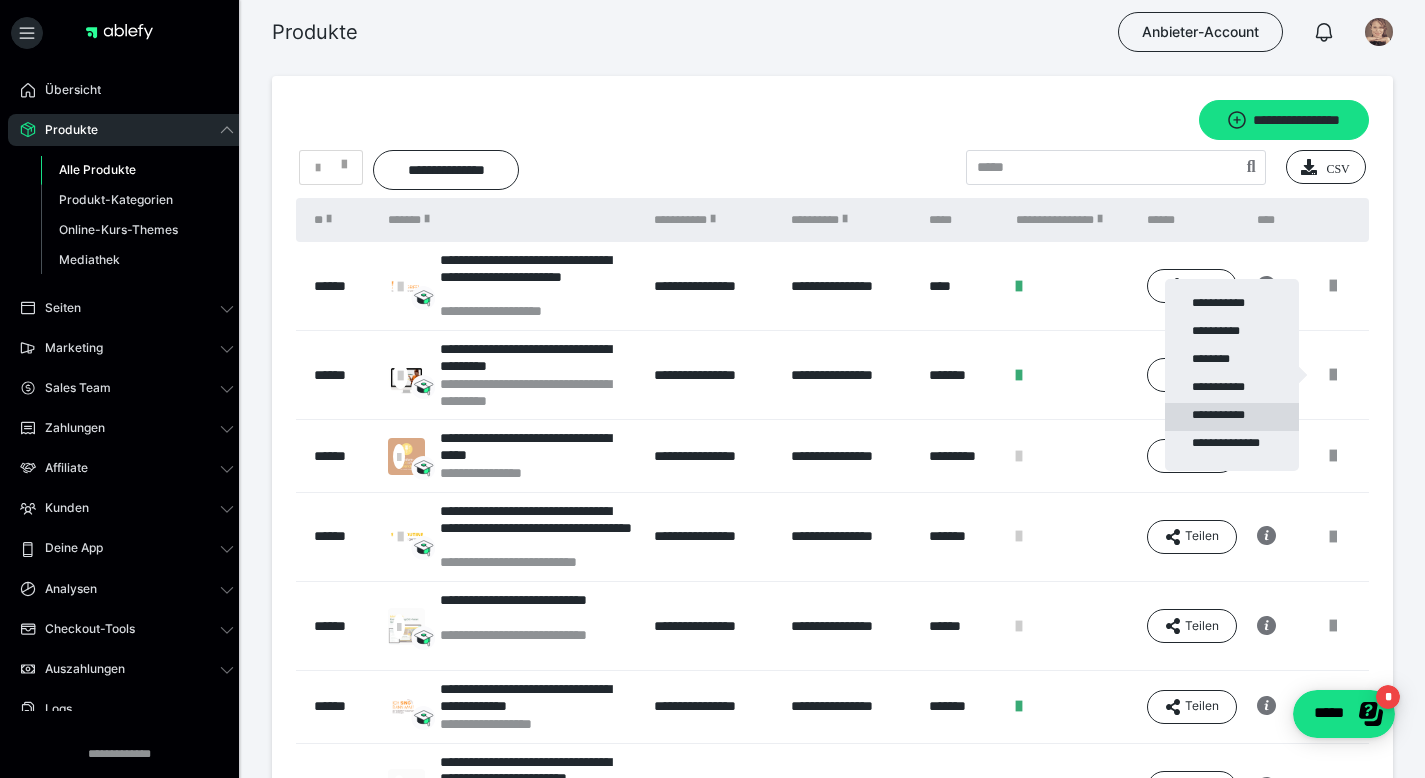 click on "**********" at bounding box center (1232, 417) 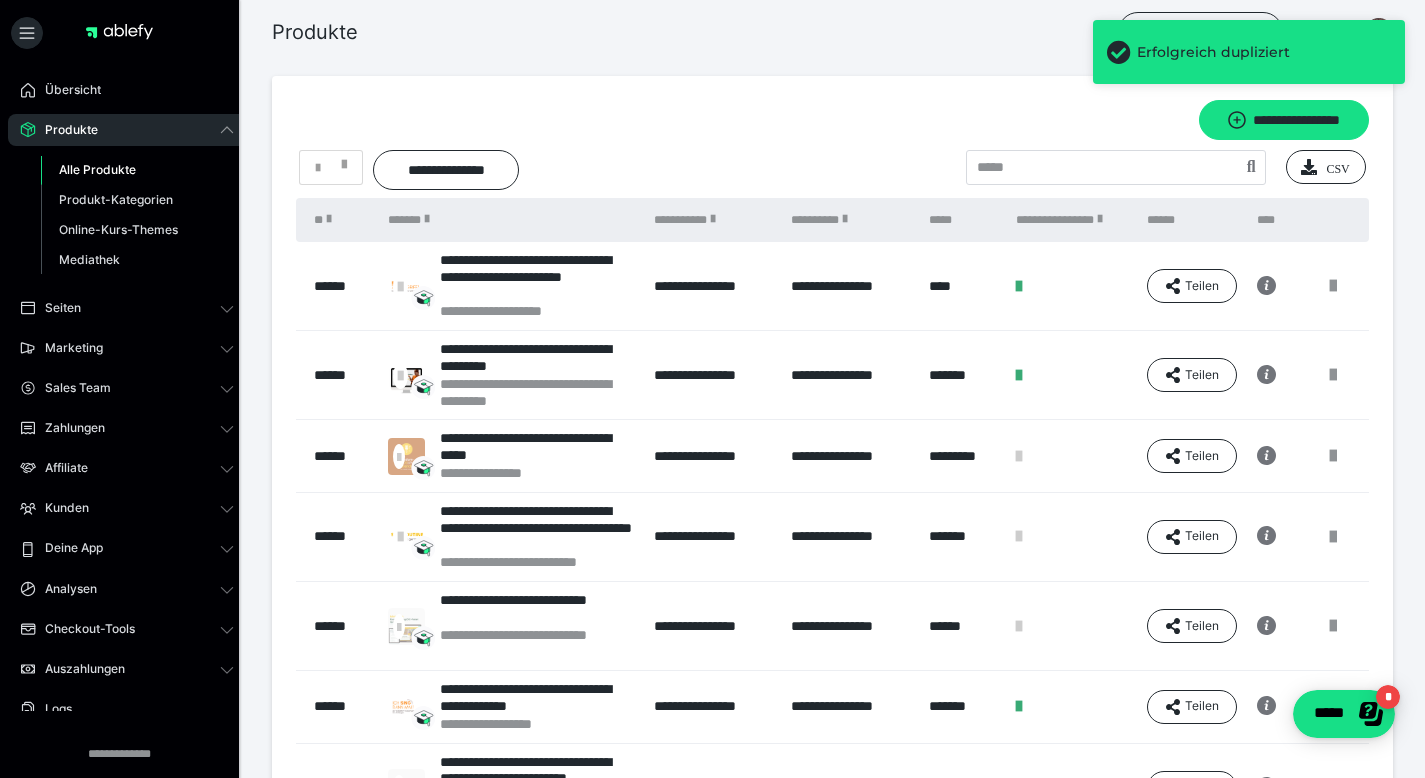 click on "Alle Produkte" at bounding box center [97, 169] 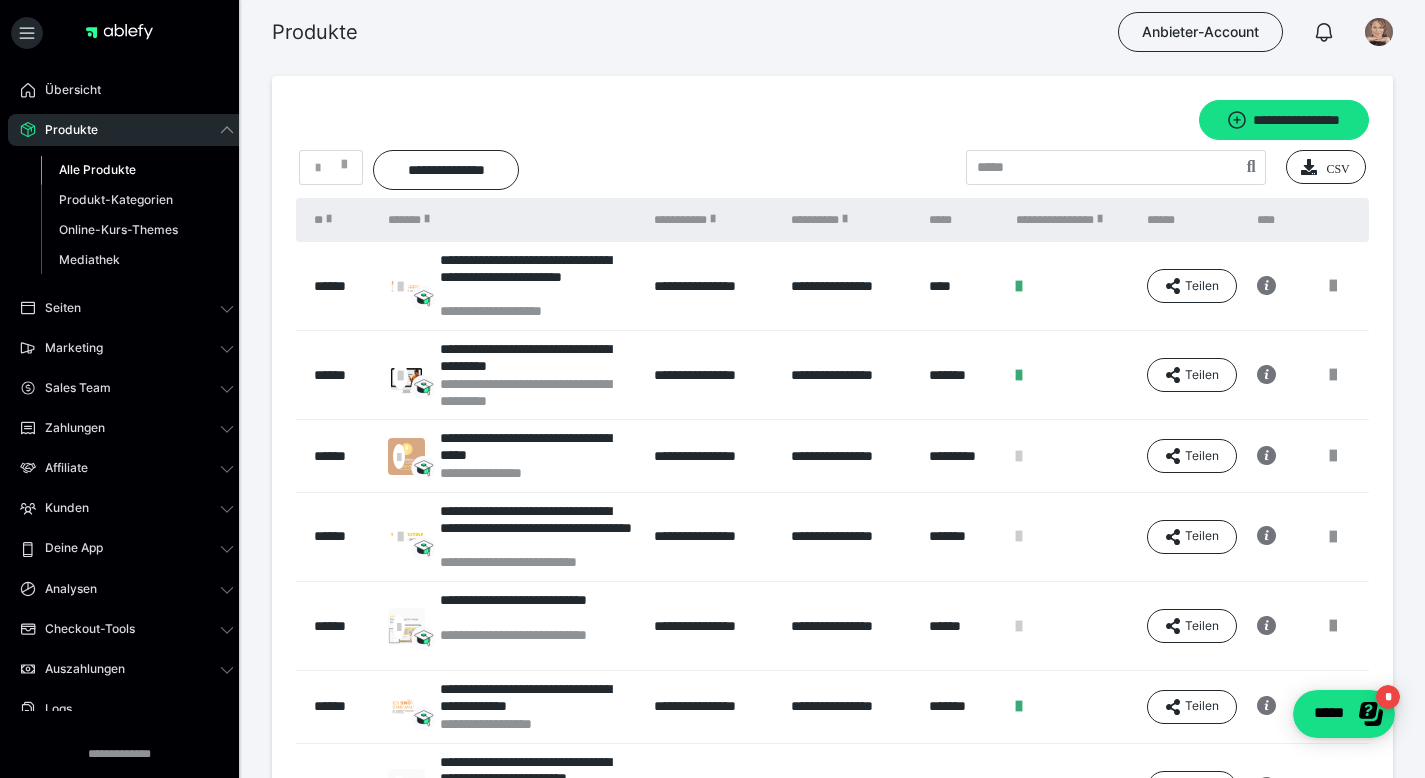 click on "Alle Produkte" at bounding box center (97, 169) 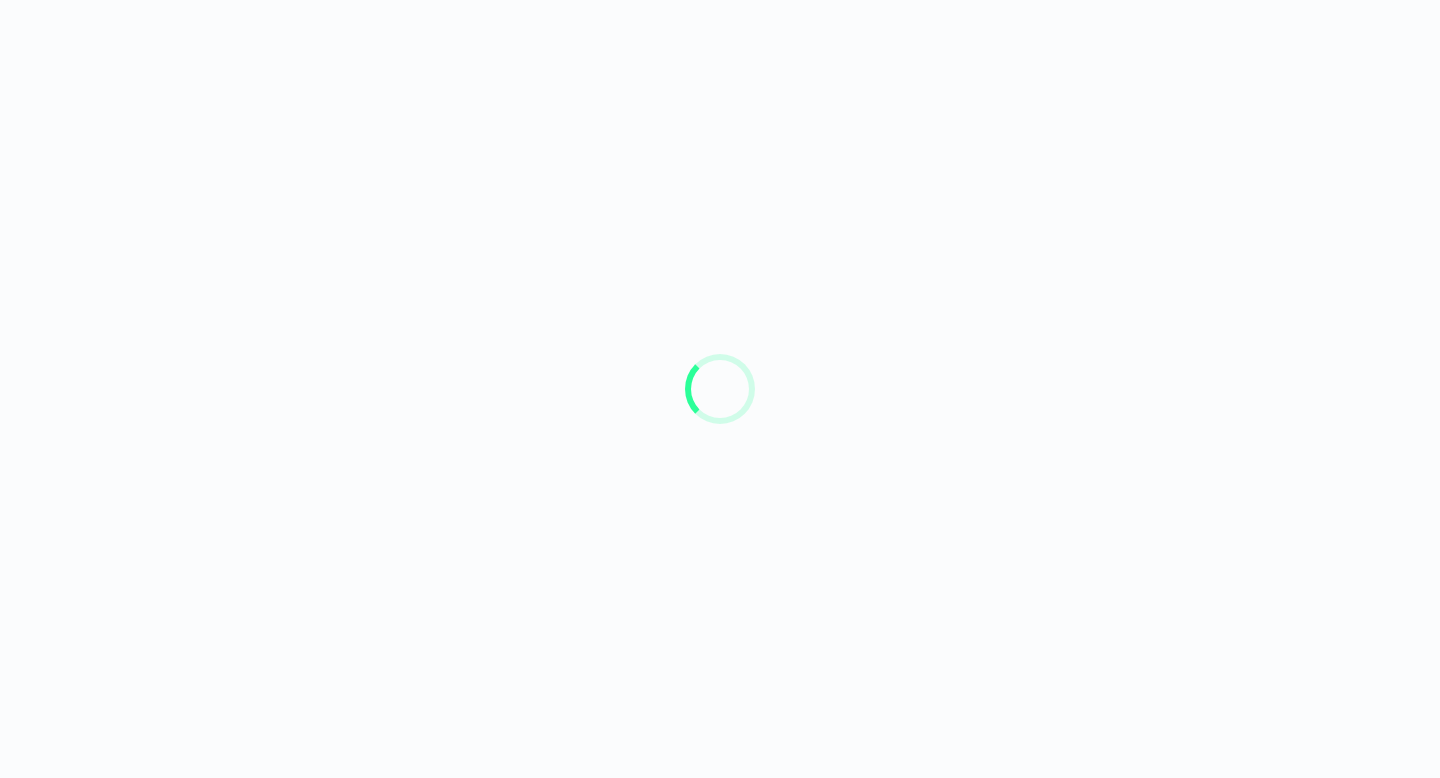 scroll, scrollTop: 0, scrollLeft: 0, axis: both 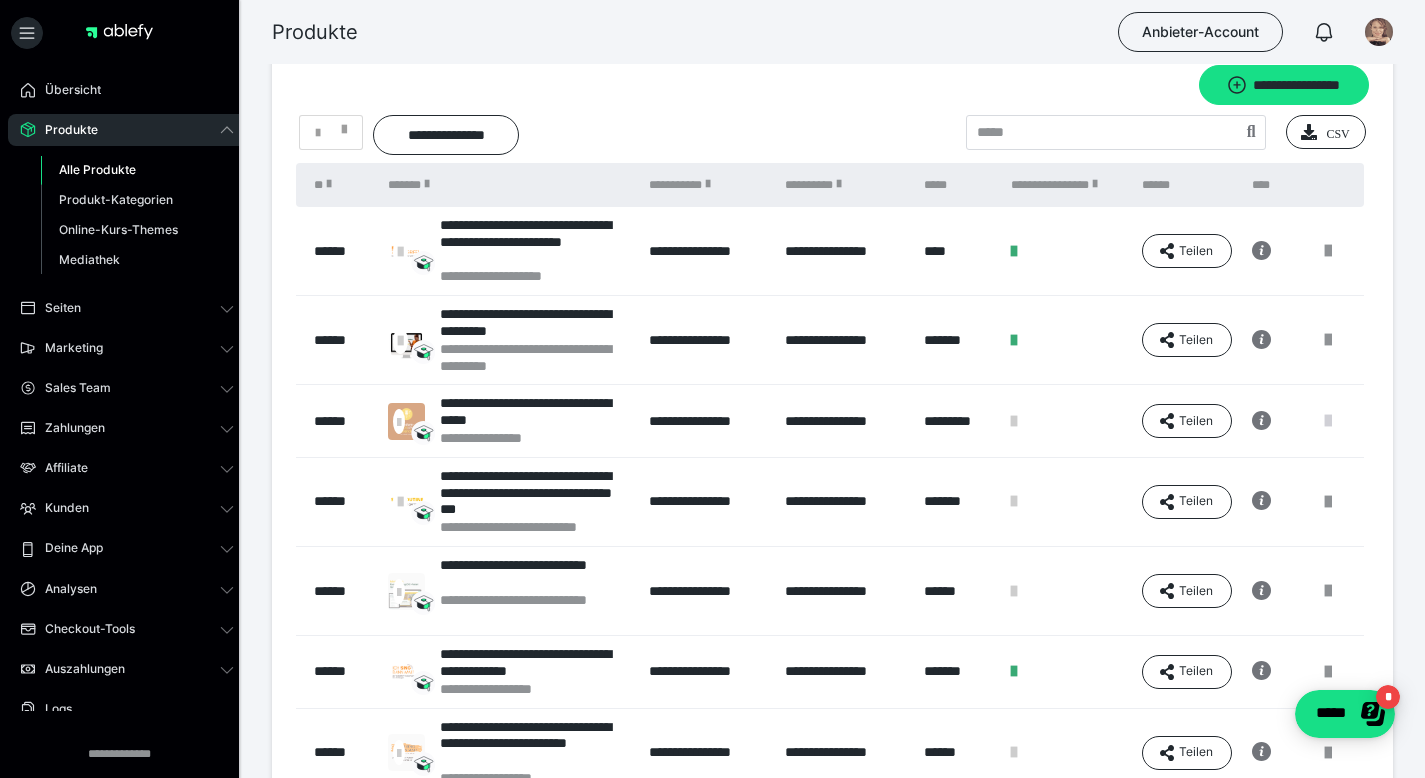 click at bounding box center (1328, 421) 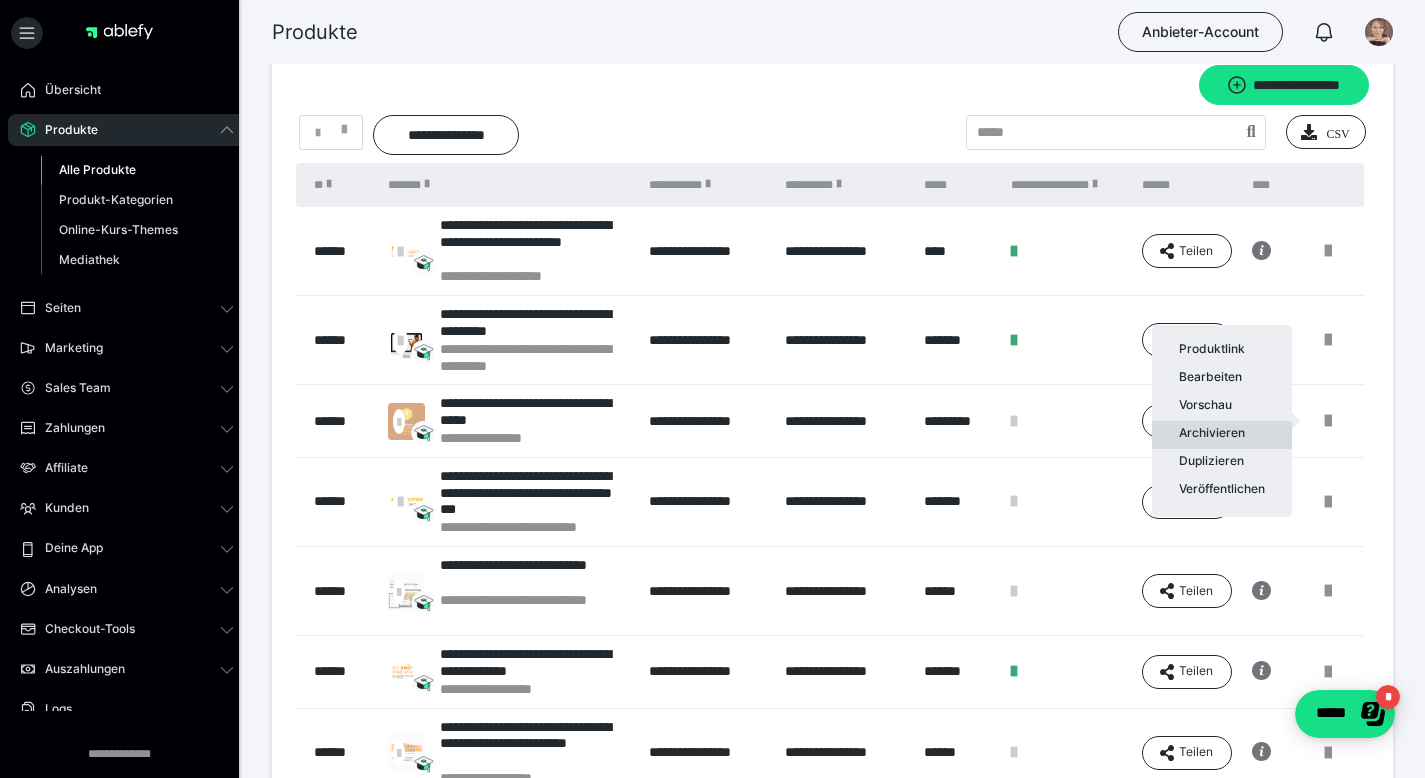click on "Archivieren" at bounding box center (1222, 435) 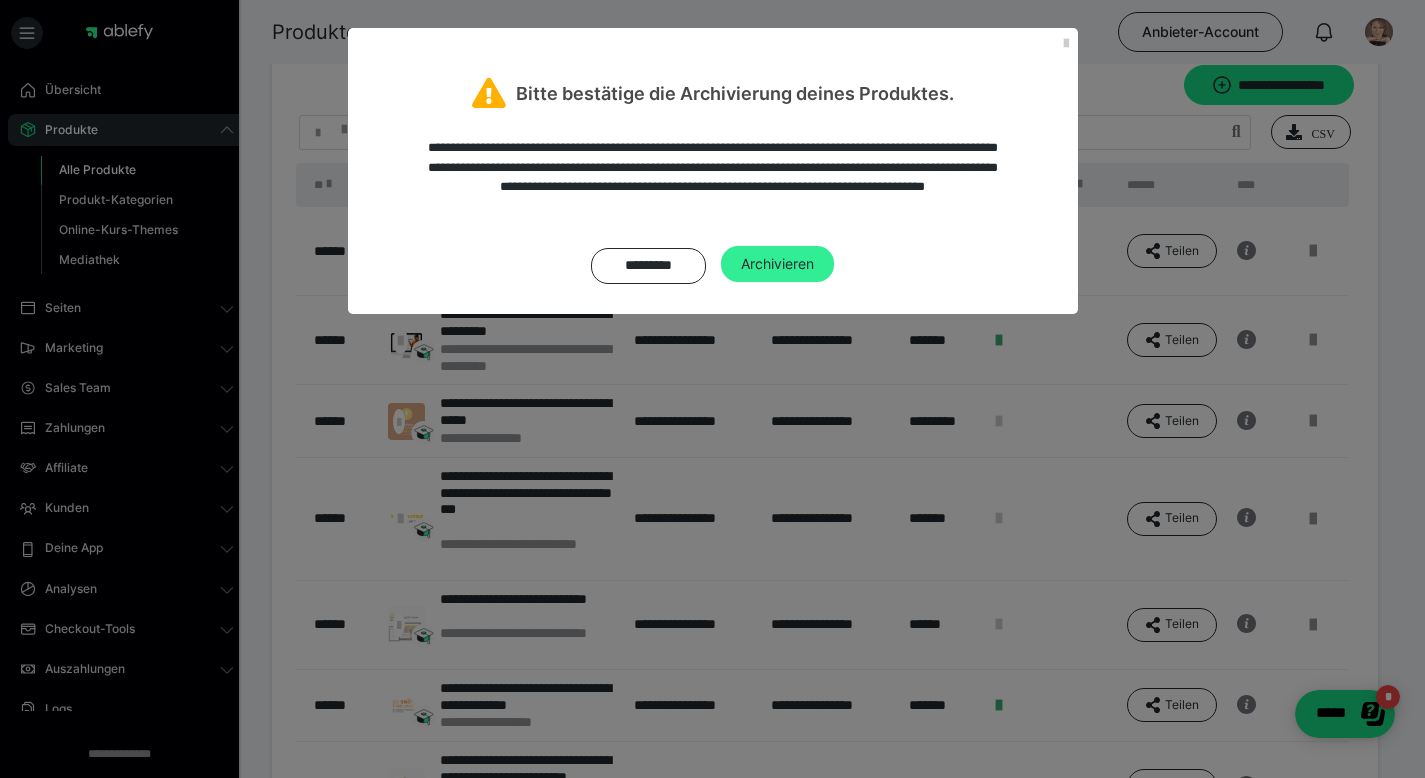 click on "Archivieren" at bounding box center [777, 264] 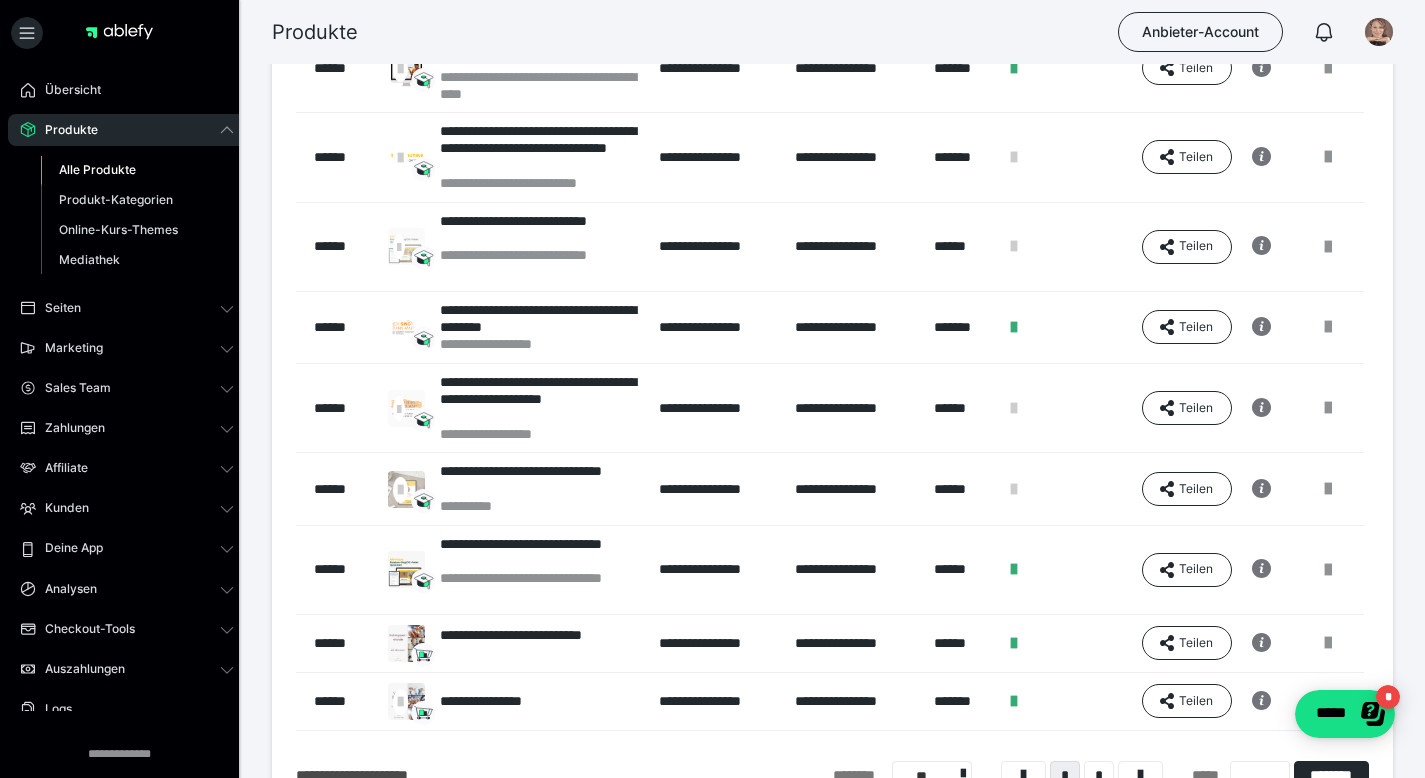 scroll, scrollTop: 310, scrollLeft: 0, axis: vertical 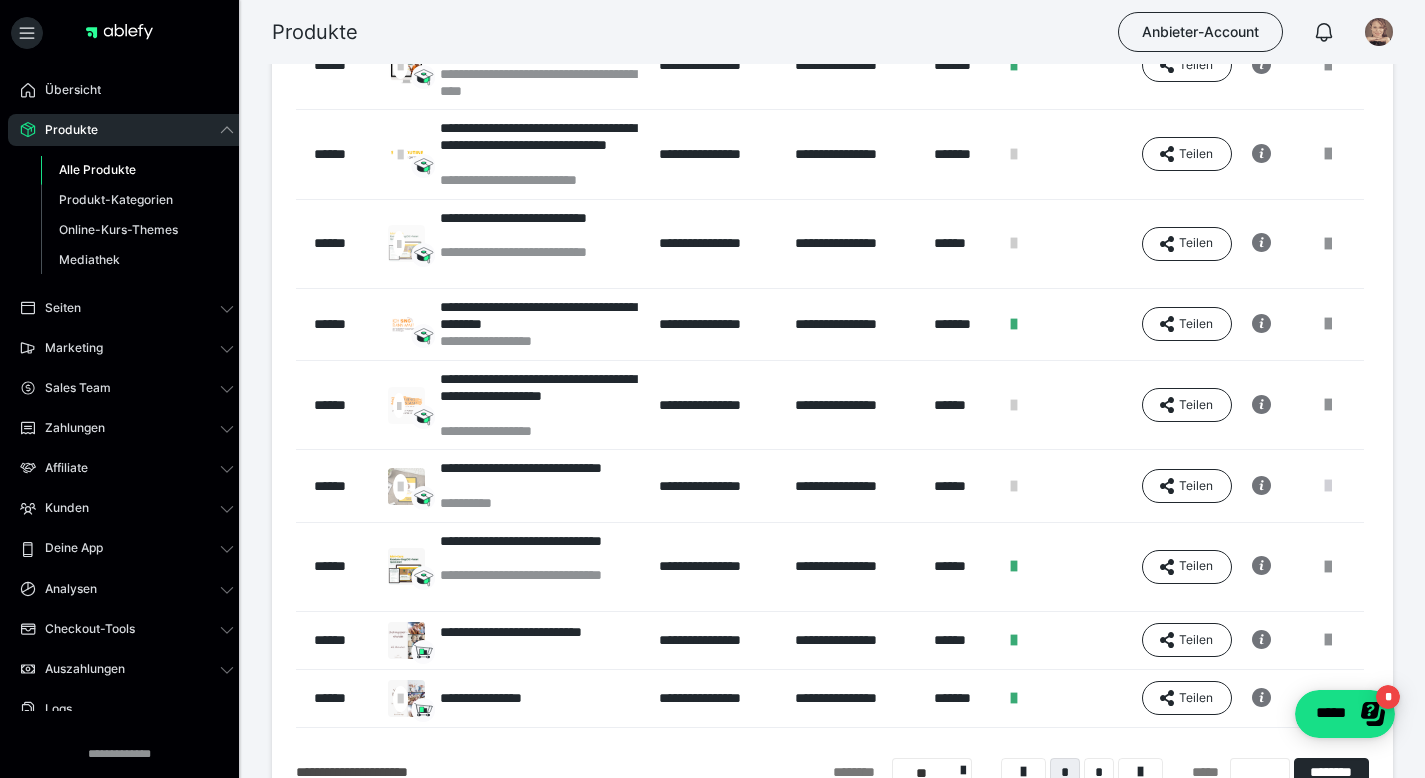 click at bounding box center (1328, 486) 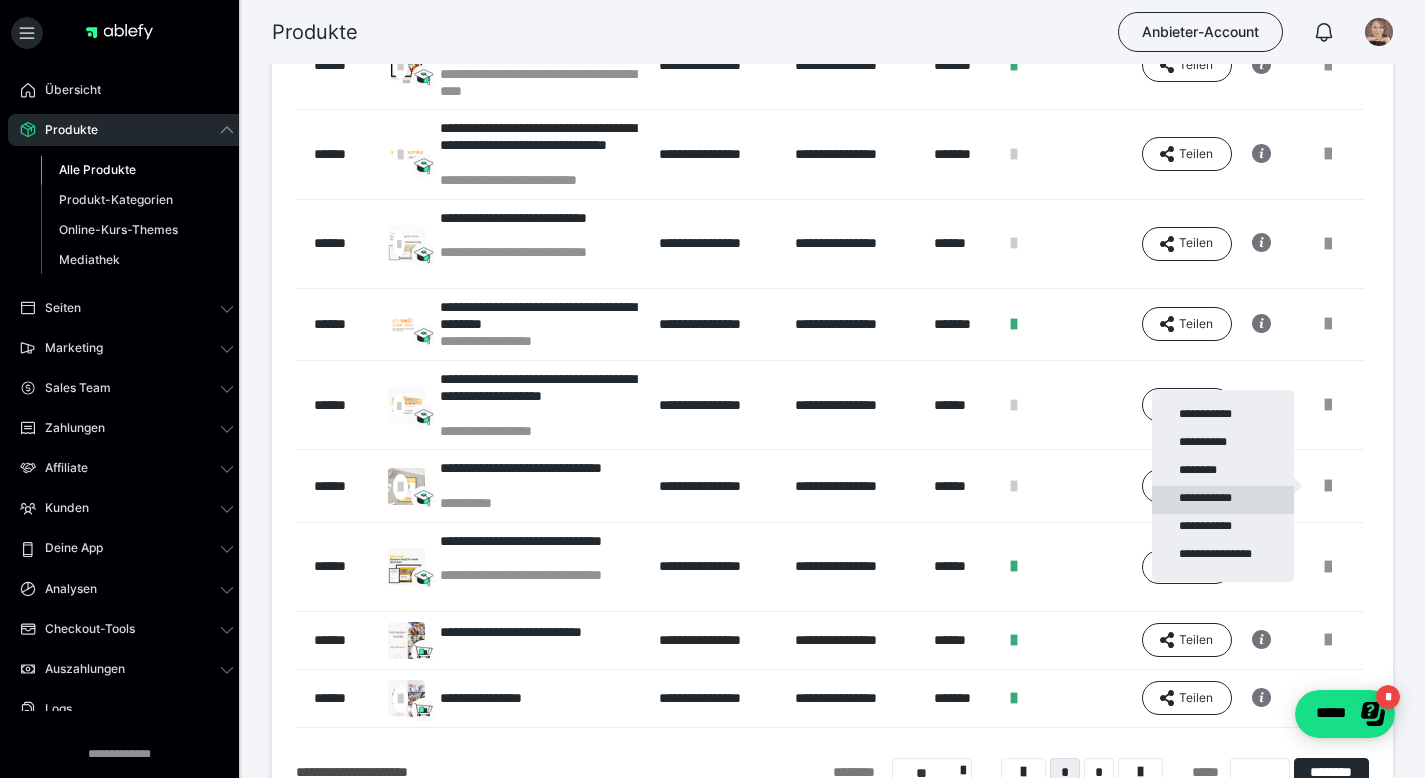 click on "**********" at bounding box center [1223, 500] 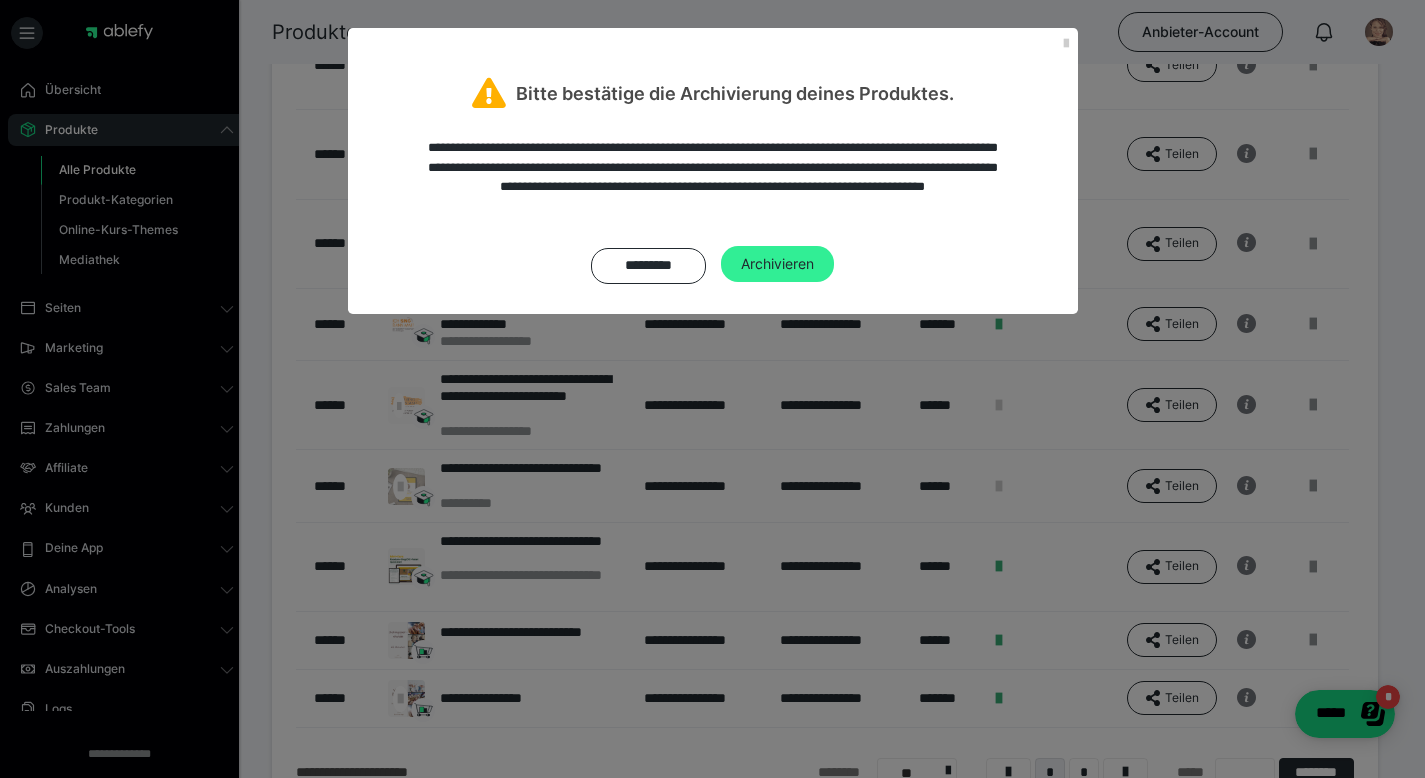 click on "Archivieren" at bounding box center (777, 264) 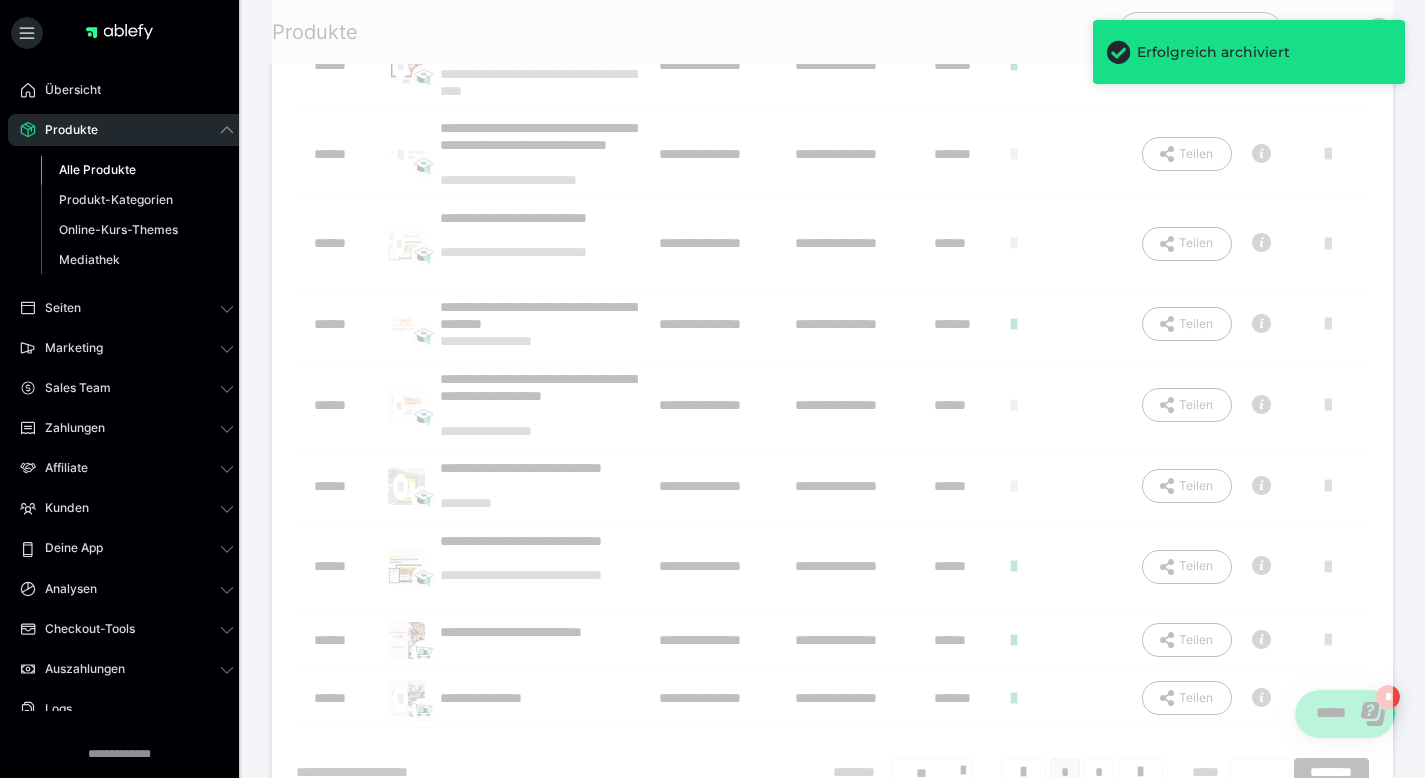 scroll, scrollTop: 327, scrollLeft: 0, axis: vertical 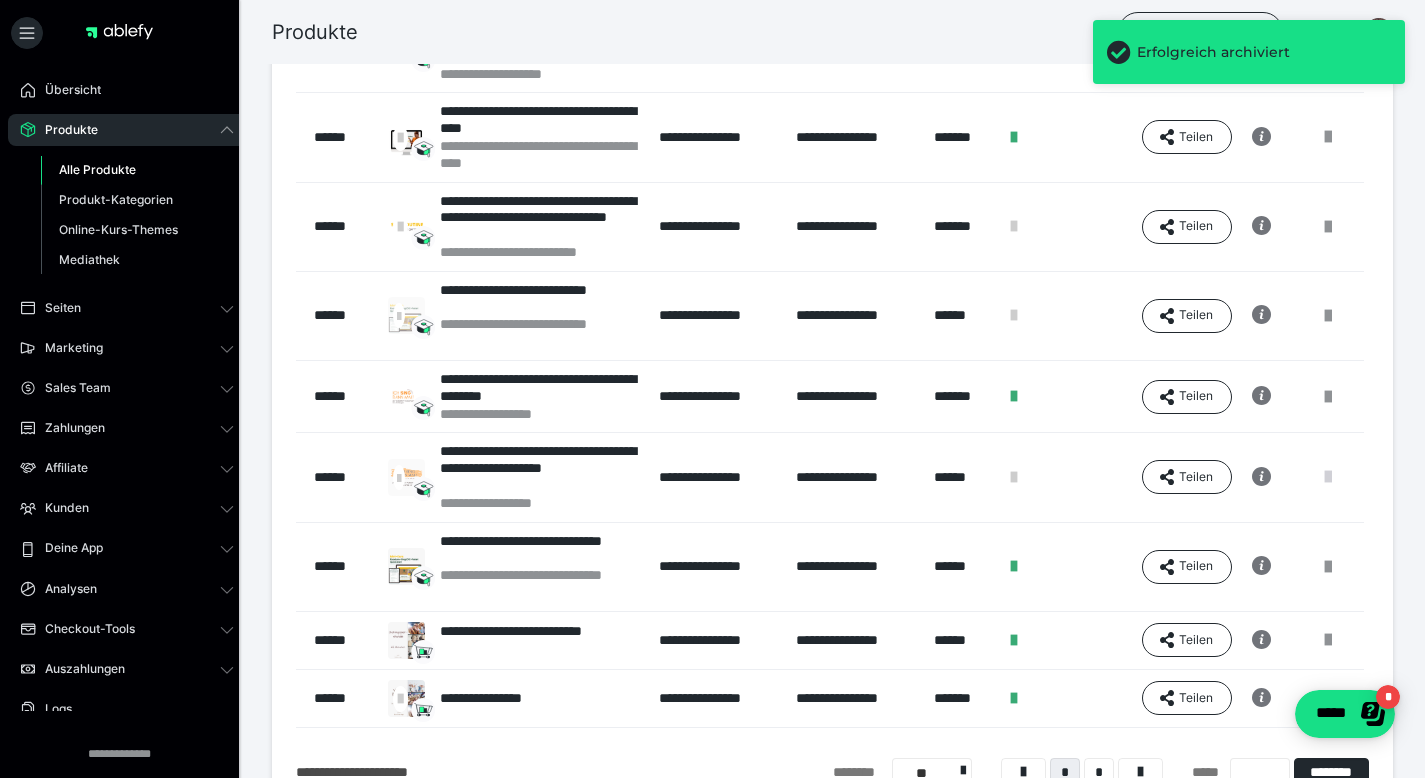 click at bounding box center (1328, 477) 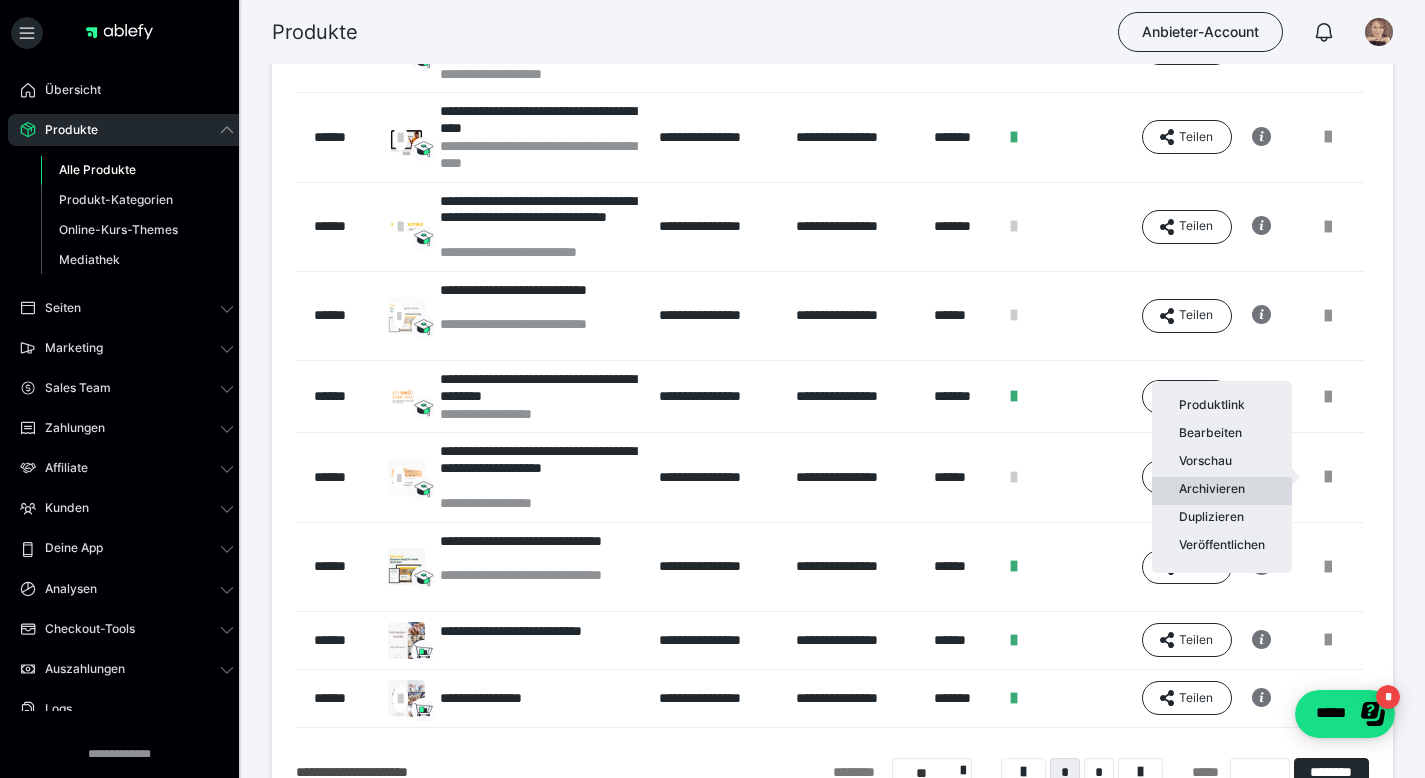 click on "Archivieren" at bounding box center (1222, 491) 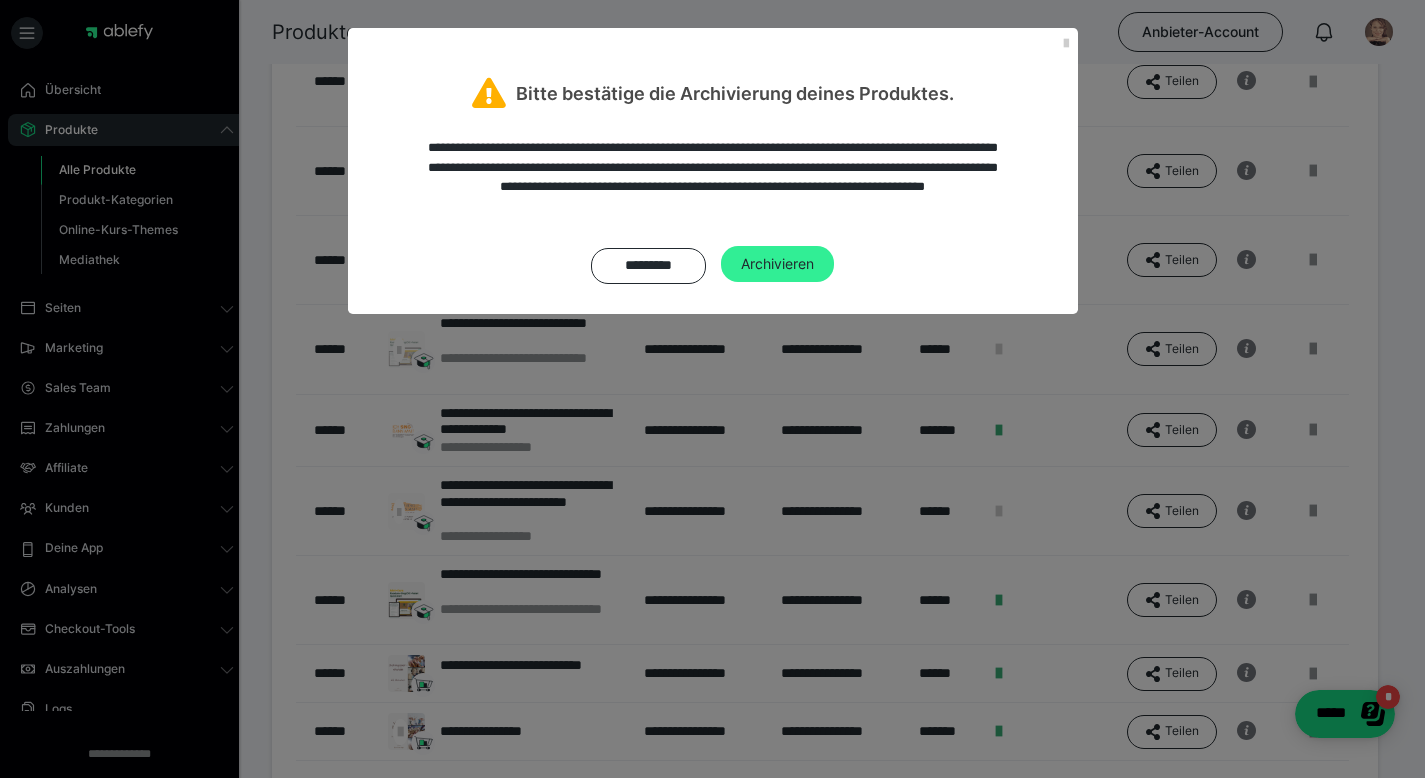 click on "Archivieren" at bounding box center (777, 264) 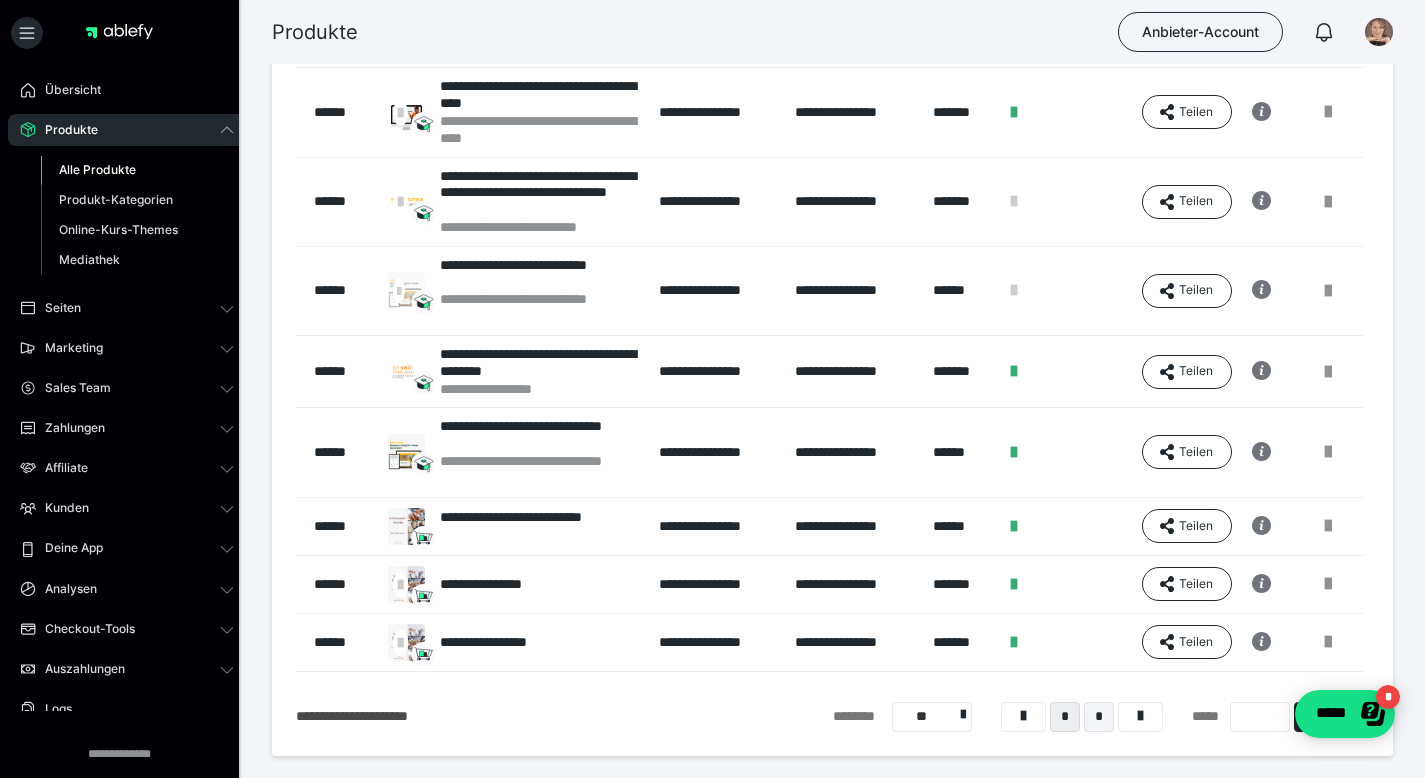 click on "*" at bounding box center (1099, 717) 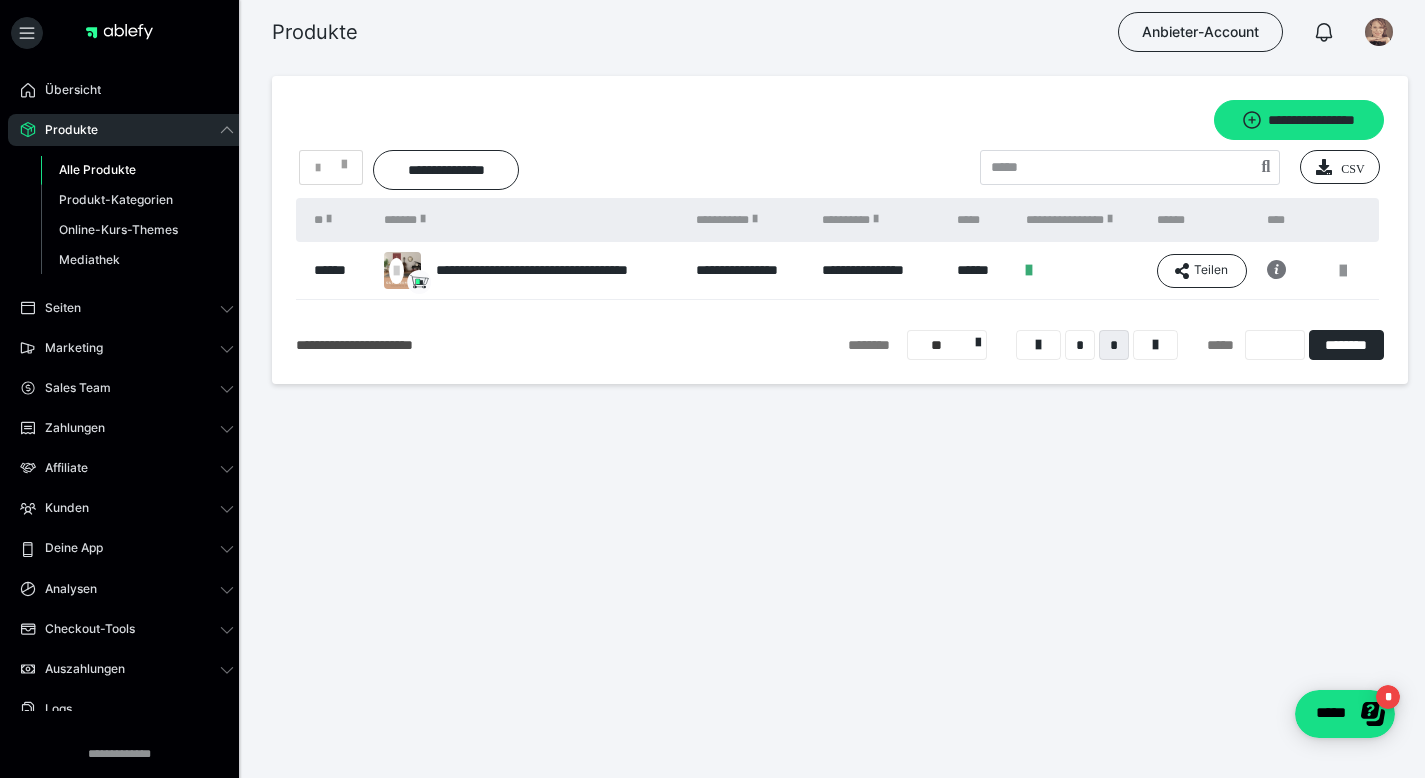 scroll, scrollTop: 0, scrollLeft: 0, axis: both 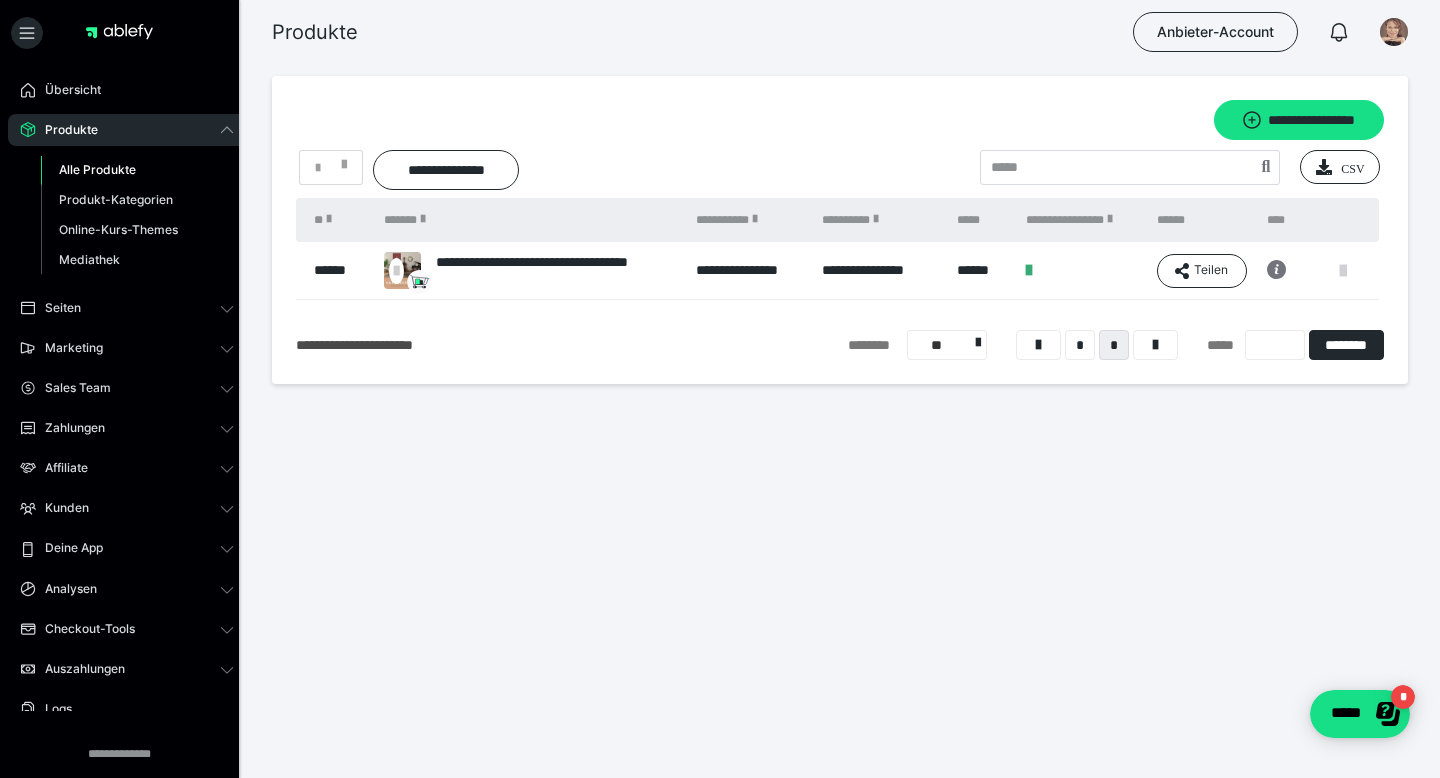 click at bounding box center (1343, 271) 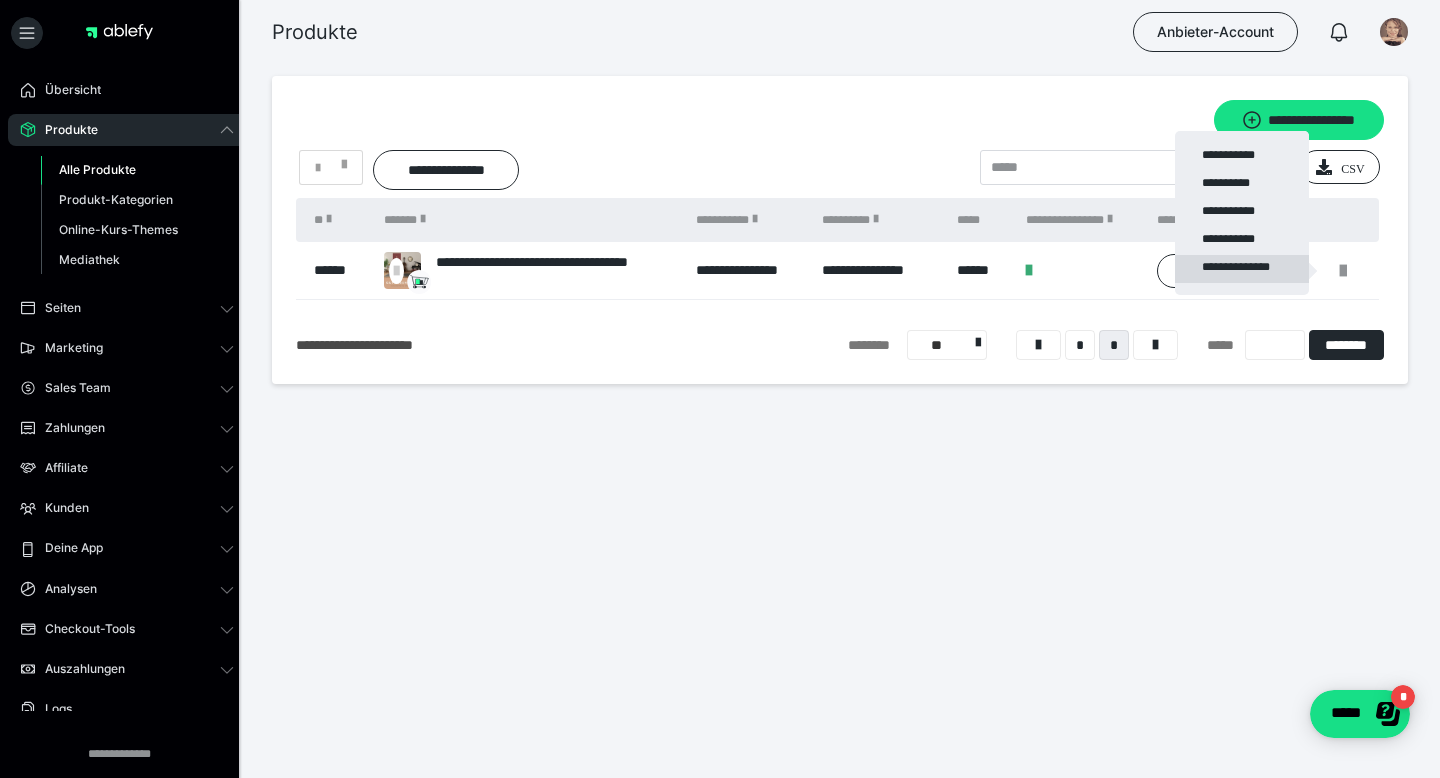 click on "**********" at bounding box center (1242, 269) 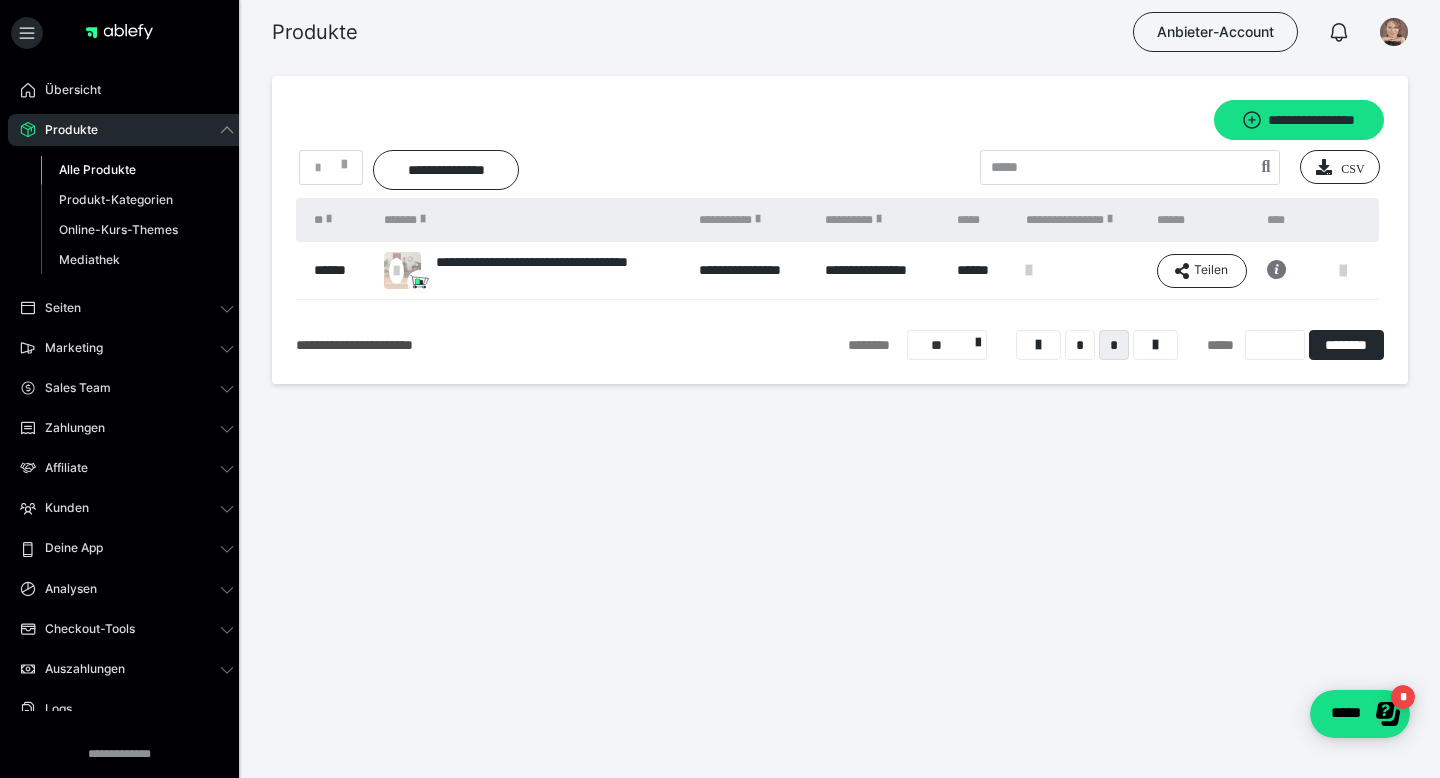 click at bounding box center (1343, 271) 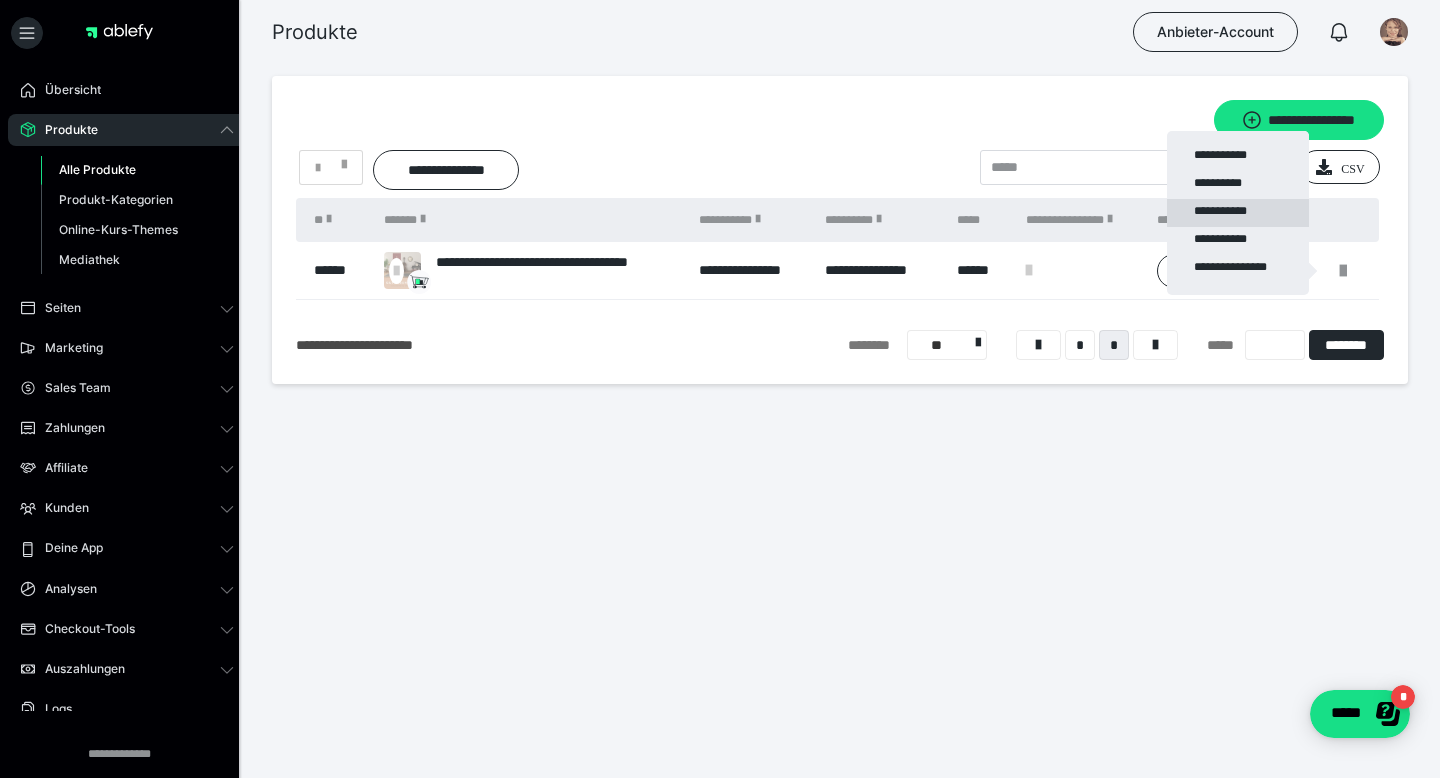 click on "**********" at bounding box center (1238, 213) 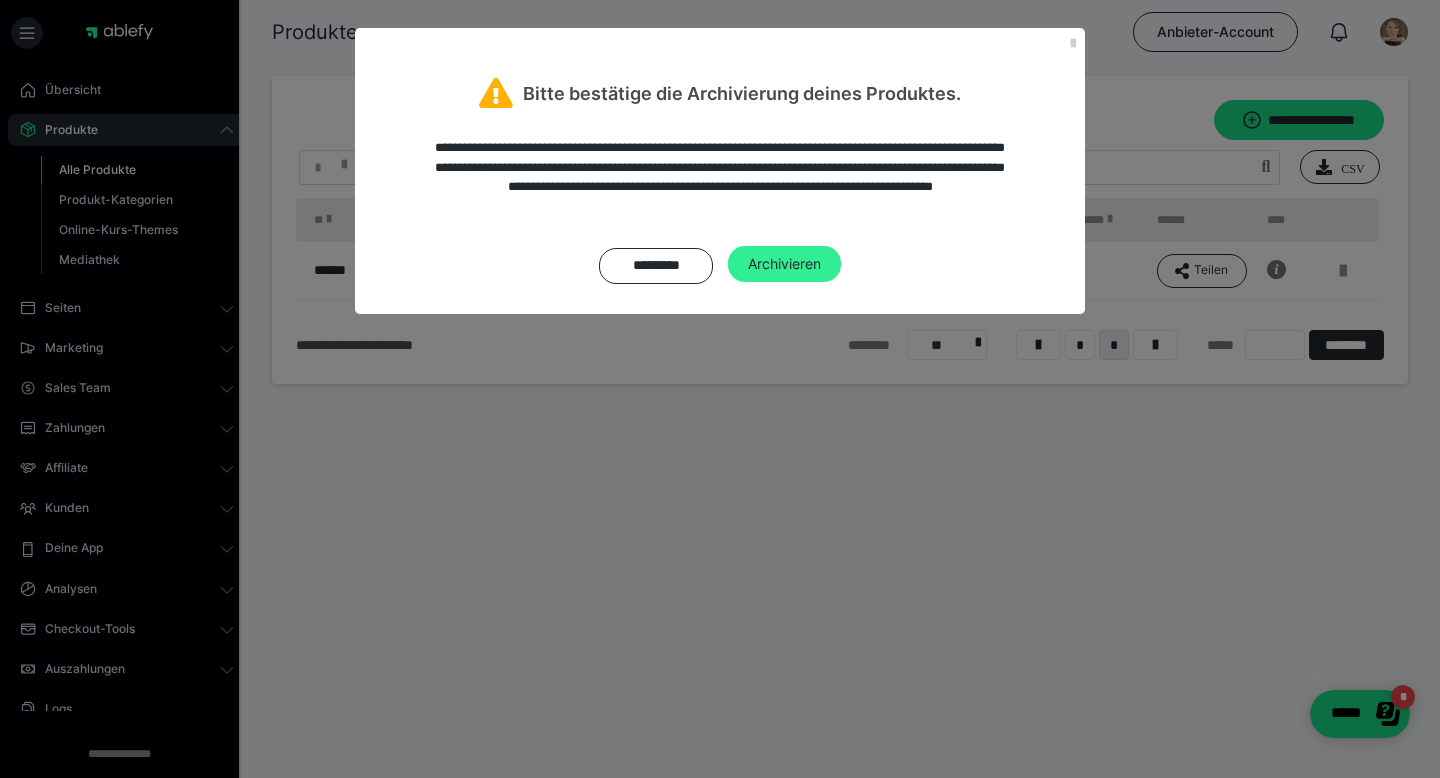 click on "Archivieren" at bounding box center [784, 264] 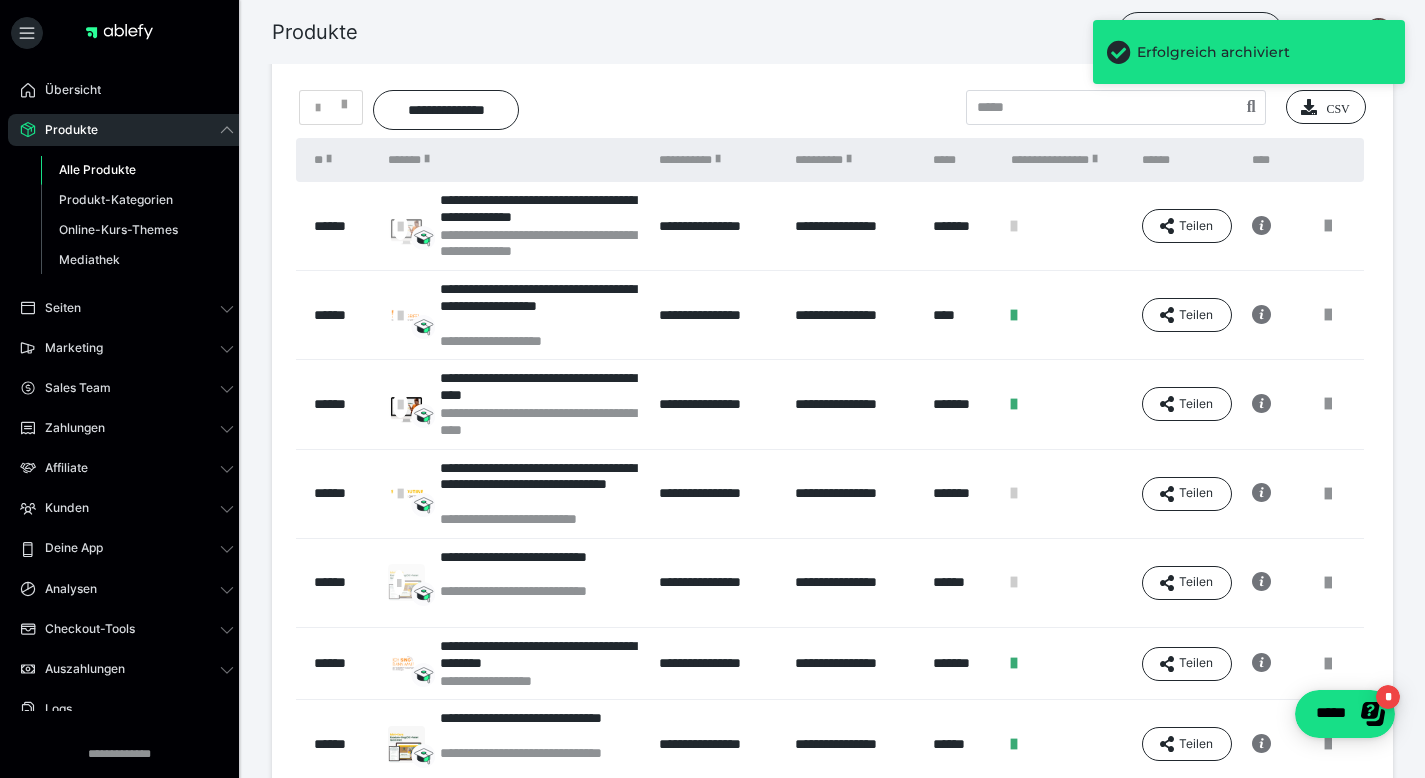 scroll, scrollTop: 0, scrollLeft: 0, axis: both 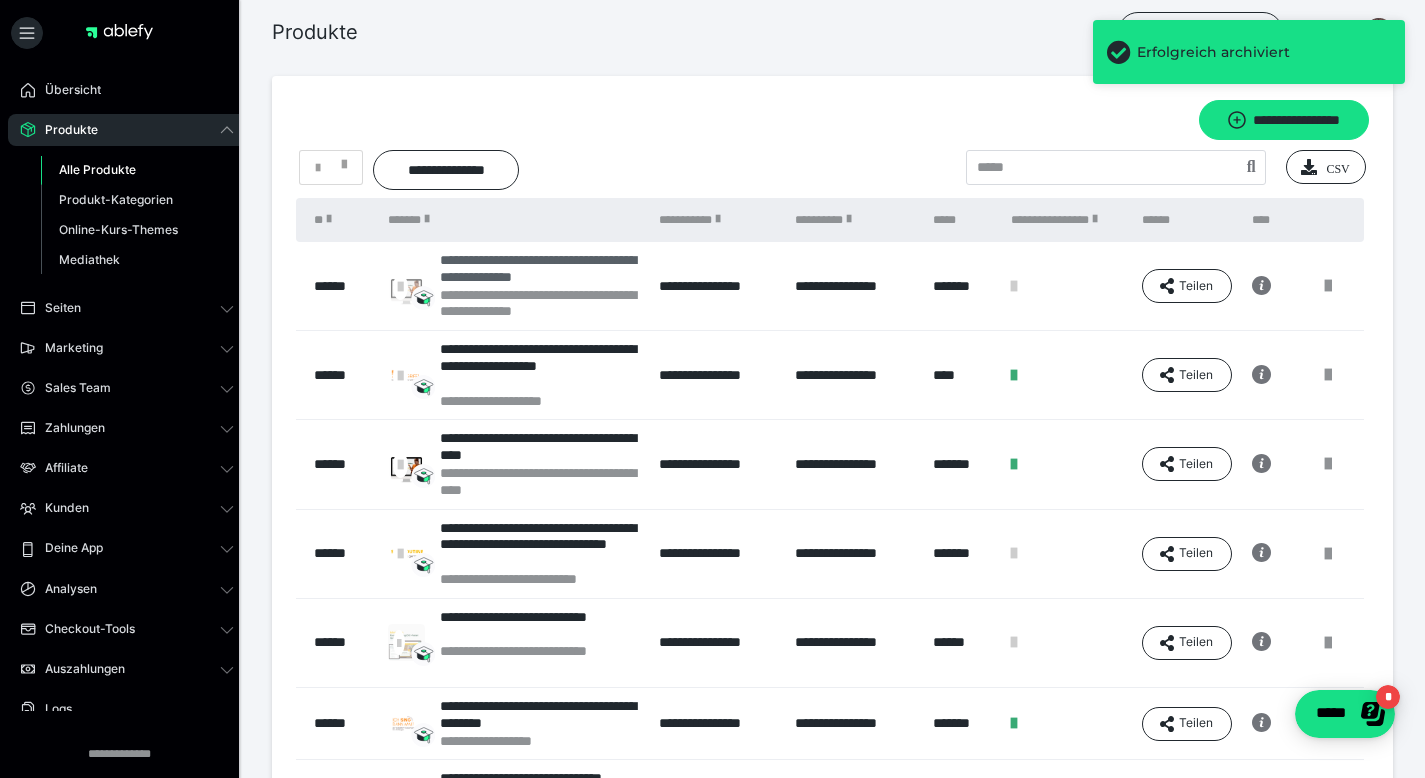 click on "**********" at bounding box center [539, 269] 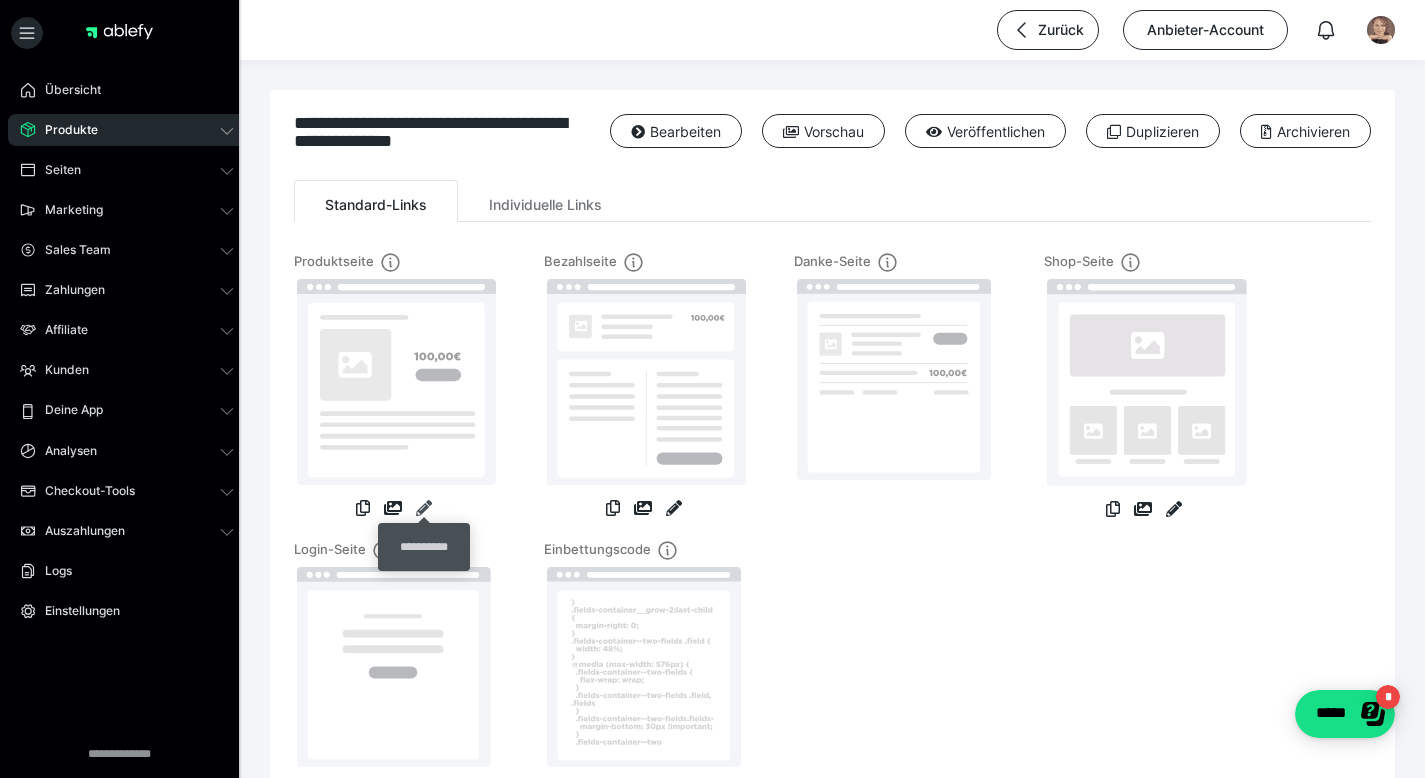 click at bounding box center (424, 508) 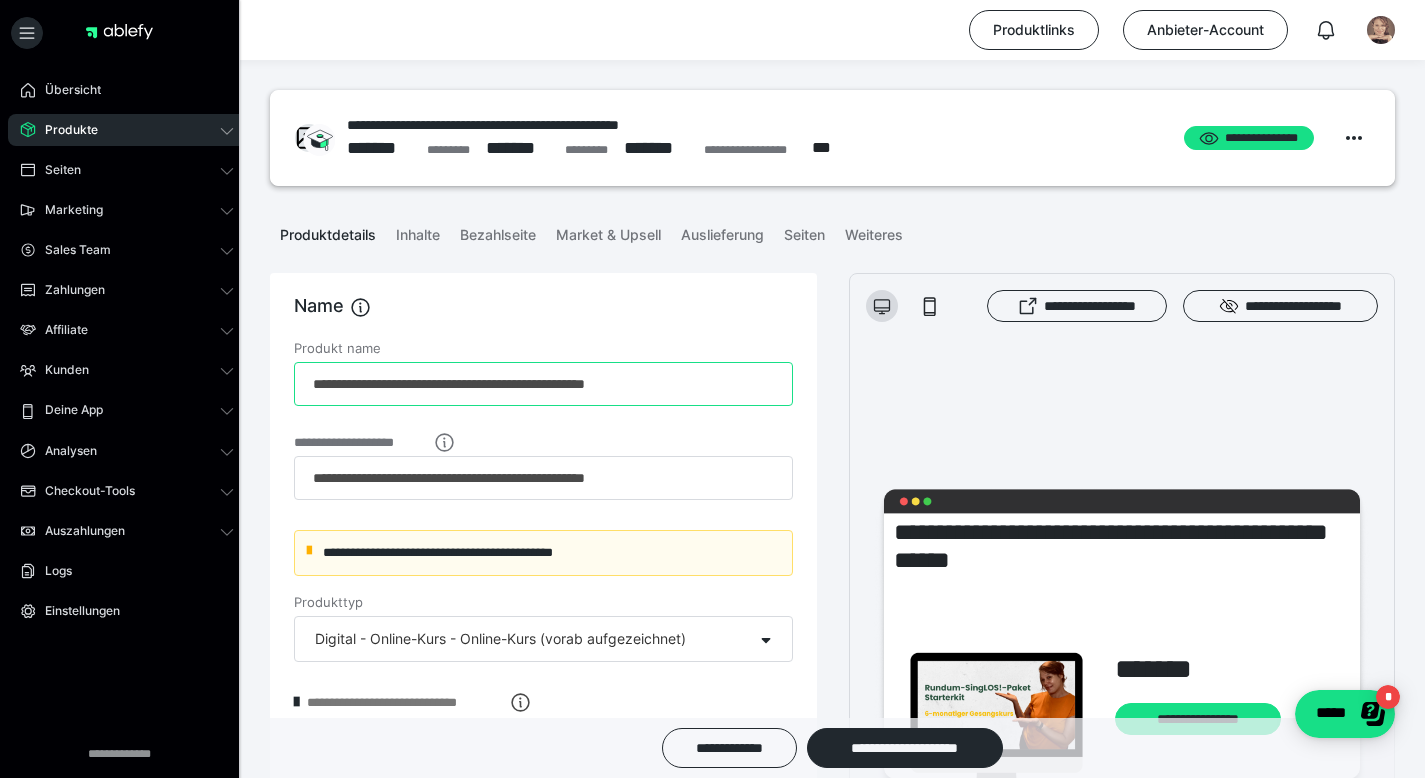 drag, startPoint x: 380, startPoint y: 379, endPoint x: 153, endPoint y: 426, distance: 231.81458 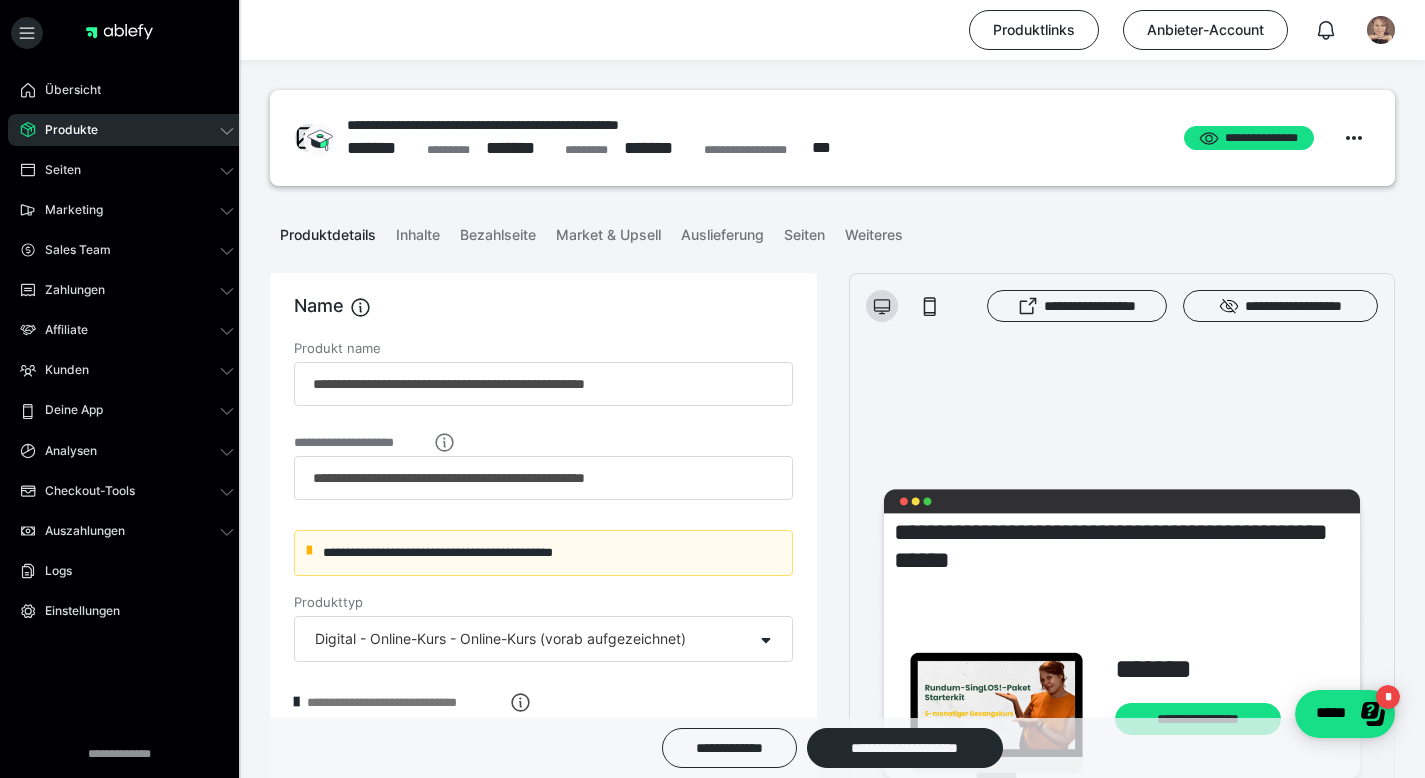 click on "**********" at bounding box center [543, 527] 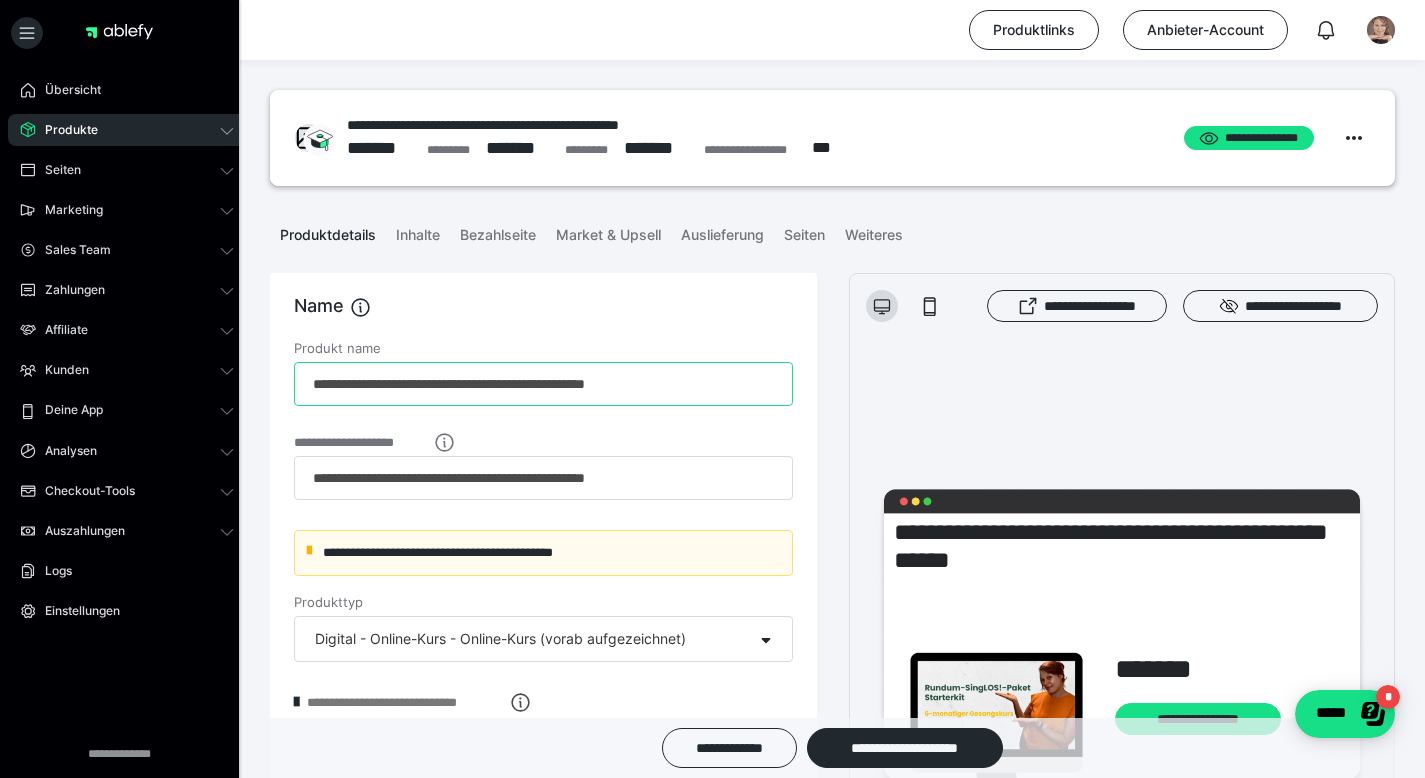 drag, startPoint x: 383, startPoint y: 376, endPoint x: 302, endPoint y: 373, distance: 81.055534 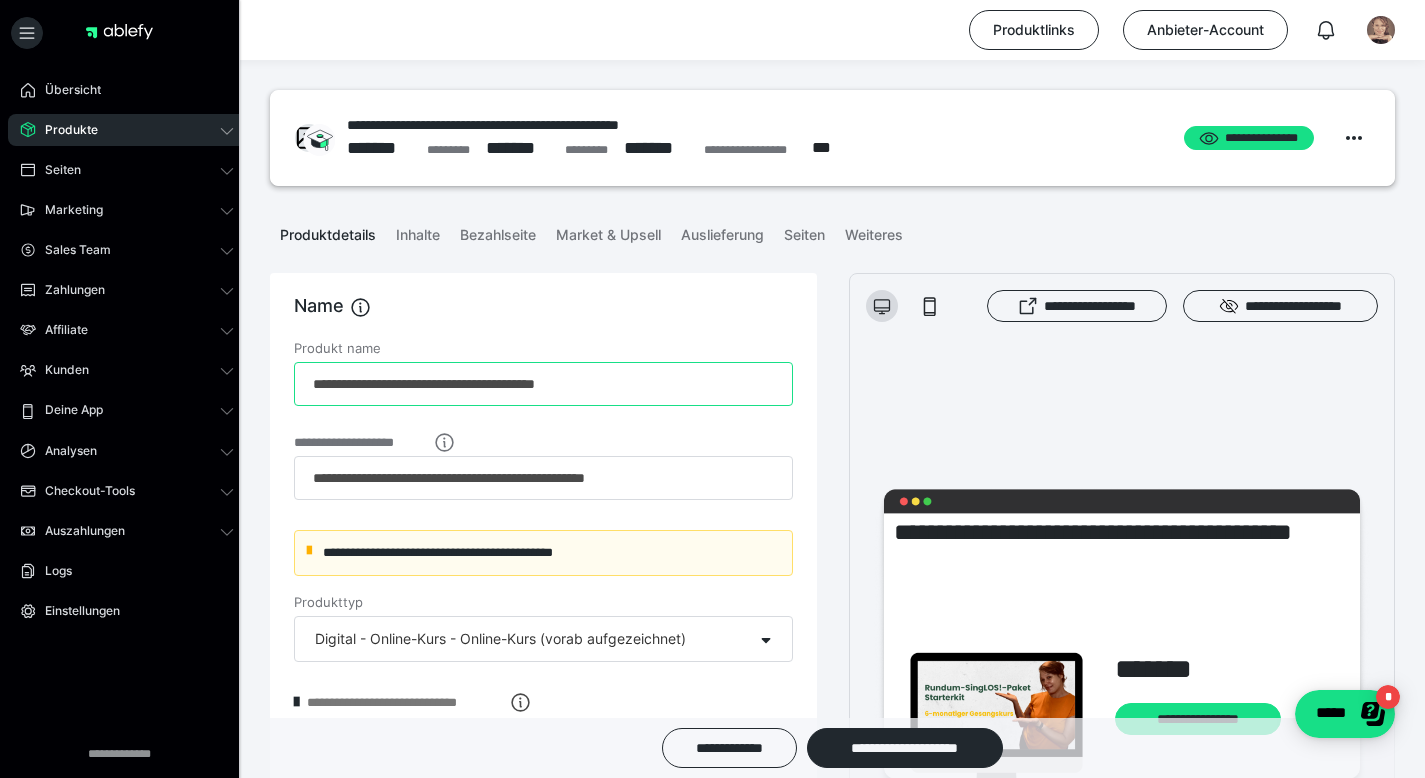 click on "**********" at bounding box center (543, 384) 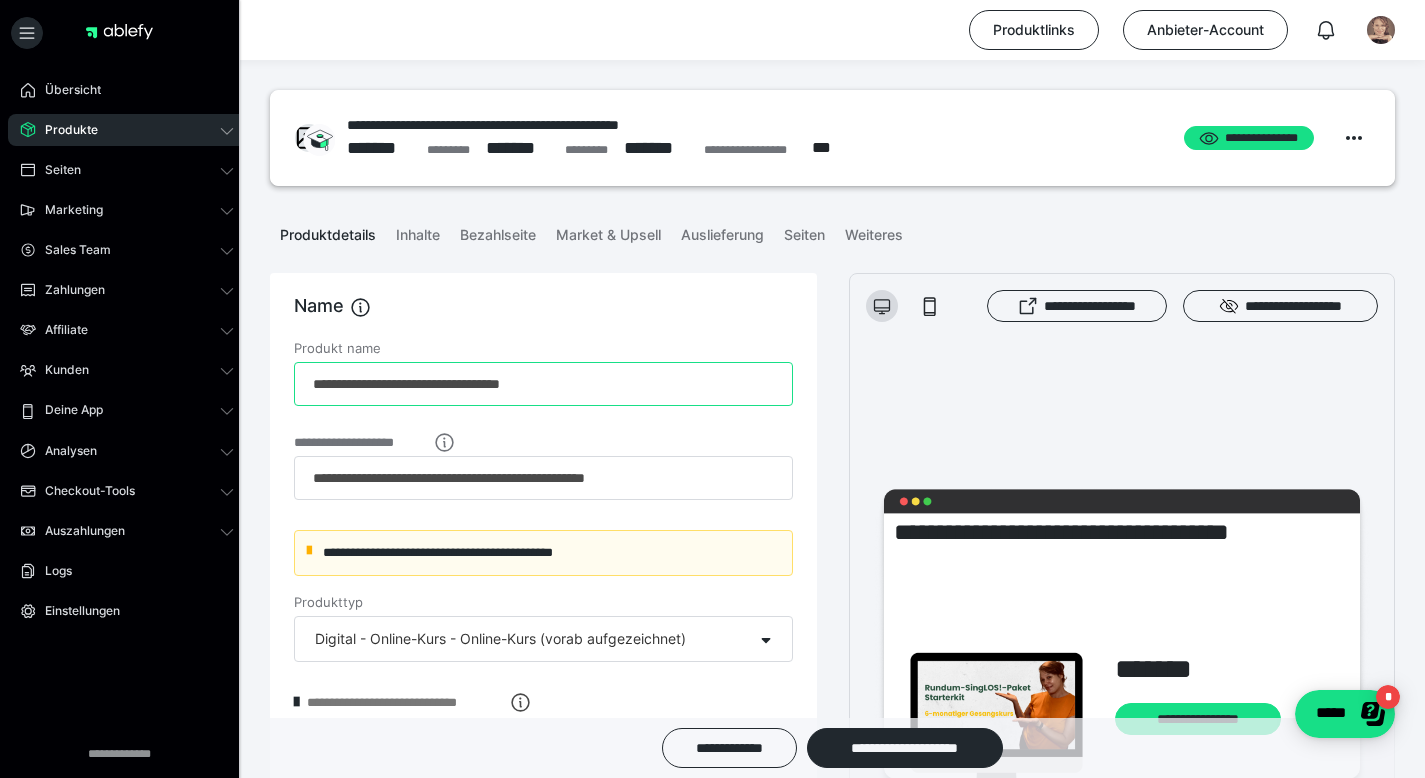 type on "**********" 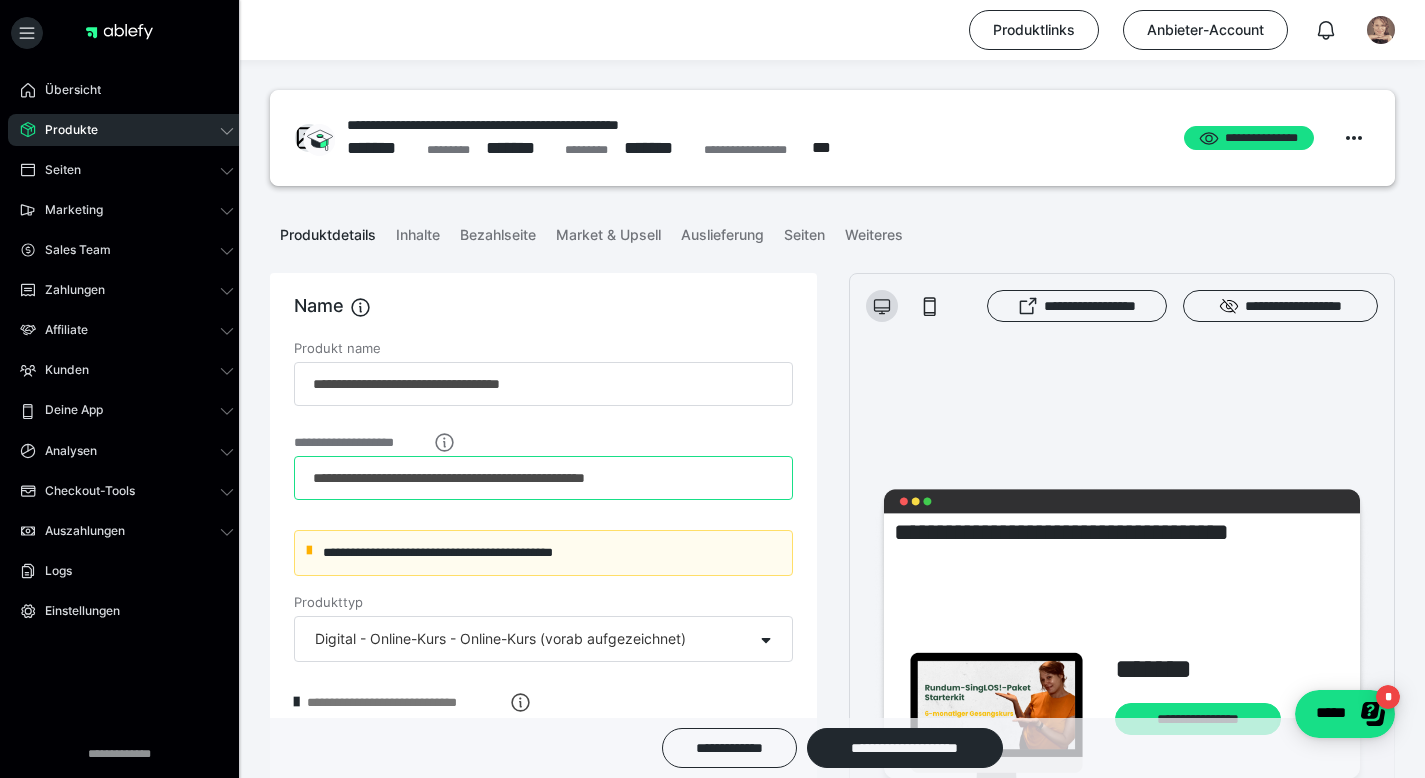 drag, startPoint x: 385, startPoint y: 477, endPoint x: 159, endPoint y: 468, distance: 226.17914 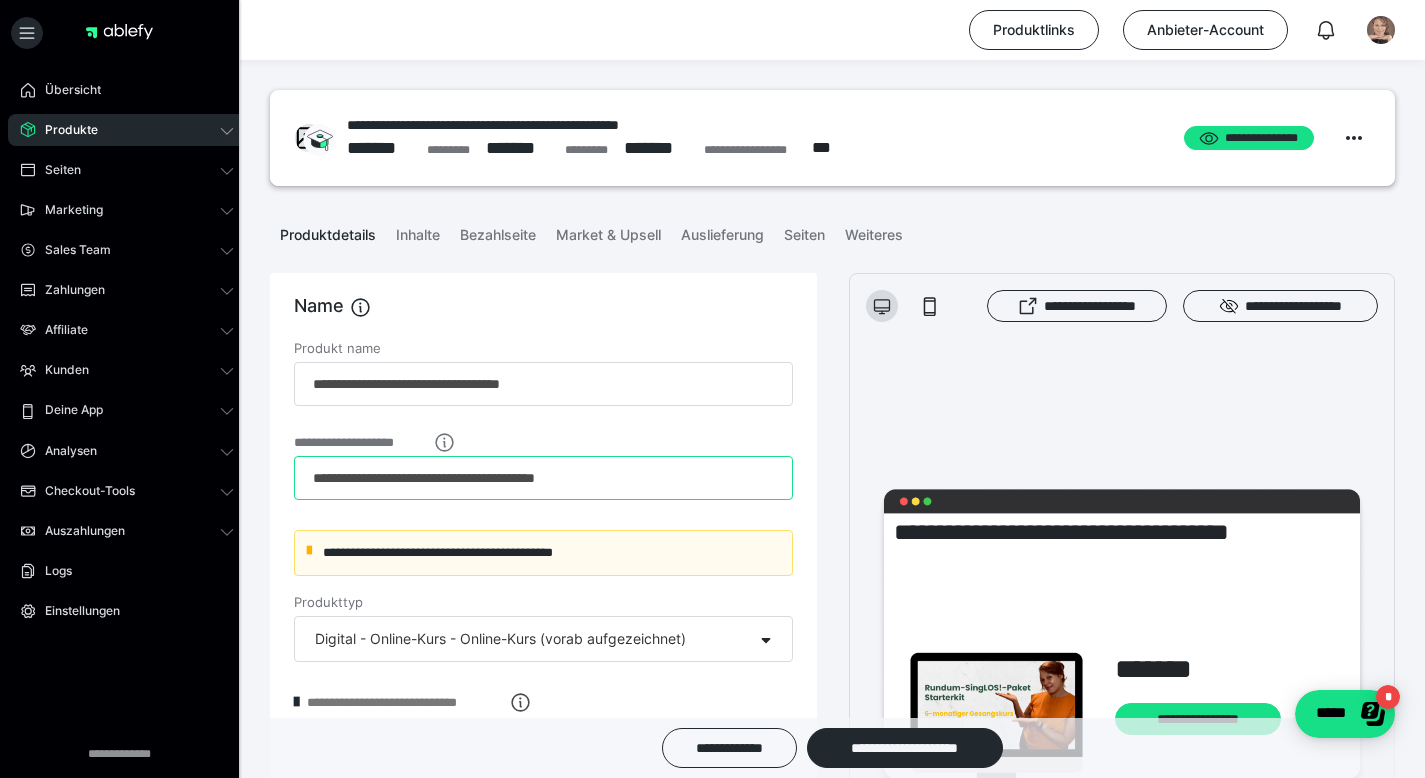 click on "**********" at bounding box center [543, 478] 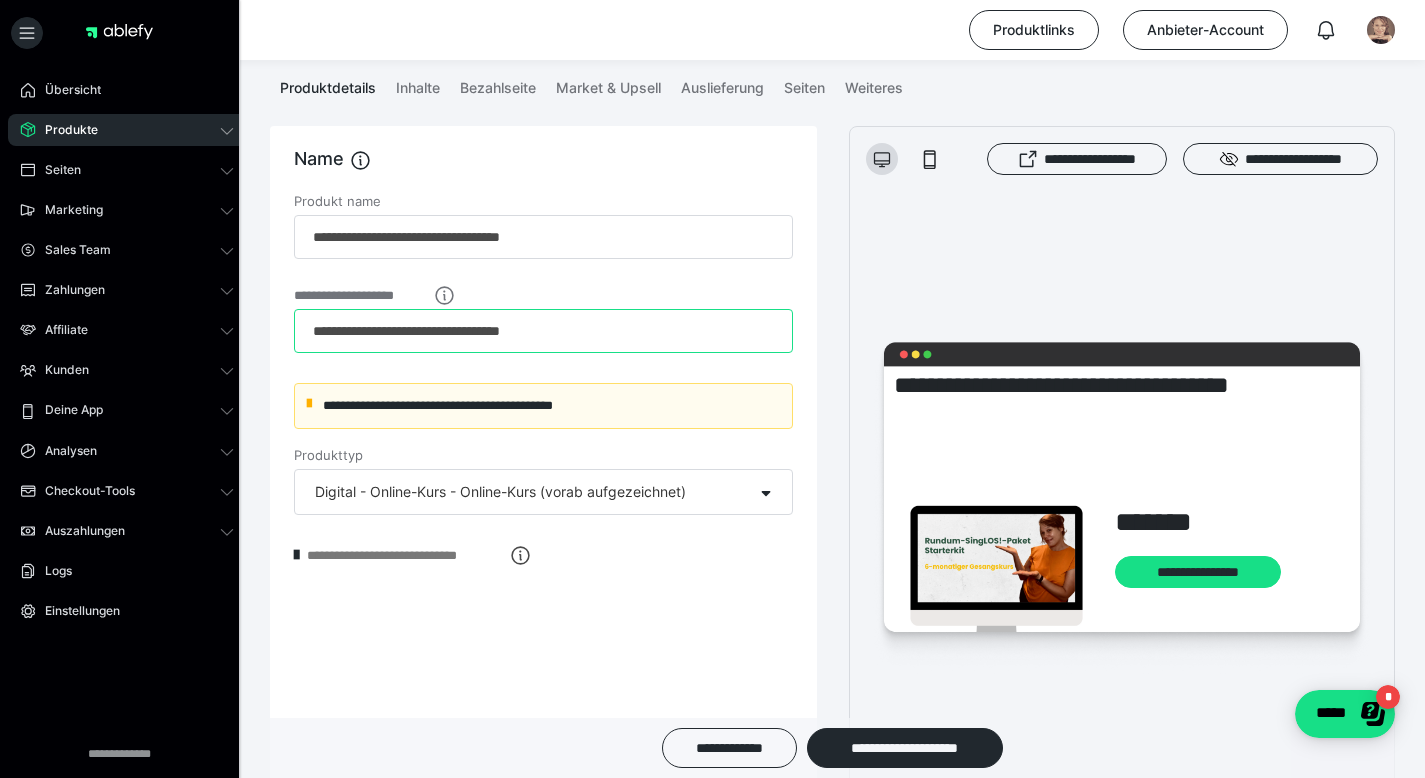 scroll, scrollTop: 189, scrollLeft: 0, axis: vertical 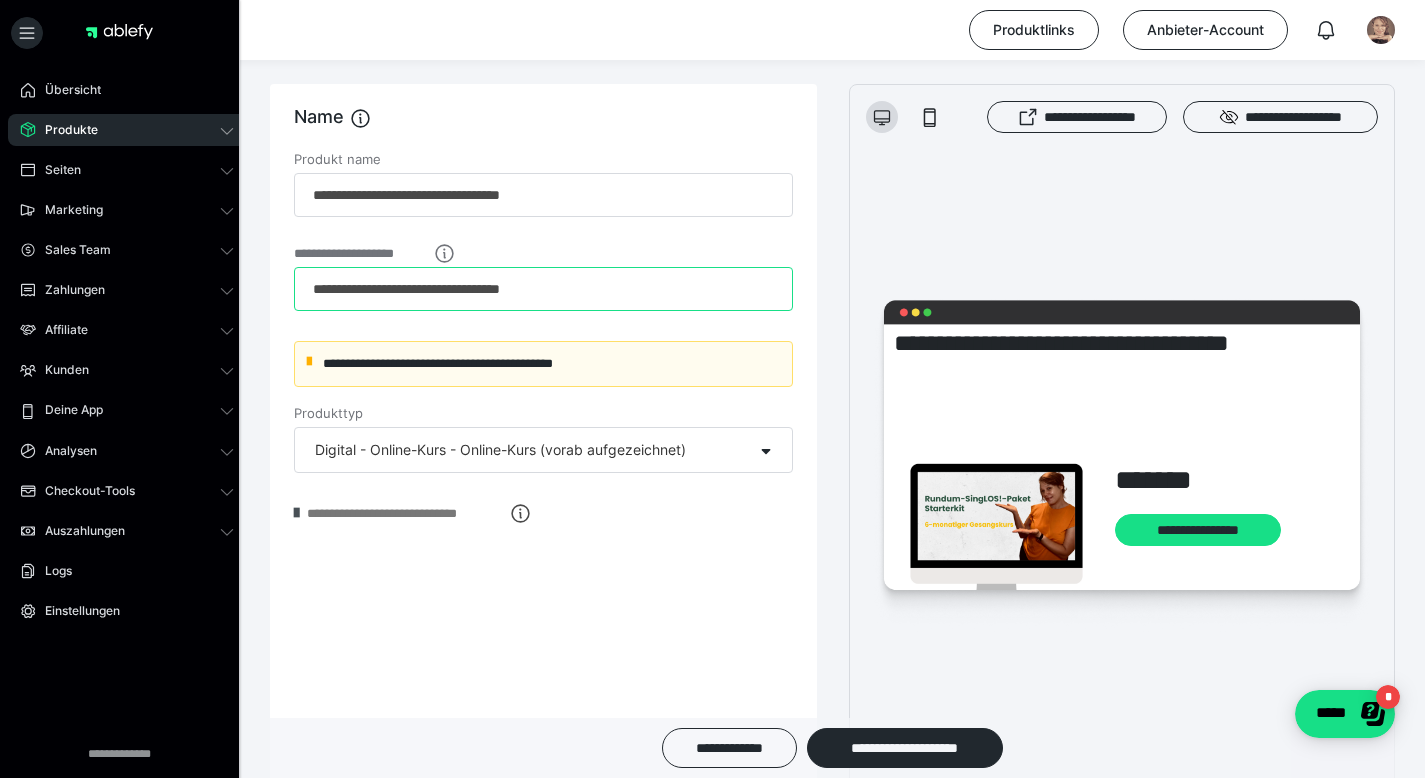 type on "**********" 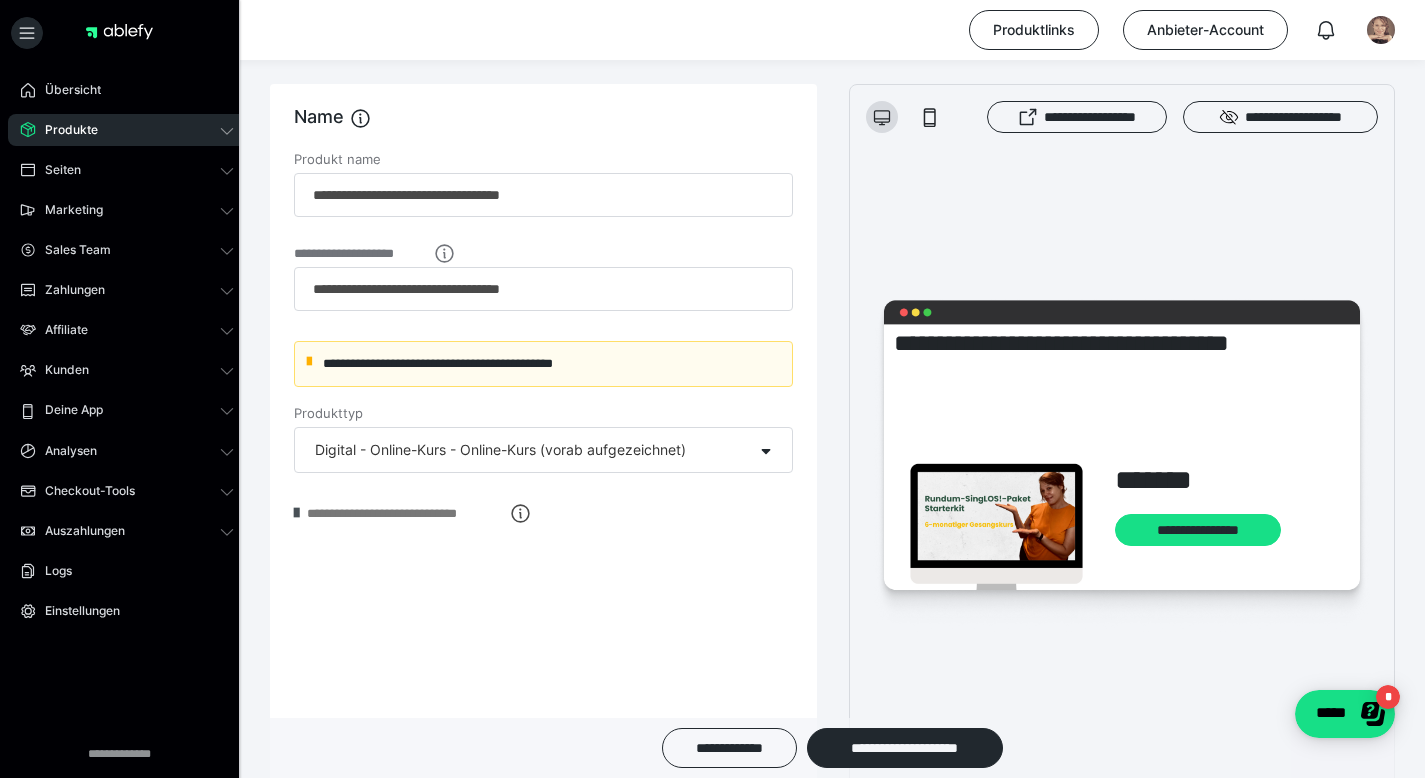 click at bounding box center (296, 513) 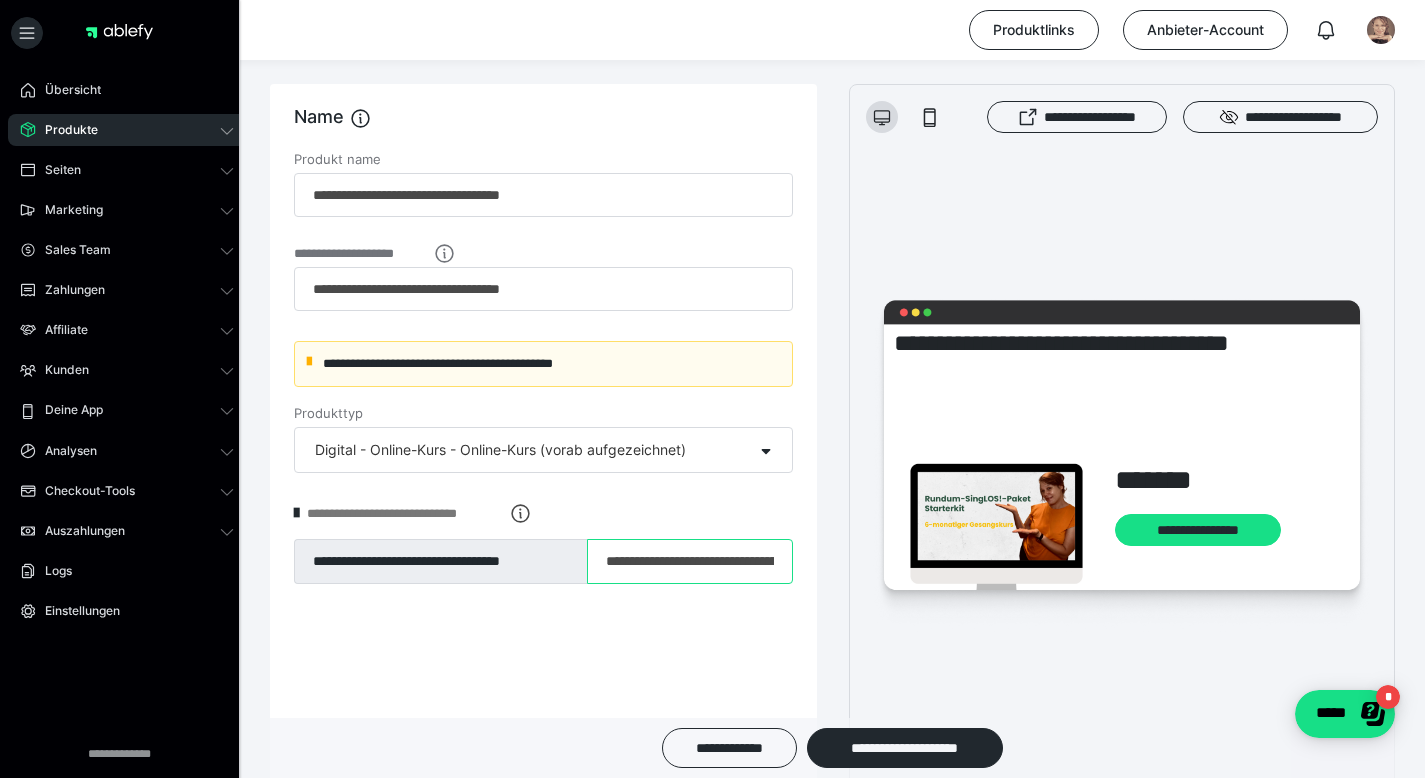 click on "**********" at bounding box center [690, 562] 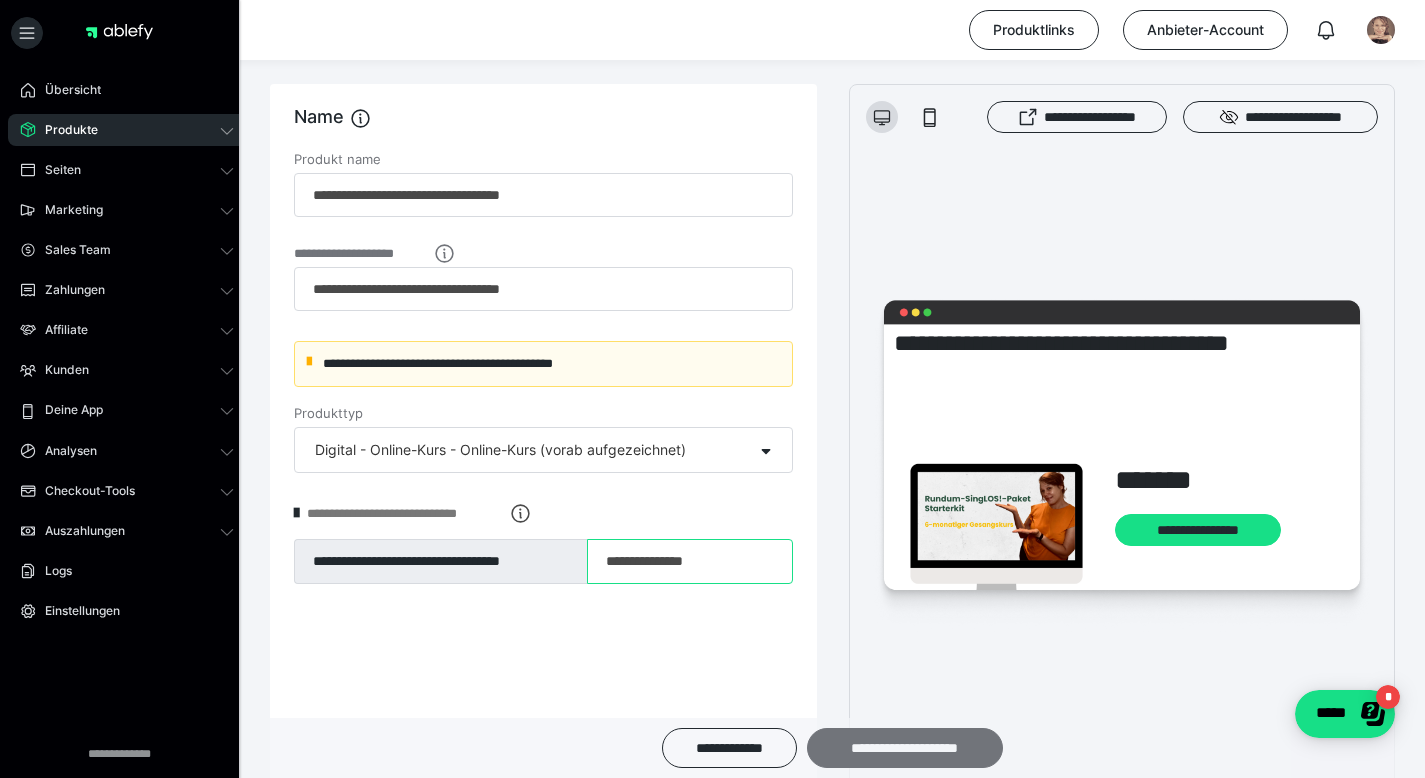 type on "**********" 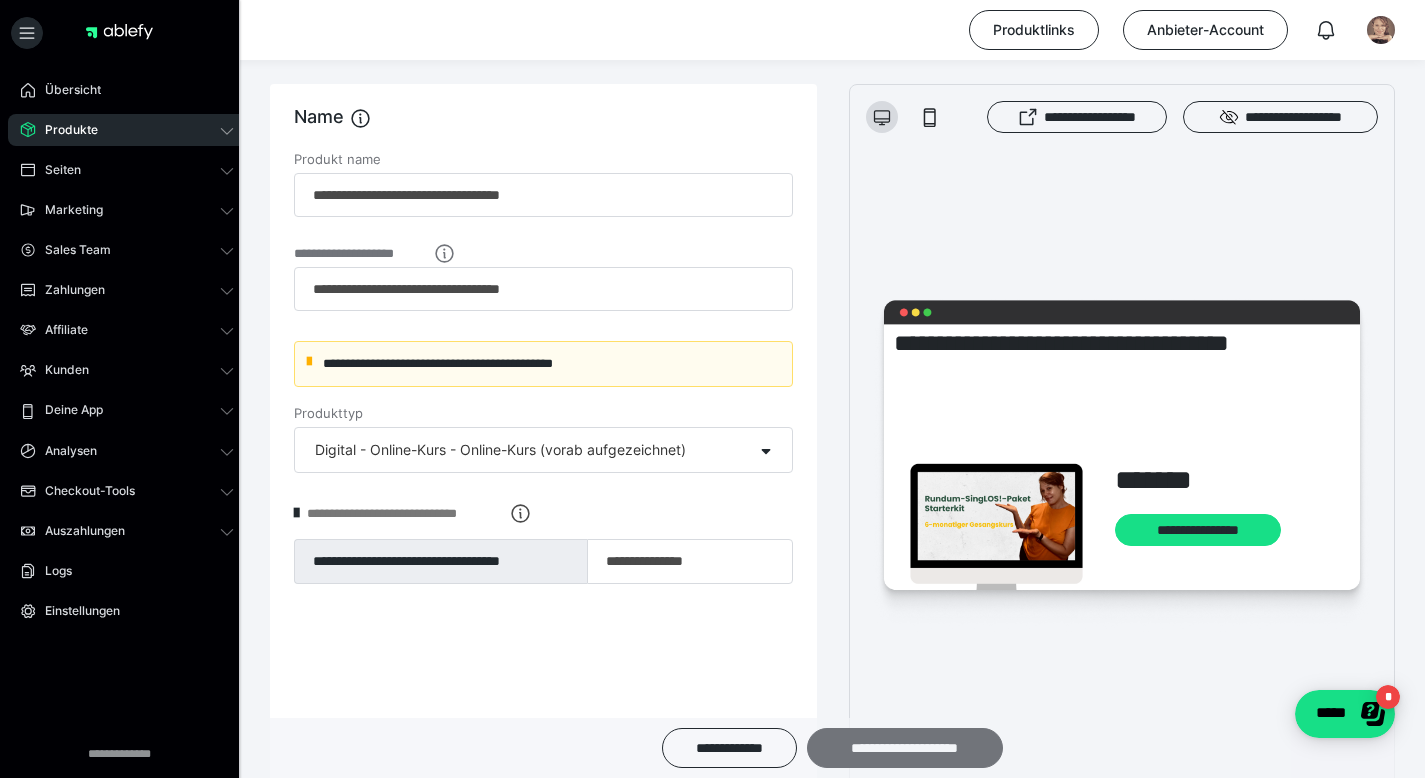 click on "**********" at bounding box center (905, 748) 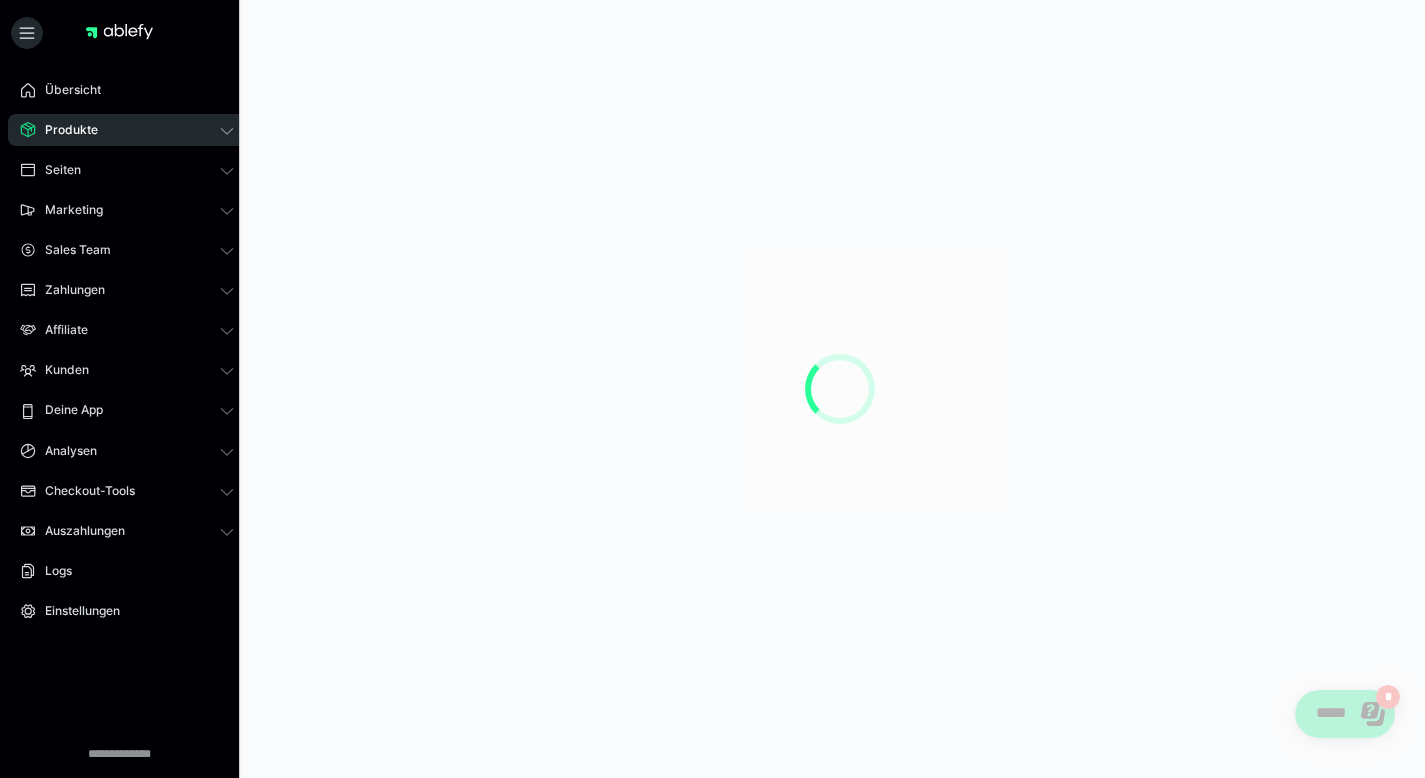 scroll, scrollTop: 0, scrollLeft: 0, axis: both 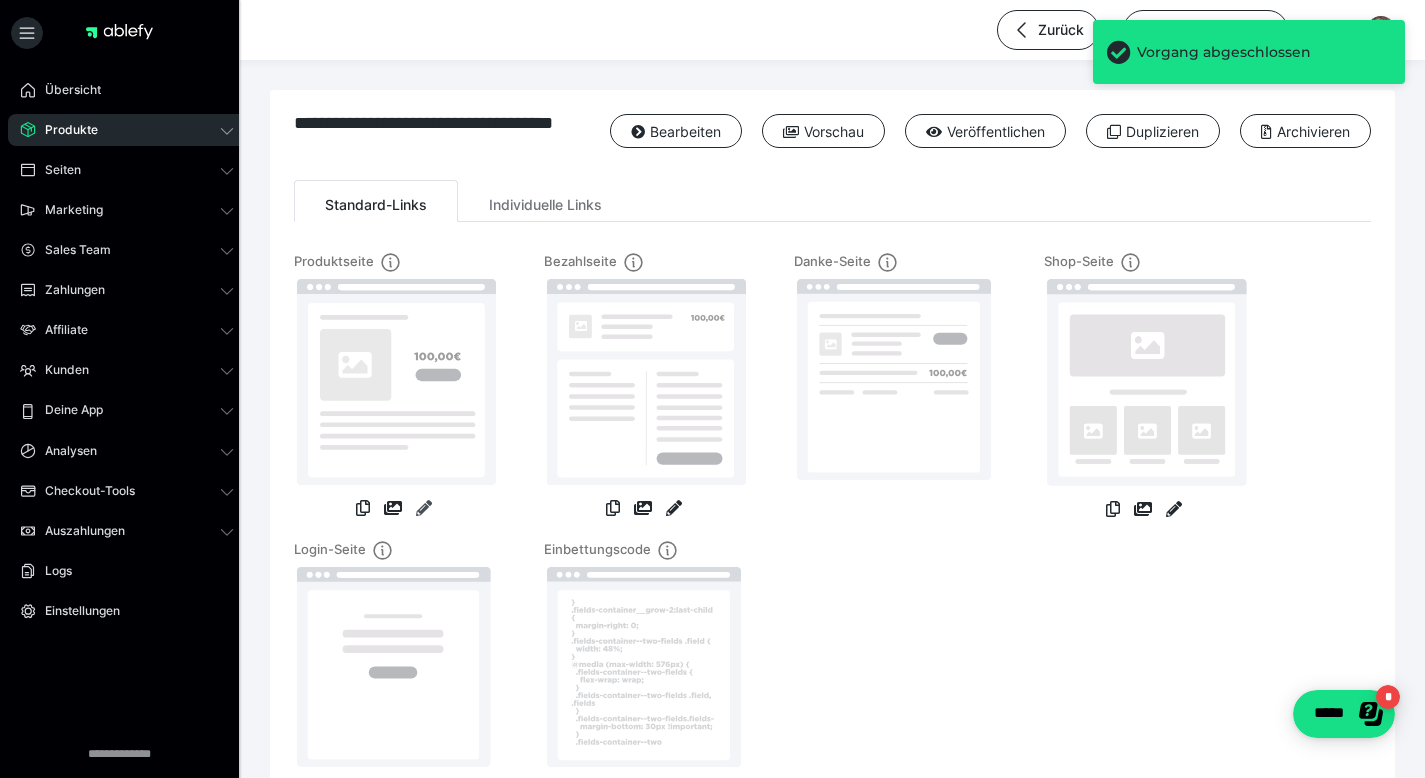 click at bounding box center (424, 508) 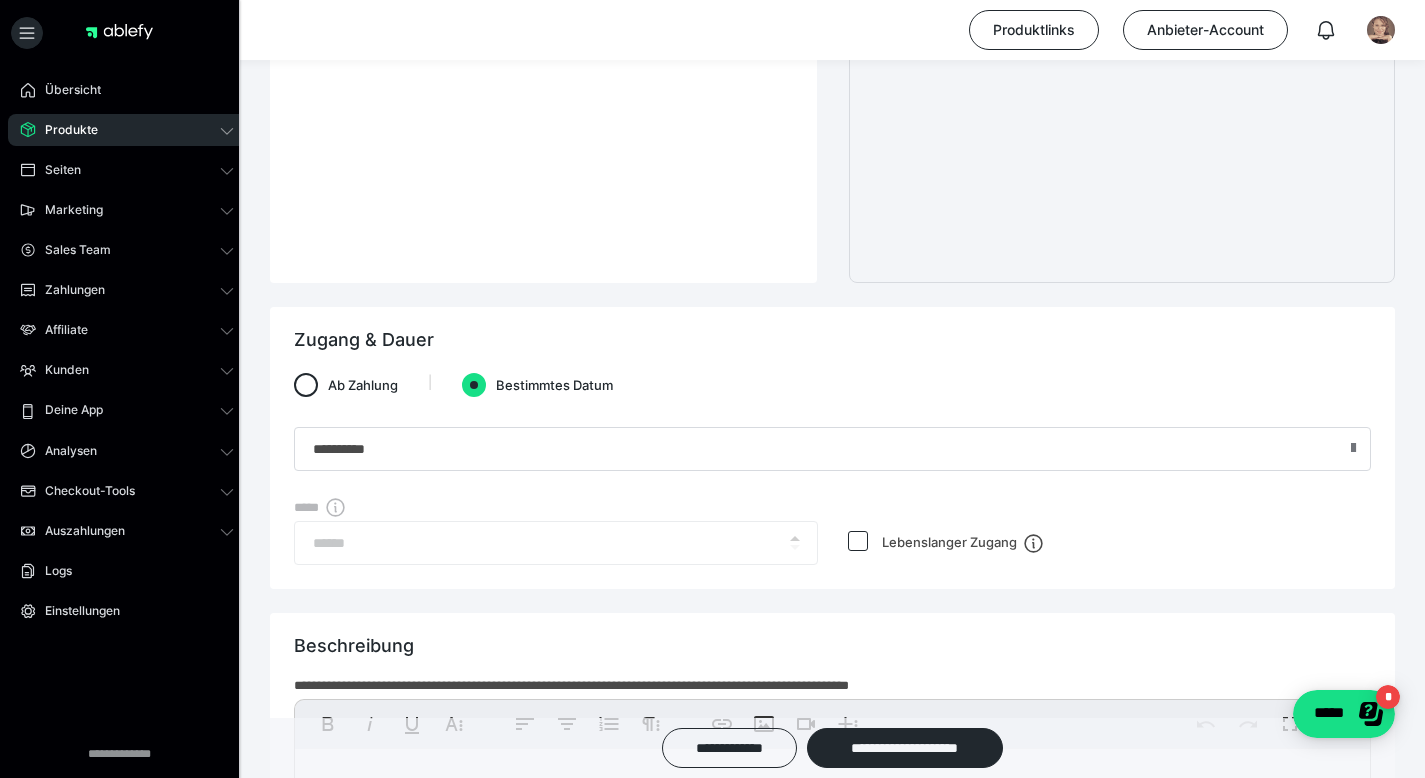 scroll, scrollTop: 787, scrollLeft: 0, axis: vertical 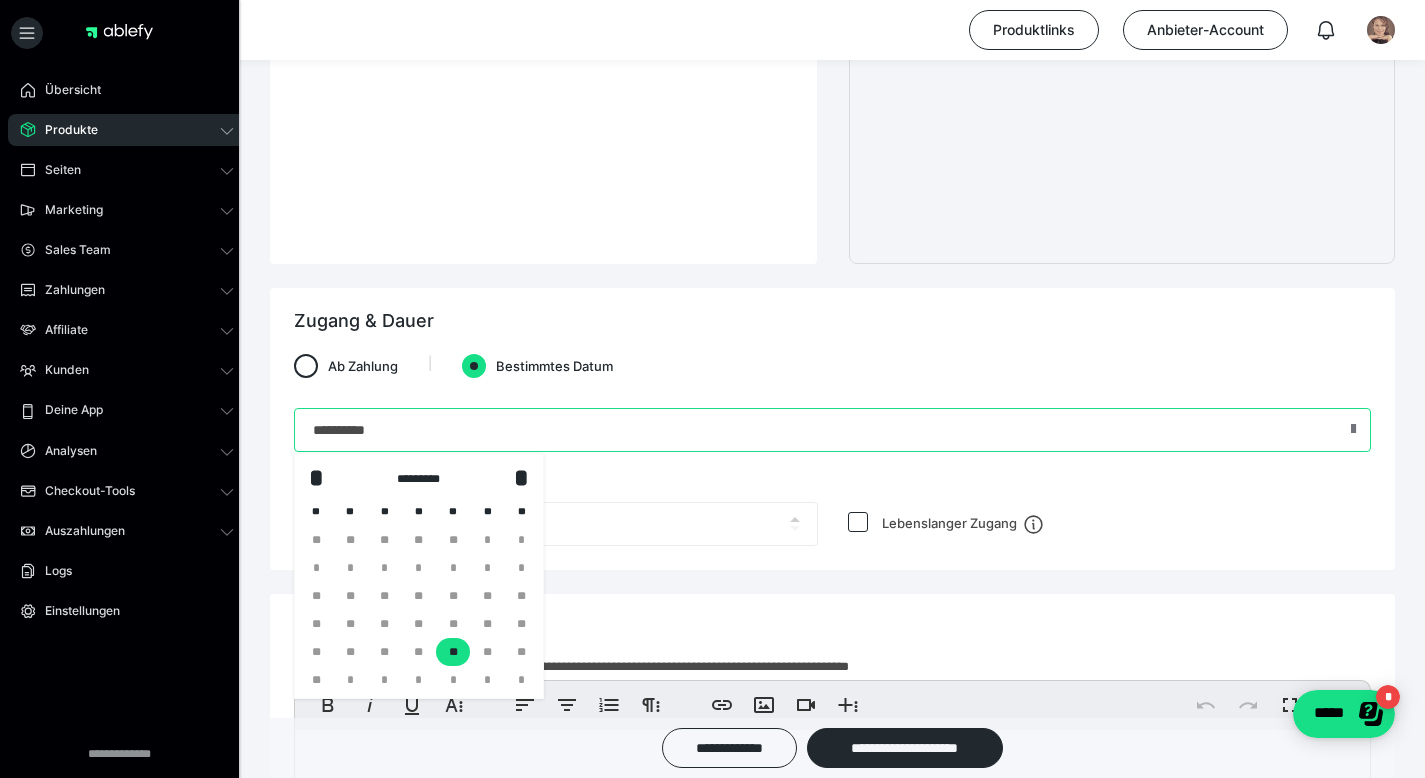 click on "**********" at bounding box center (832, 430) 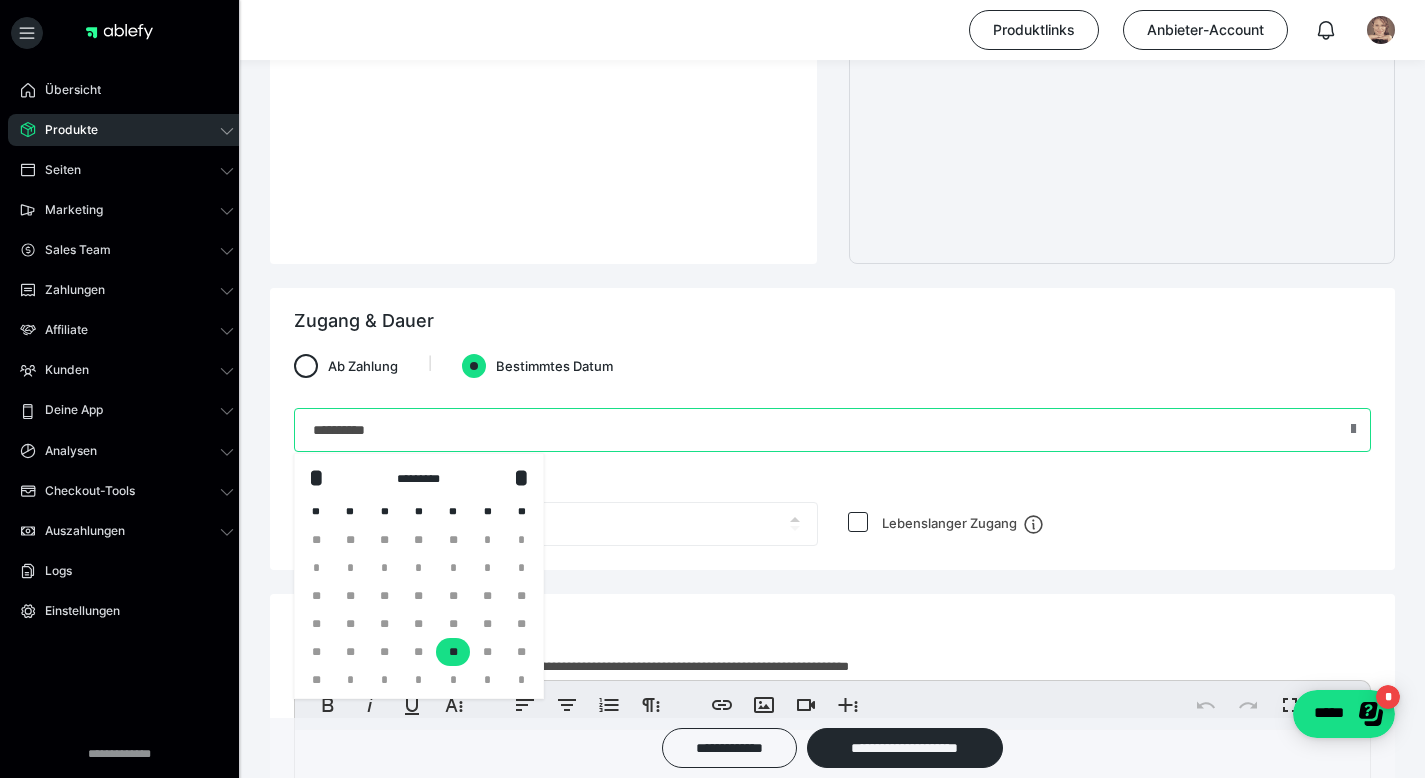 click on "**********" at bounding box center (832, 430) 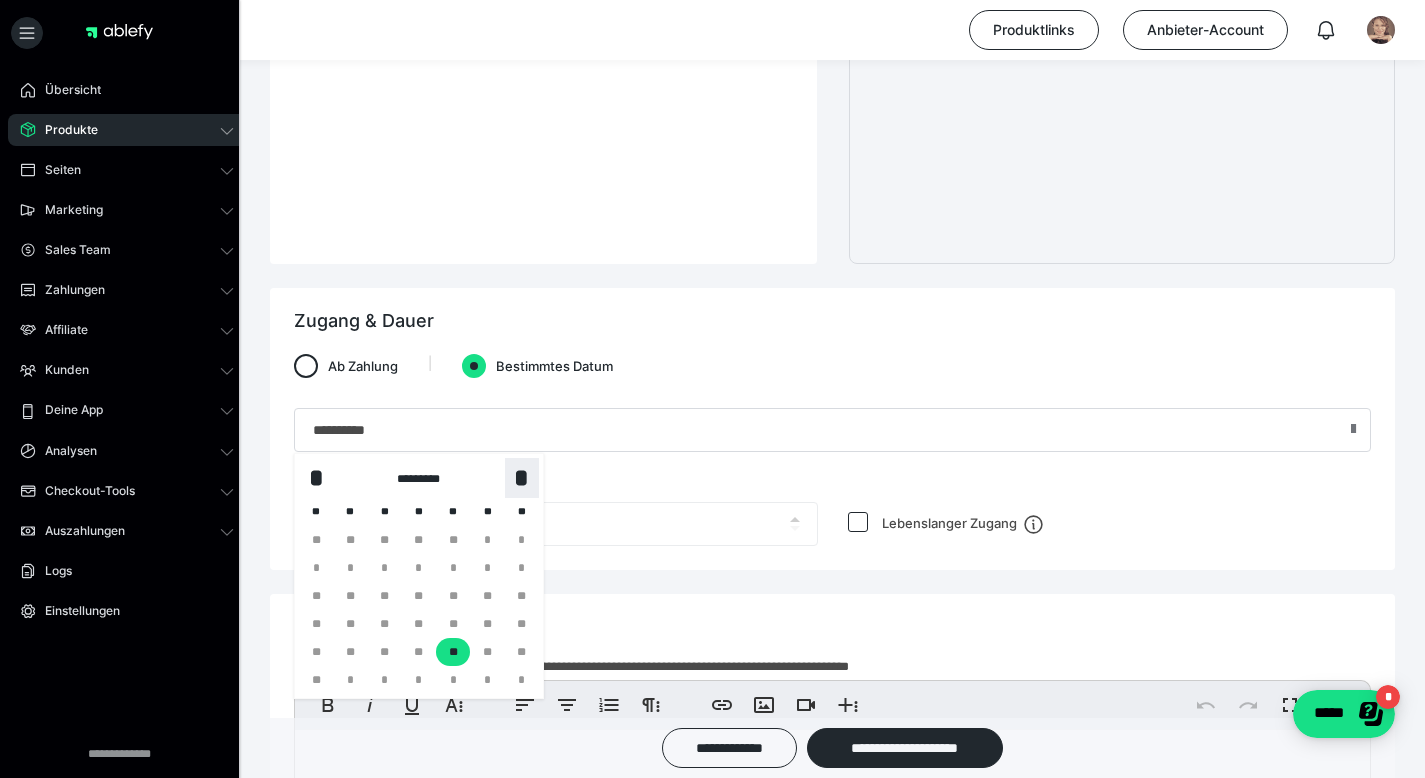 click on "*" at bounding box center (522, 478) 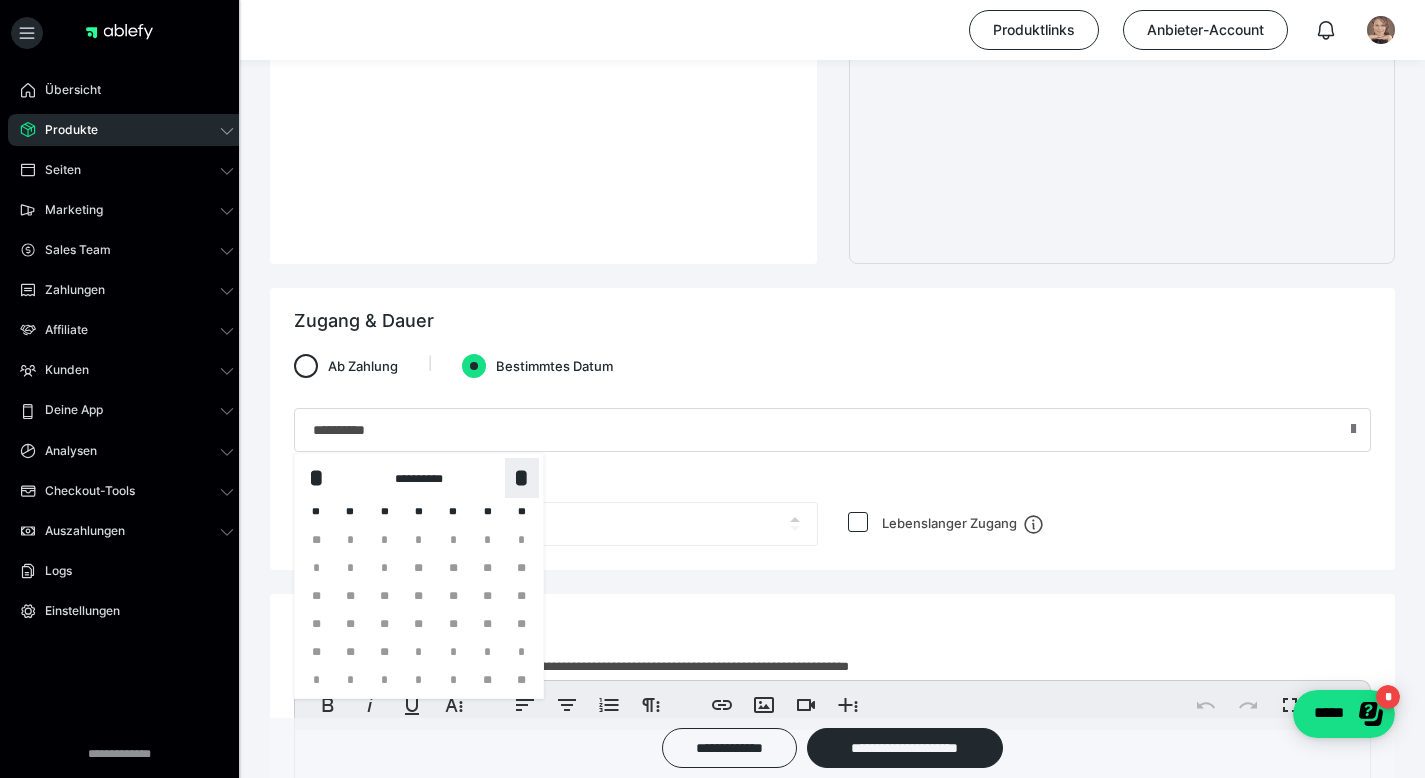 click on "*" at bounding box center [522, 478] 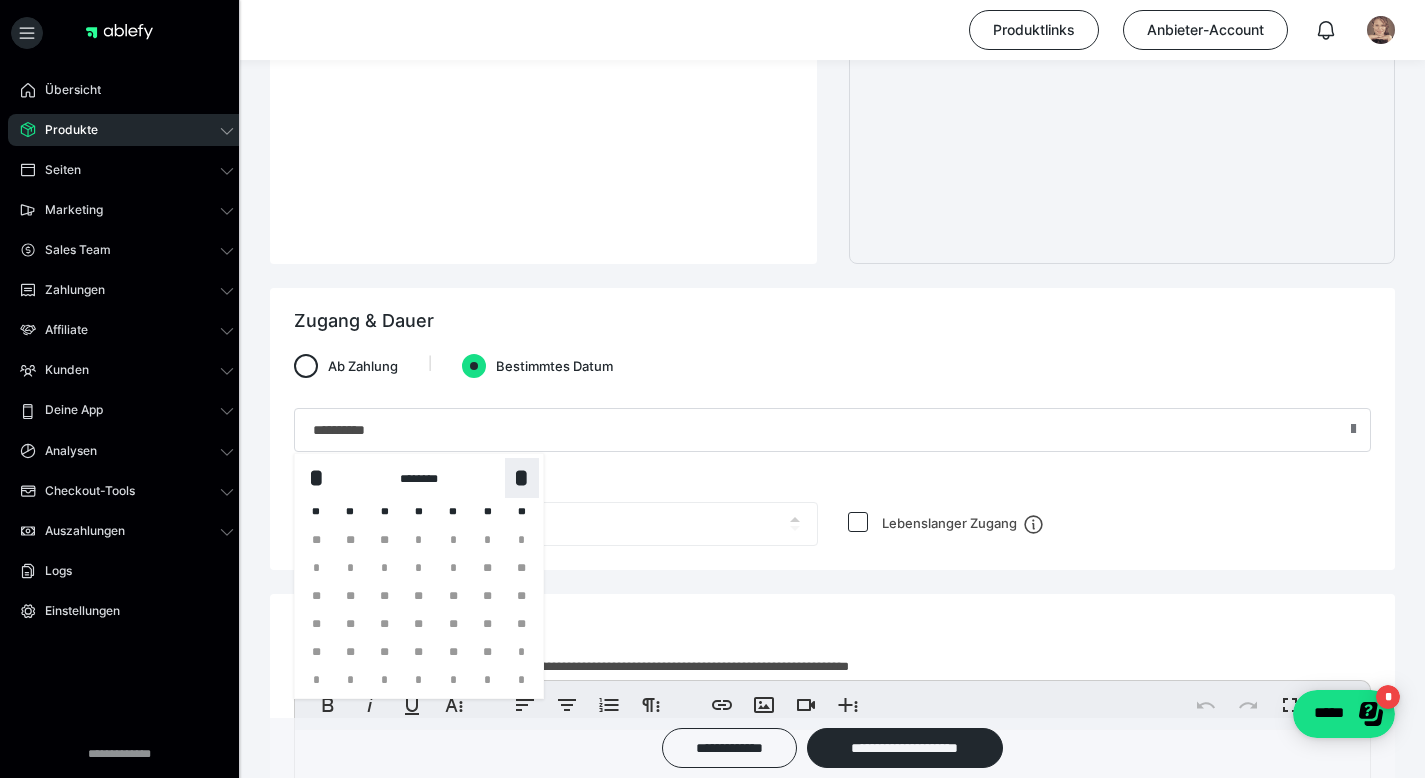 click on "*" at bounding box center (522, 478) 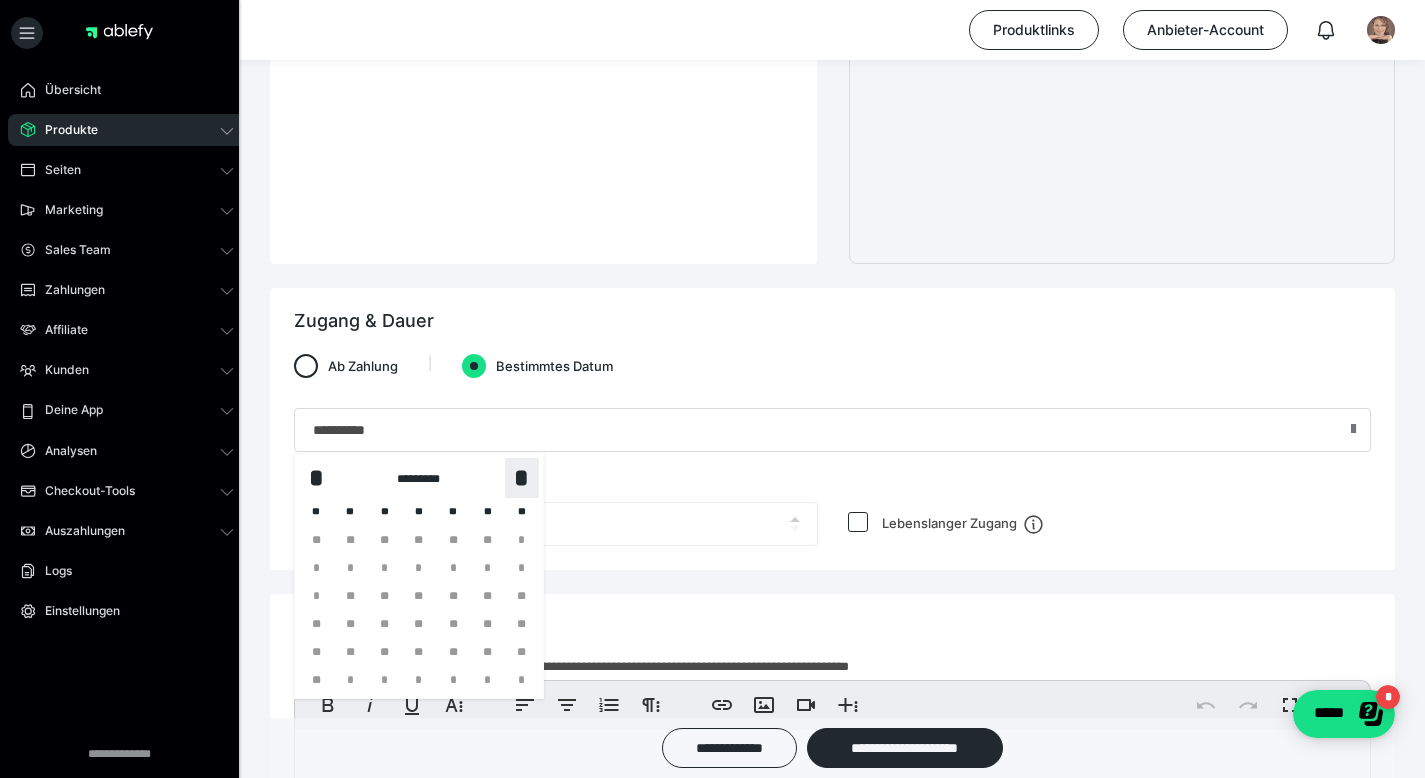 click on "*" at bounding box center (522, 478) 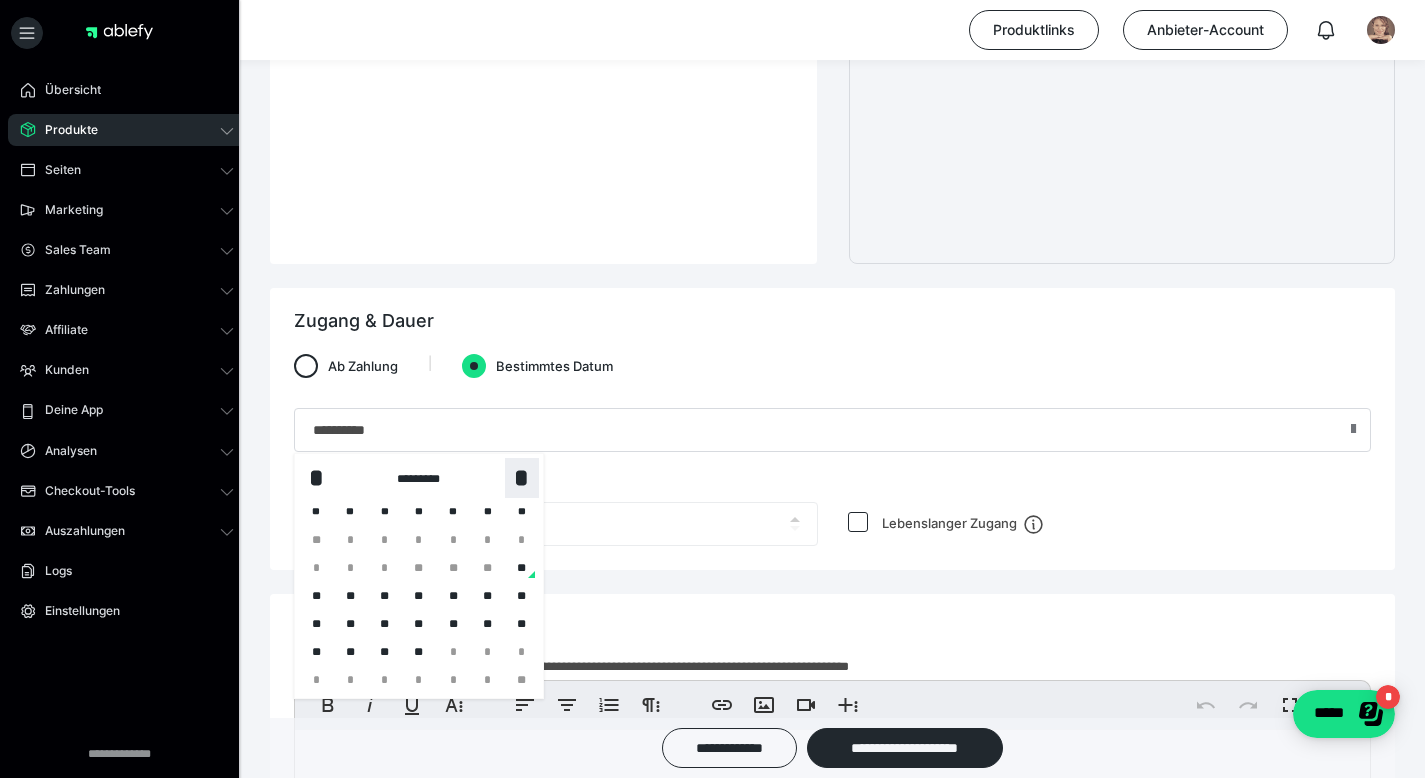 click on "*" at bounding box center [522, 478] 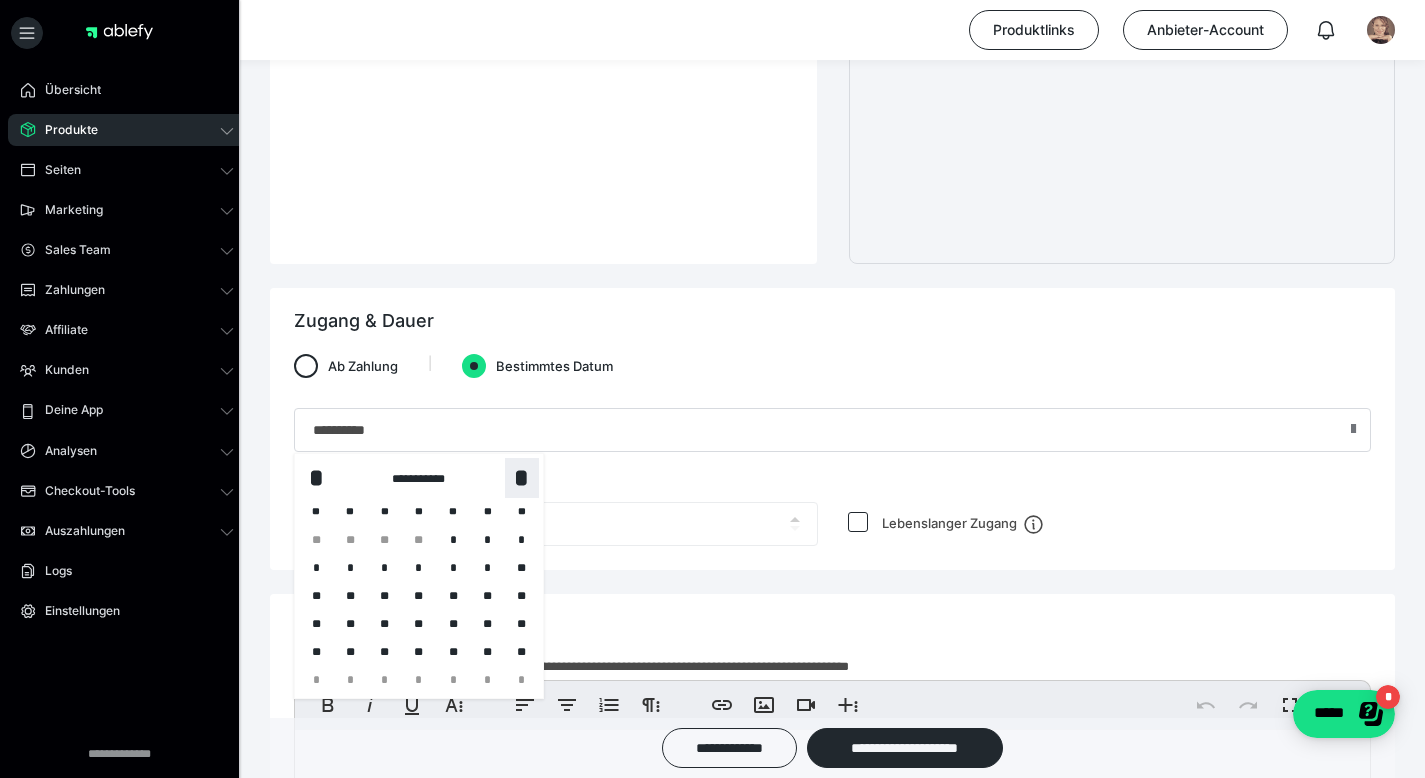 click on "*" at bounding box center [522, 478] 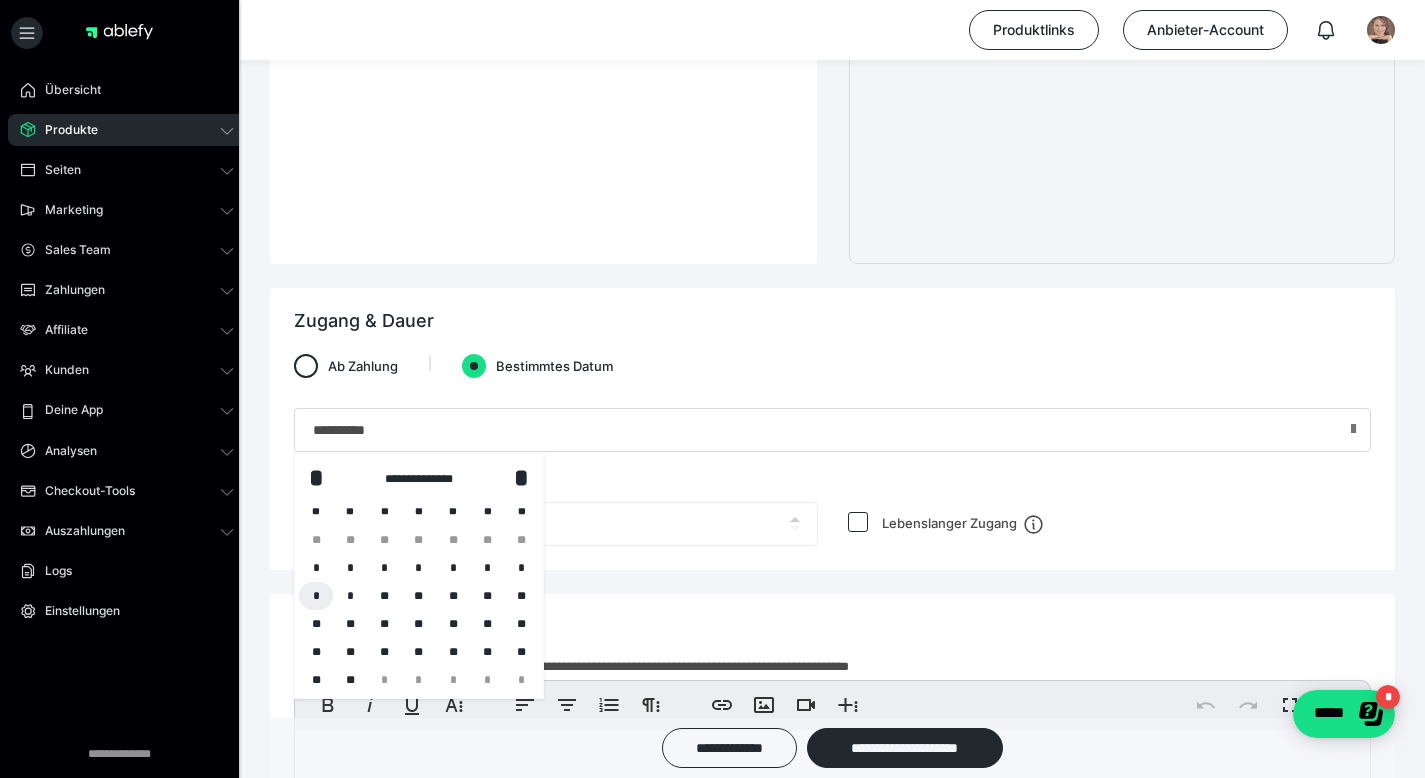 click on "*" at bounding box center (316, 596) 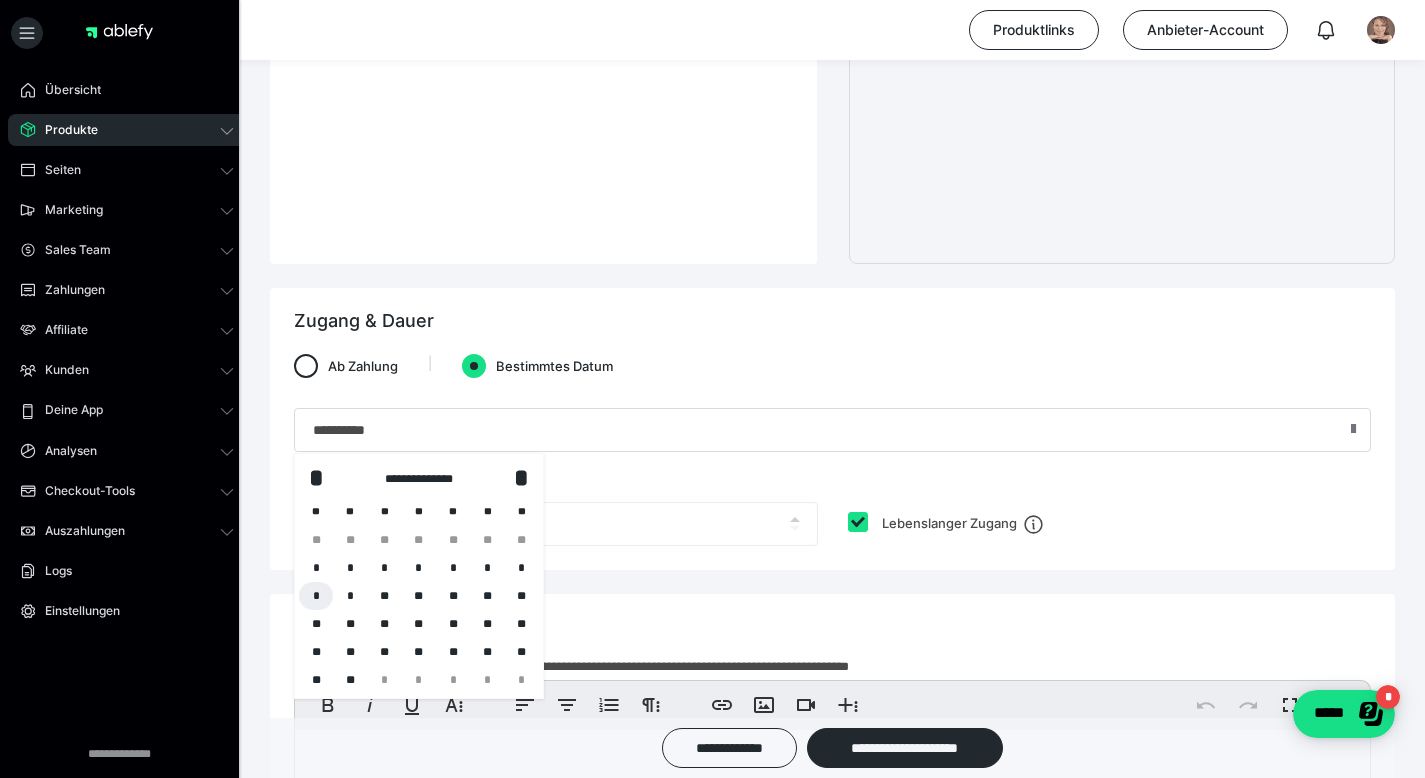 type on "**********" 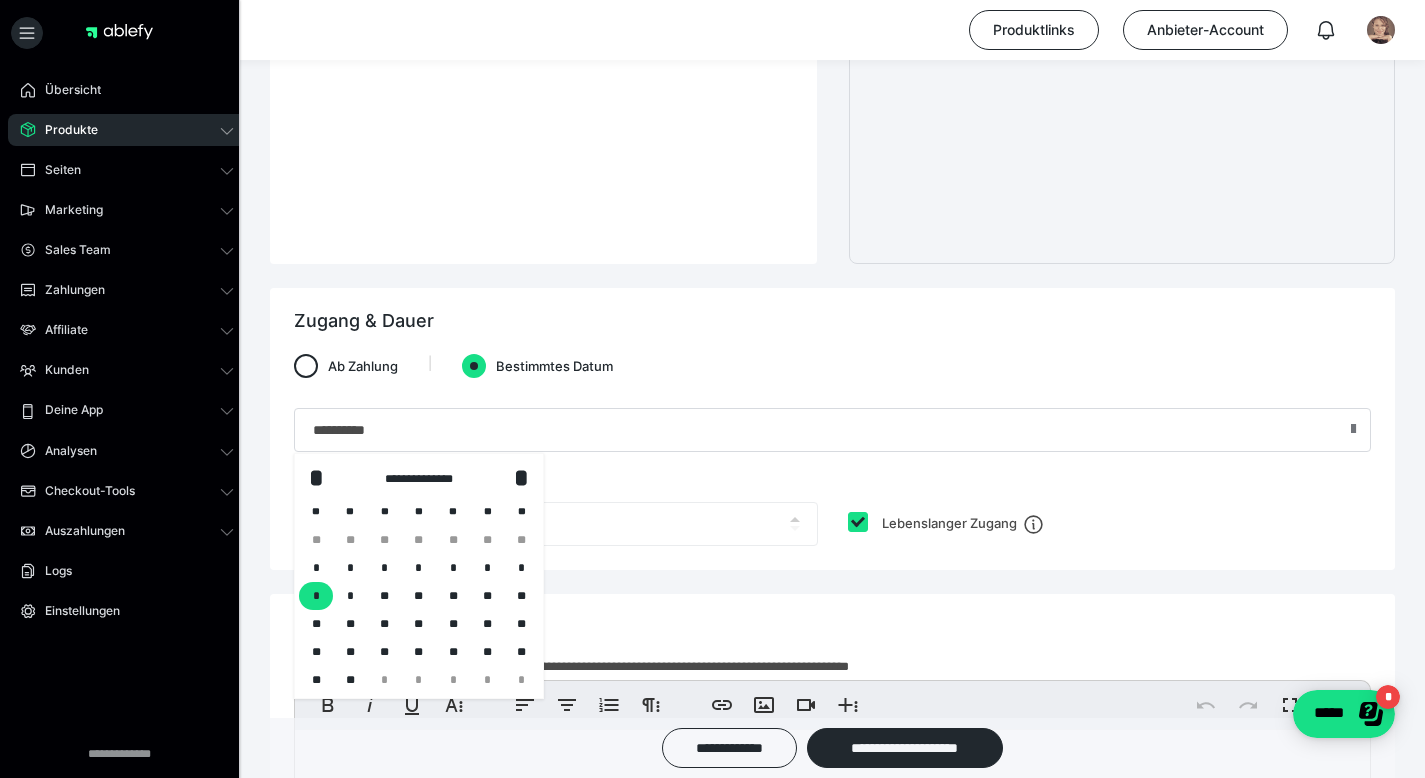 click on "**********" at bounding box center (832, 429) 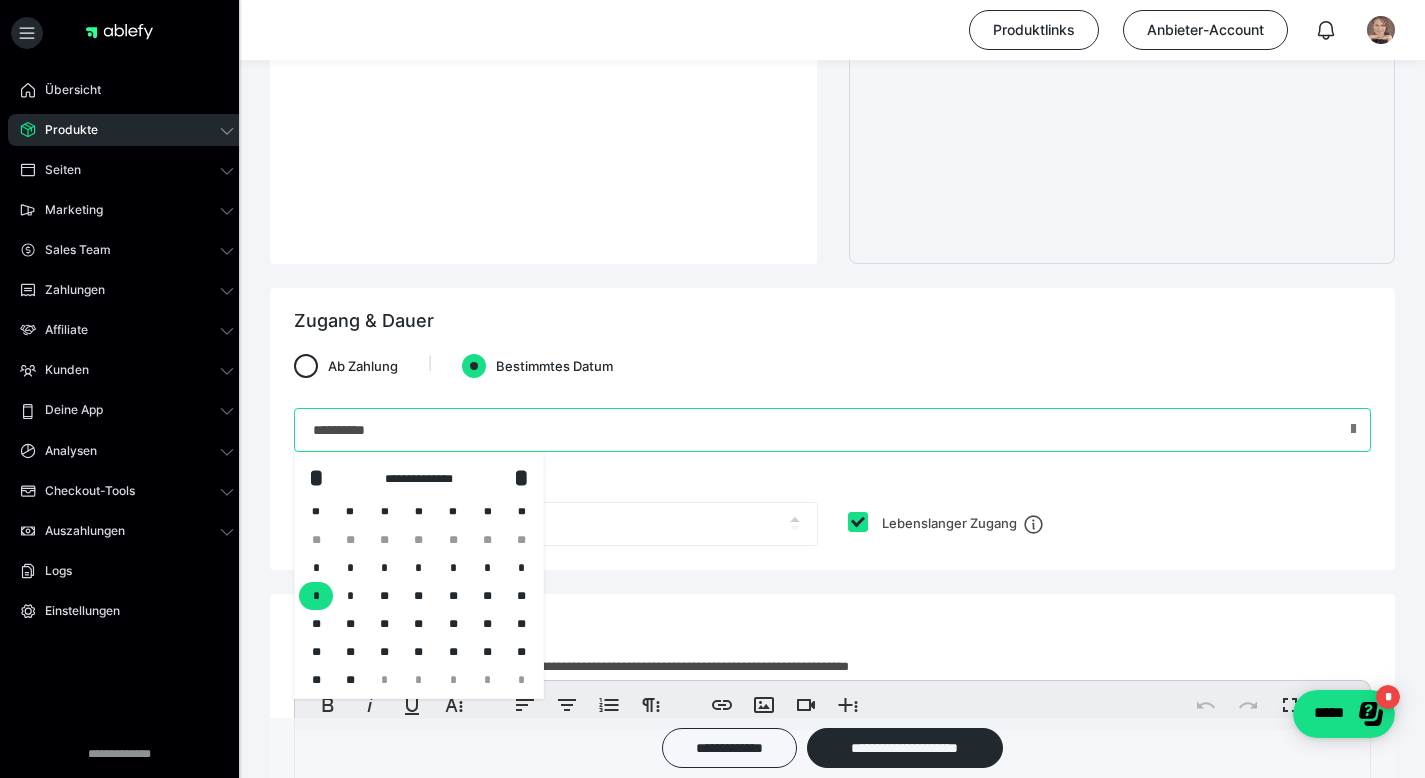 drag, startPoint x: 327, startPoint y: 430, endPoint x: 290, endPoint y: 430, distance: 37 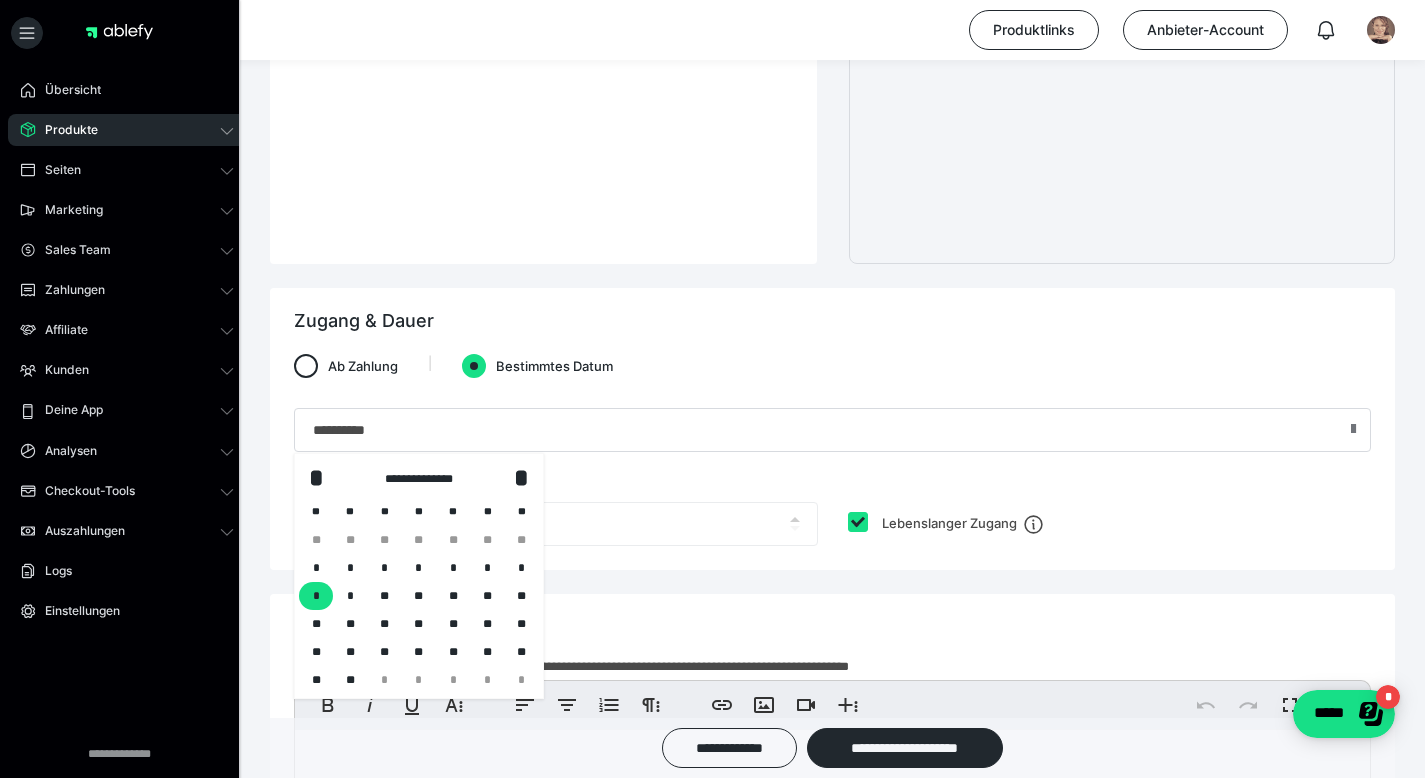 click on "Ab Zahlung | Bestimmtes Datum" at bounding box center (832, 381) 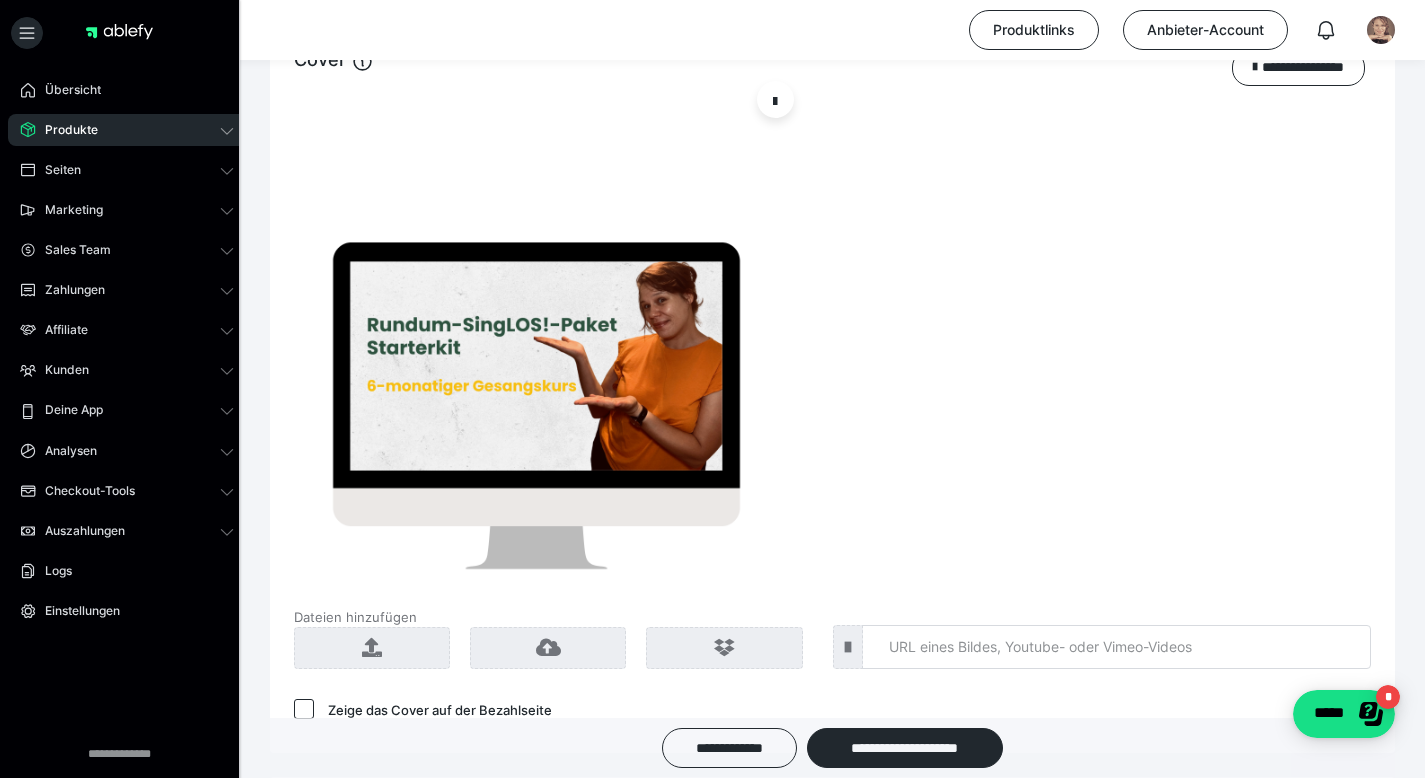 scroll, scrollTop: 1642, scrollLeft: 0, axis: vertical 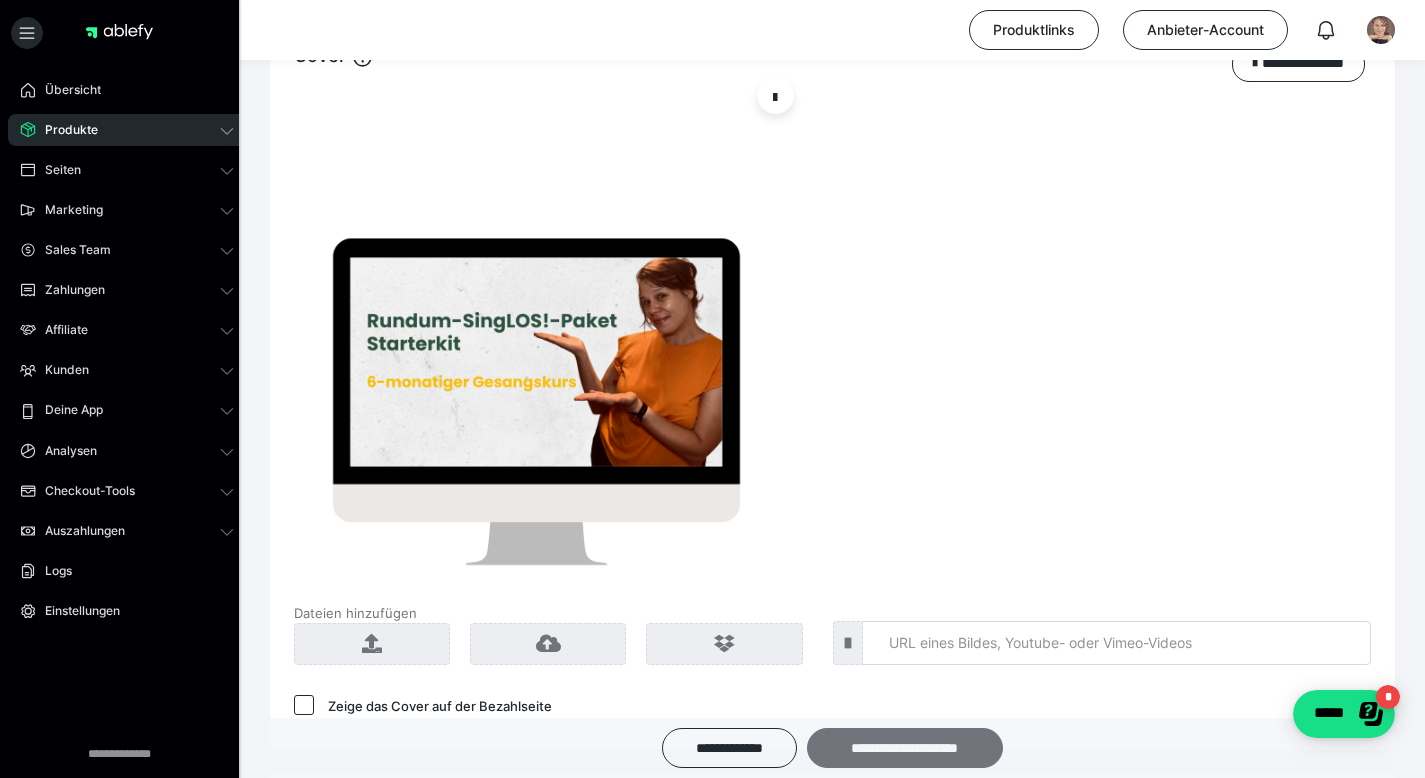 click on "**********" at bounding box center (905, 748) 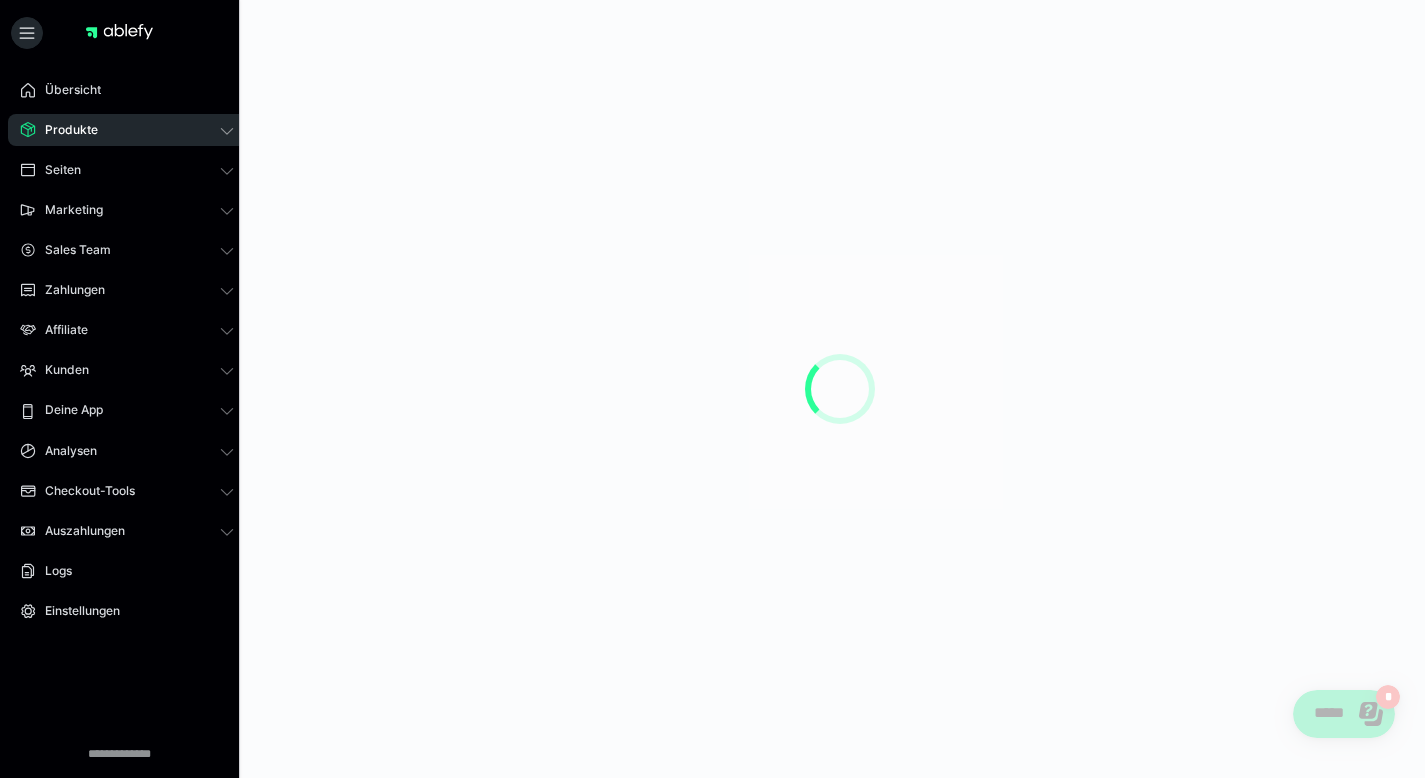 scroll, scrollTop: 0, scrollLeft: 0, axis: both 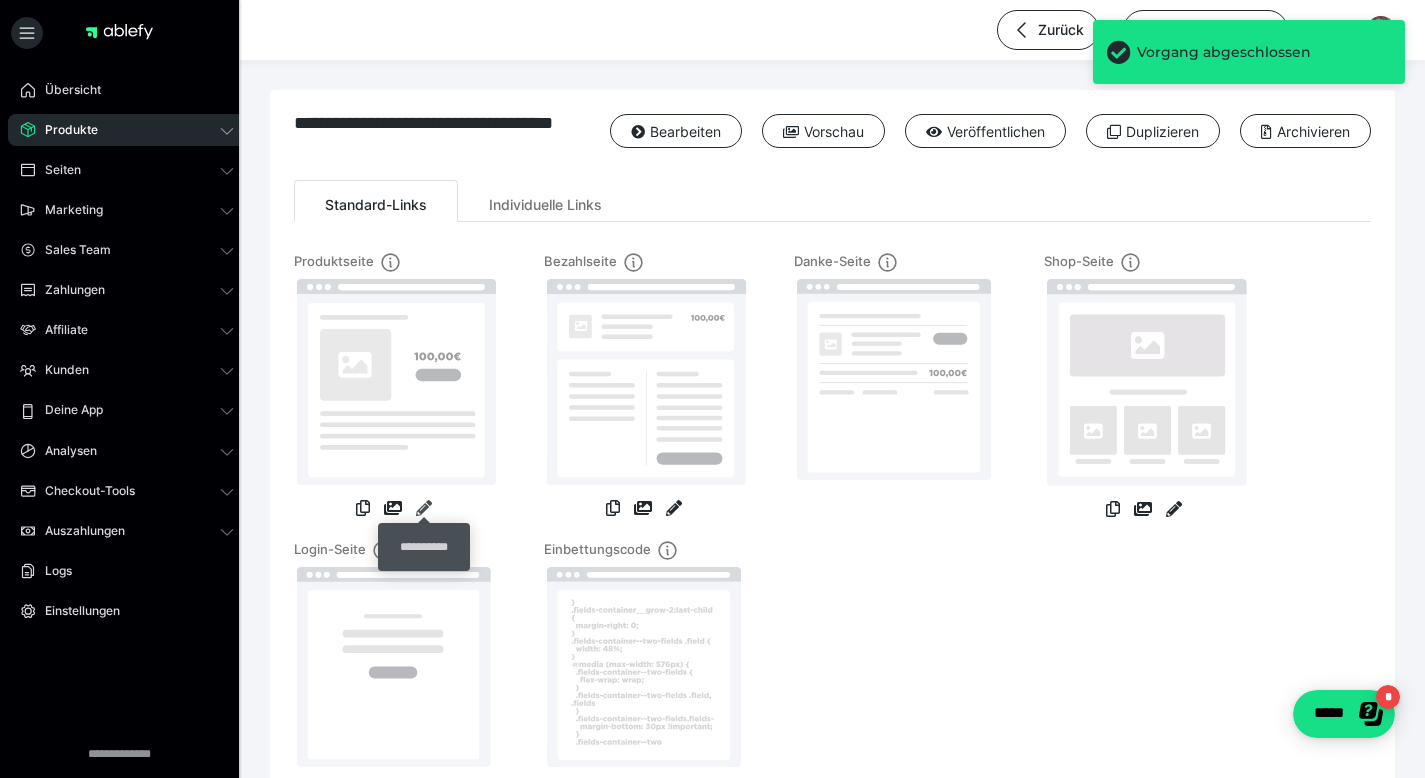 click at bounding box center (424, 508) 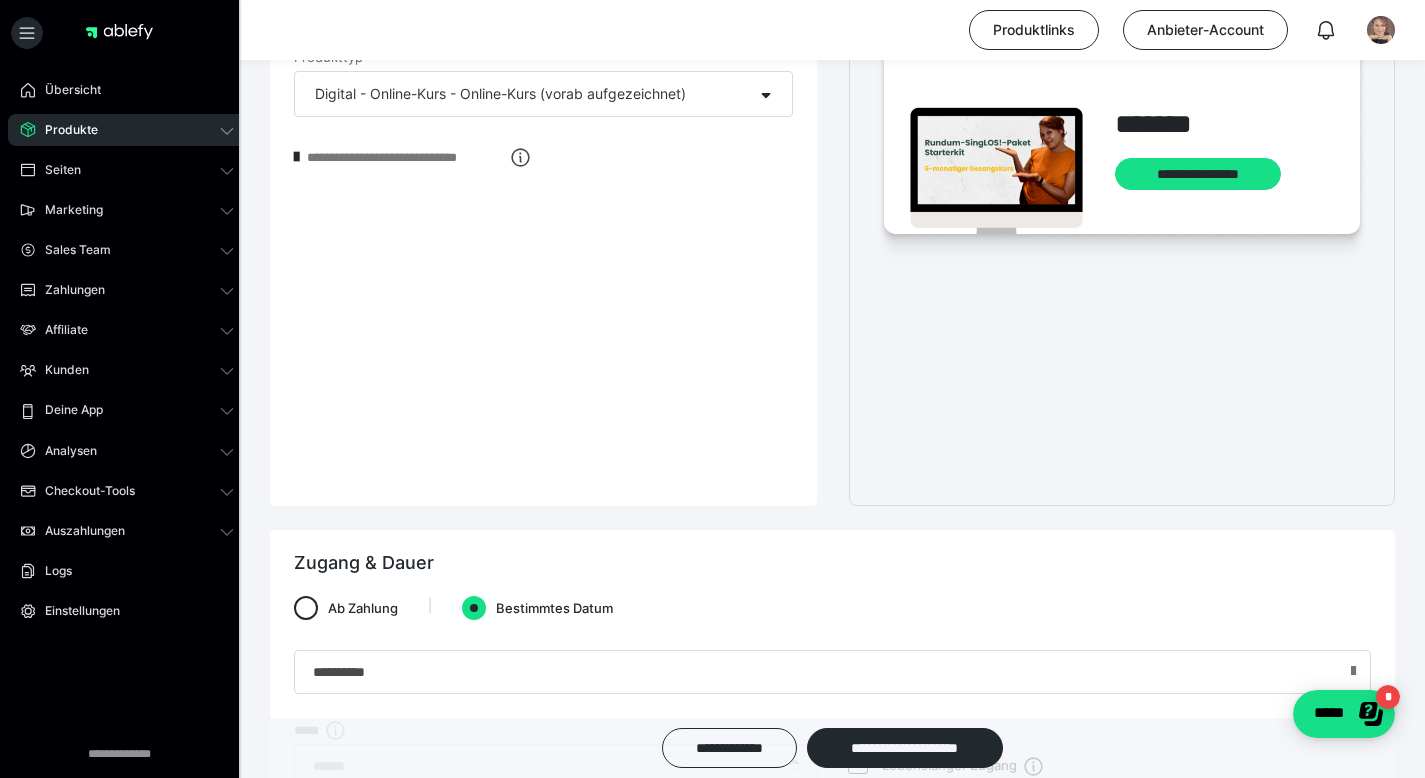 scroll, scrollTop: 544, scrollLeft: 0, axis: vertical 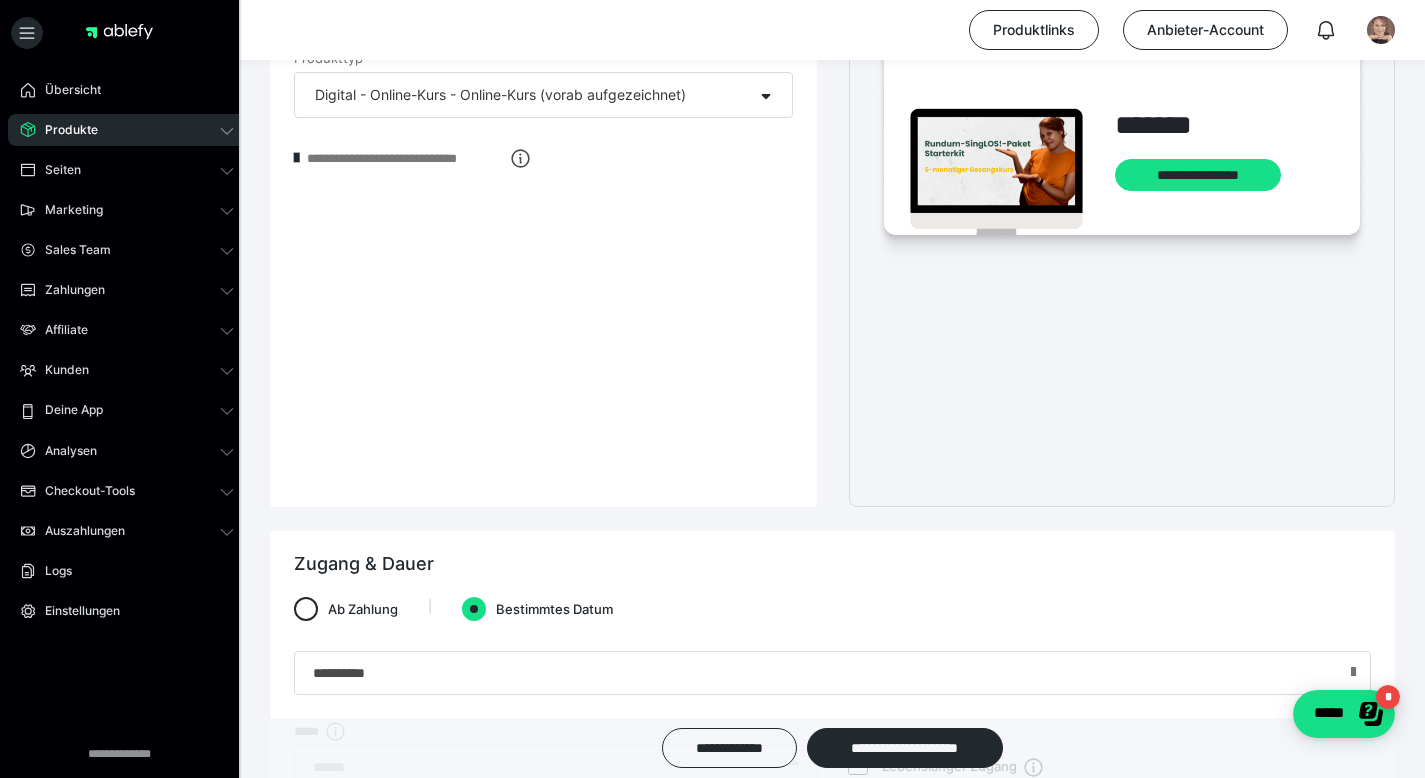 click on "**********" at bounding box center [405, 158] 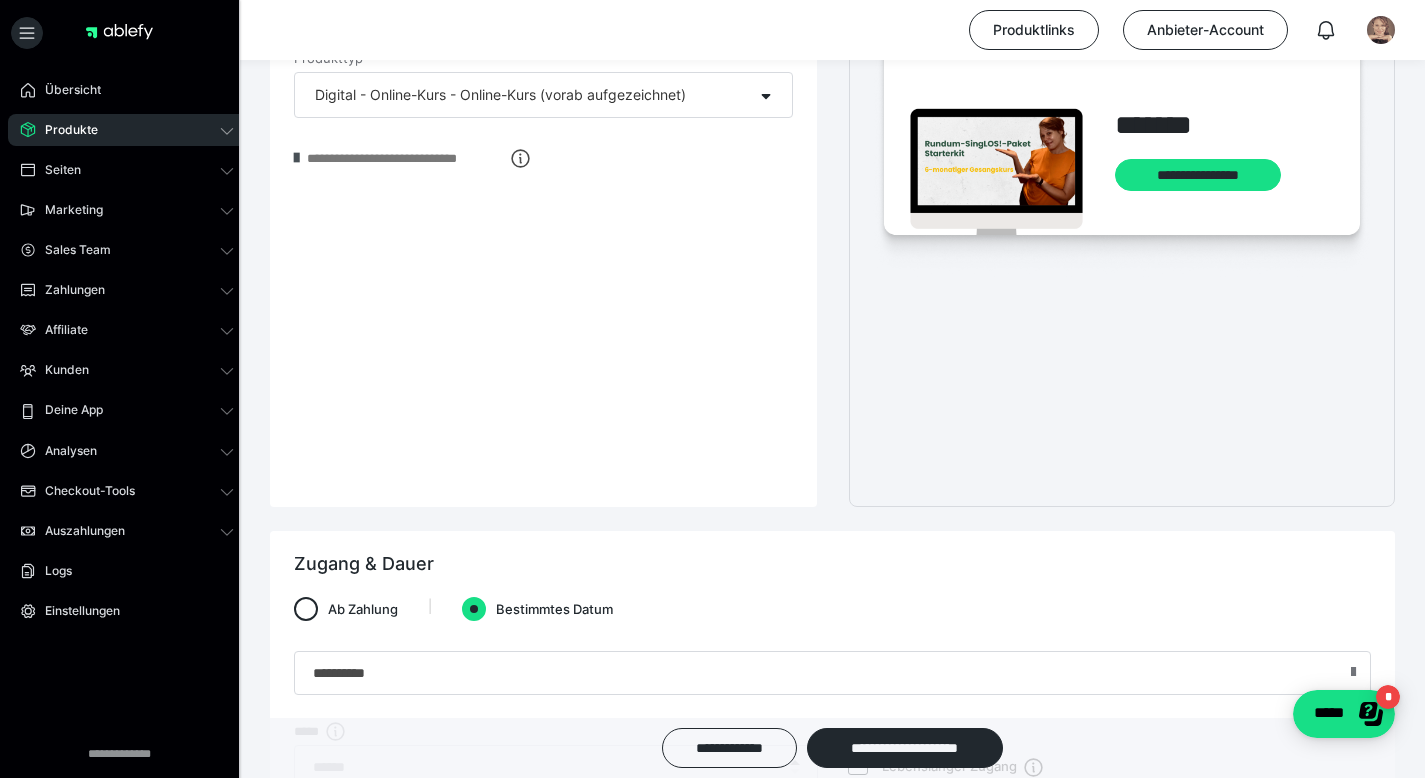 click at bounding box center (296, 158) 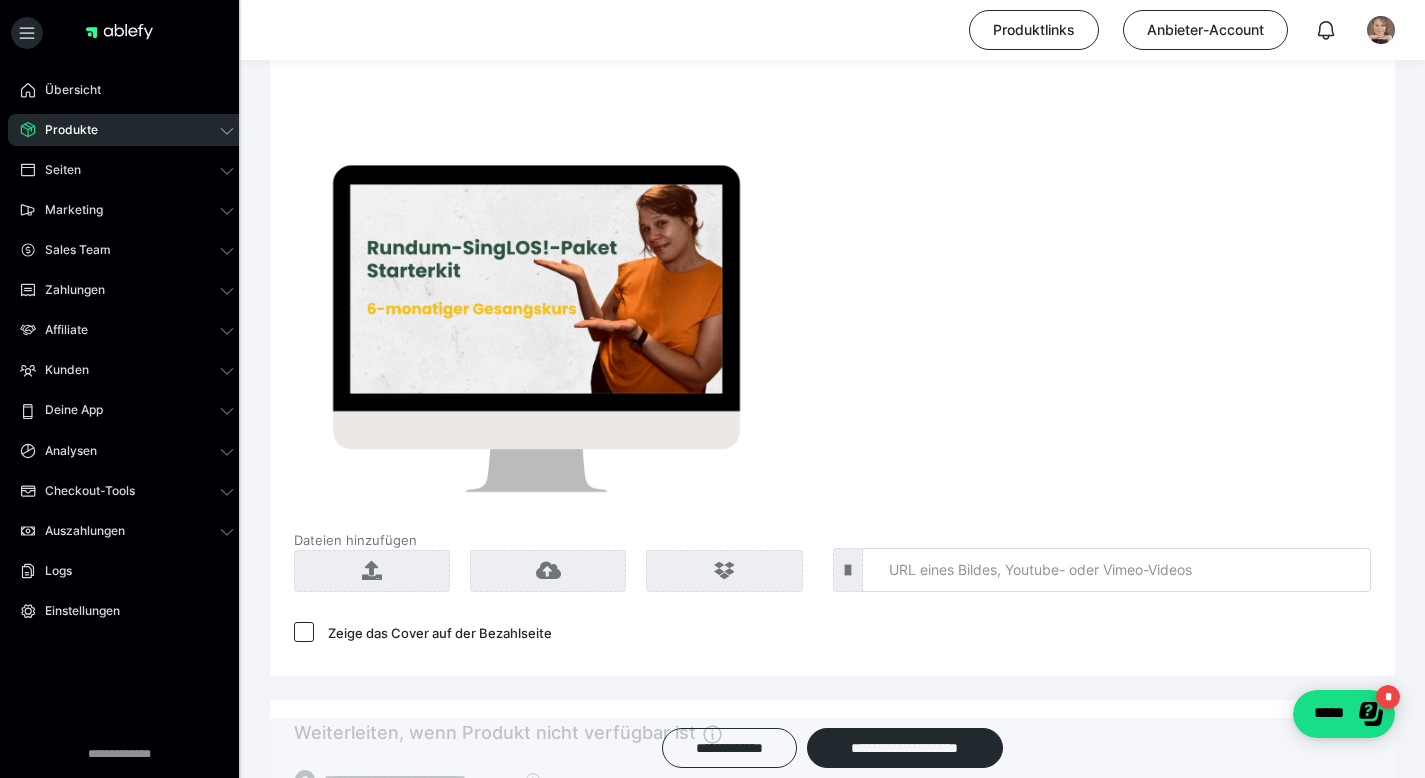 scroll, scrollTop: 1693, scrollLeft: 0, axis: vertical 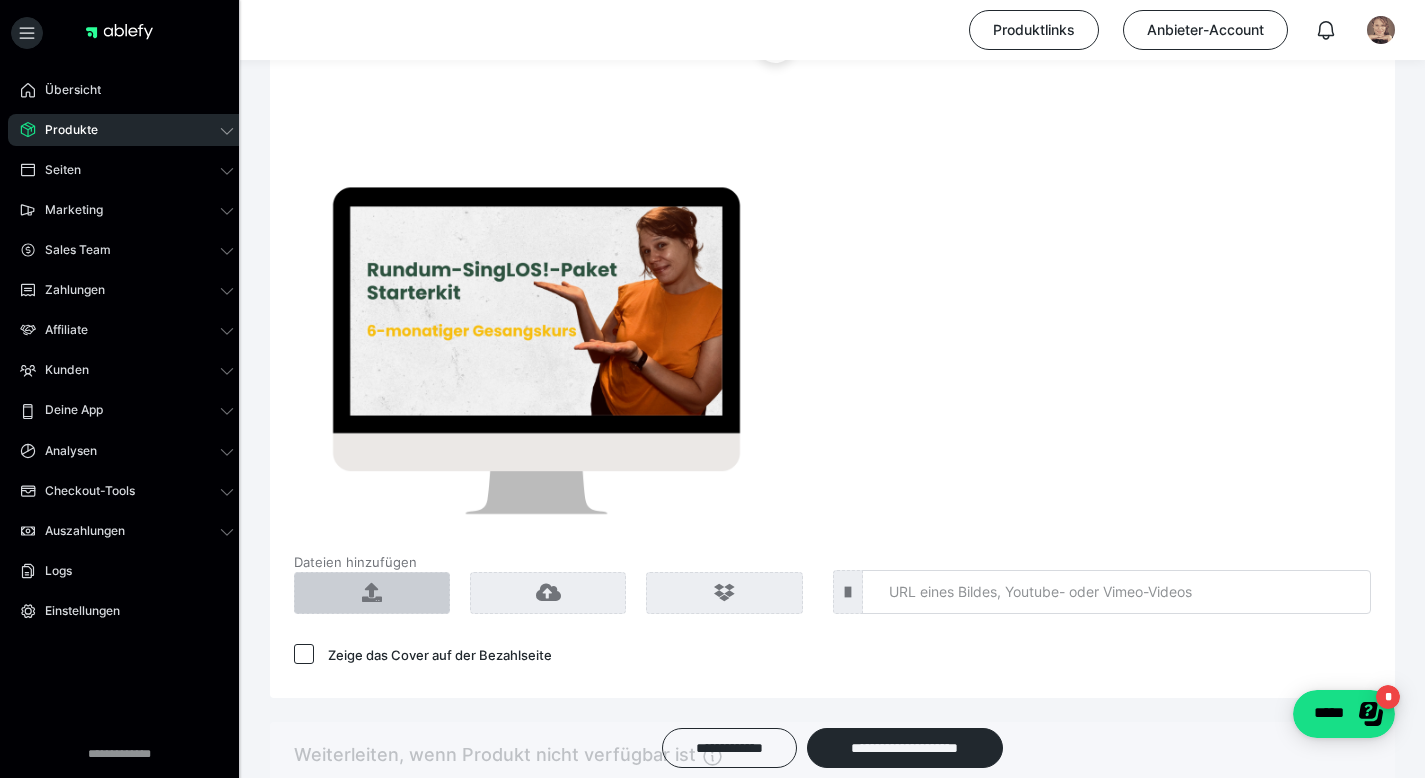 click at bounding box center (372, 593) 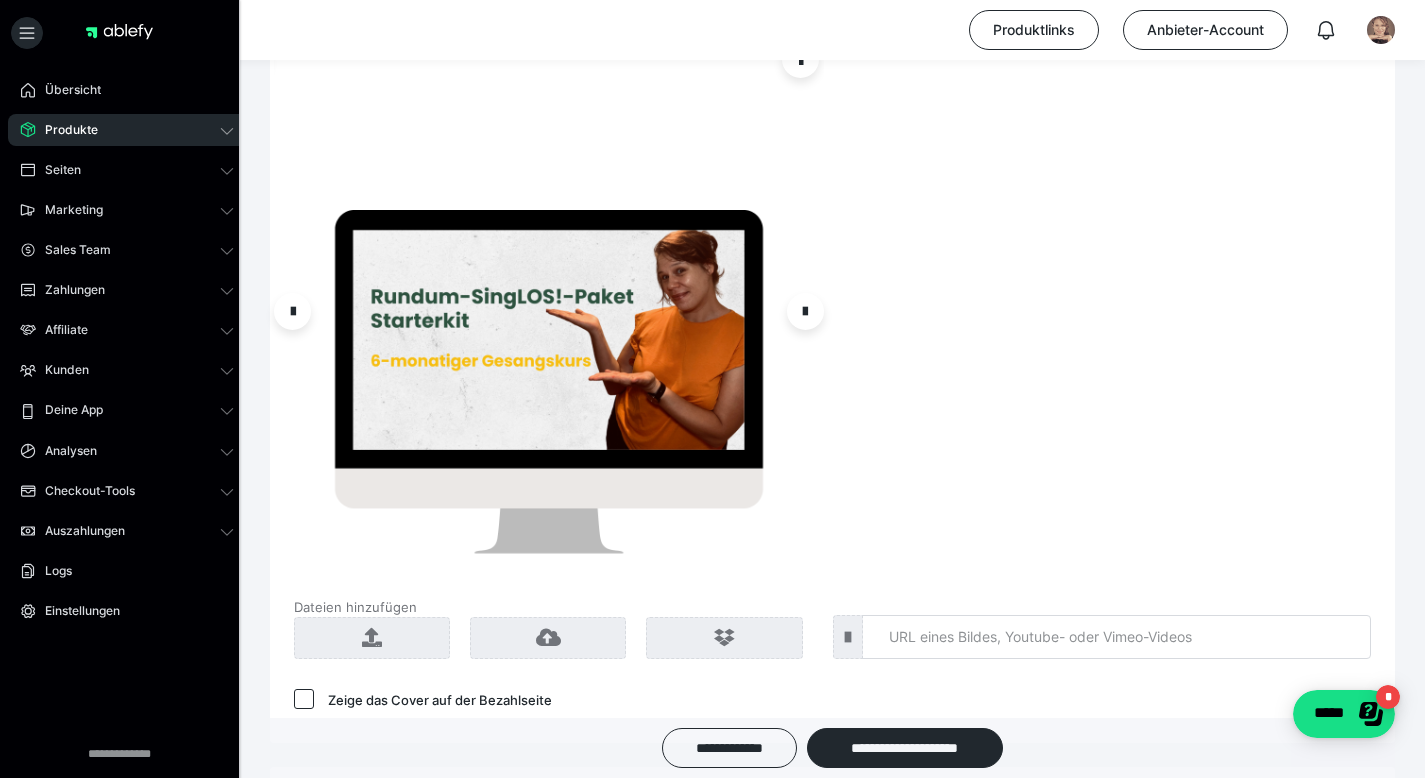 click at bounding box center [549, 311] 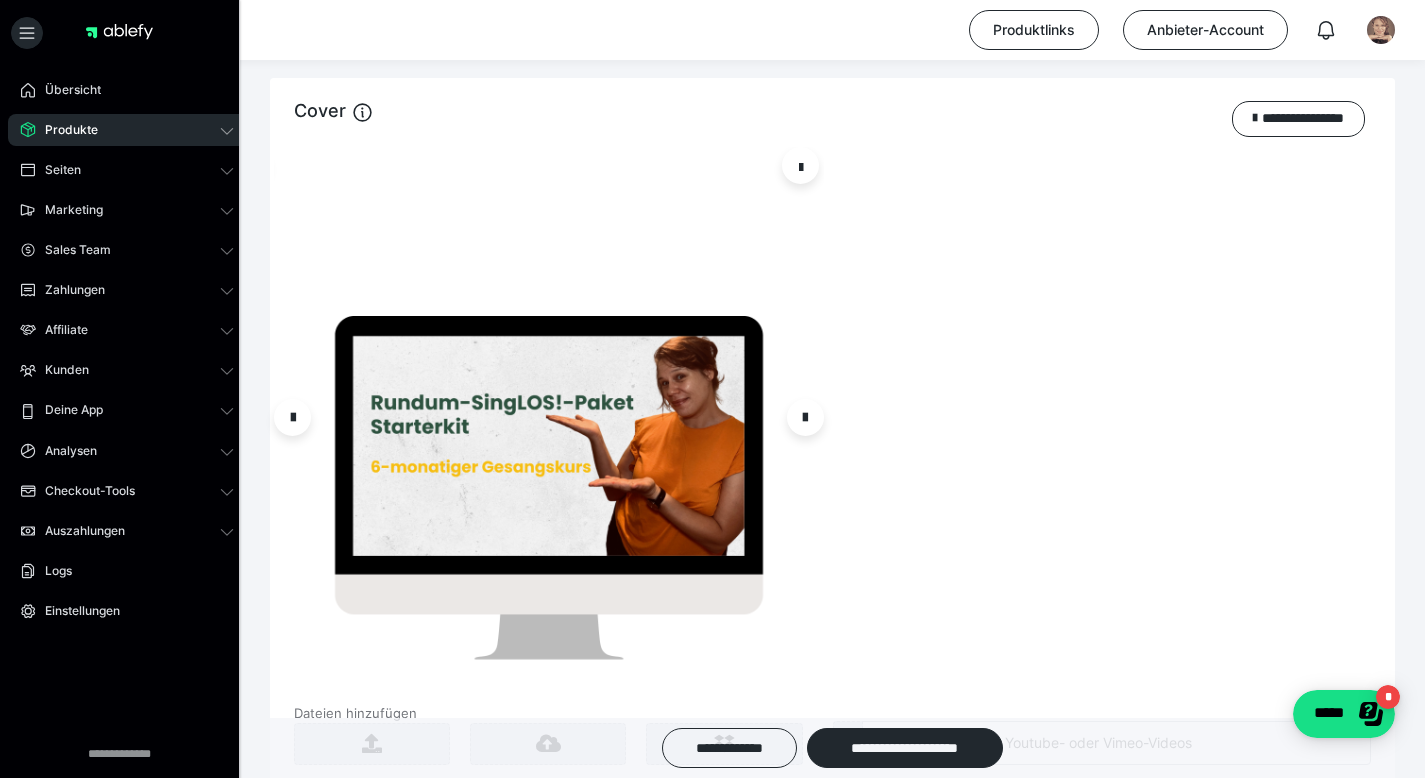 scroll, scrollTop: 1586, scrollLeft: 0, axis: vertical 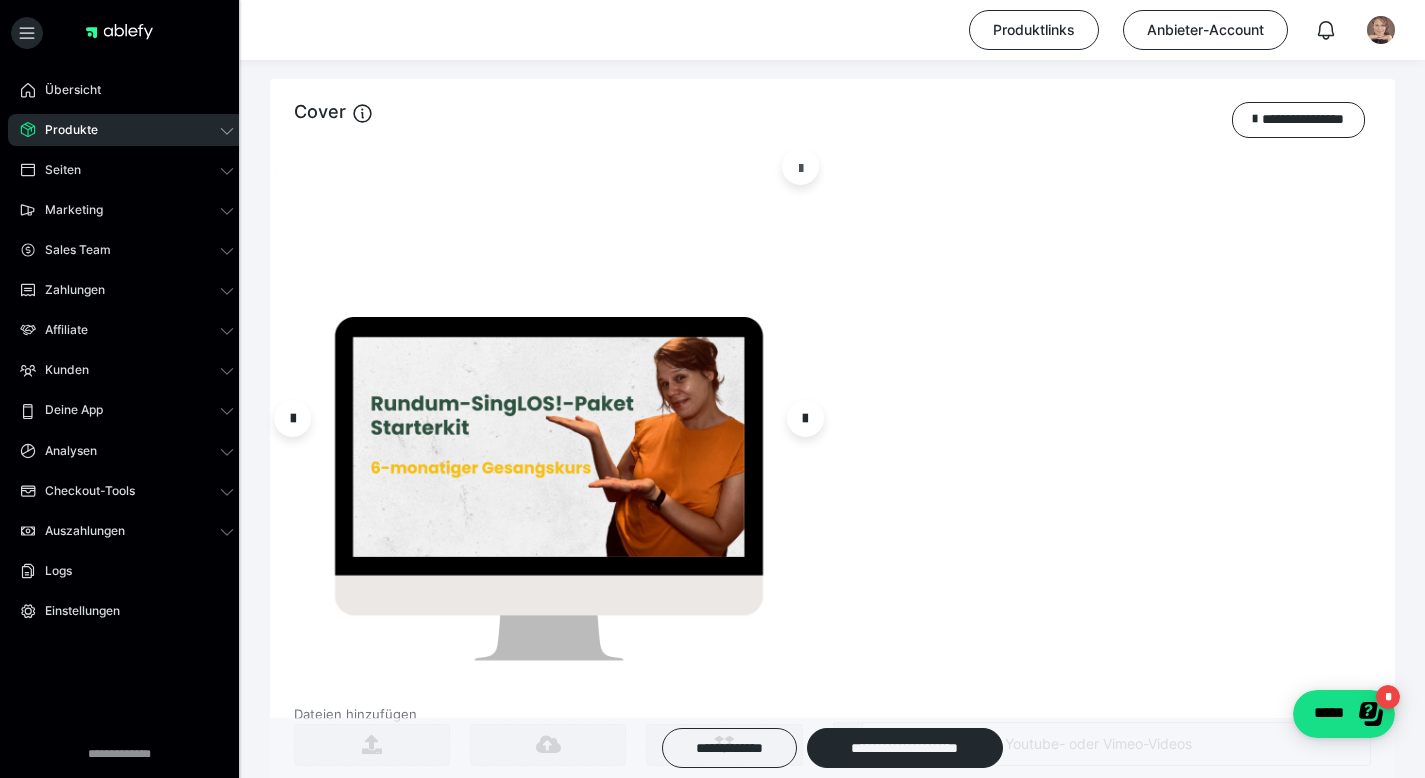 click at bounding box center [800, 166] 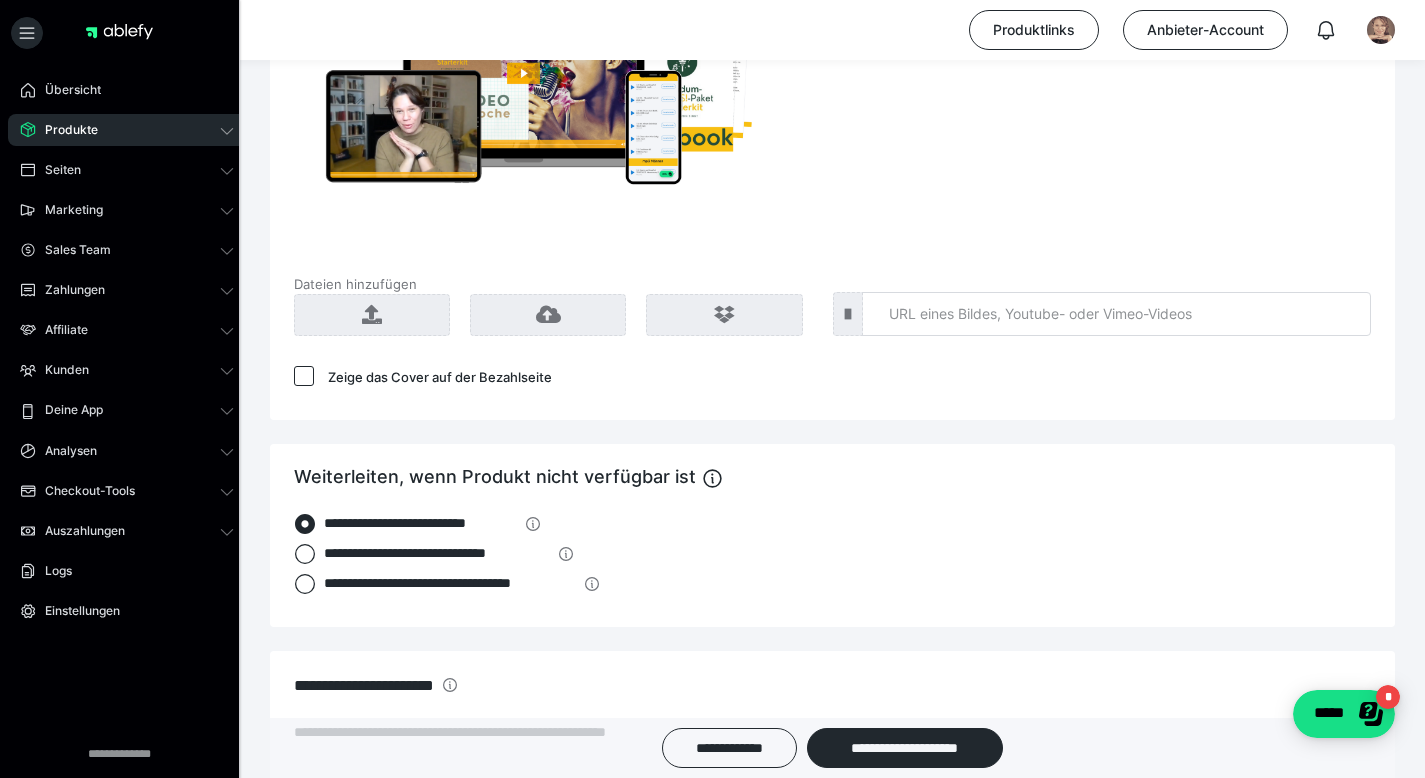 scroll, scrollTop: 1870, scrollLeft: 0, axis: vertical 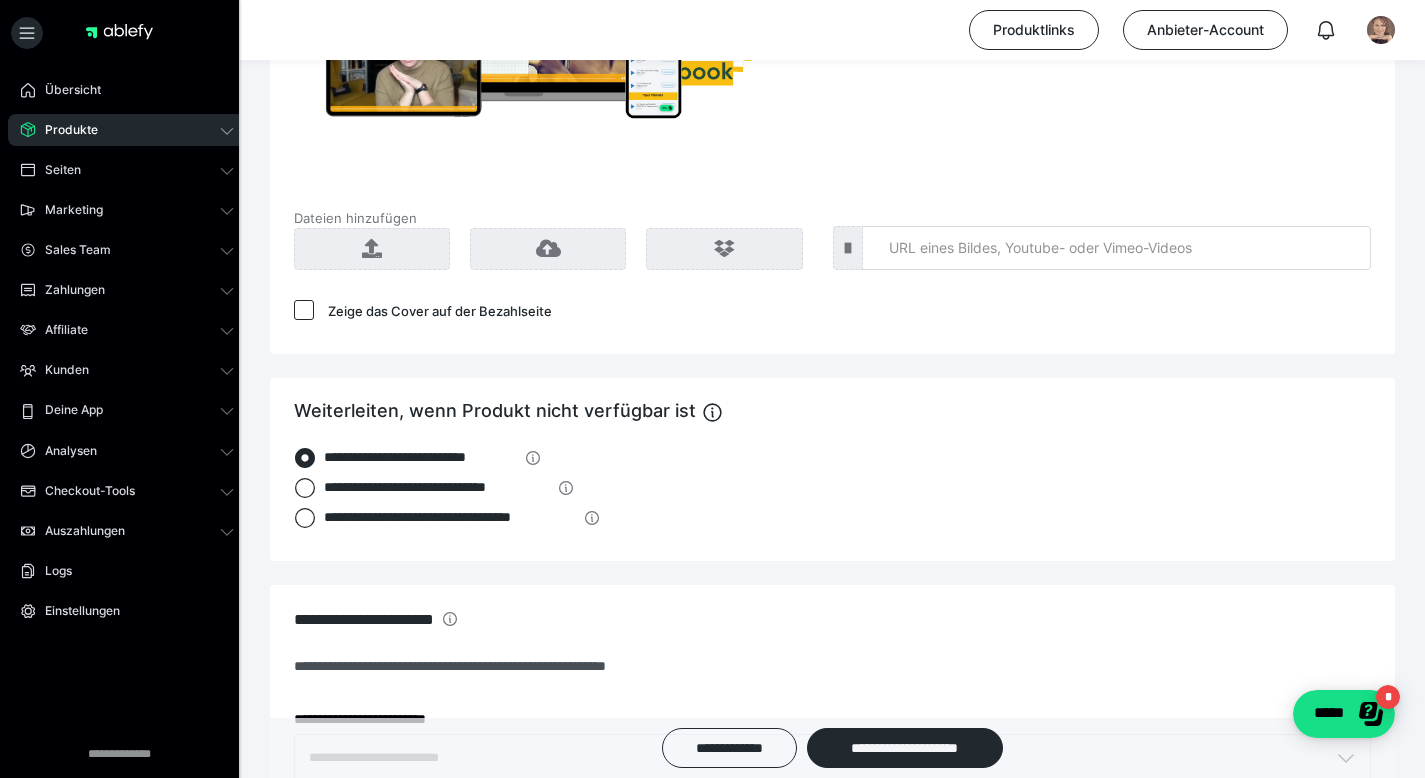 click on "Zeige das Cover auf der Bezahlseite" at bounding box center [440, 311] 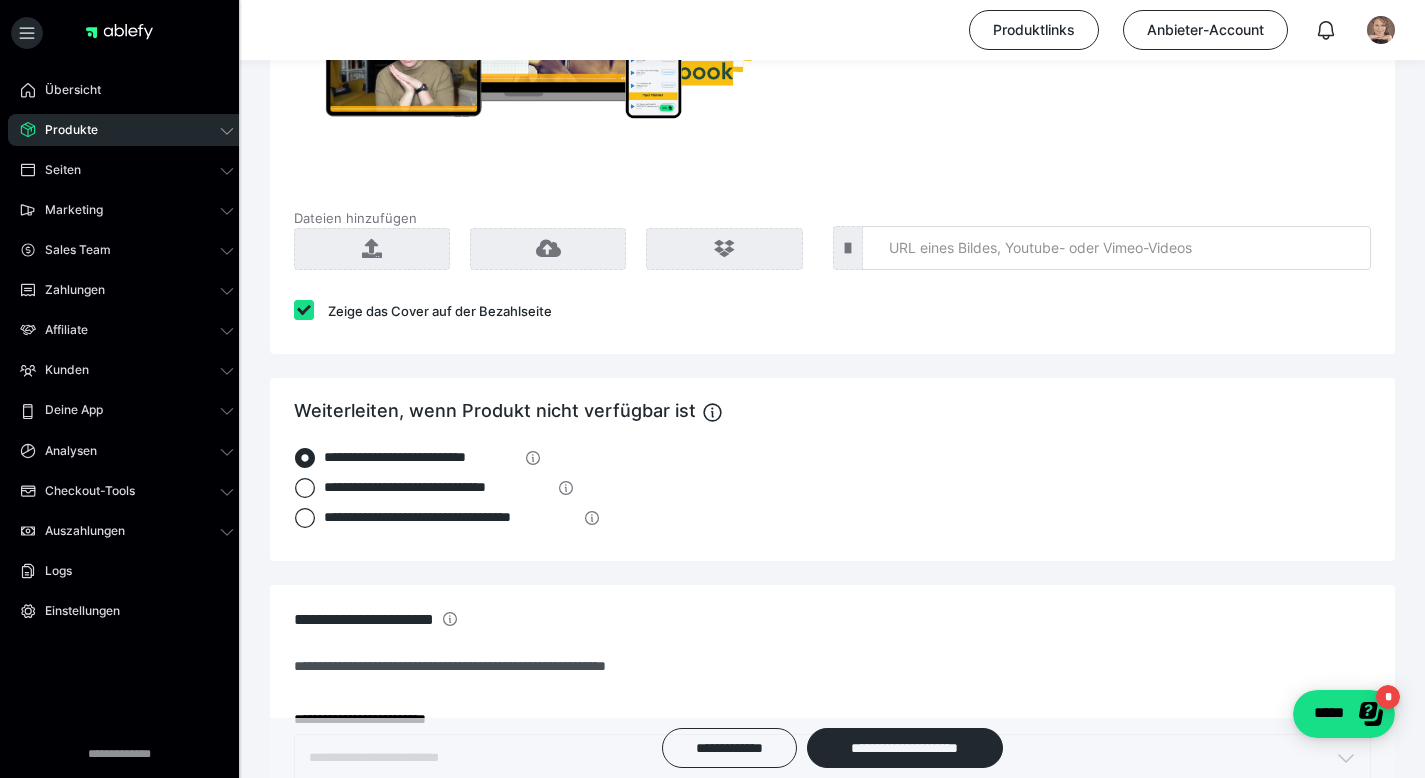checkbox on "****" 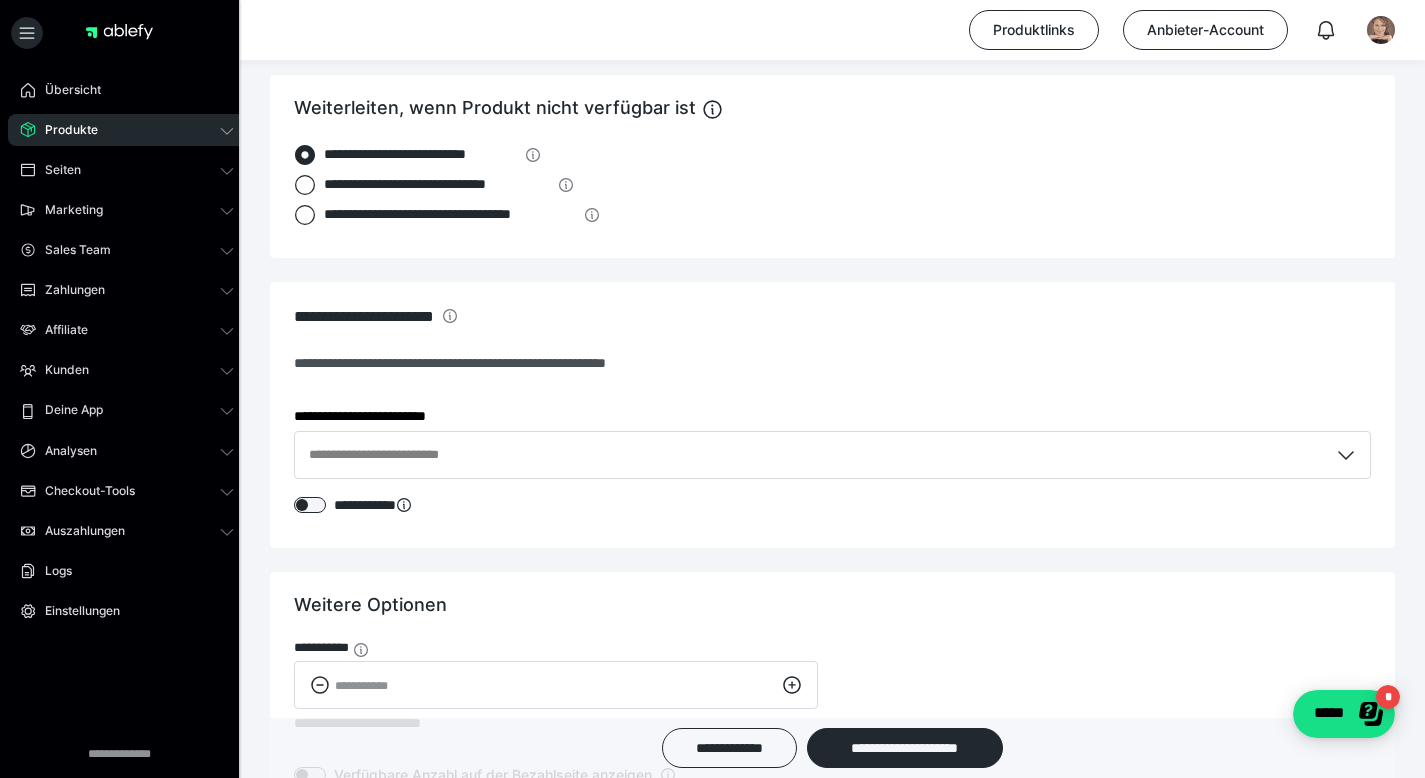 scroll, scrollTop: 2246, scrollLeft: 0, axis: vertical 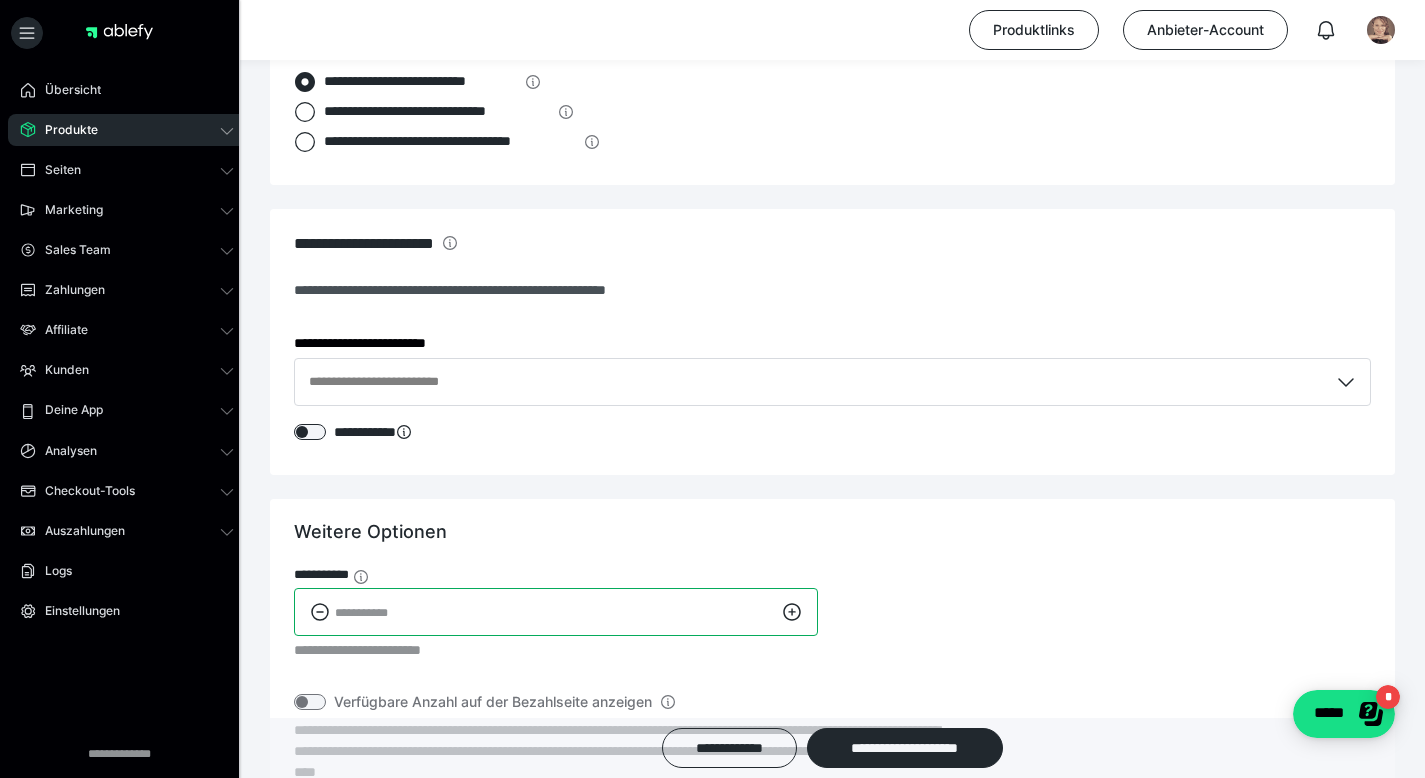 click on "**" at bounding box center (556, 612) 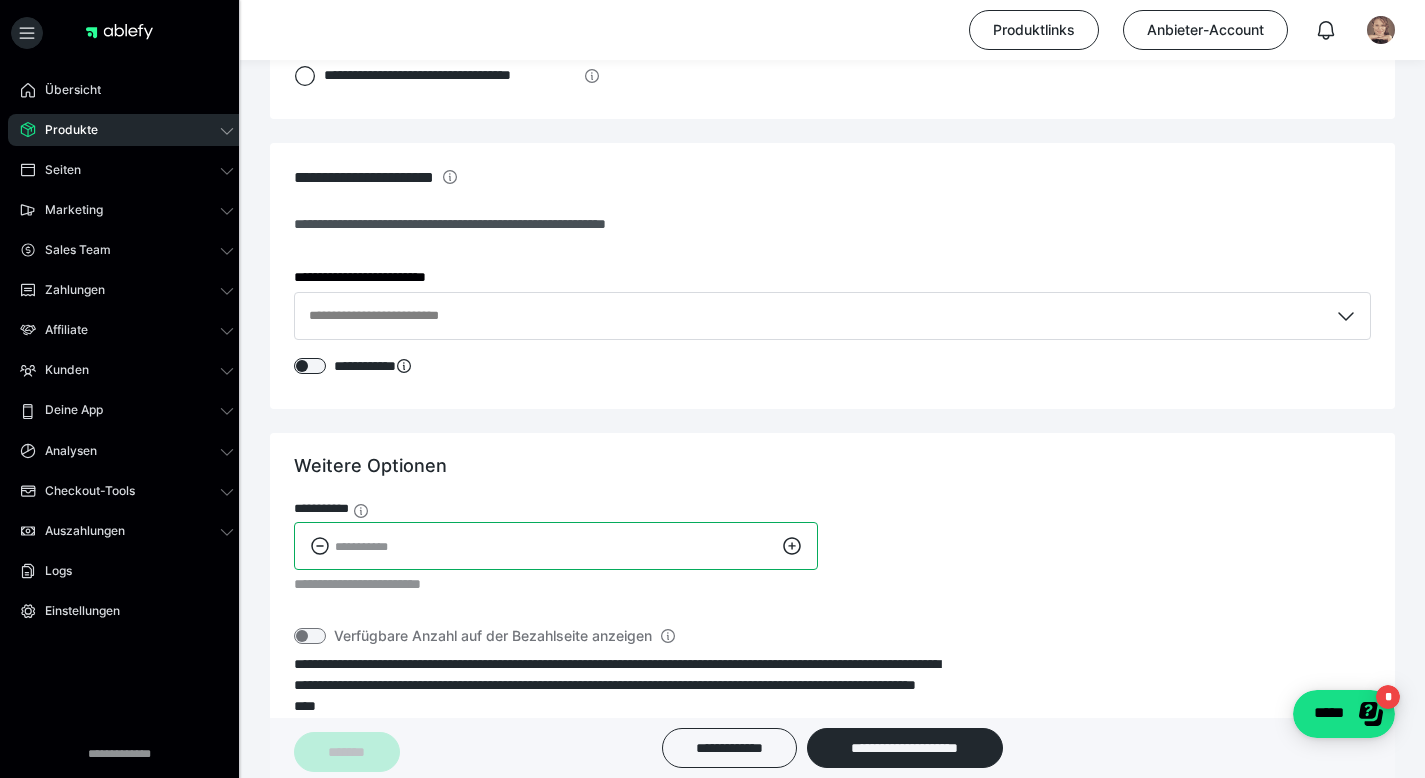 scroll, scrollTop: 2274, scrollLeft: 0, axis: vertical 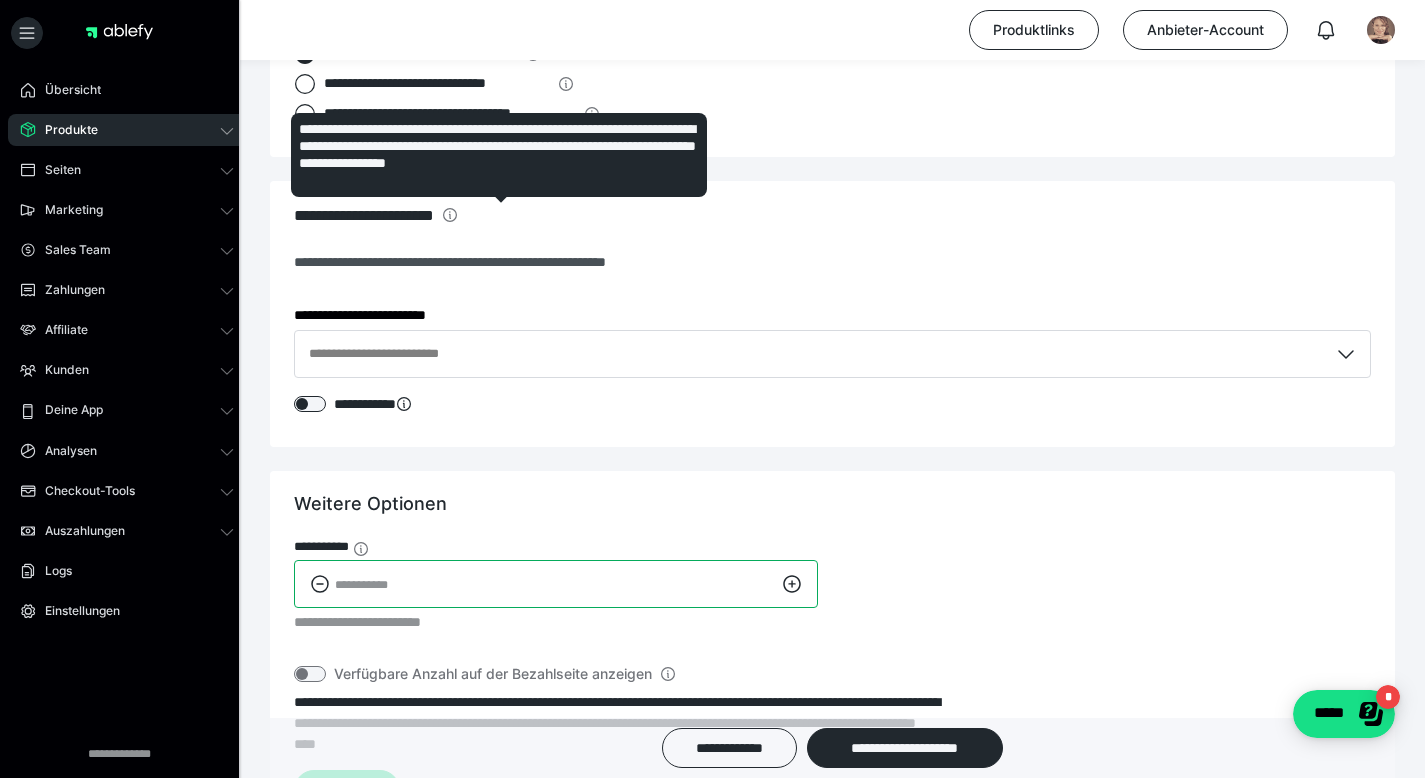 type on "*" 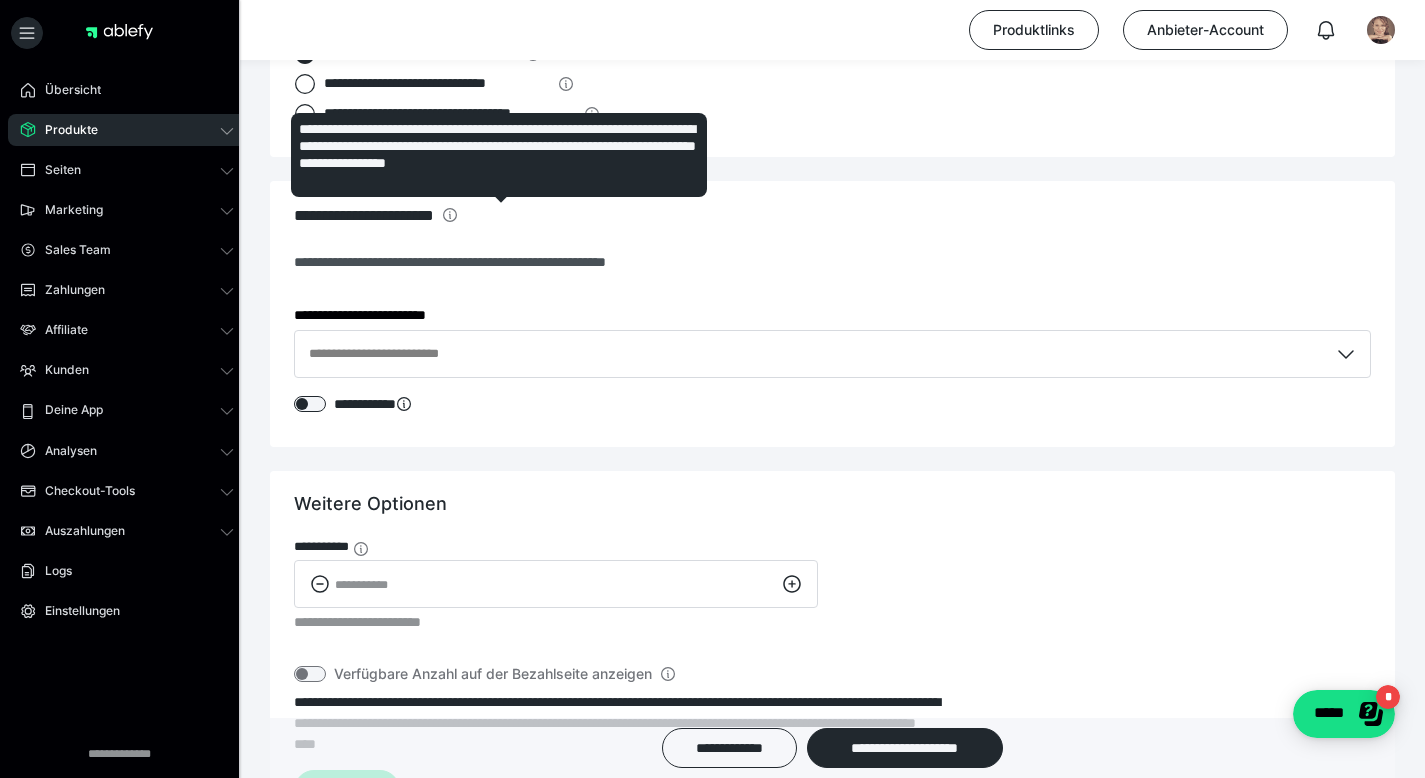 click 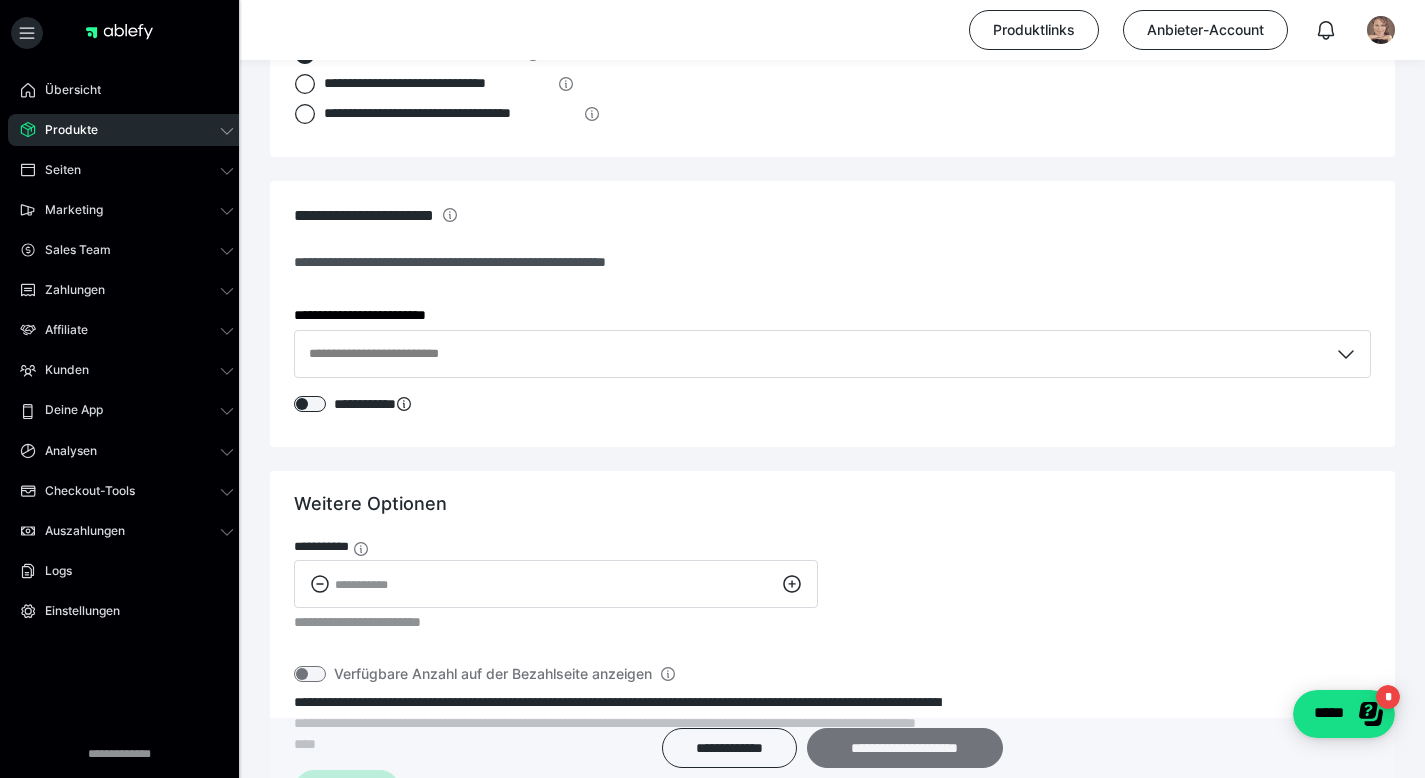 click on "**********" at bounding box center [905, 748] 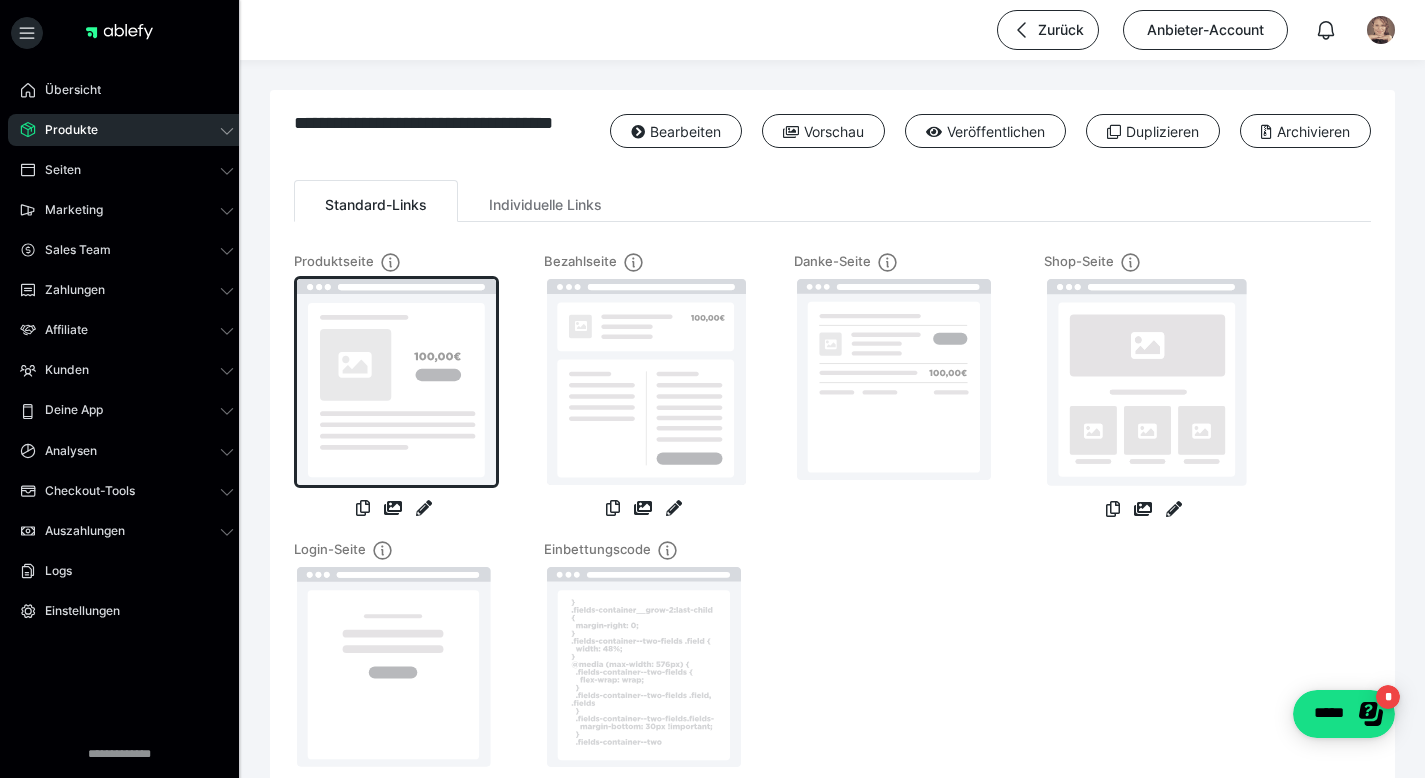 click at bounding box center (396, 382) 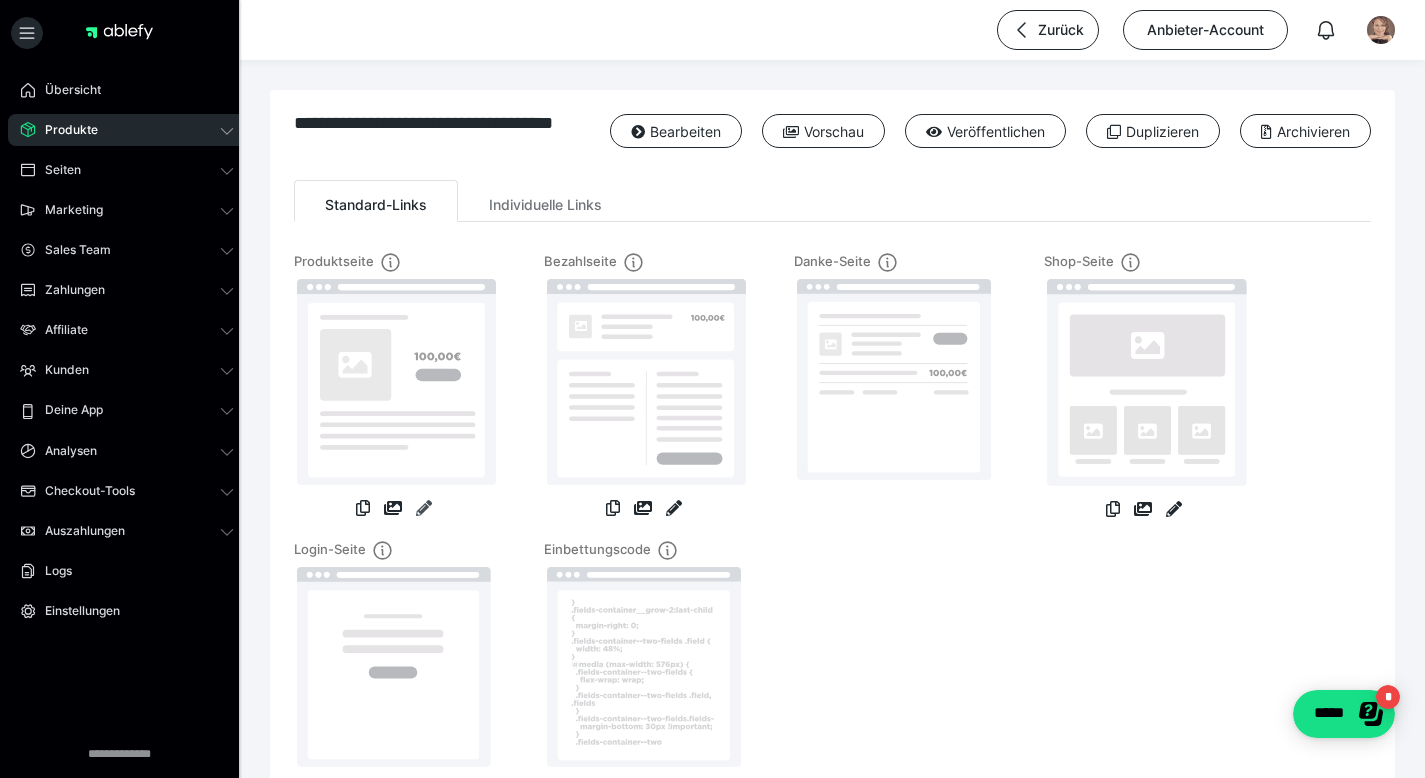 click at bounding box center (424, 508) 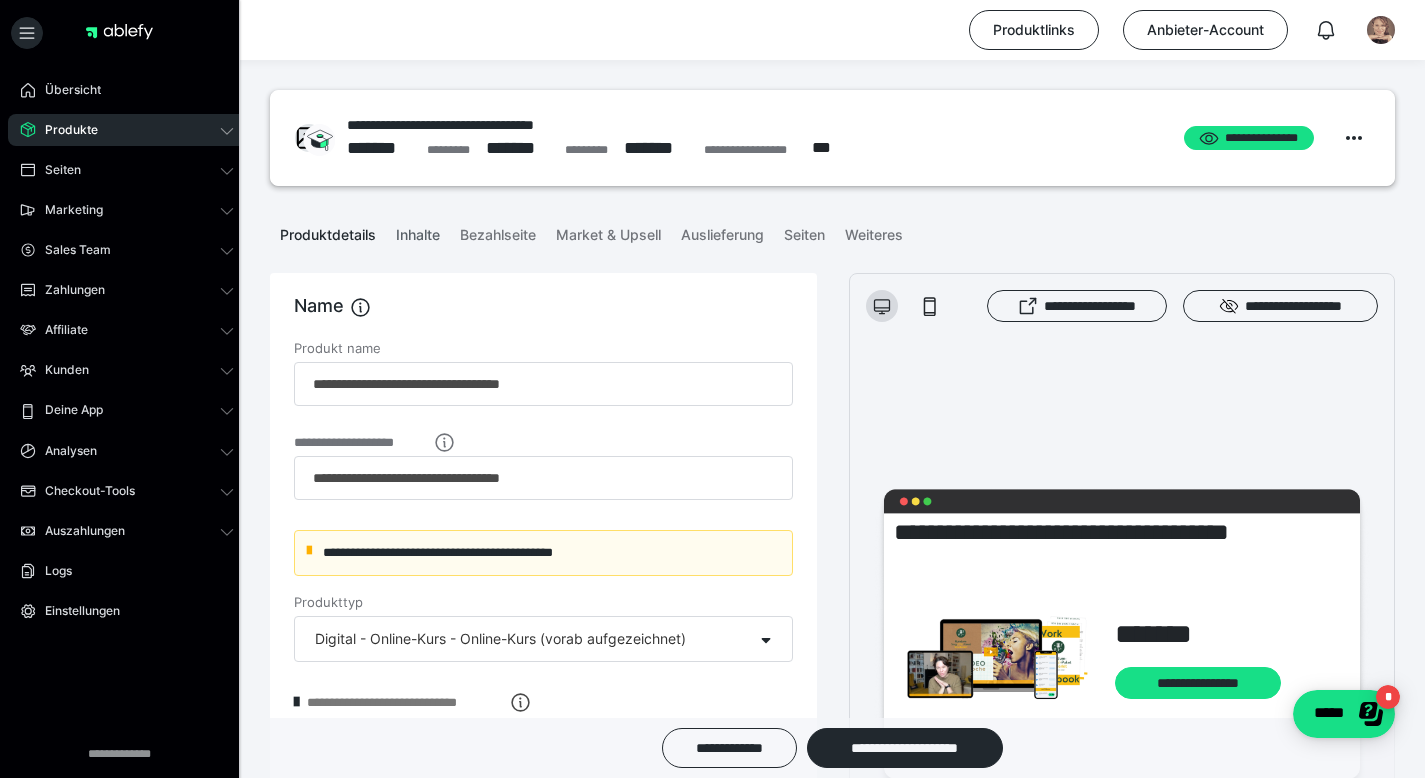 click on "Inhalte" at bounding box center (418, 231) 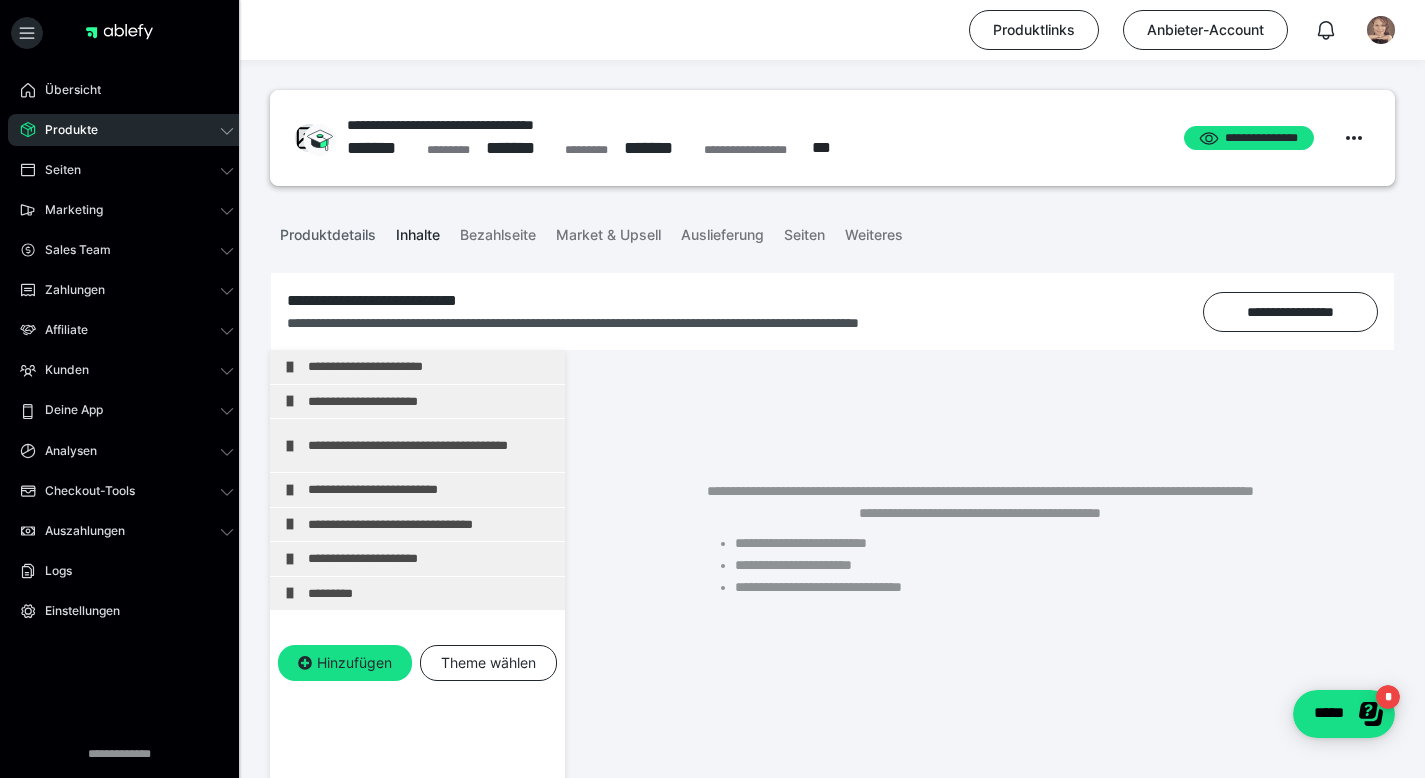 click on "Produktdetails" at bounding box center (328, 231) 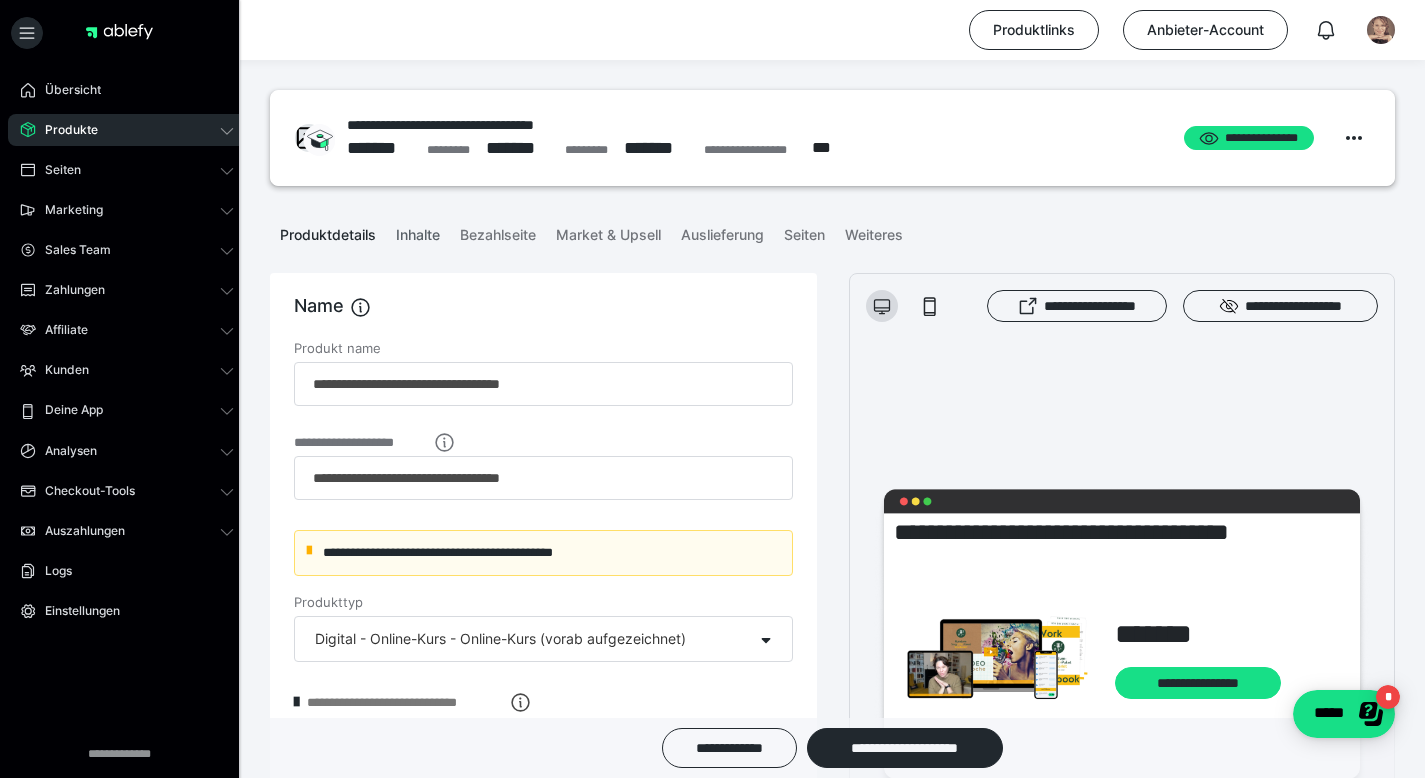 click on "Inhalte" at bounding box center [418, 231] 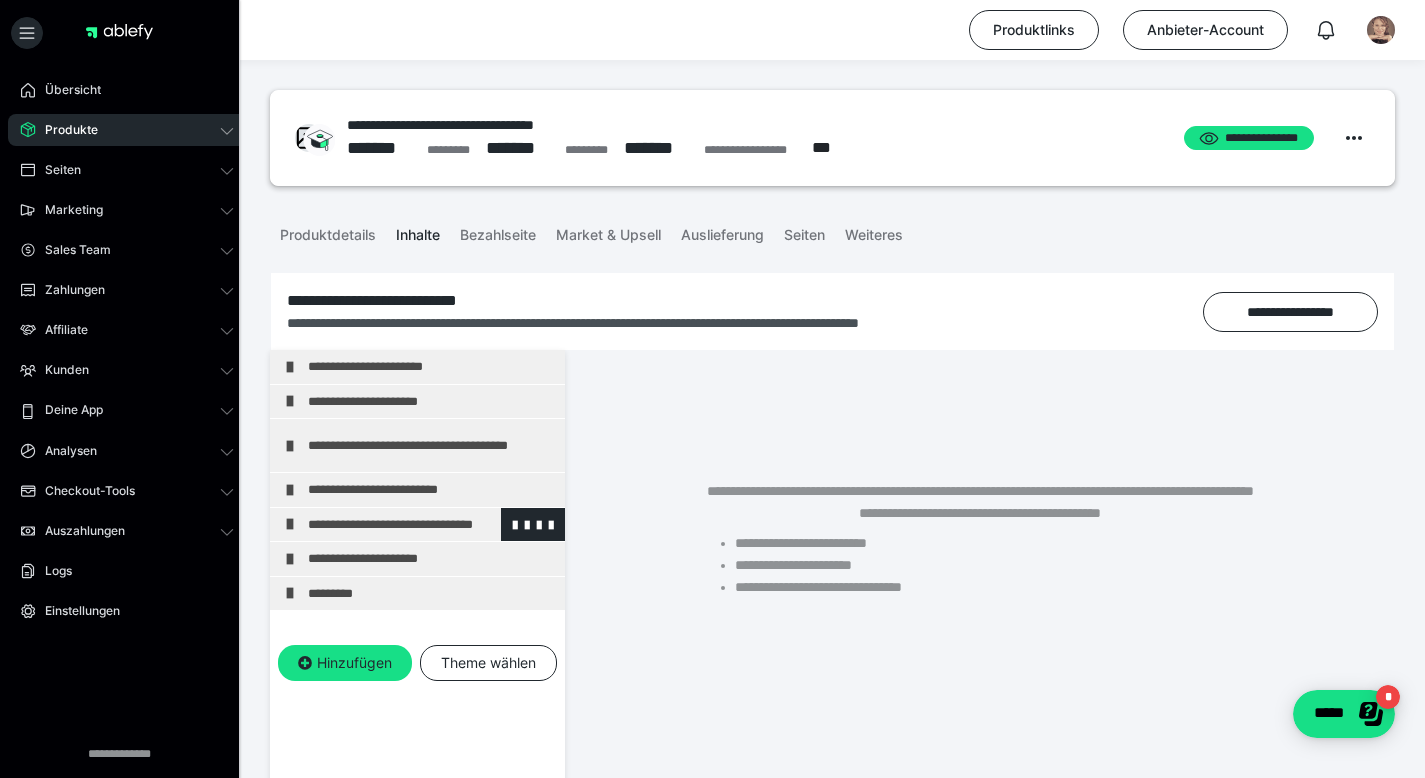 click at bounding box center [290, 524] 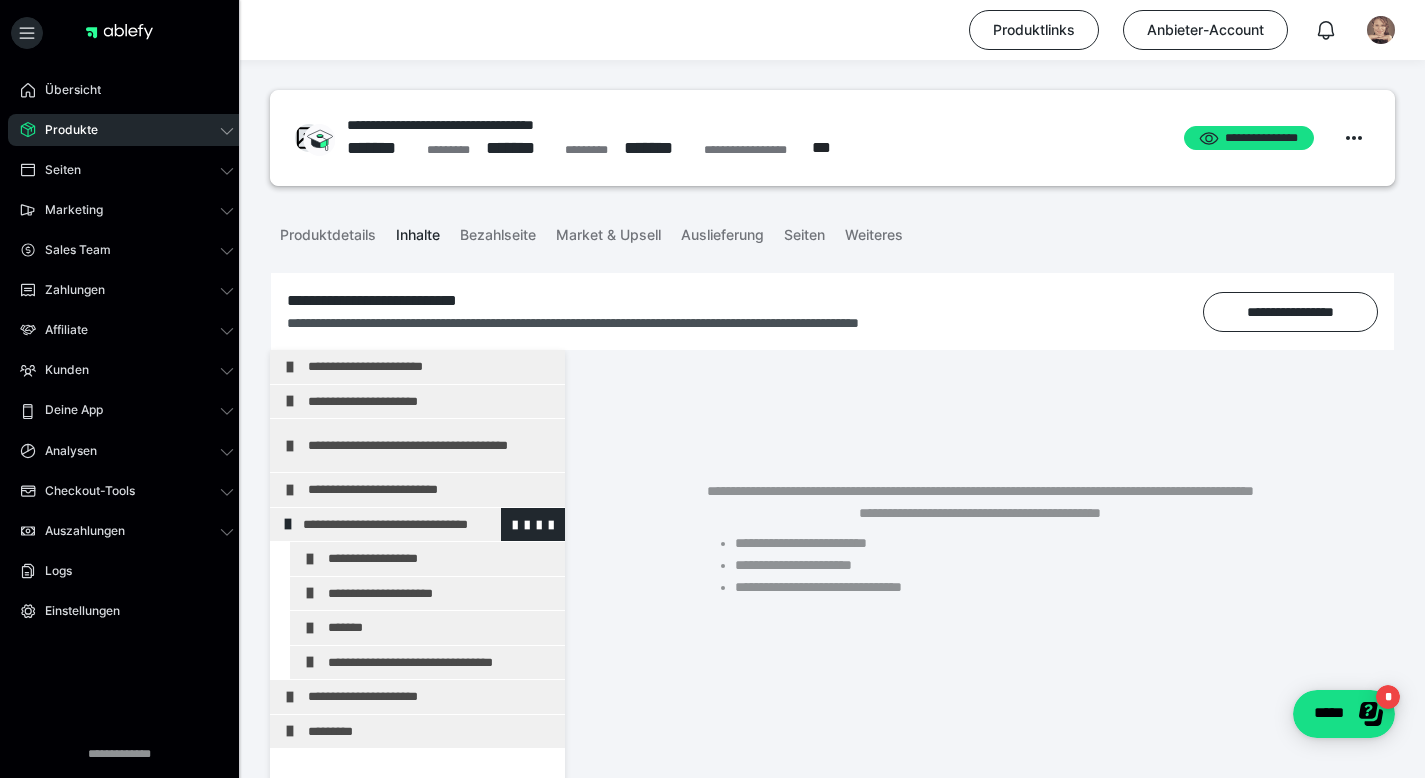click at bounding box center (288, 524) 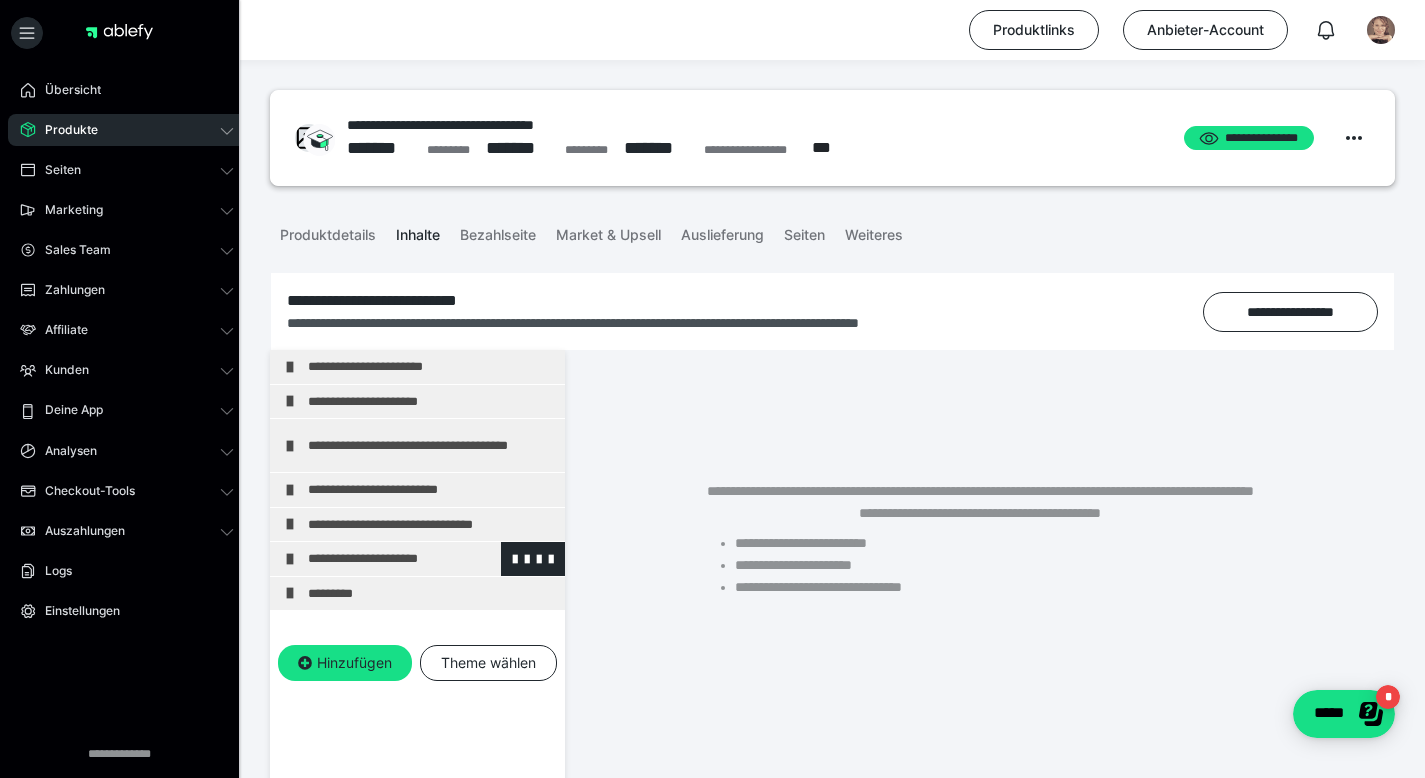 click on "**********" at bounding box center (417, 559) 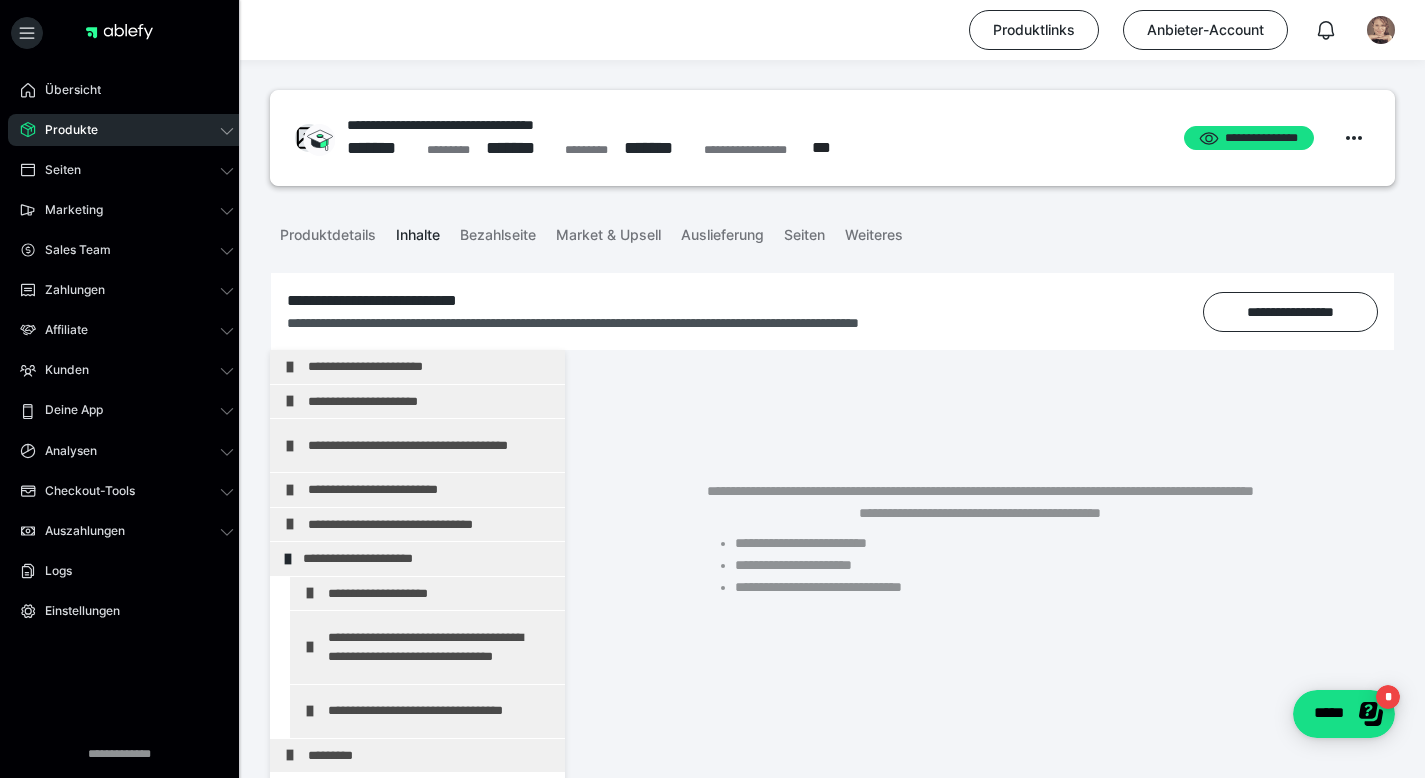 click on "**********" at bounding box center (417, 559) 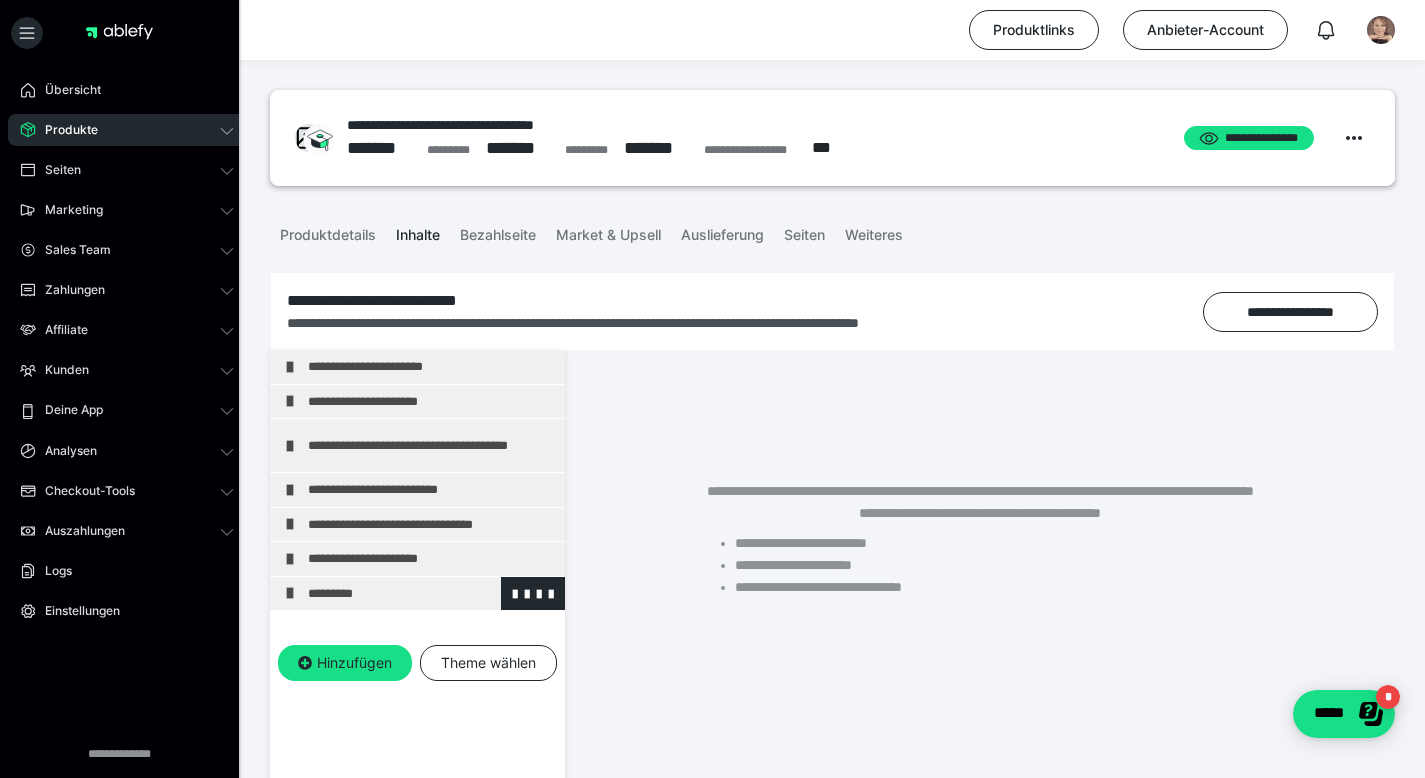 click on "*********" at bounding box center [417, 594] 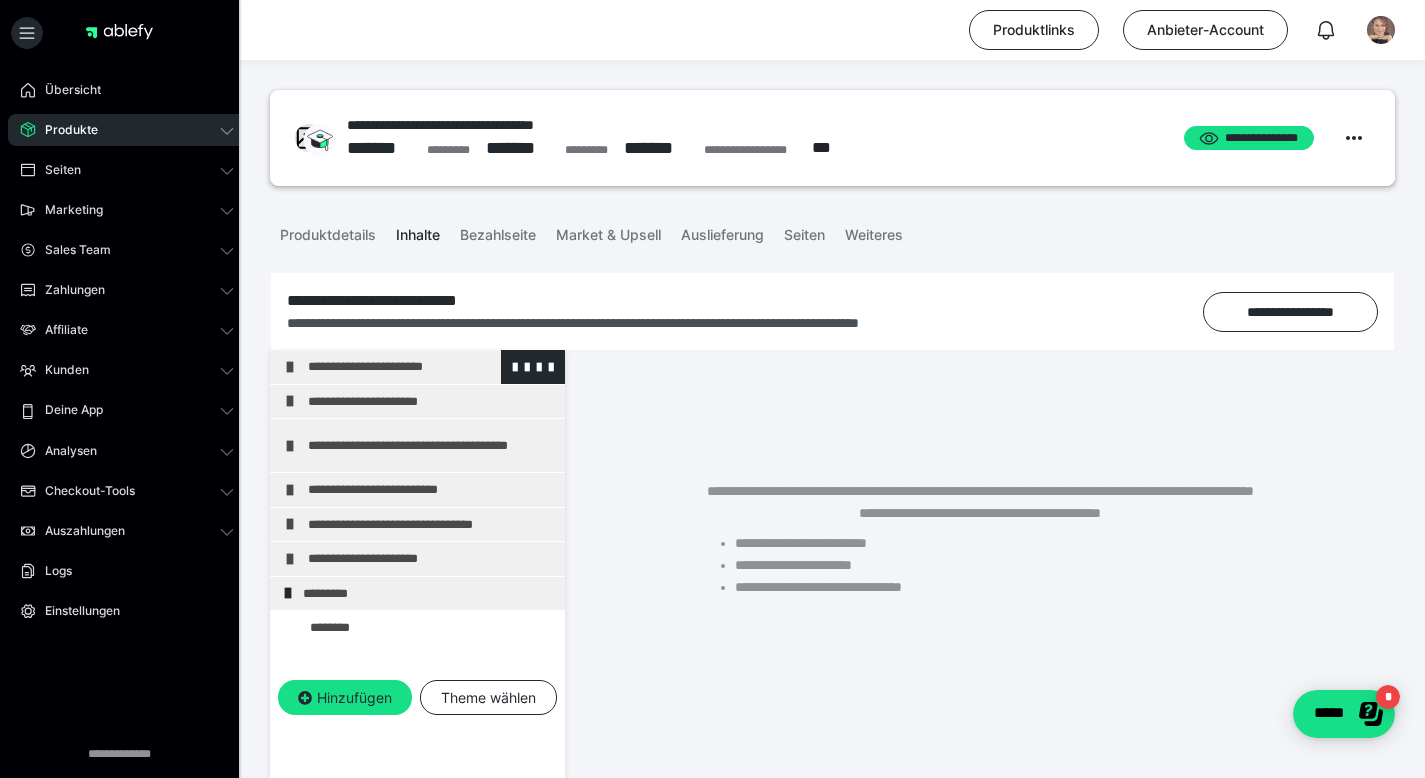 click at bounding box center [290, 367] 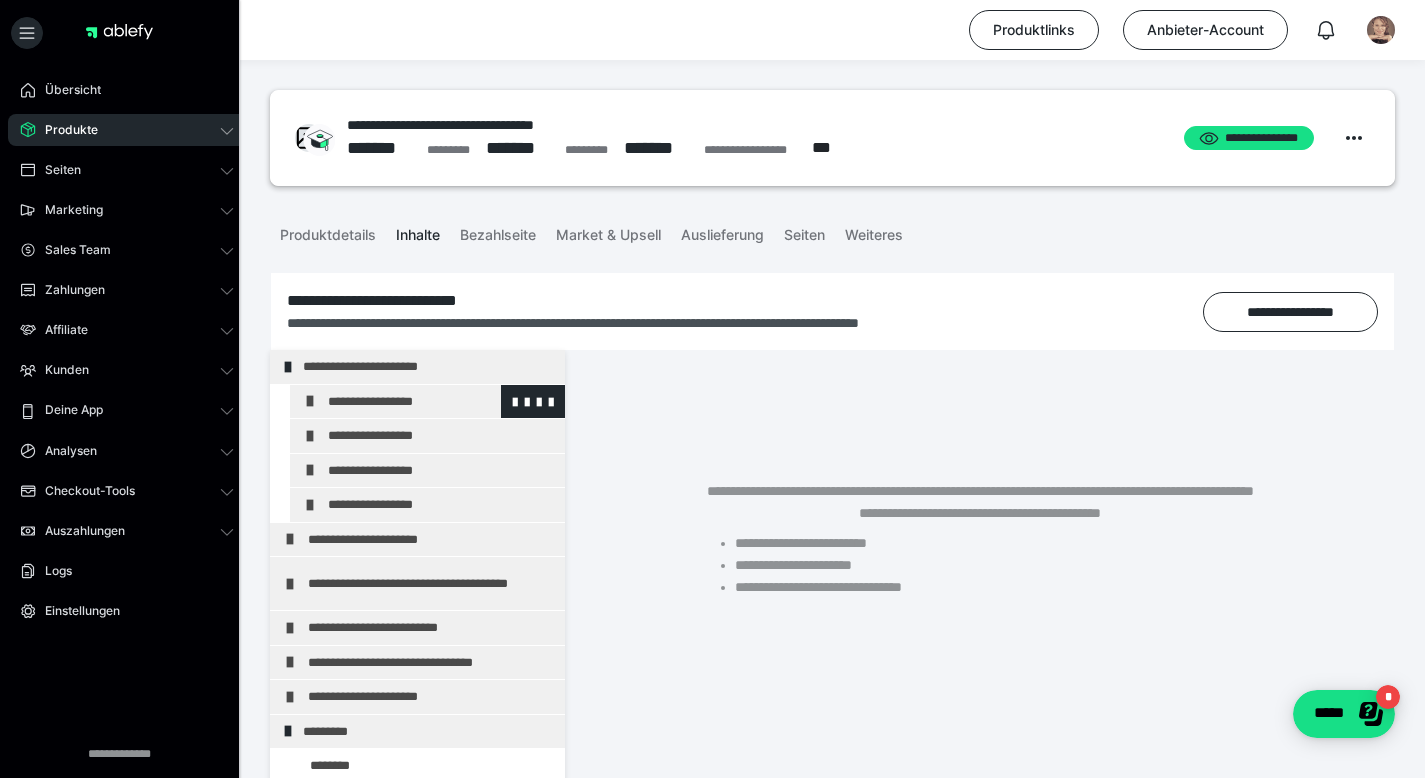 click on "**********" at bounding box center (441, 402) 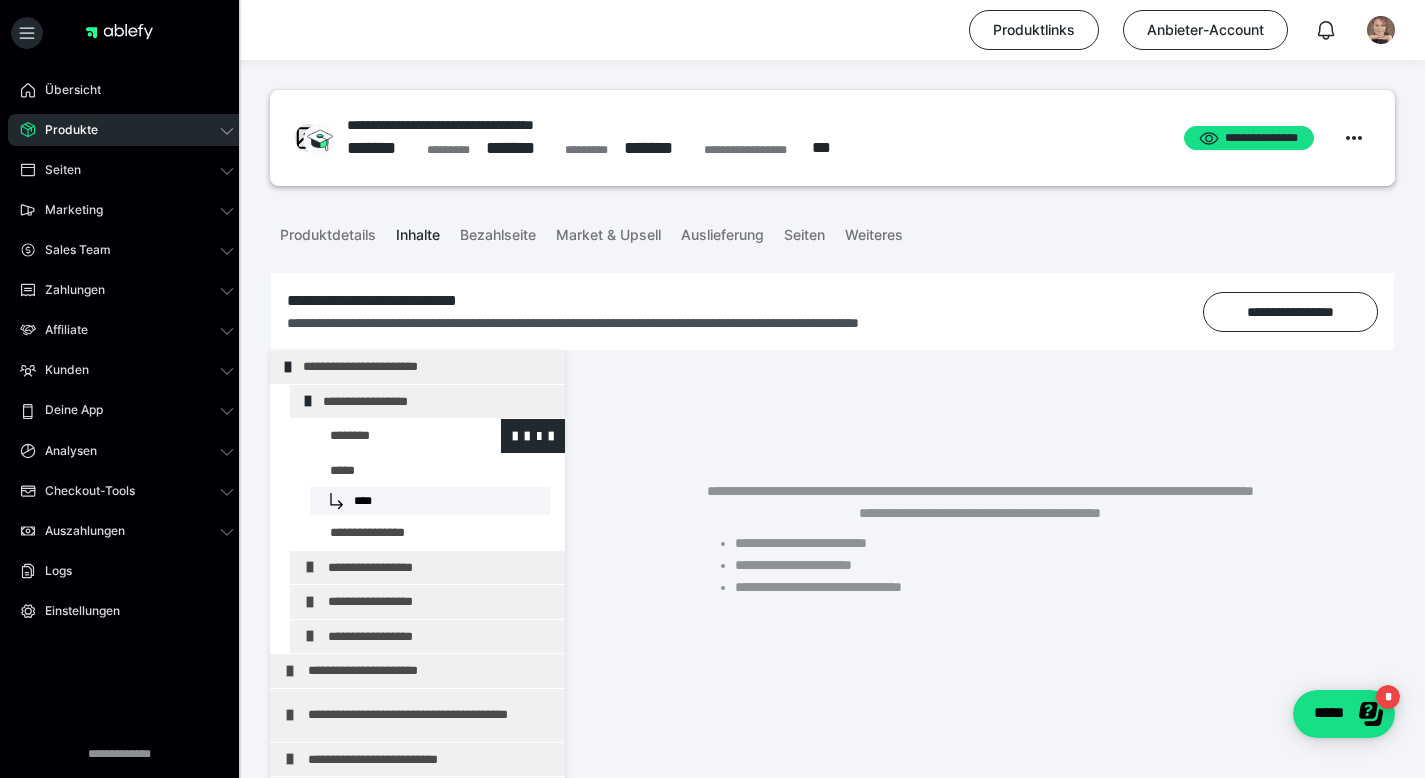click at bounding box center (385, 436) 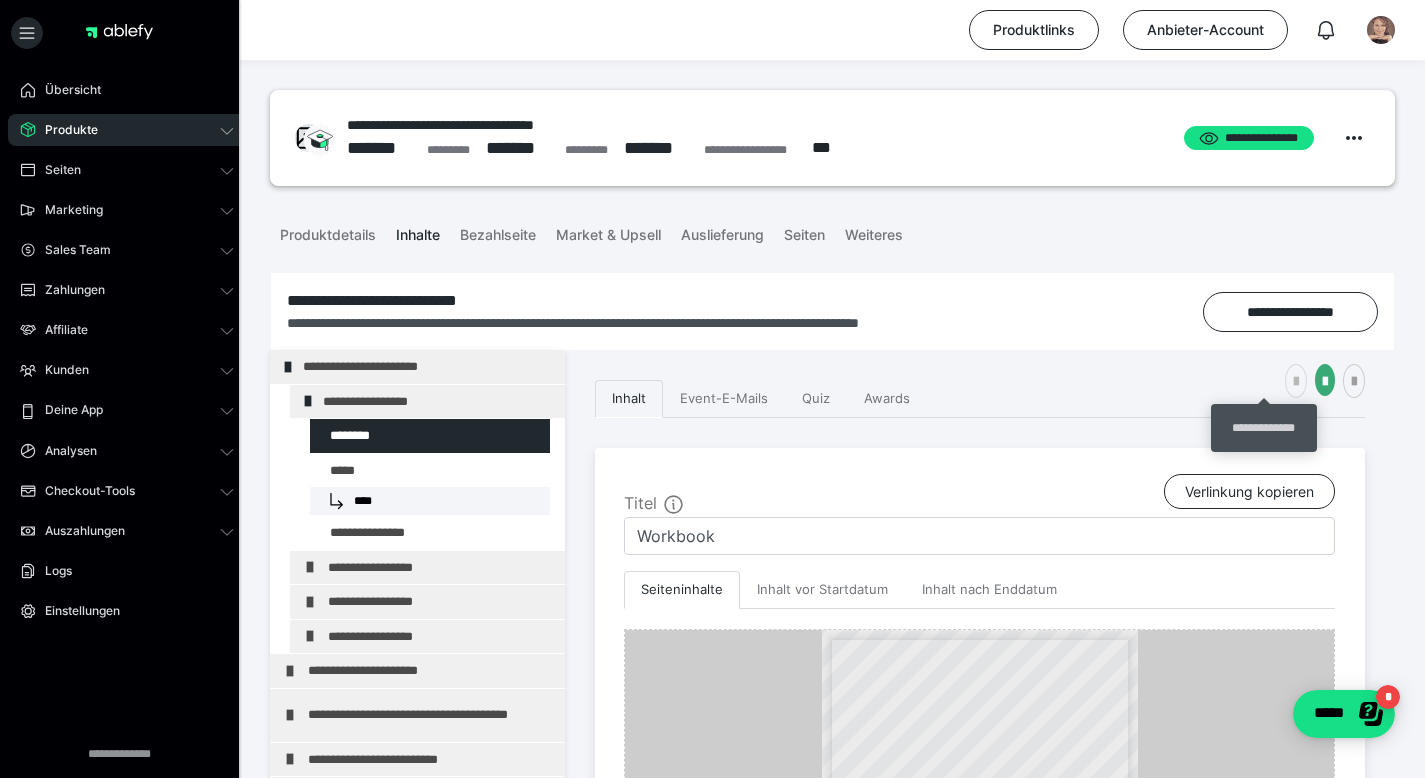 click at bounding box center [1296, 382] 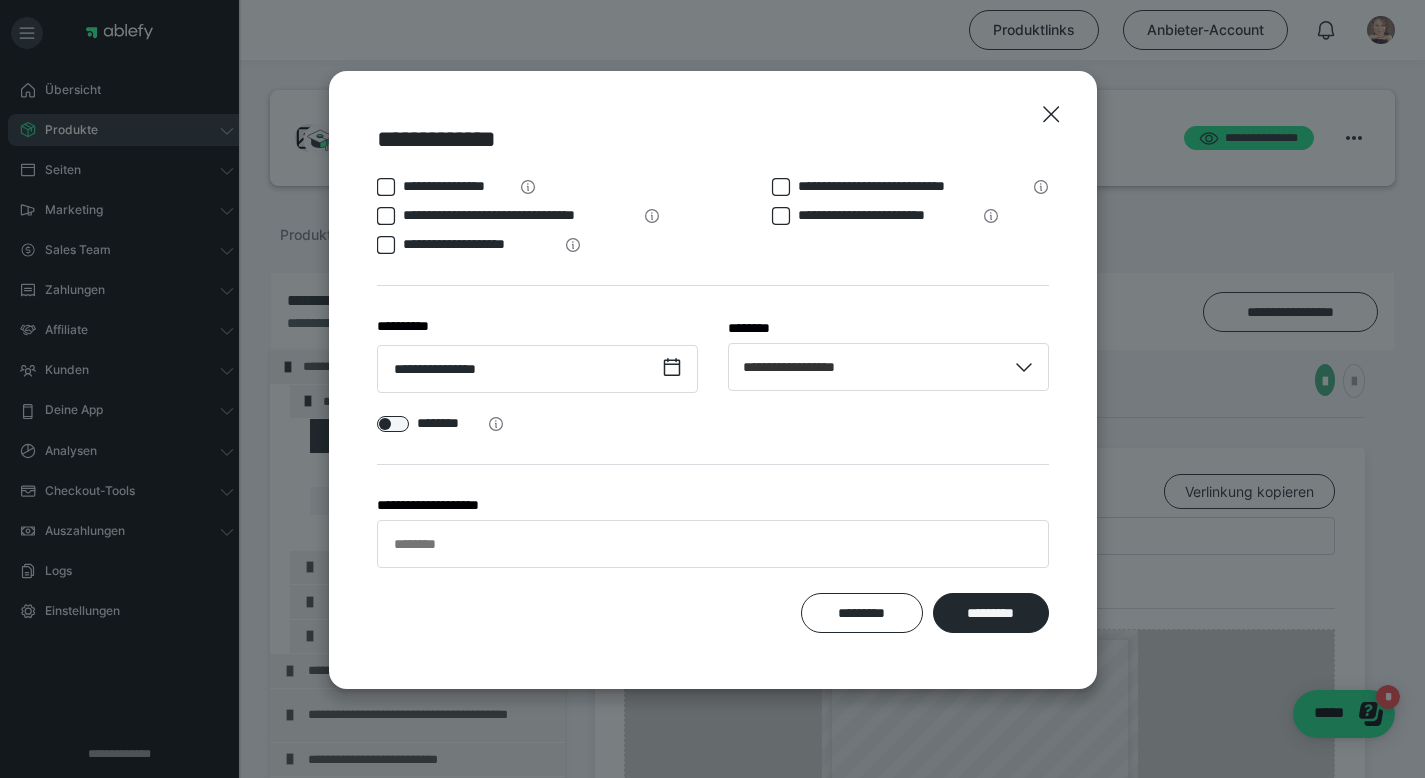 click 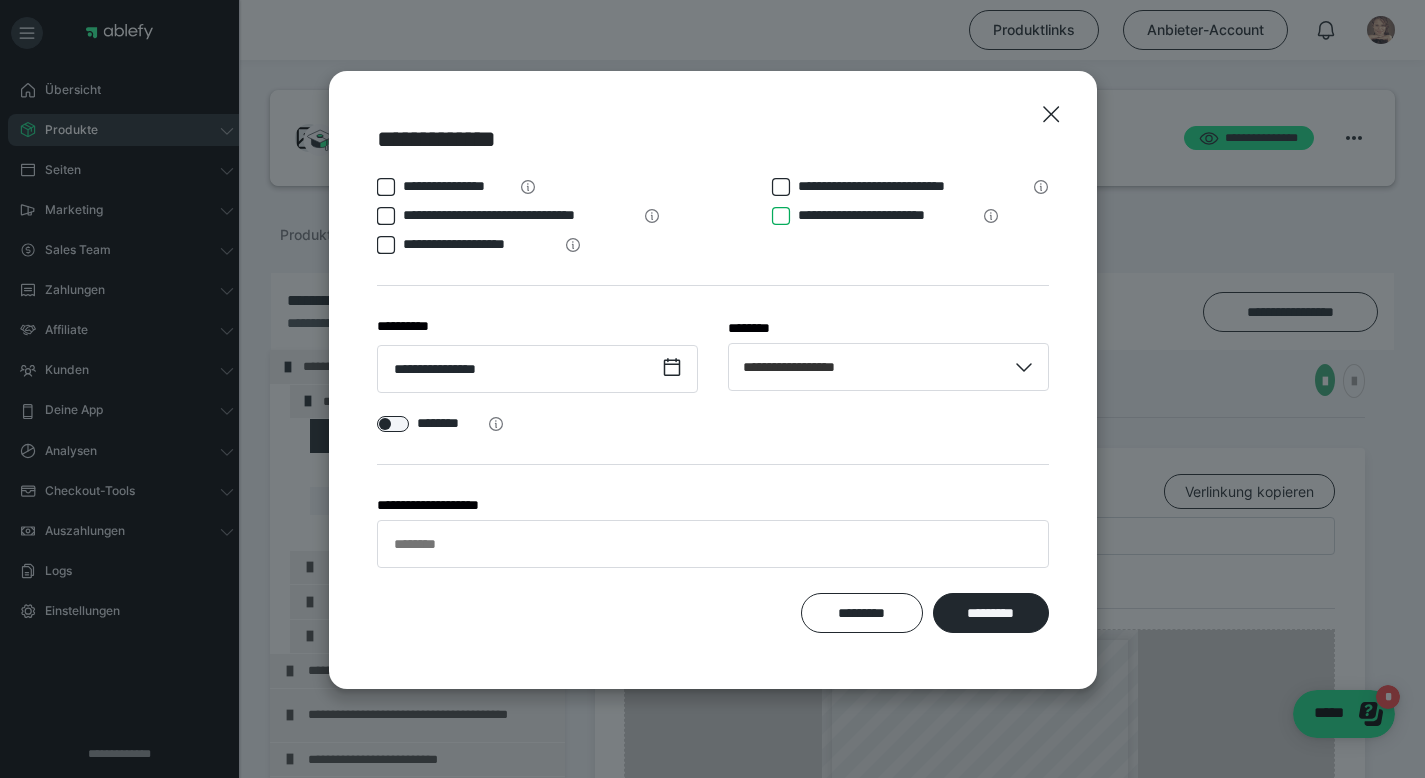 click on "**********" at bounding box center [772, 216] 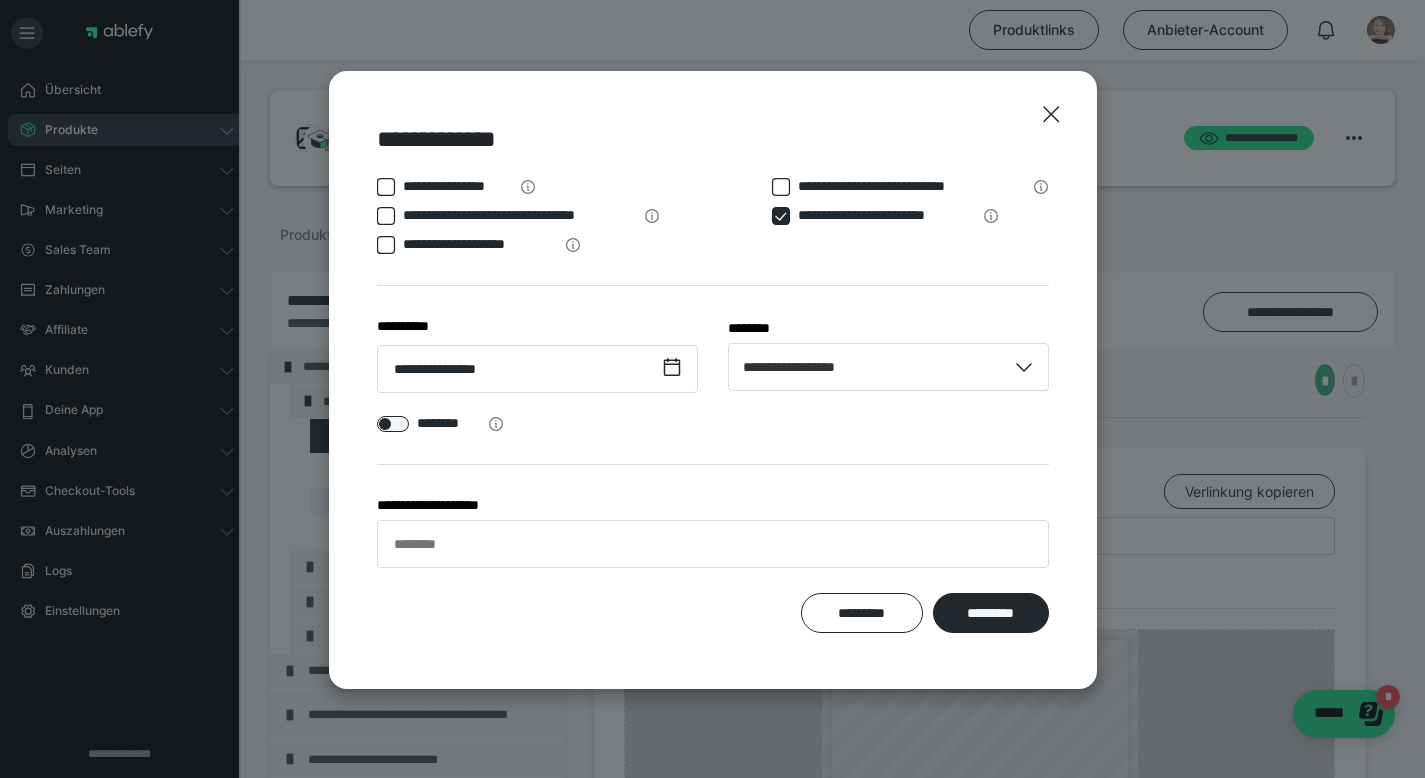 click 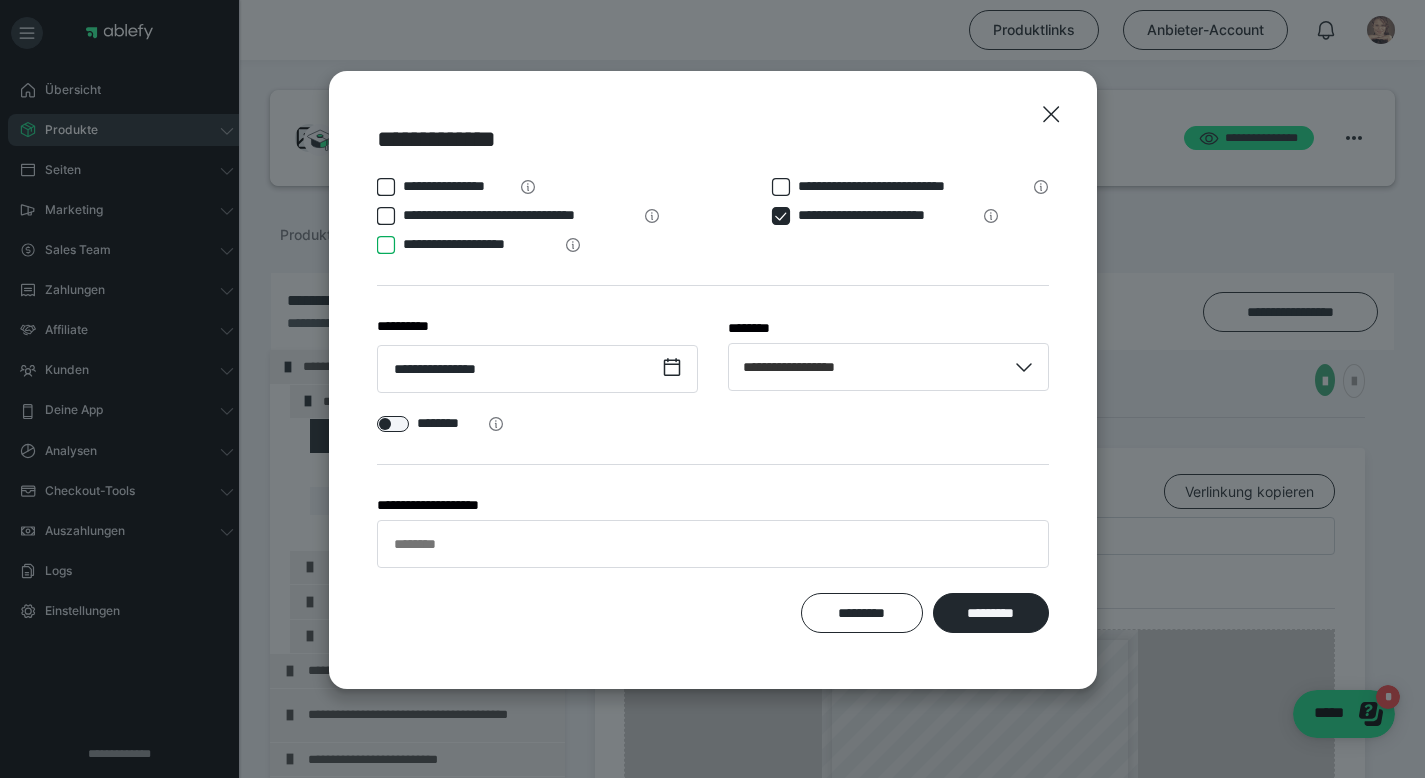 click on "**********" at bounding box center [377, 245] 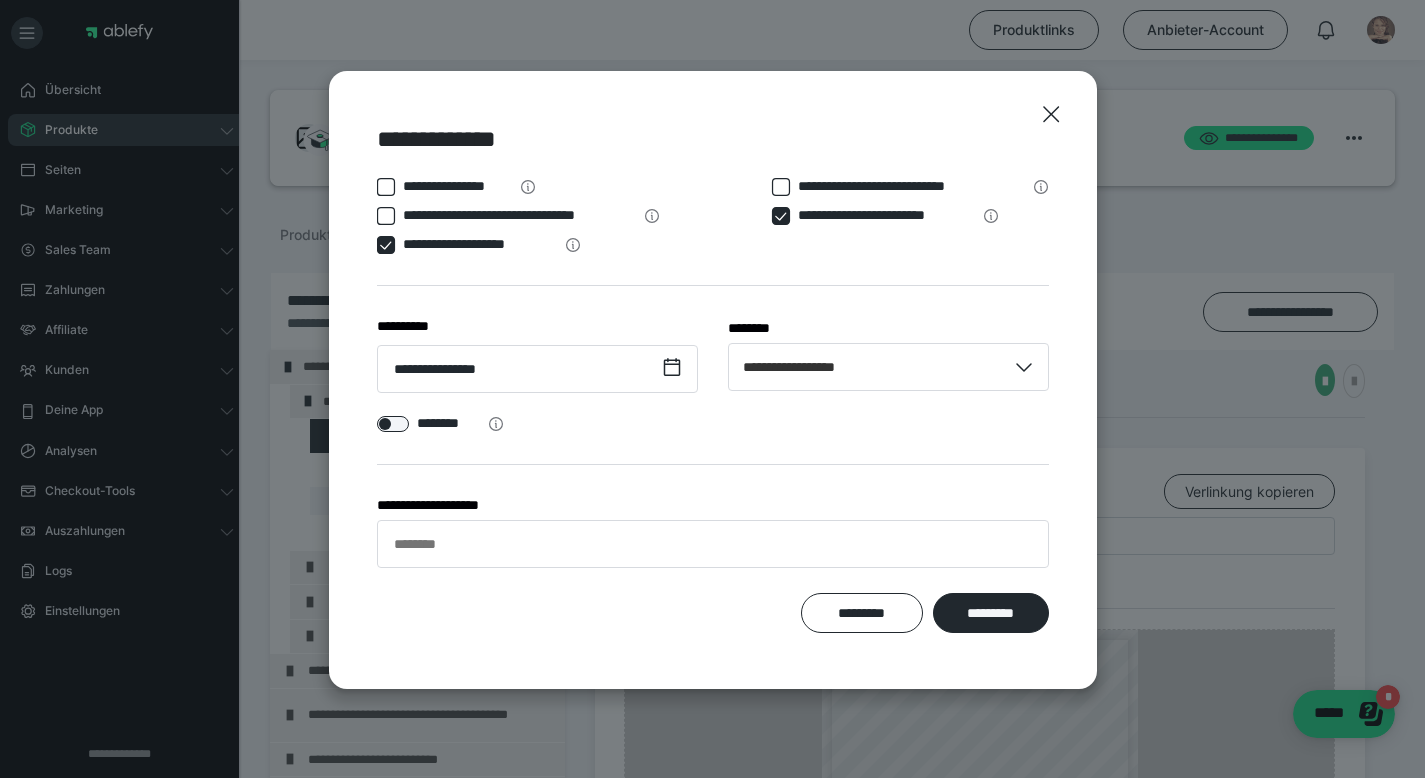 click at bounding box center [781, 216] 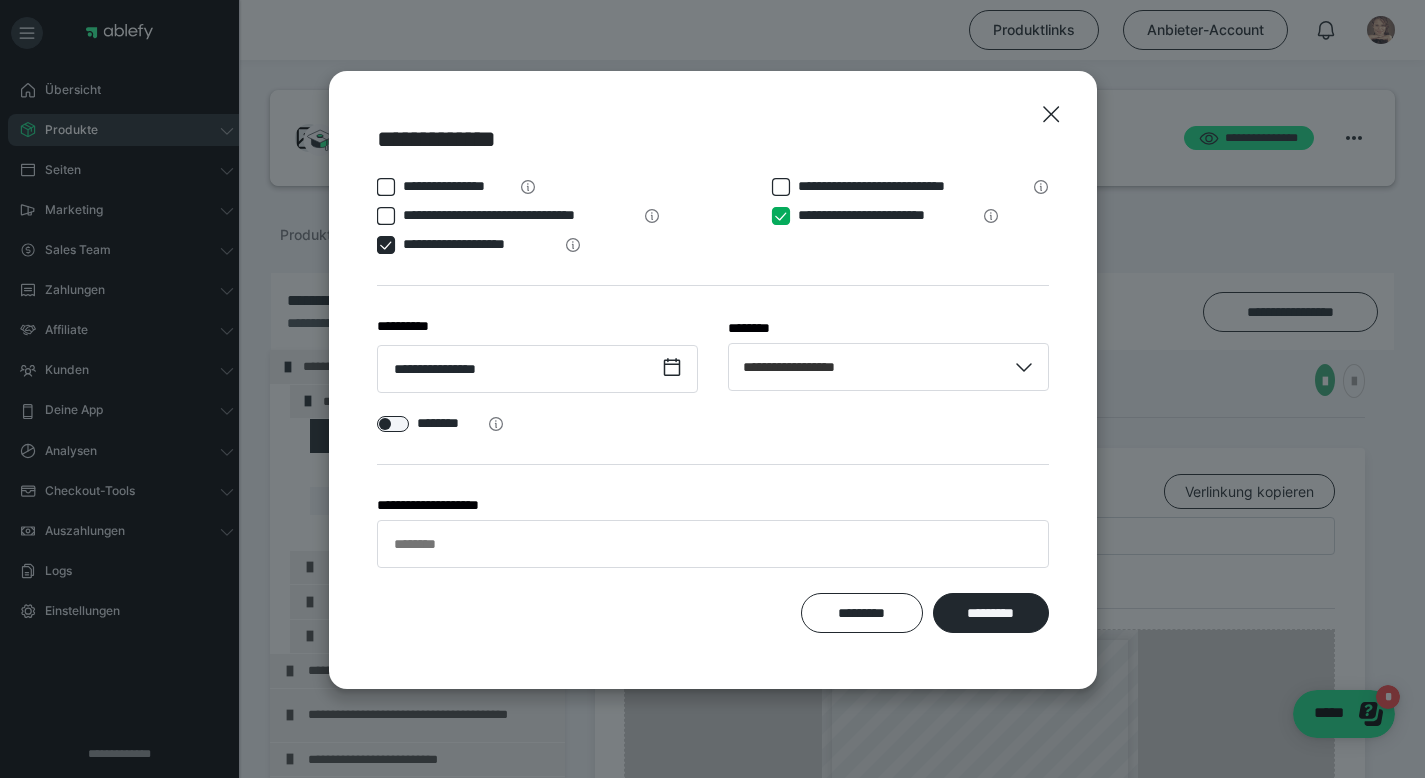 click on "**********" at bounding box center [772, 216] 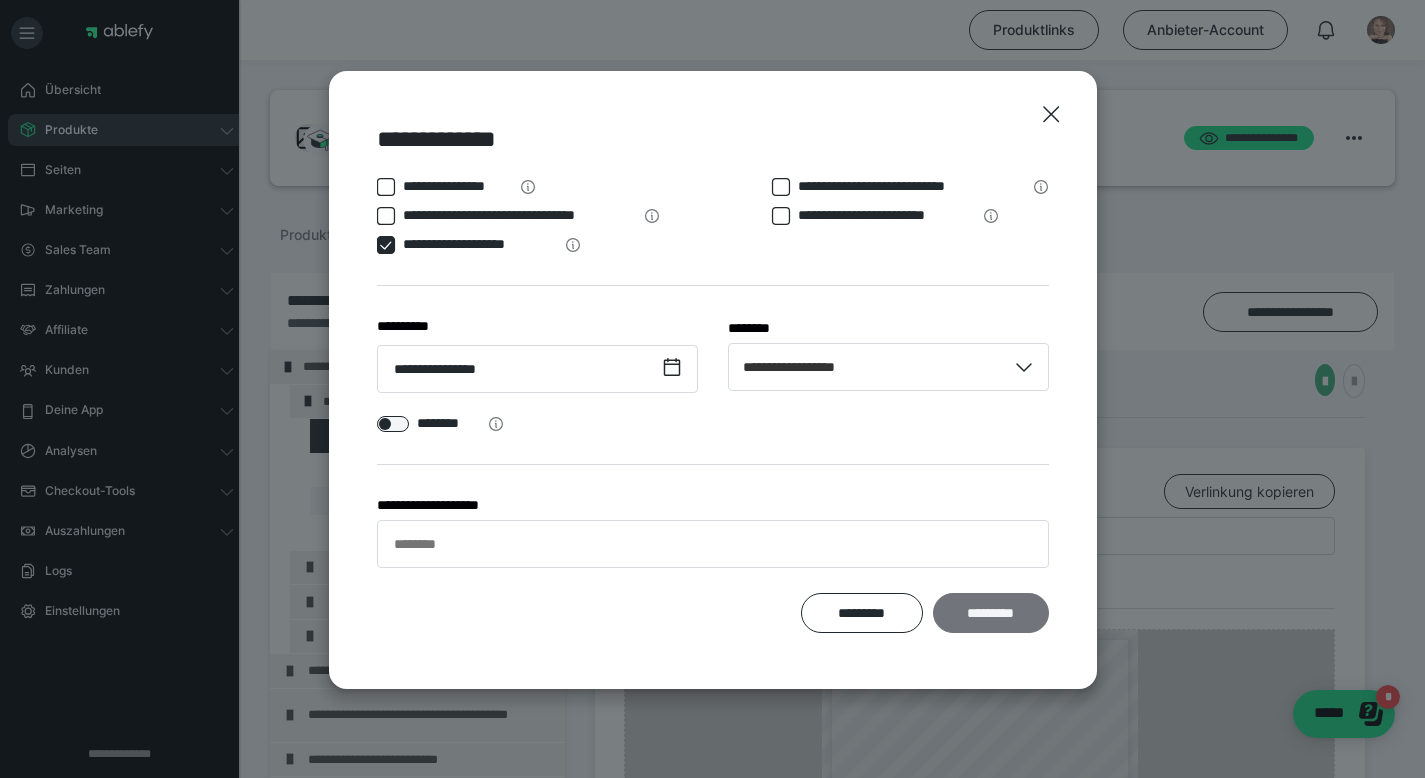 click on "*********" at bounding box center (991, 613) 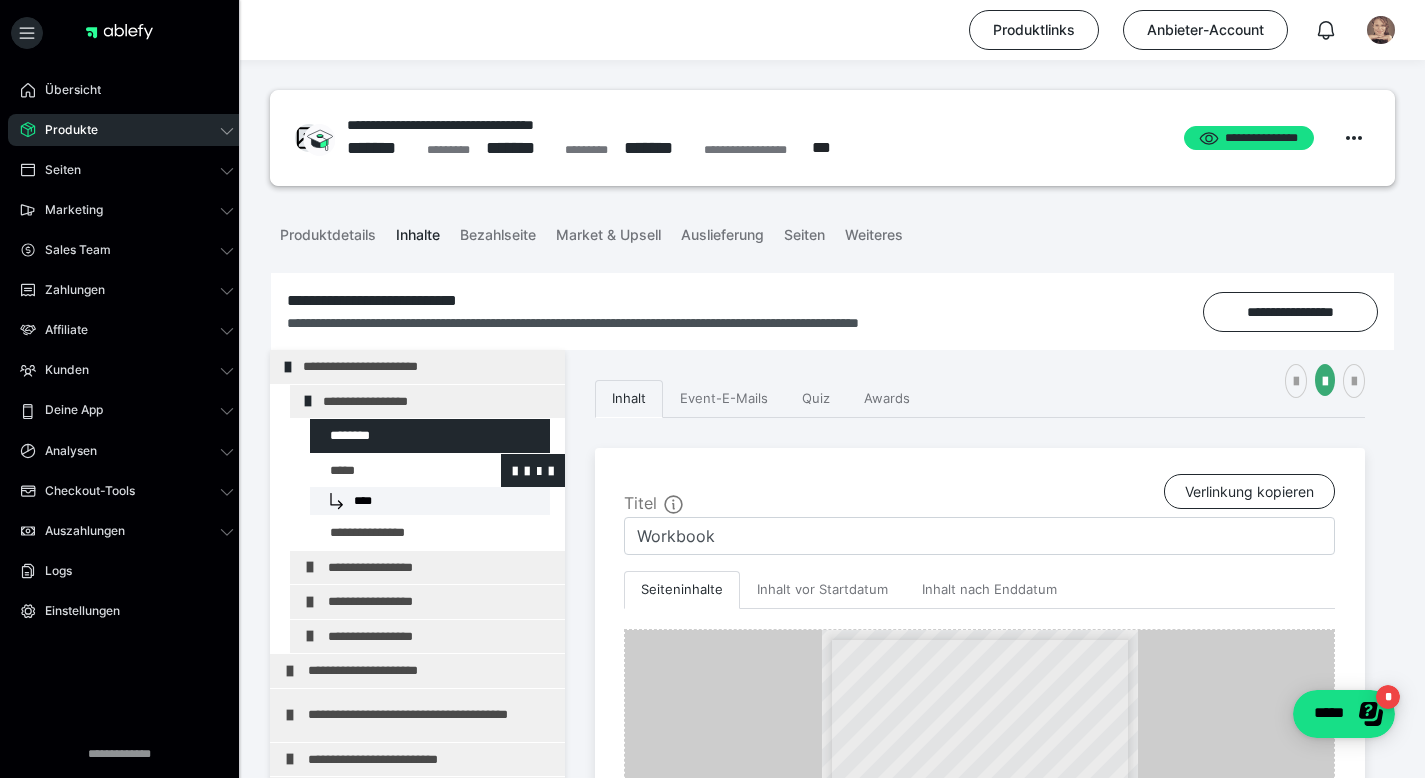 click at bounding box center [385, 471] 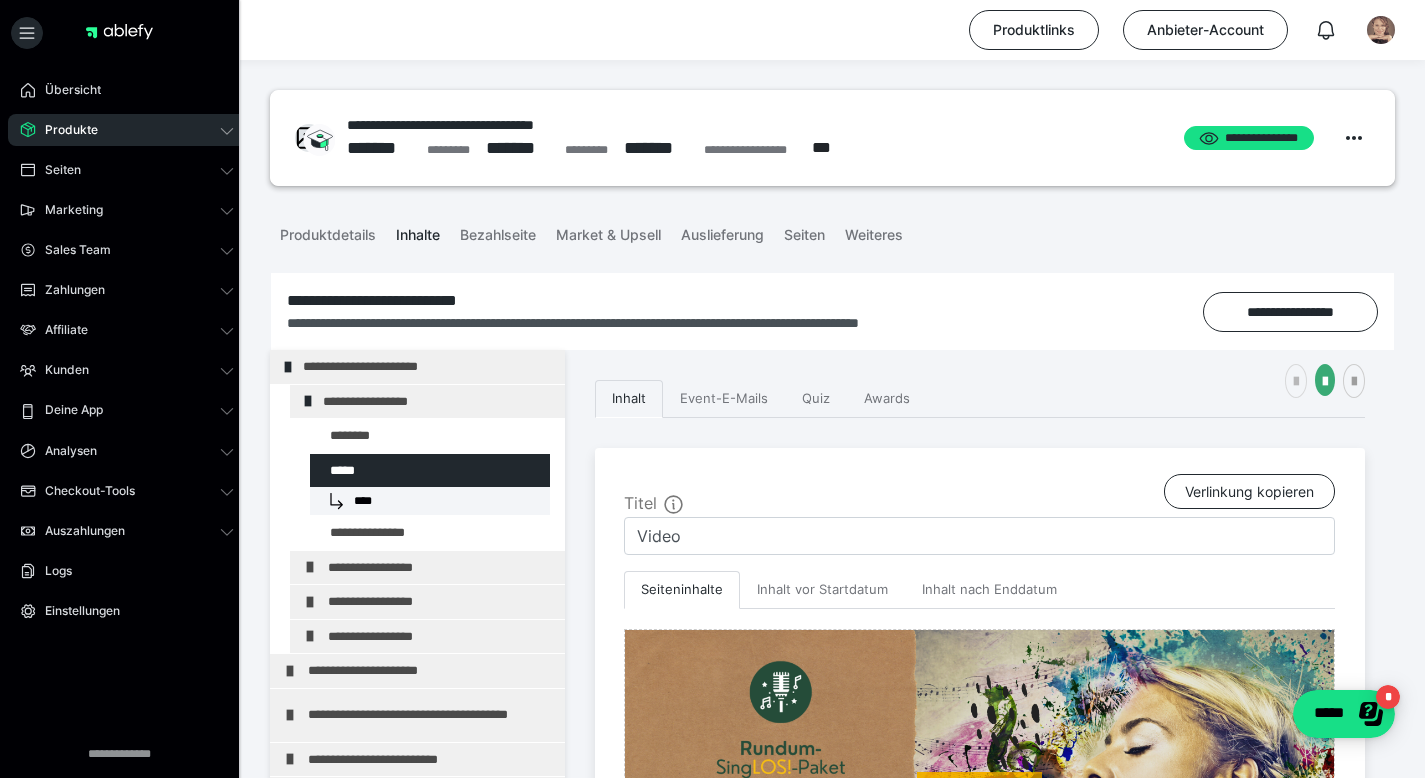 click at bounding box center (1296, 382) 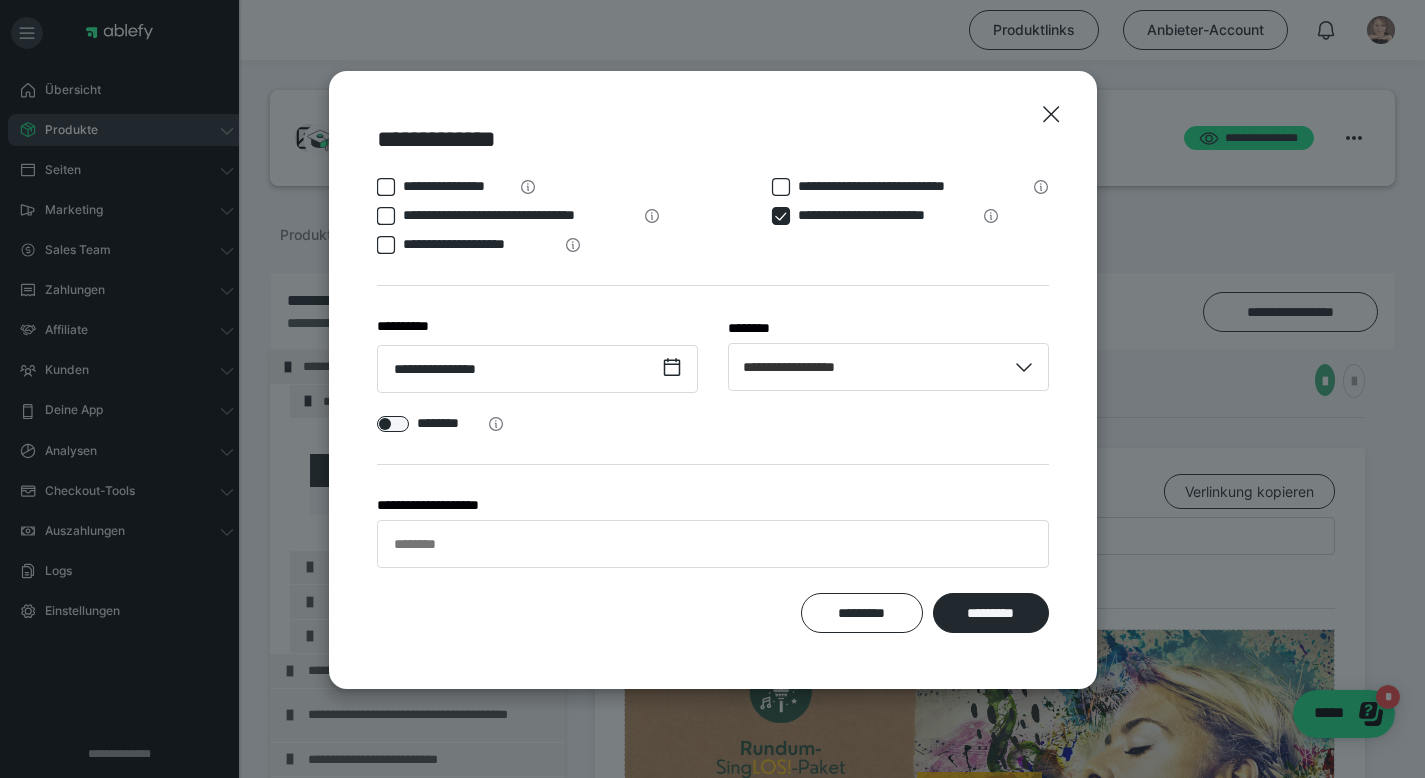 click at bounding box center (781, 216) 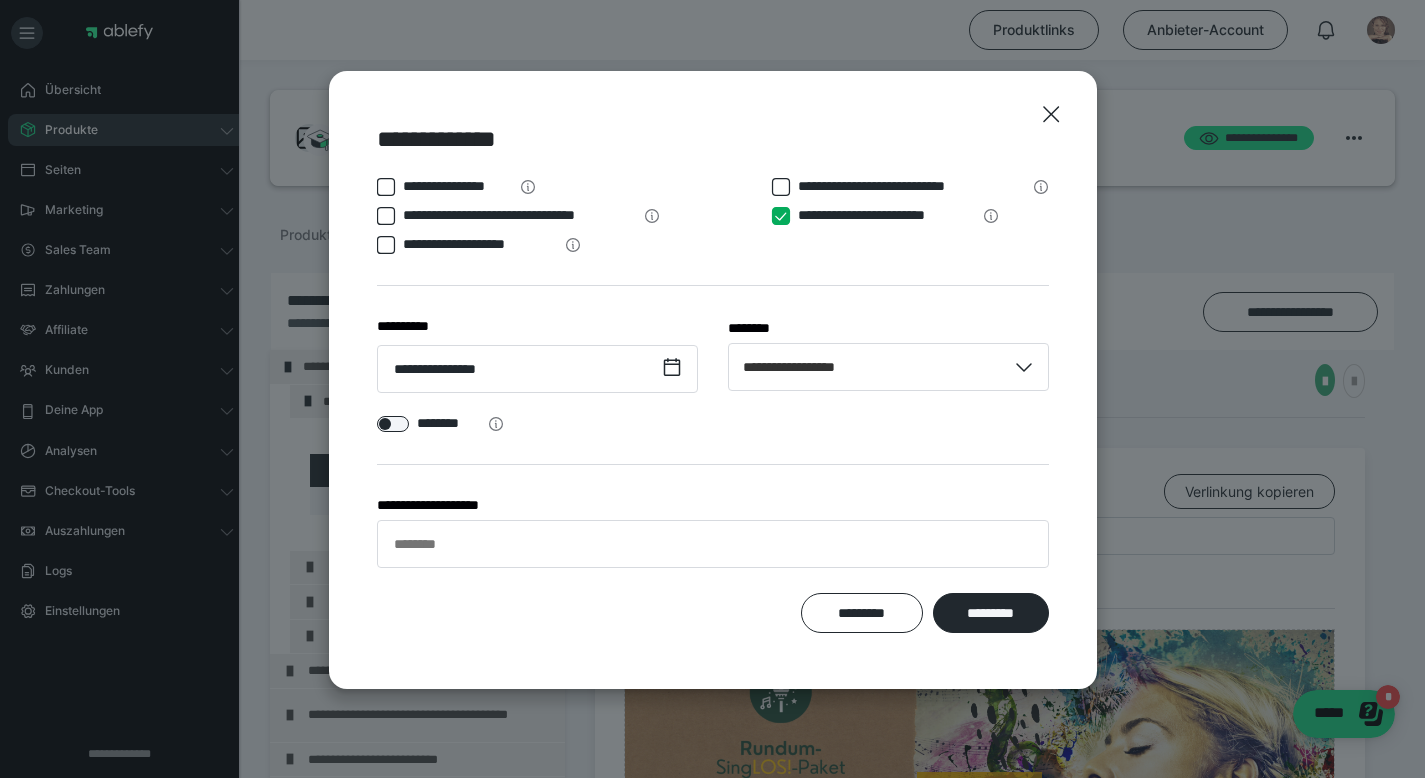 click on "**********" at bounding box center [772, 216] 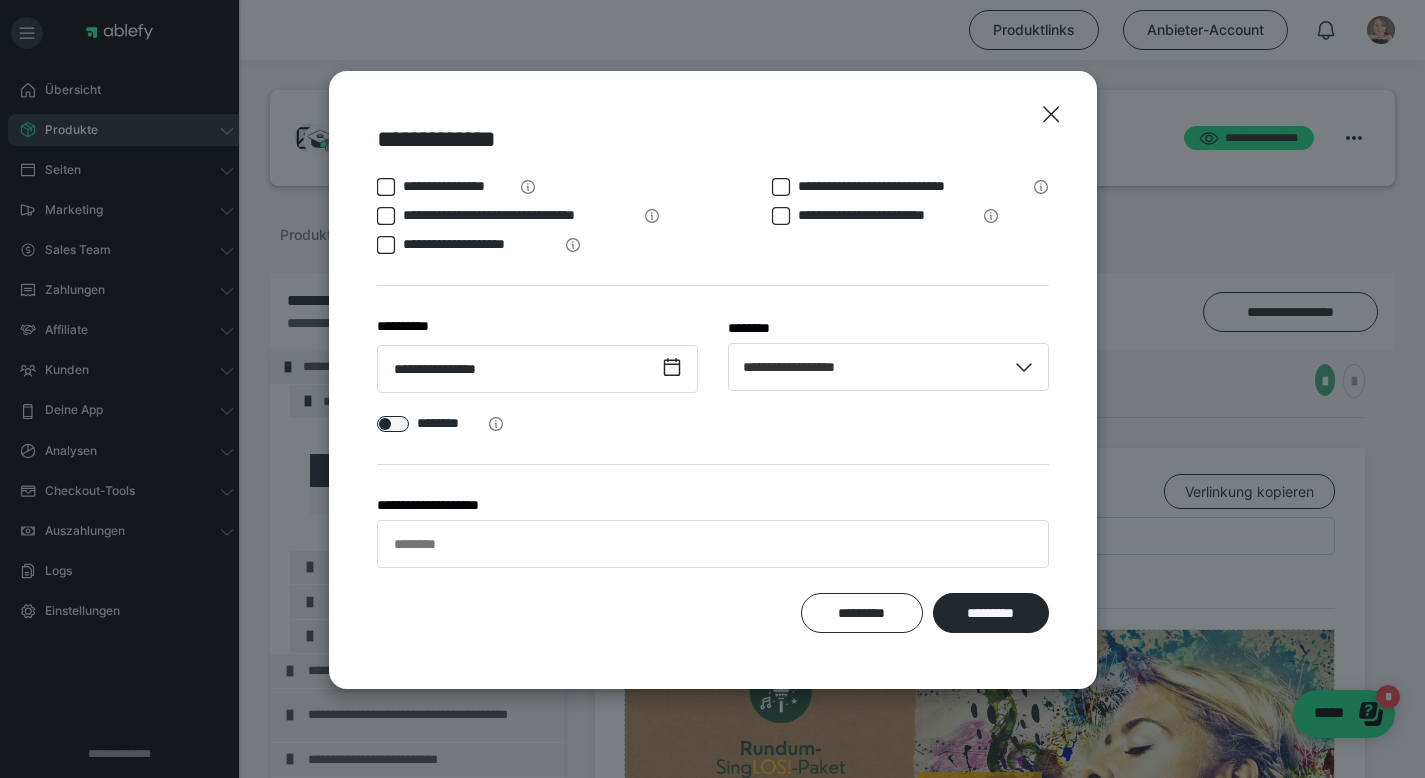 click 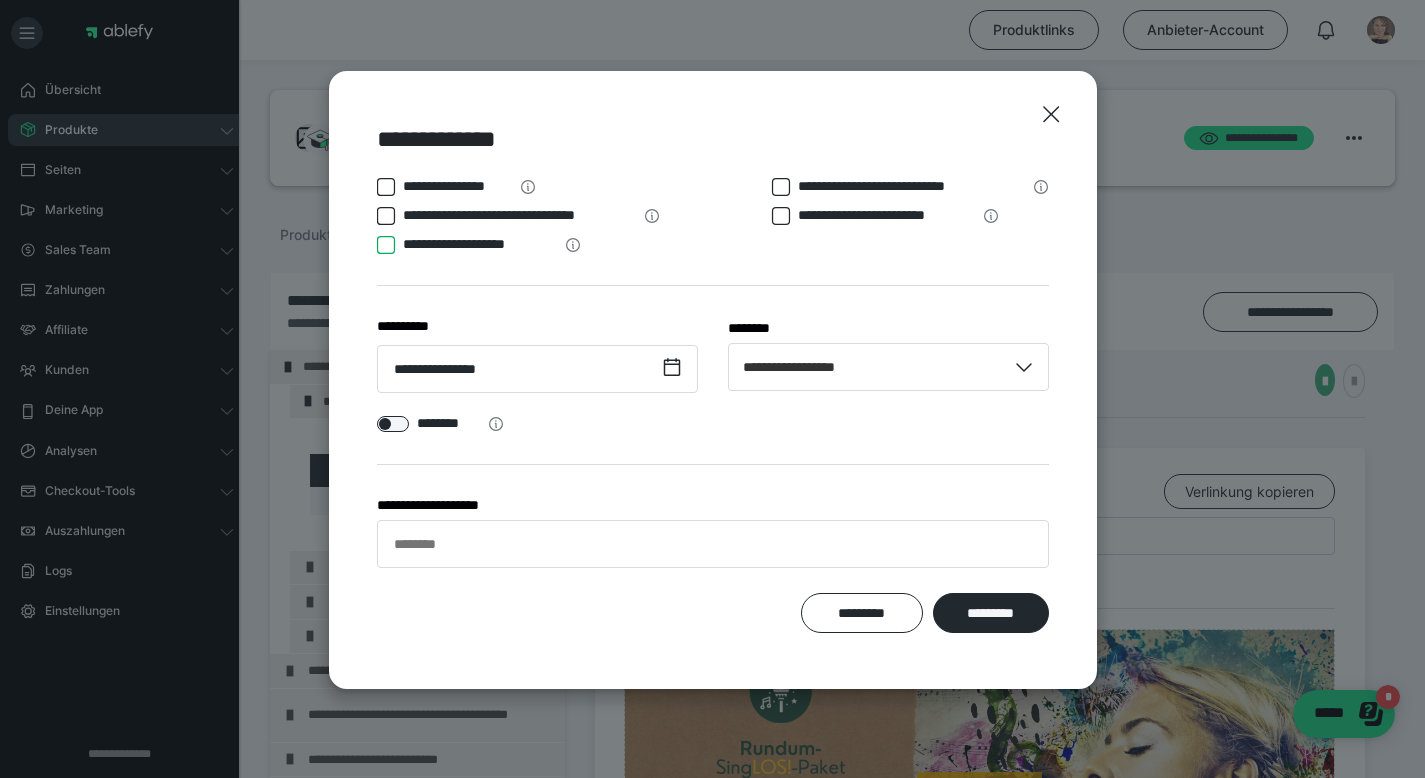 click on "**********" at bounding box center [377, 245] 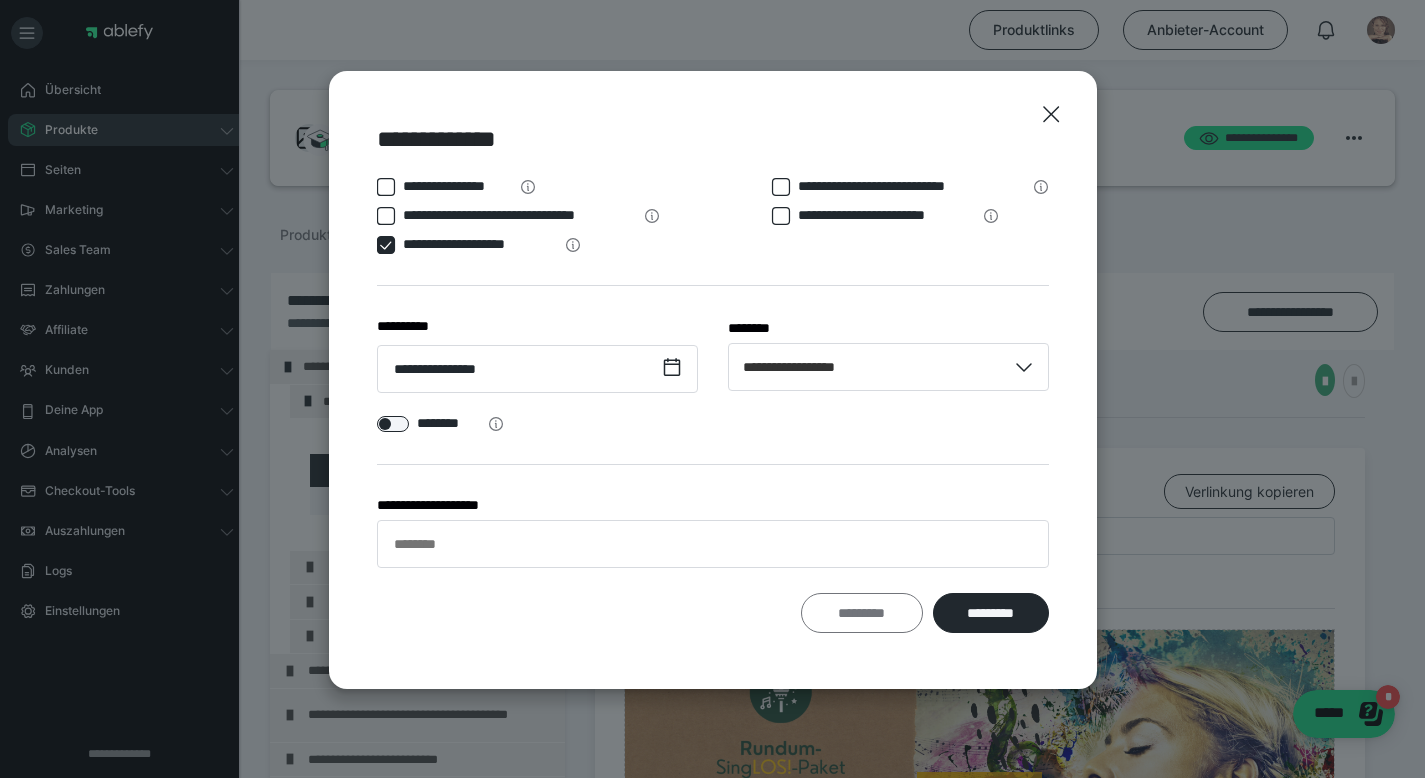 click on "*********" at bounding box center (862, 613) 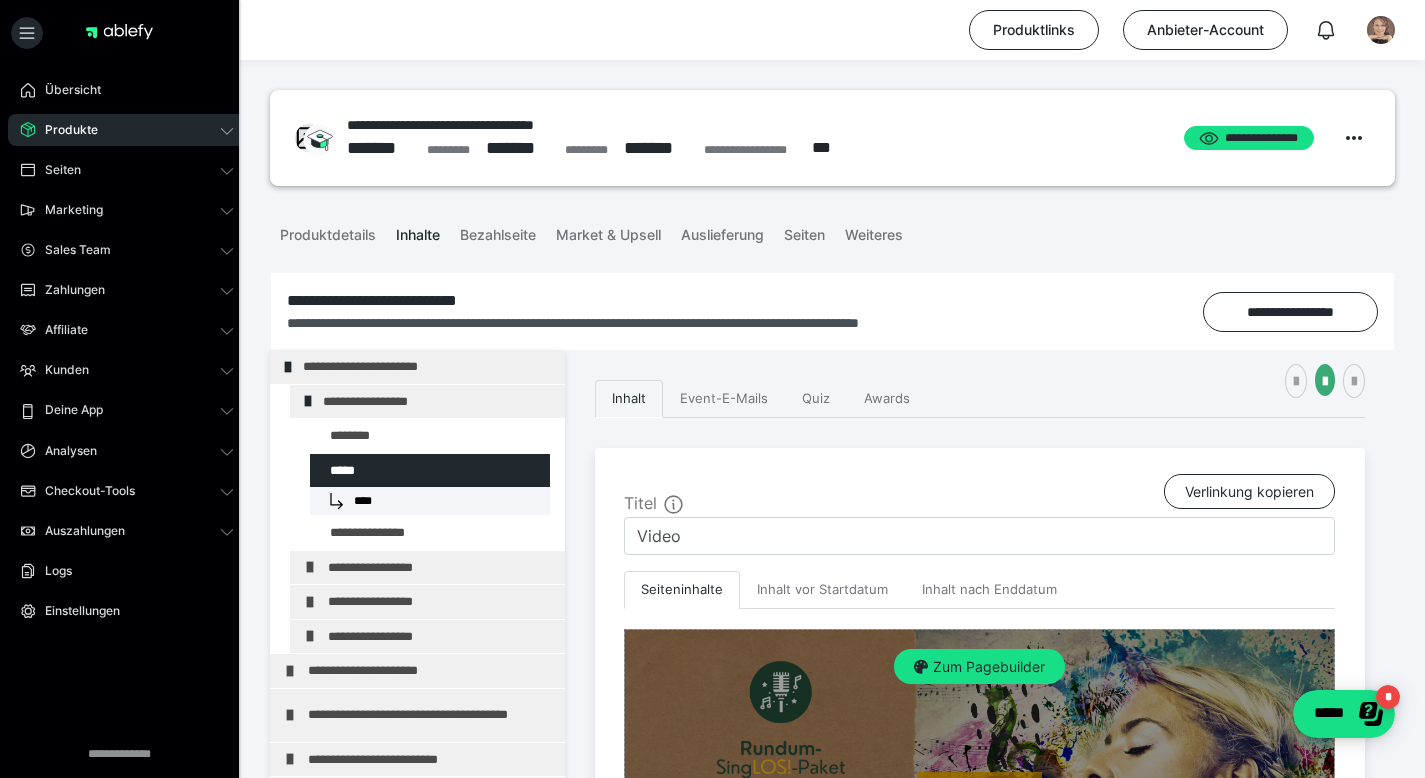 scroll, scrollTop: 24, scrollLeft: 0, axis: vertical 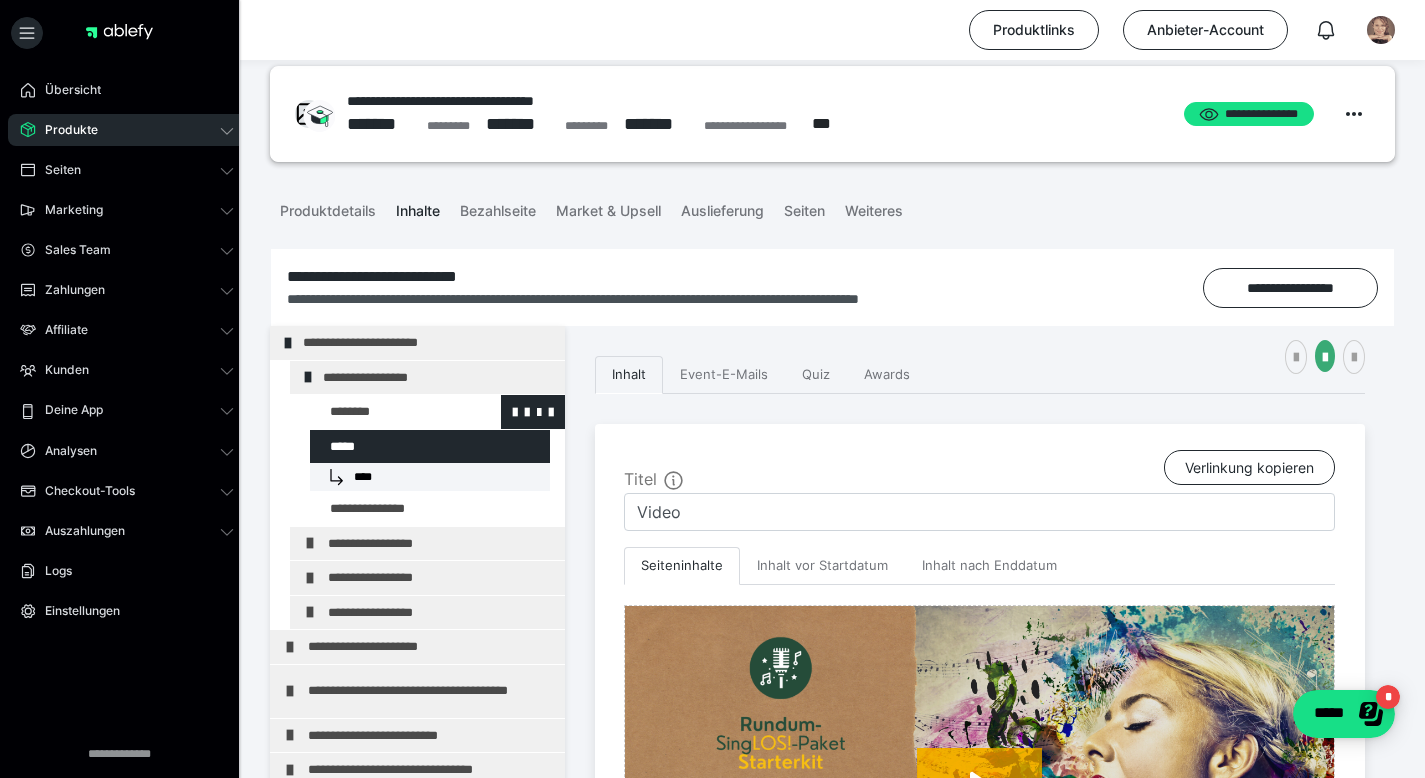 click at bounding box center [385, 412] 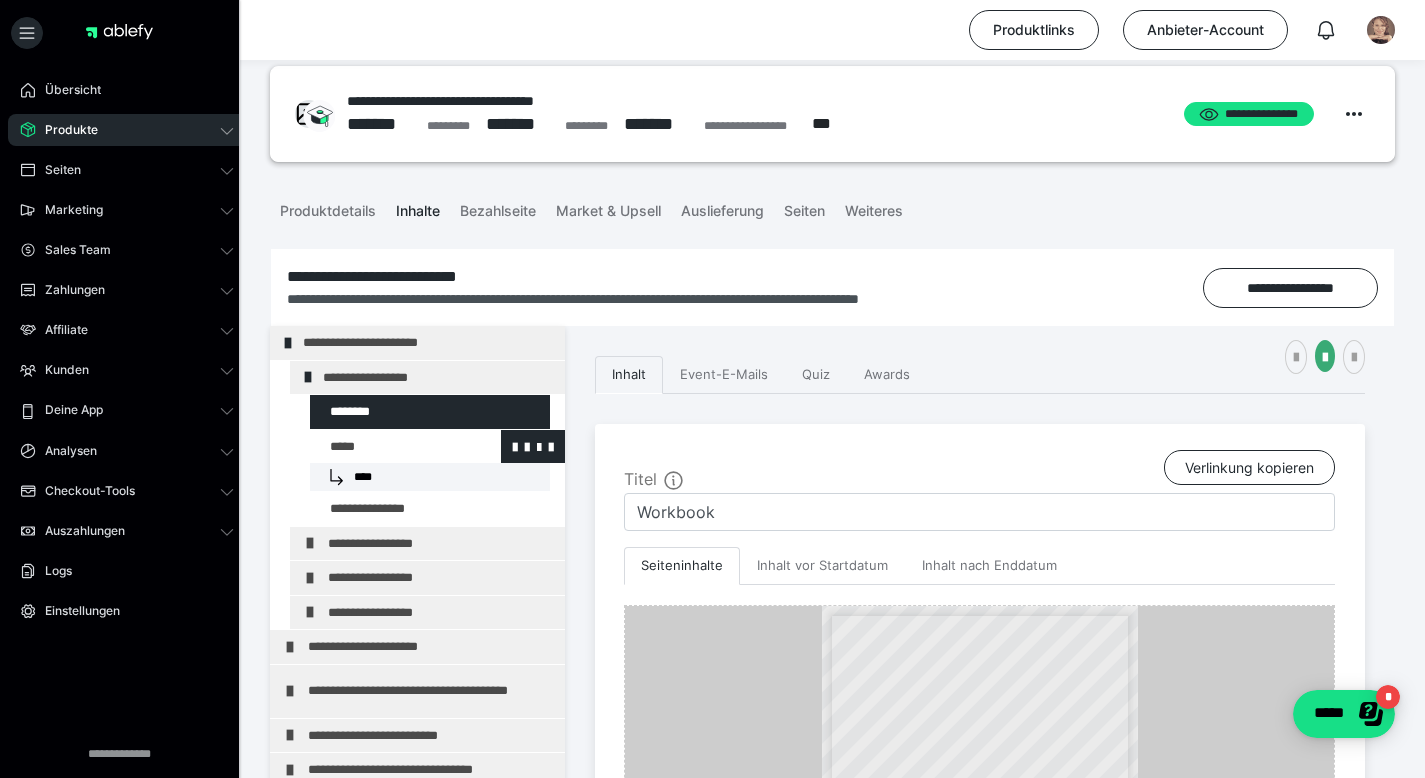 click at bounding box center (385, 447) 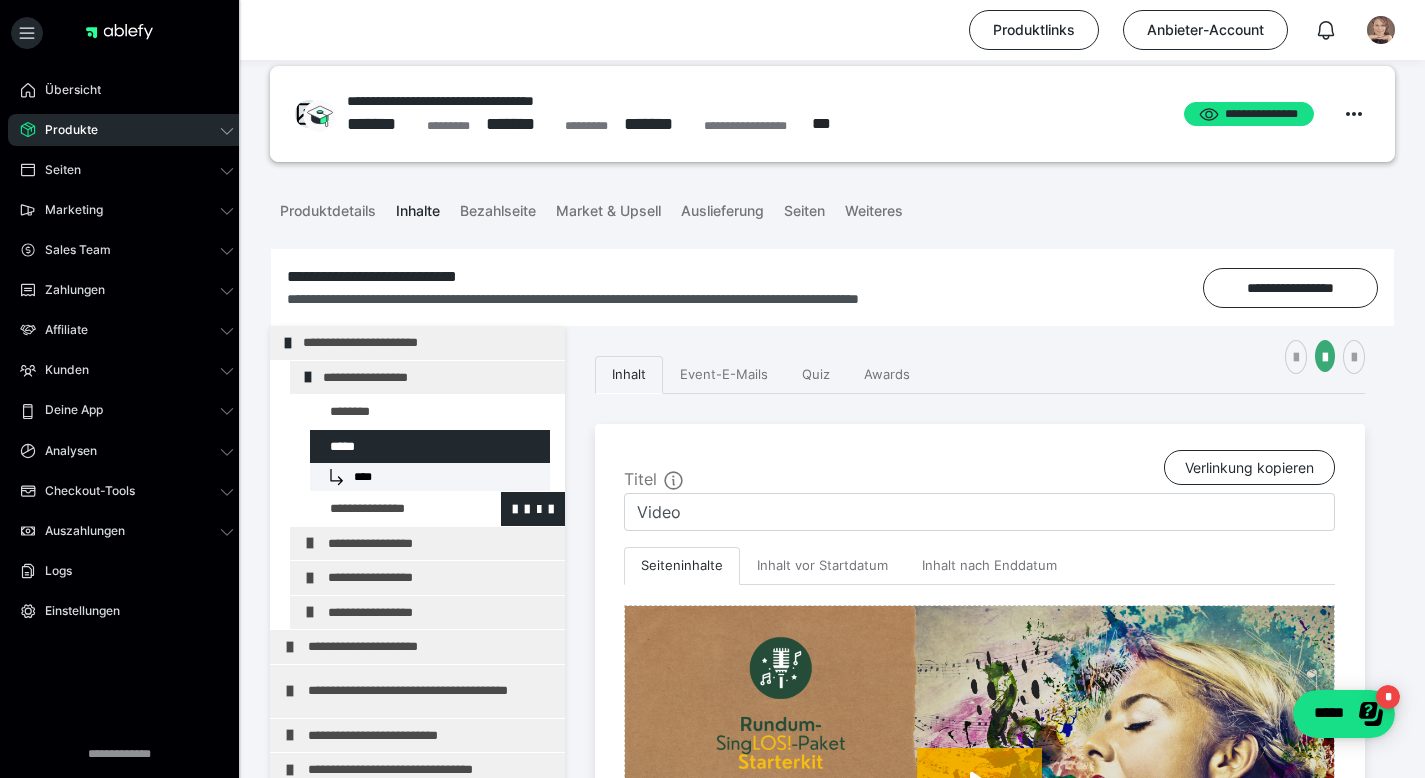 click at bounding box center (385, 509) 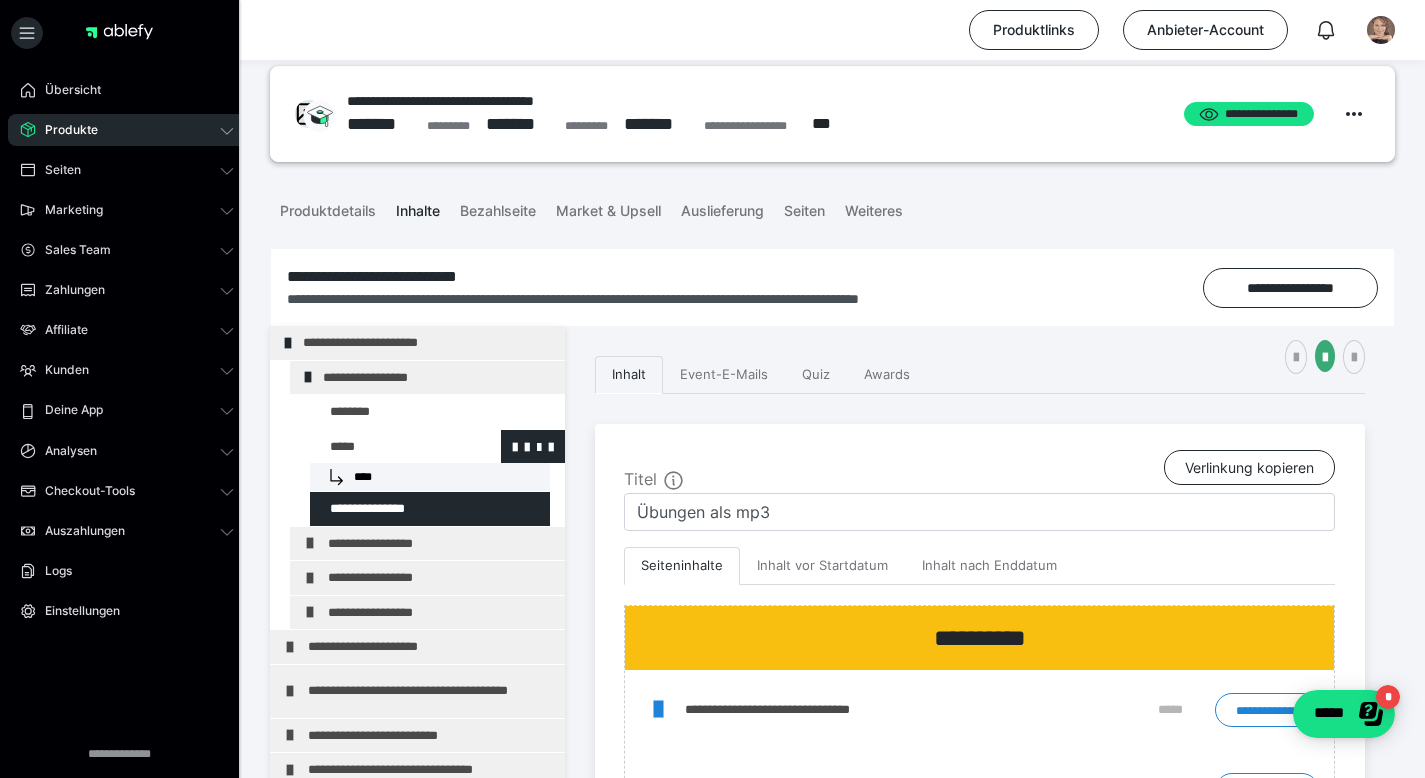 click at bounding box center (385, 447) 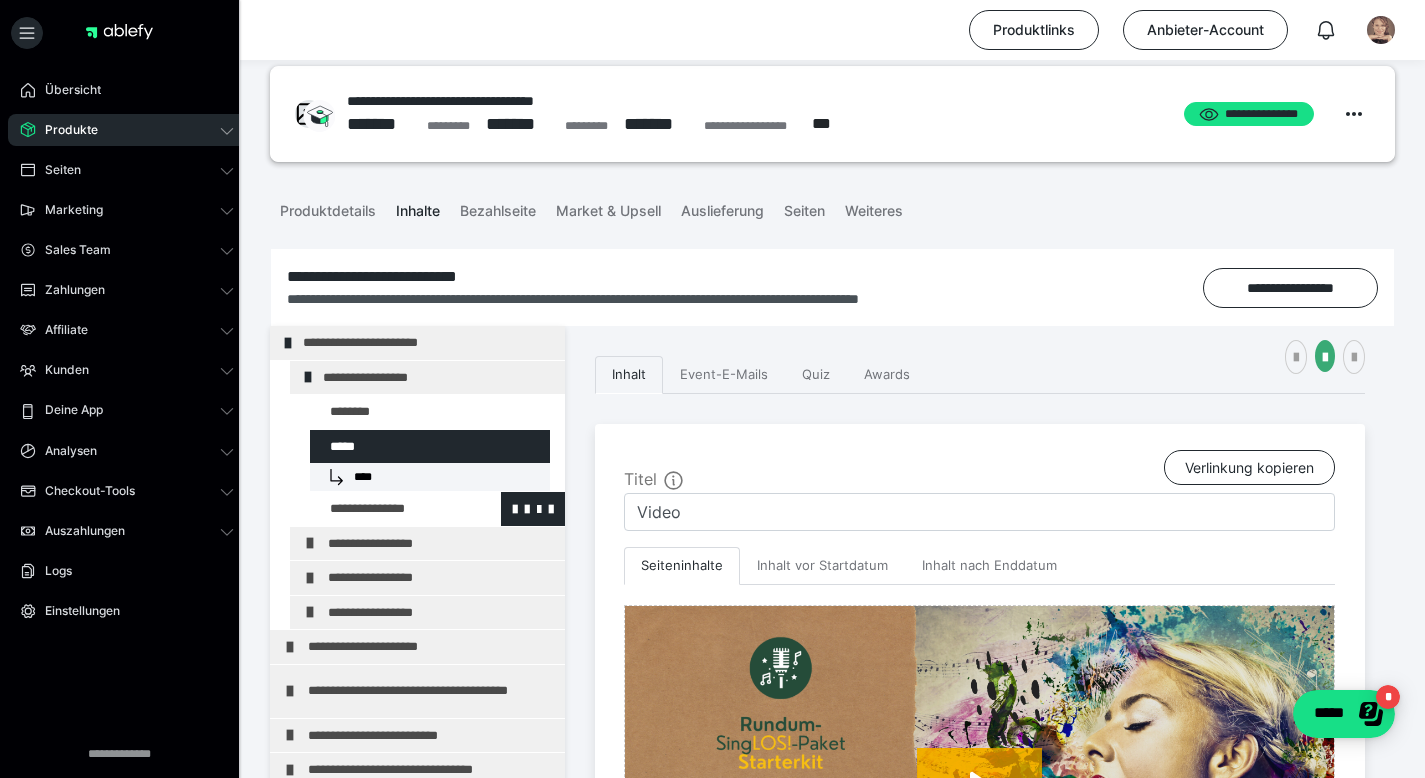 click at bounding box center [385, 509] 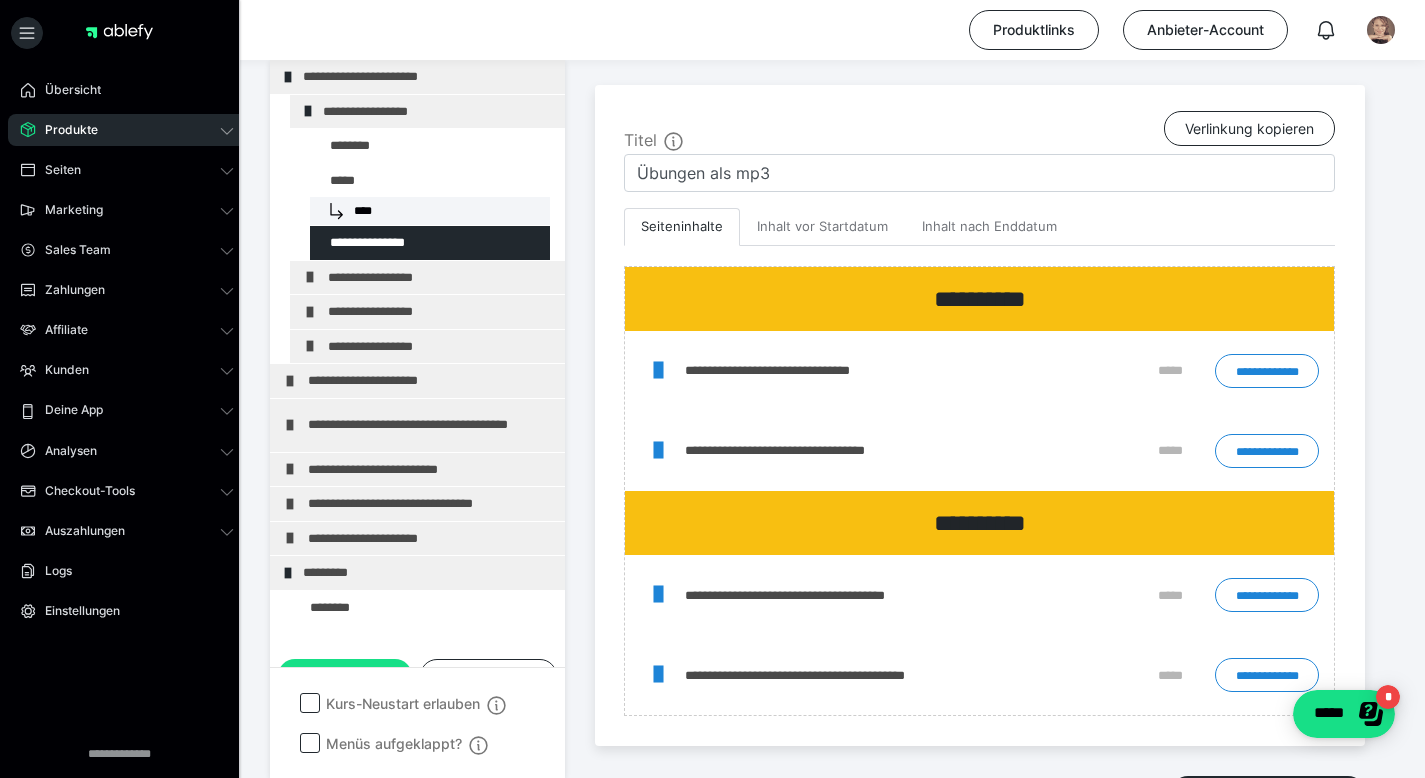 scroll, scrollTop: 372, scrollLeft: 0, axis: vertical 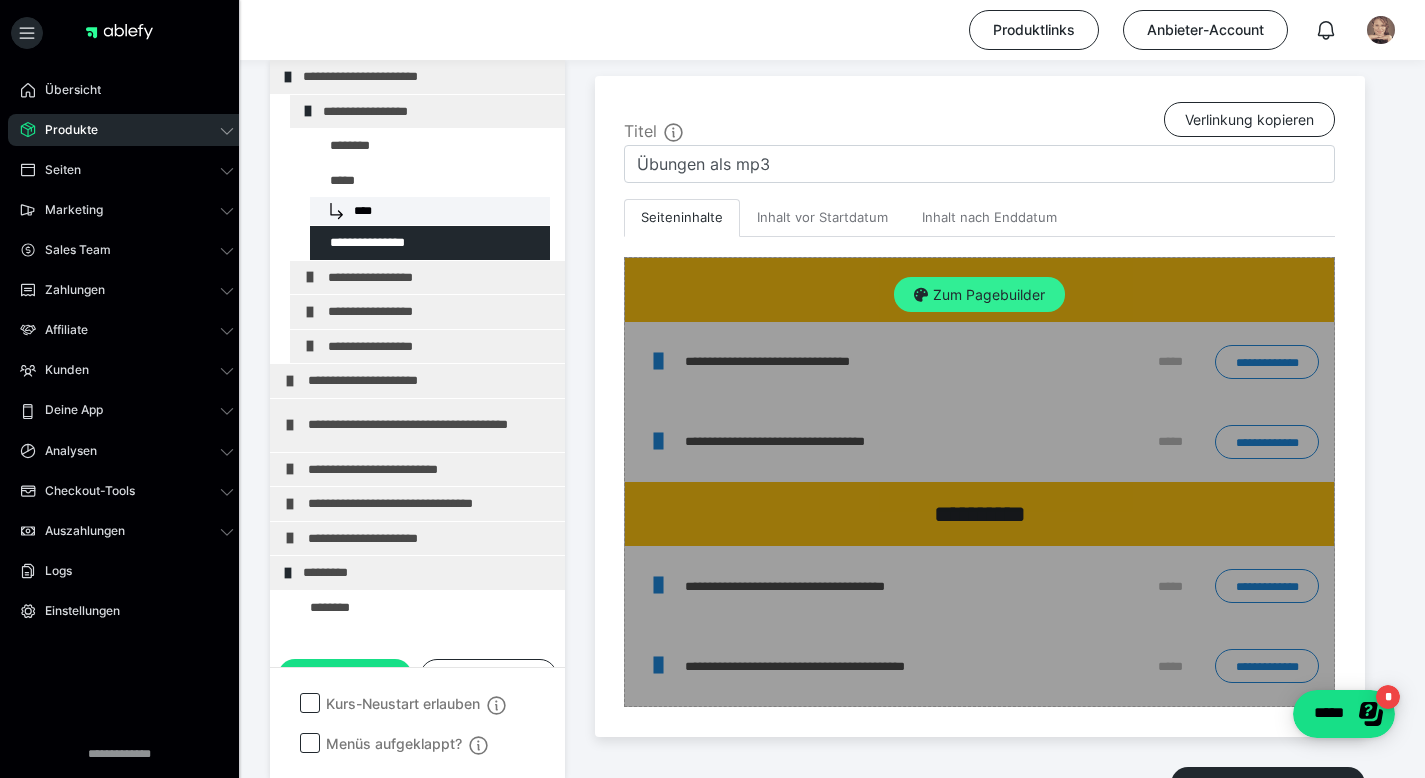 click on "Zum Pagebuilder" at bounding box center [979, 295] 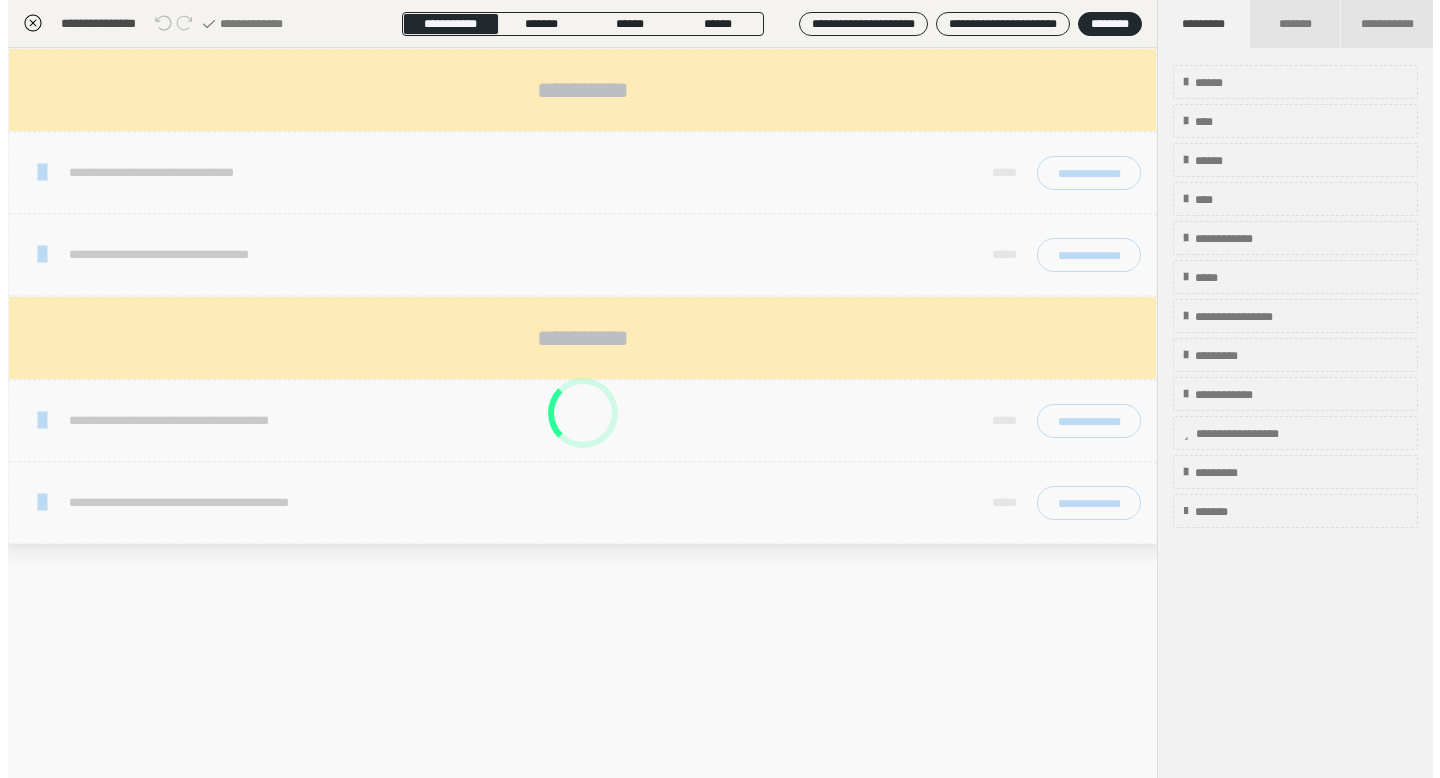 scroll, scrollTop: 290, scrollLeft: 0, axis: vertical 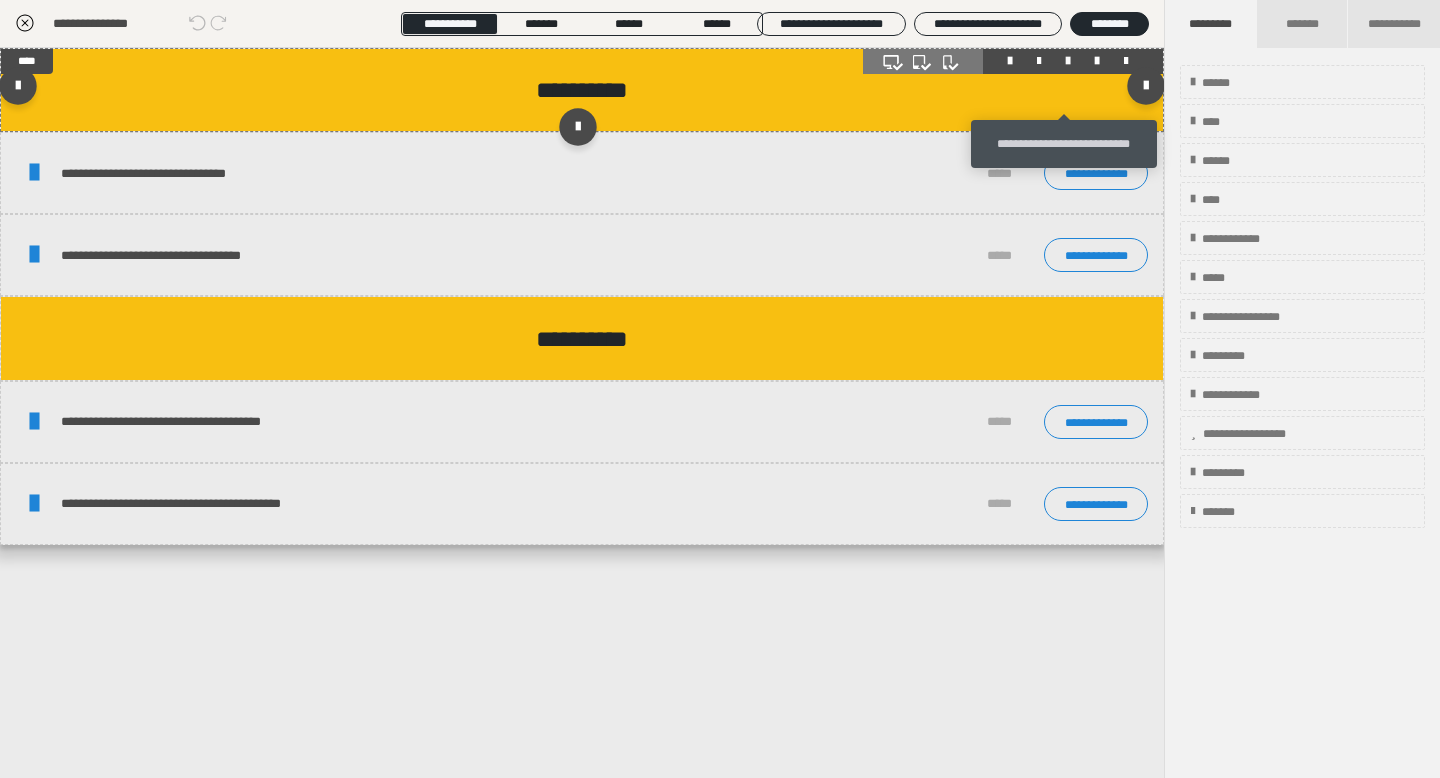 click at bounding box center (1068, 61) 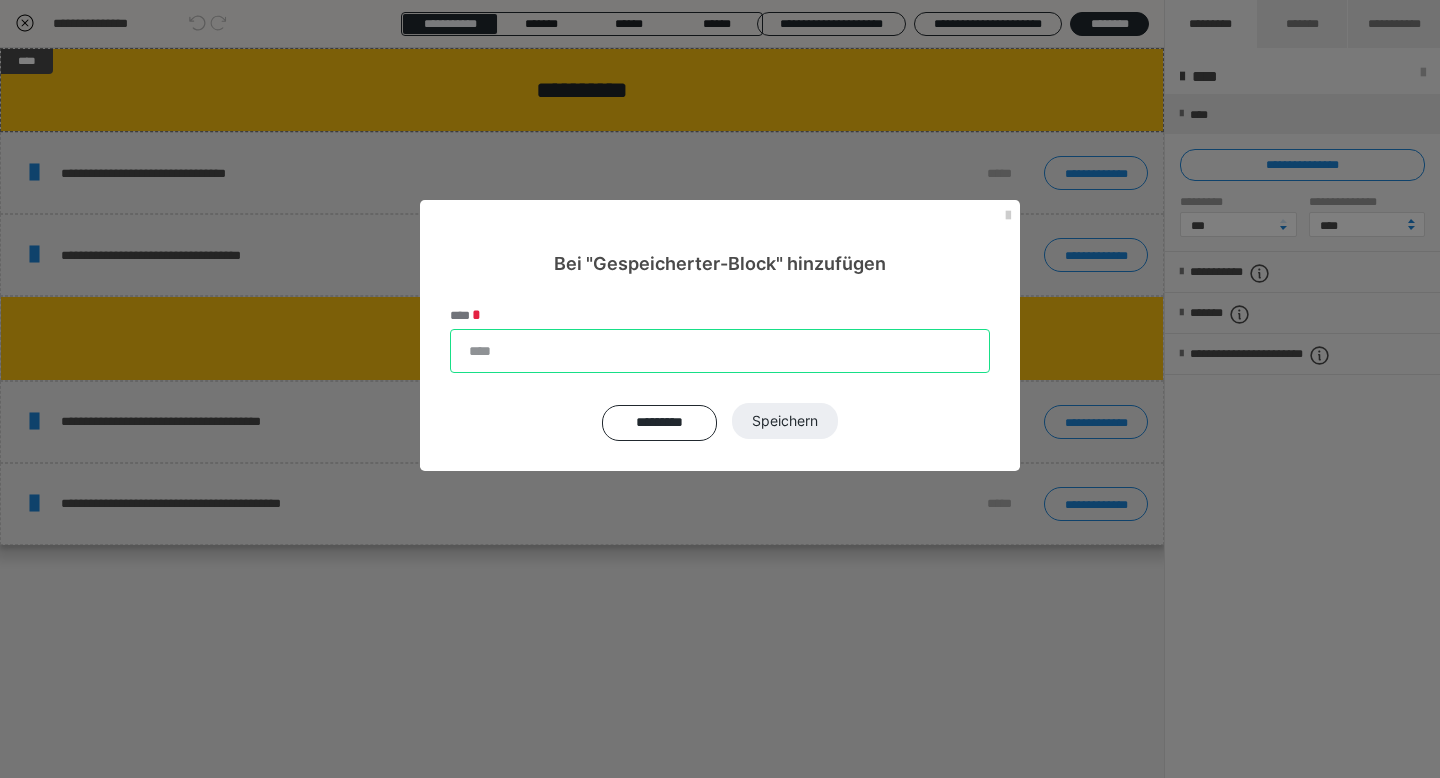 click on "****" at bounding box center (720, 351) 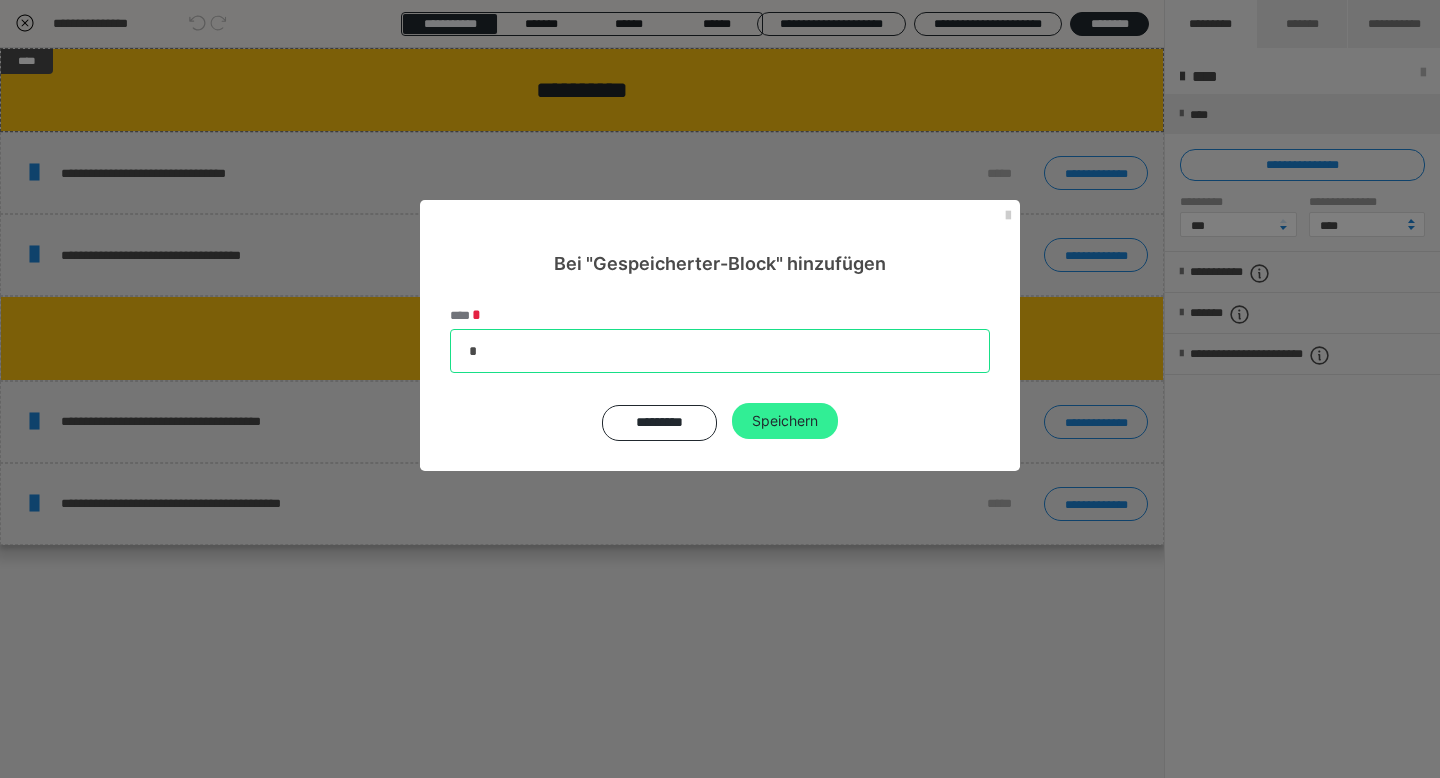 type on "*" 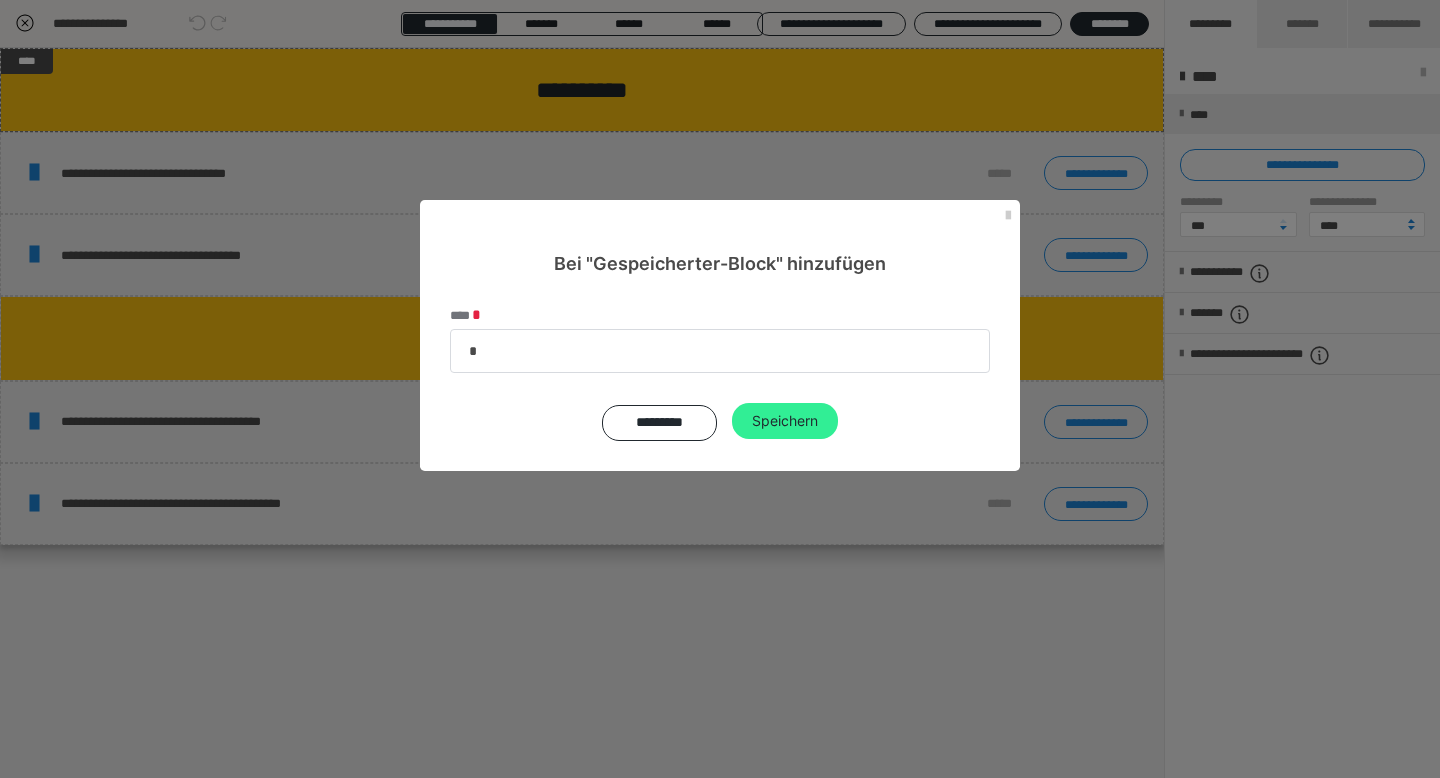click on "Speichern" at bounding box center (785, 421) 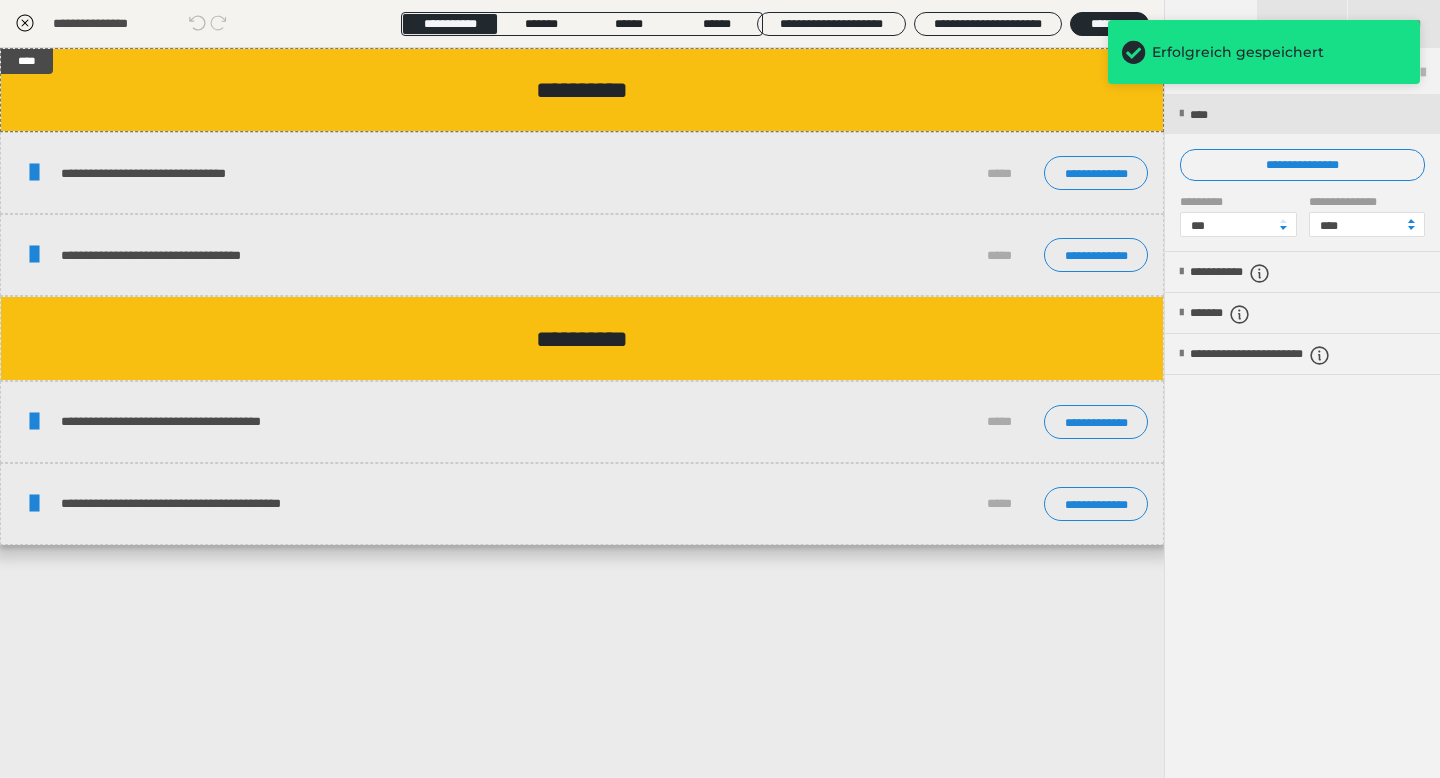 click 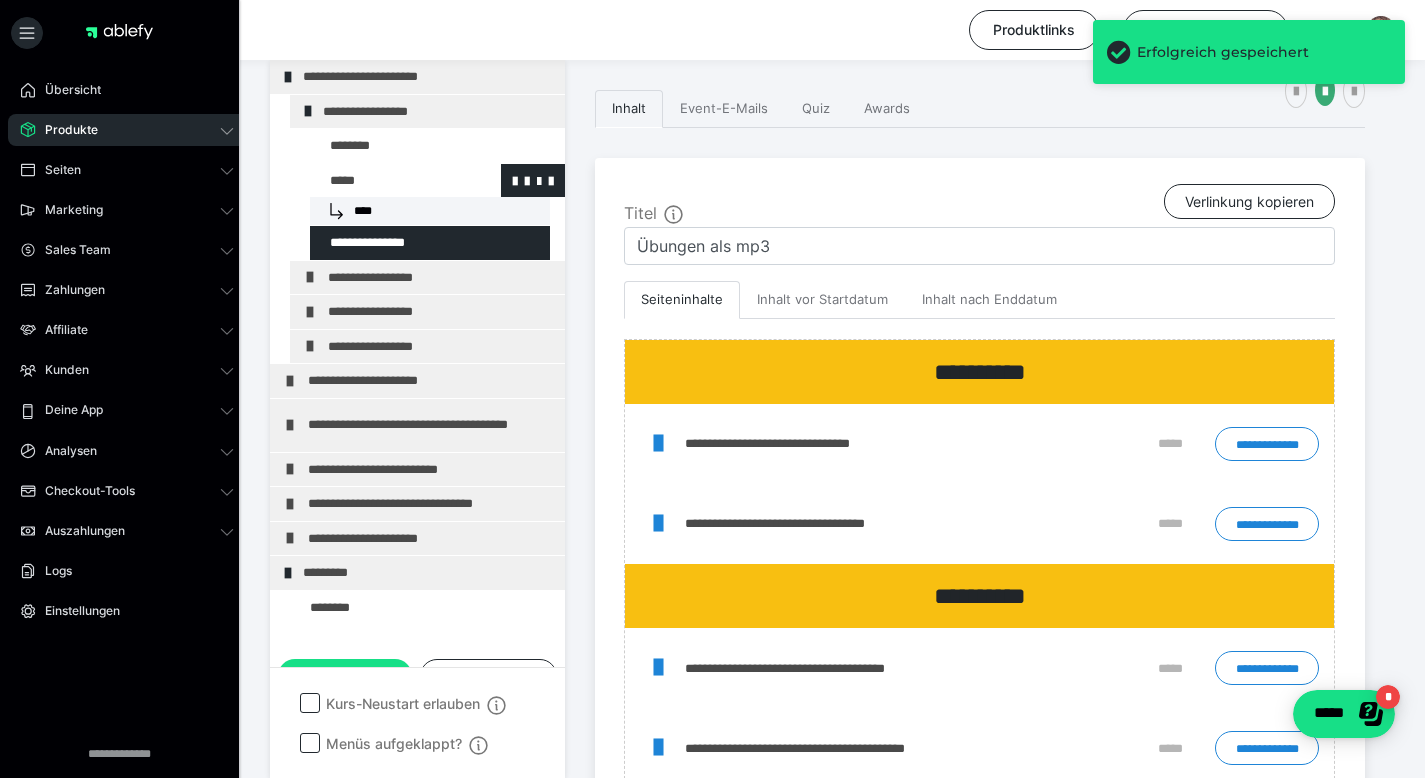 click at bounding box center [385, 181] 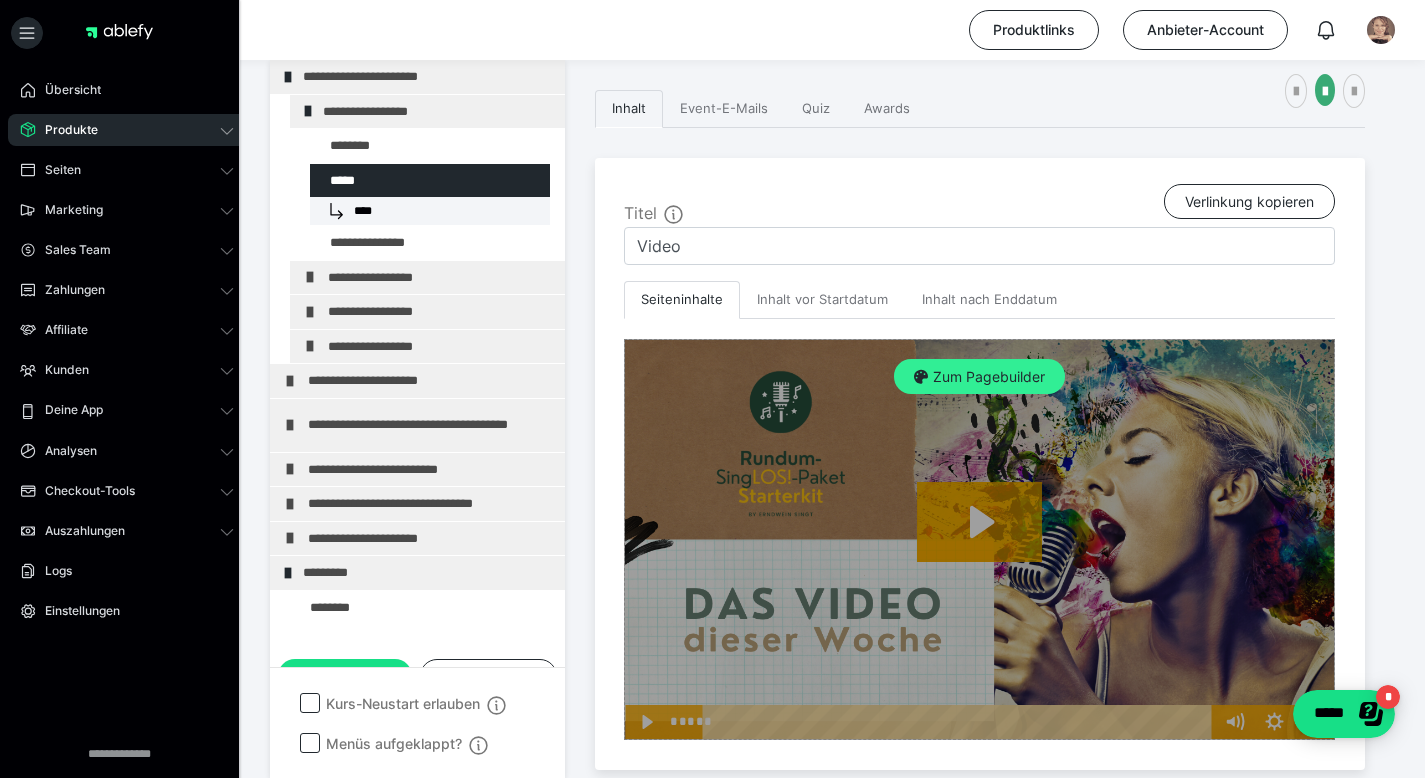 click on "Zum Pagebuilder" at bounding box center [979, 377] 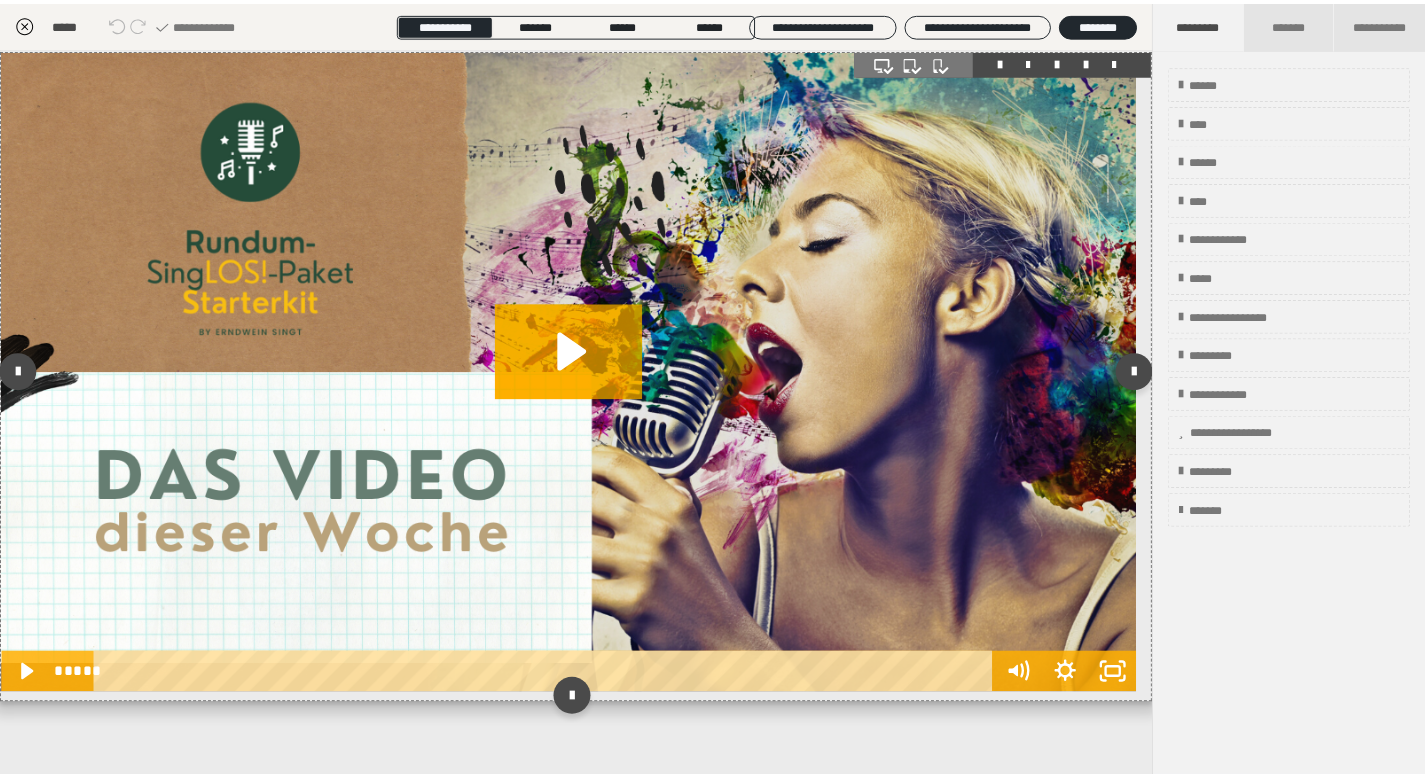scroll, scrollTop: 2, scrollLeft: 0, axis: vertical 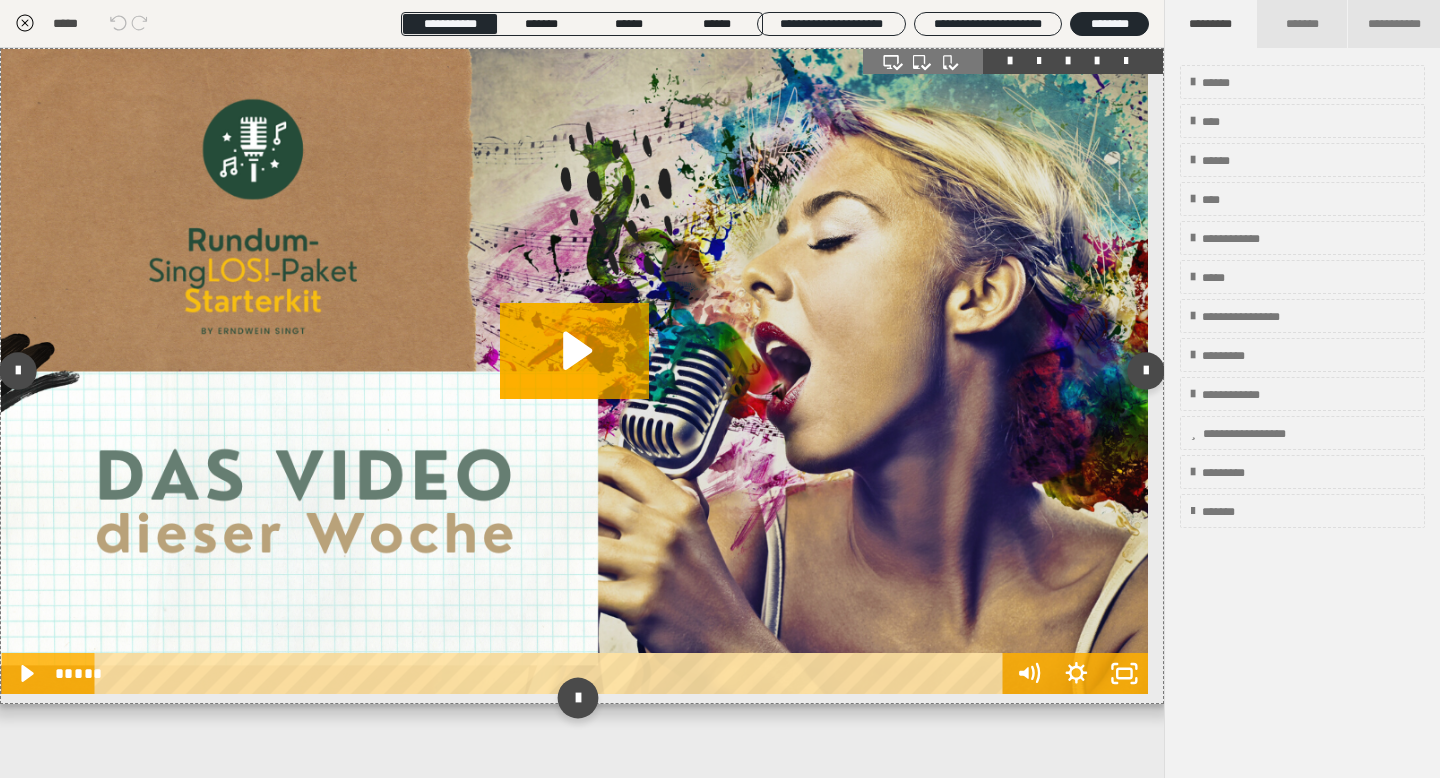 click at bounding box center (577, 698) 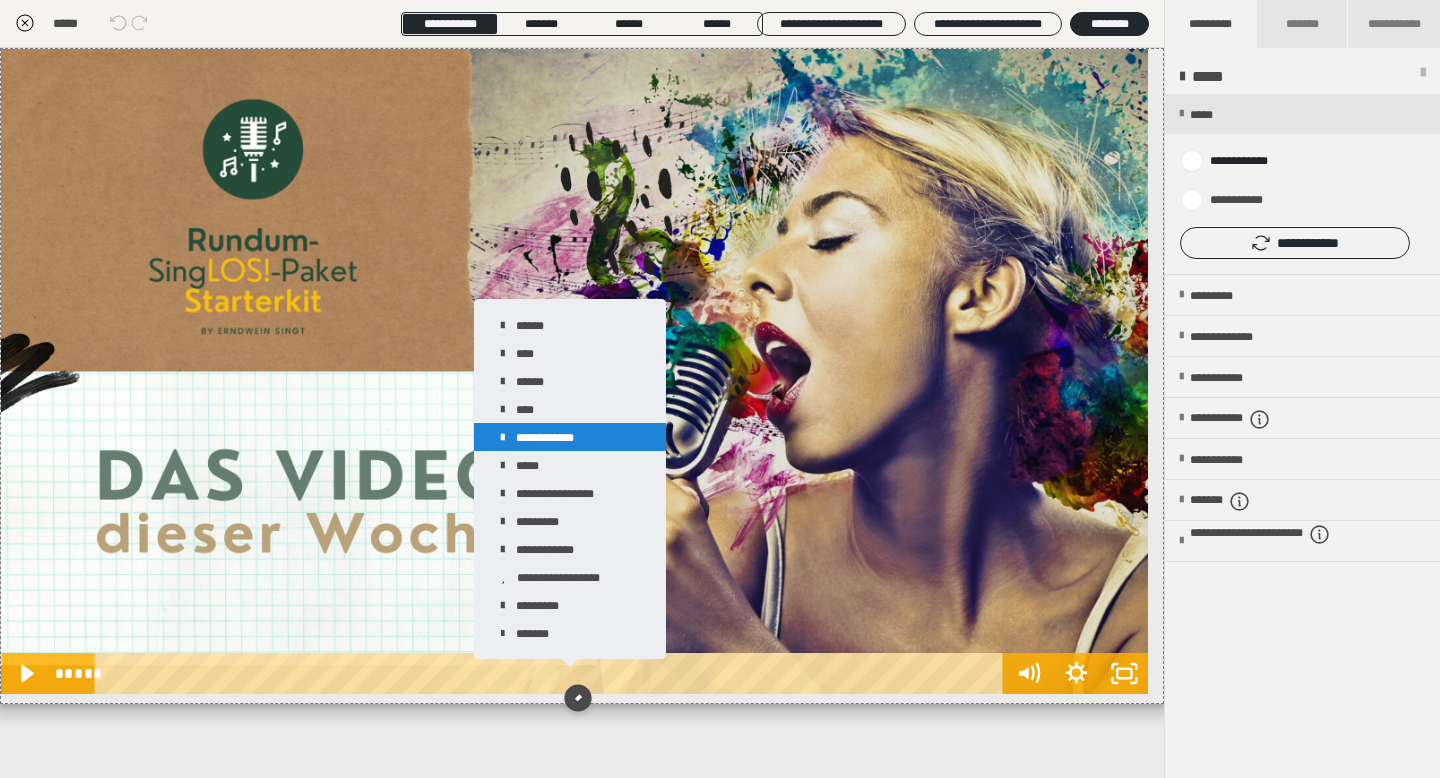 click on "**********" at bounding box center (570, 437) 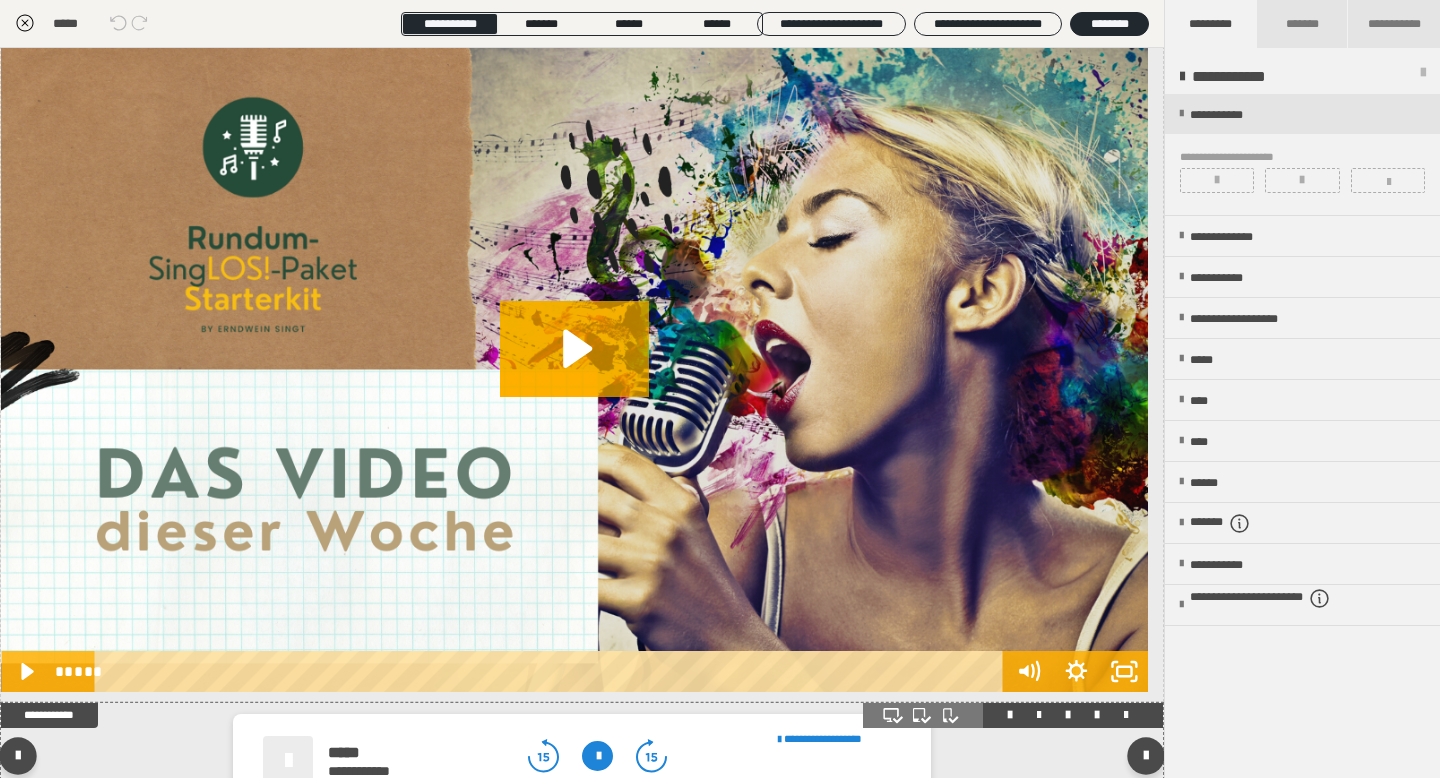 click at bounding box center [1126, 715] 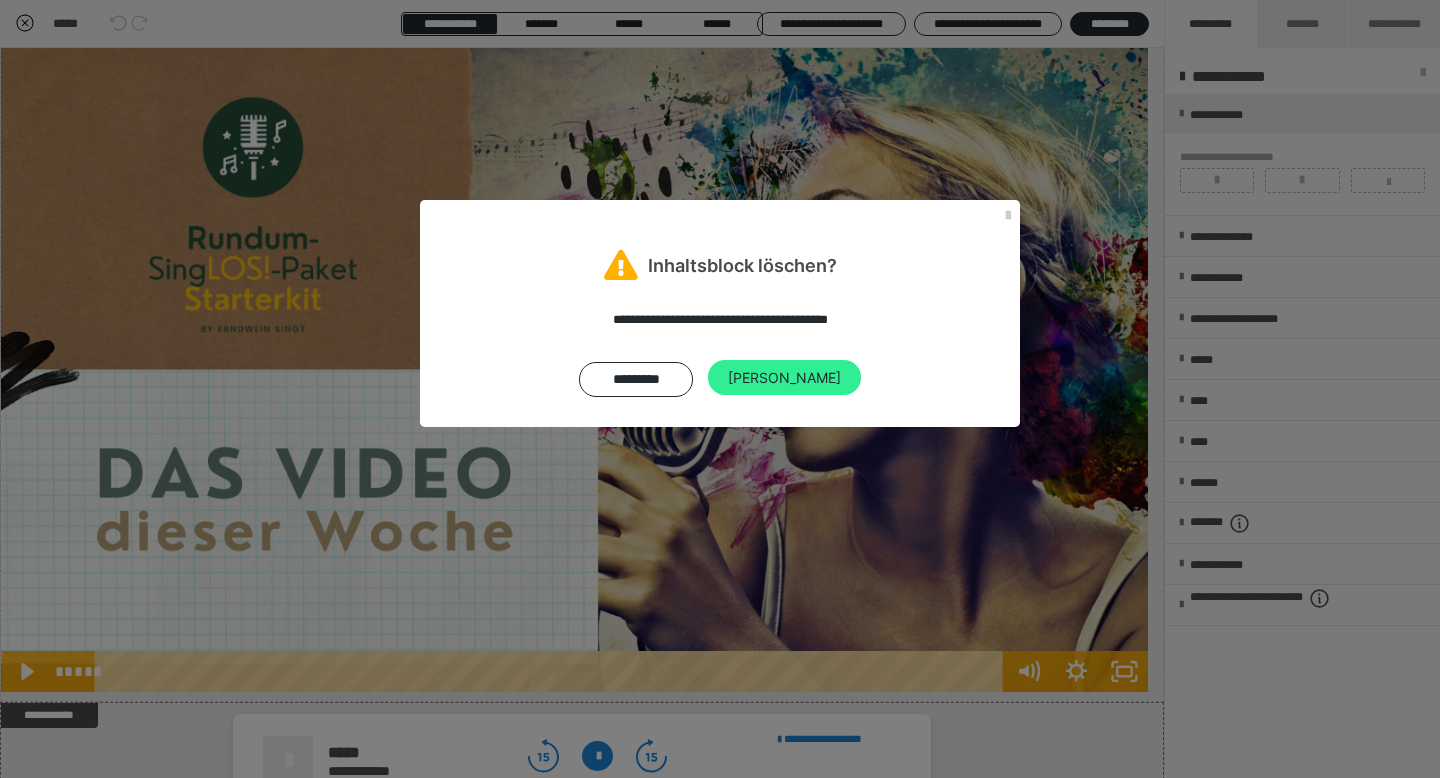 click on "[PERSON_NAME]" at bounding box center [784, 378] 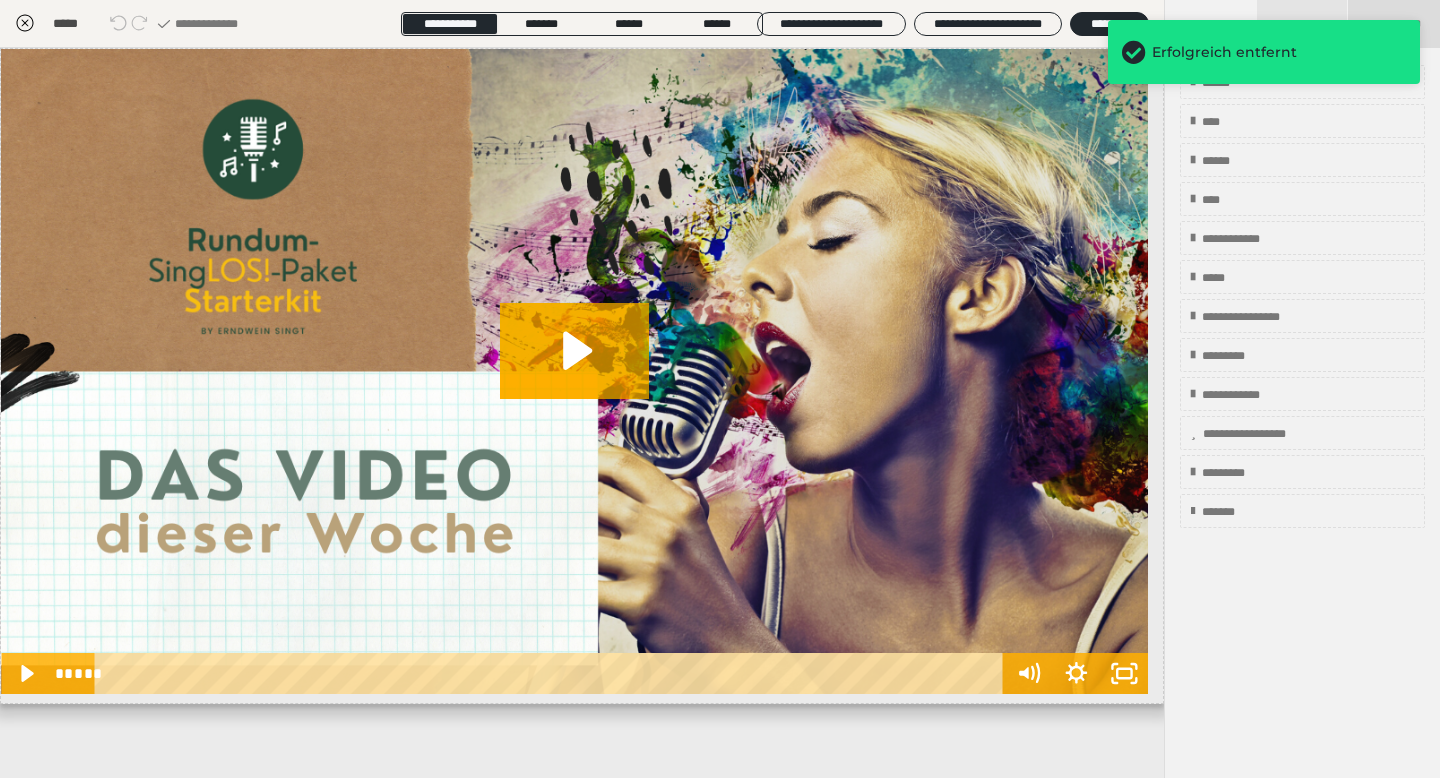 click on "**********" at bounding box center [1394, 24] 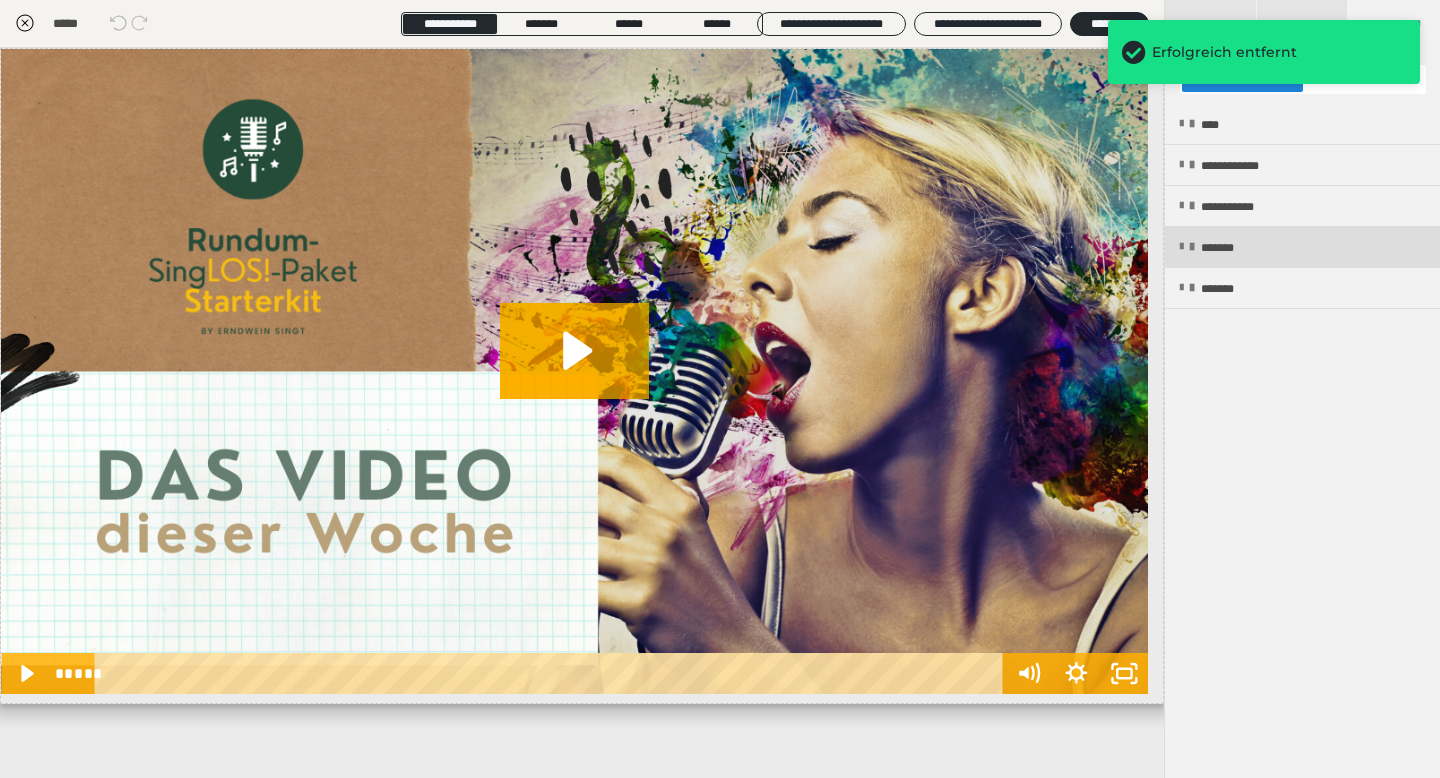 click at bounding box center [1181, 247] 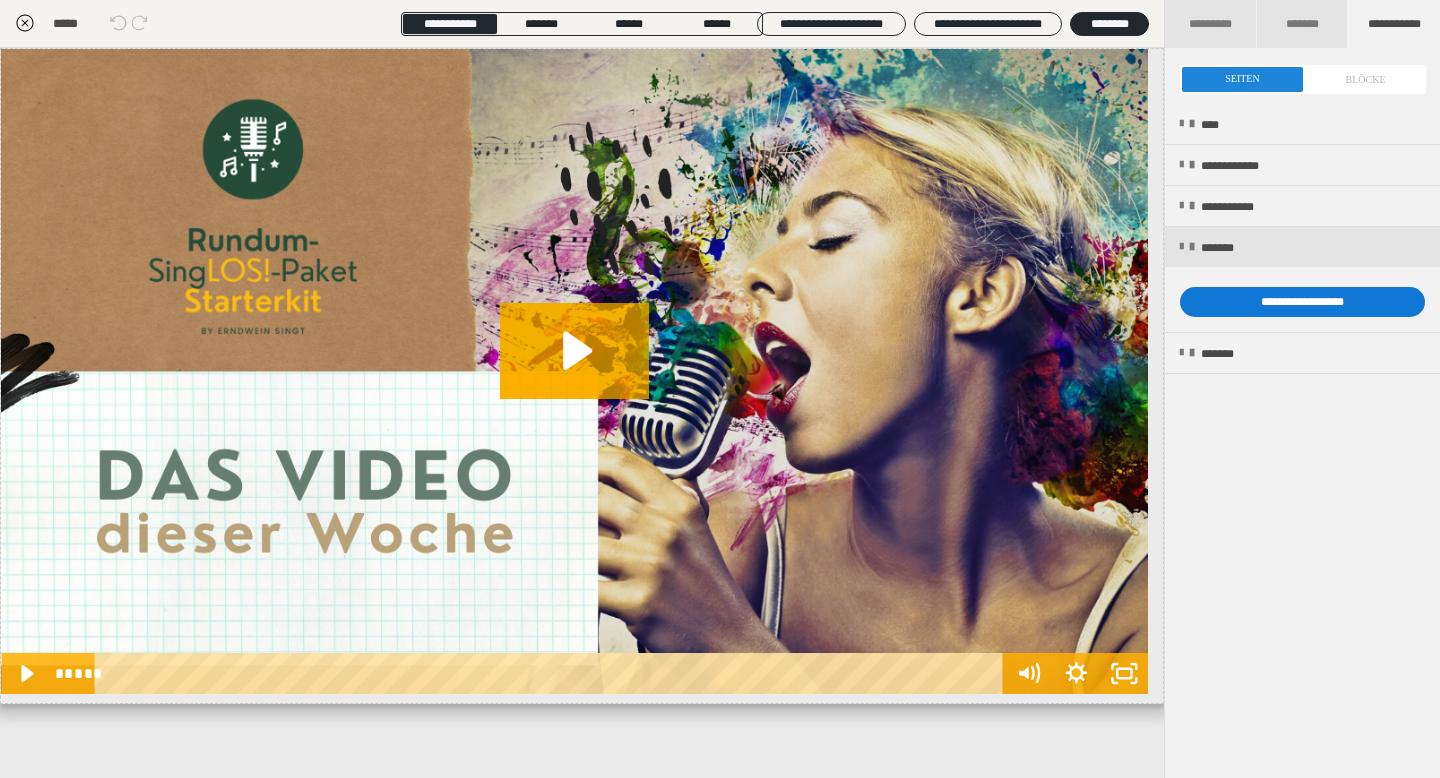 click on "**********" at bounding box center [1302, 302] 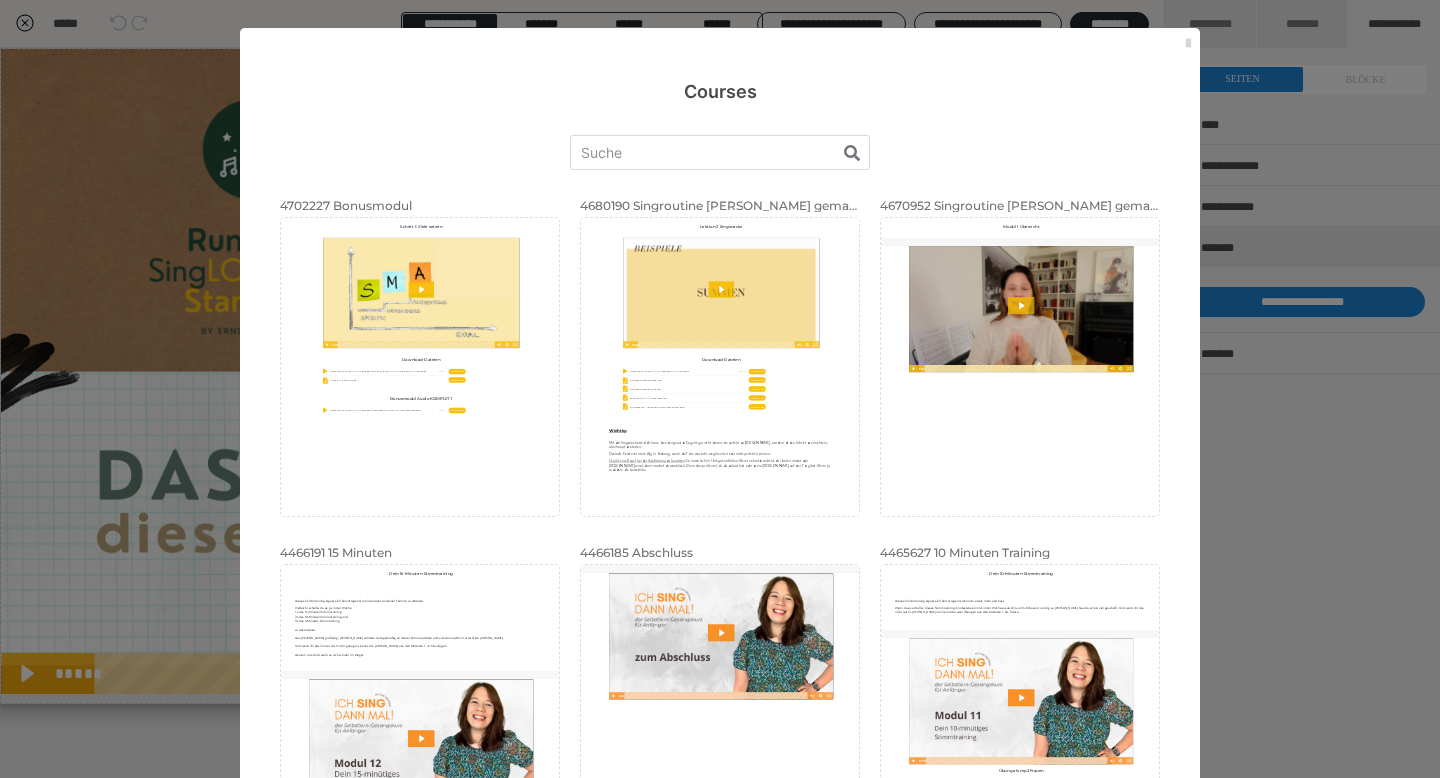 click at bounding box center (1188, 44) 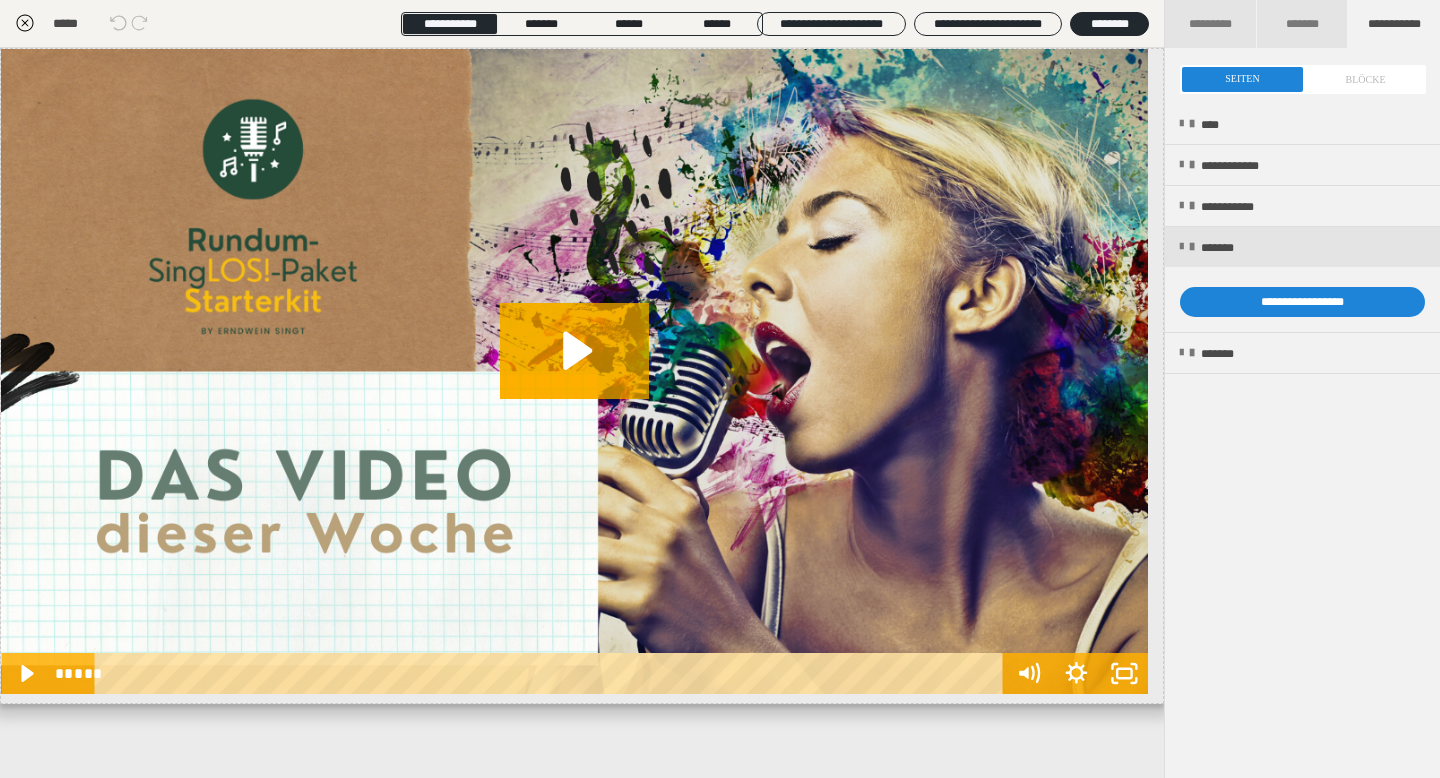 click on "*****" at bounding box center (141, 24) 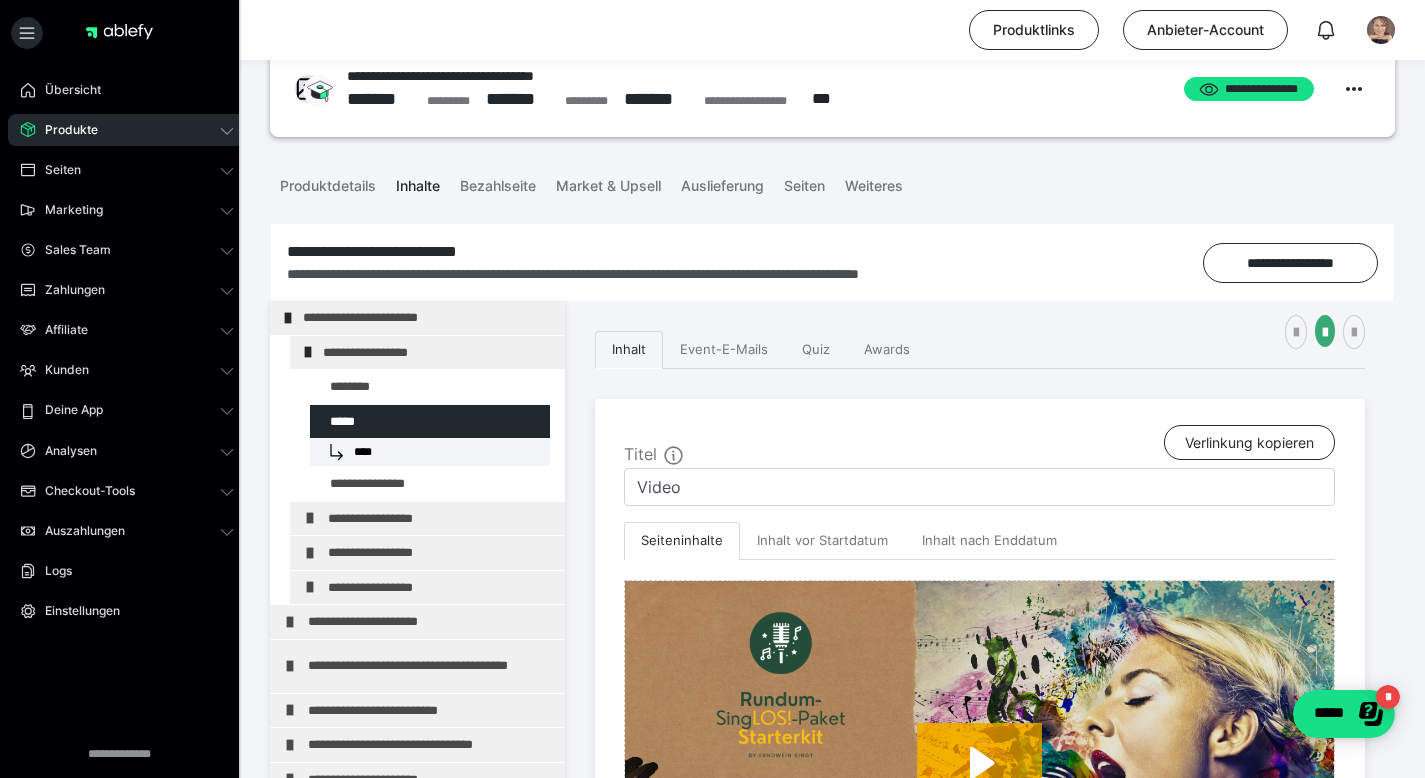 scroll, scrollTop: 0, scrollLeft: 0, axis: both 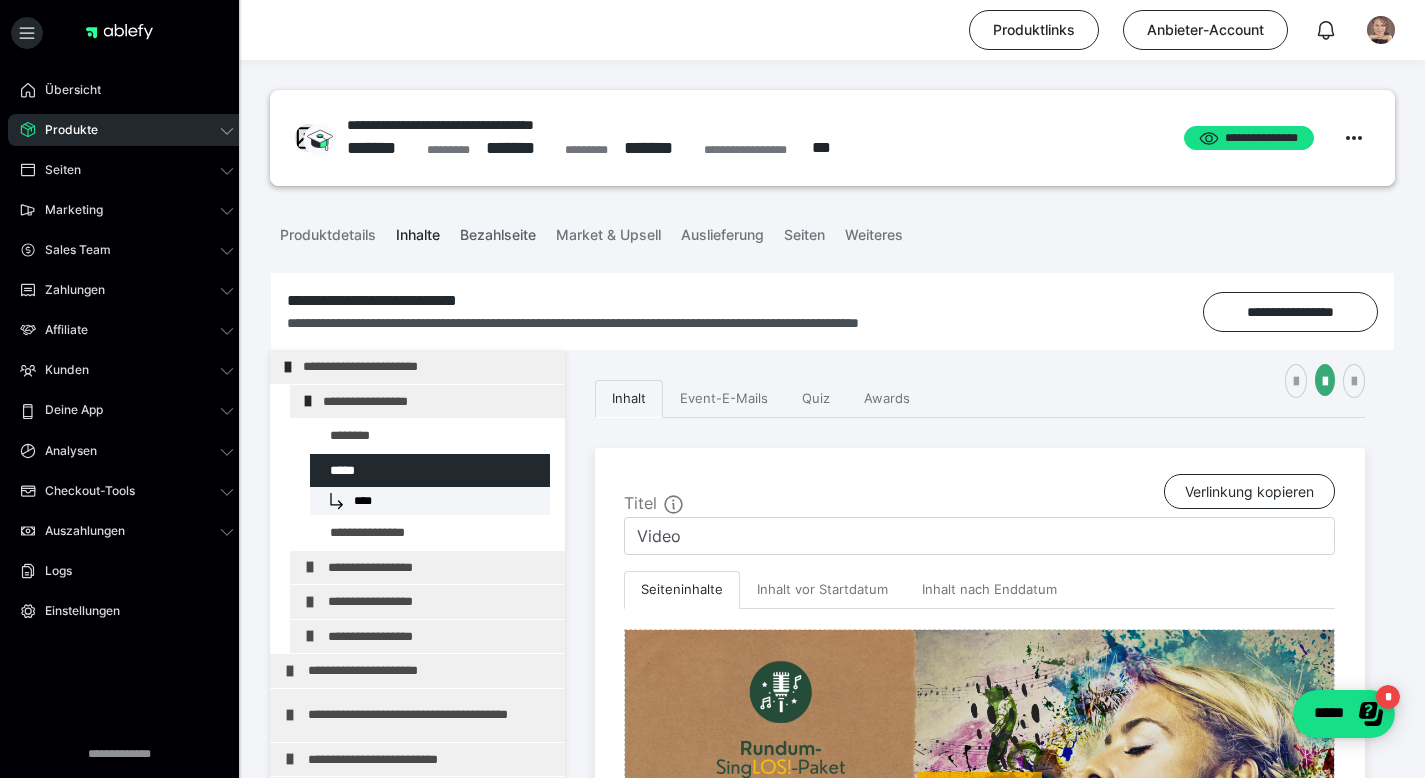 click on "Bezahlseite" at bounding box center (498, 231) 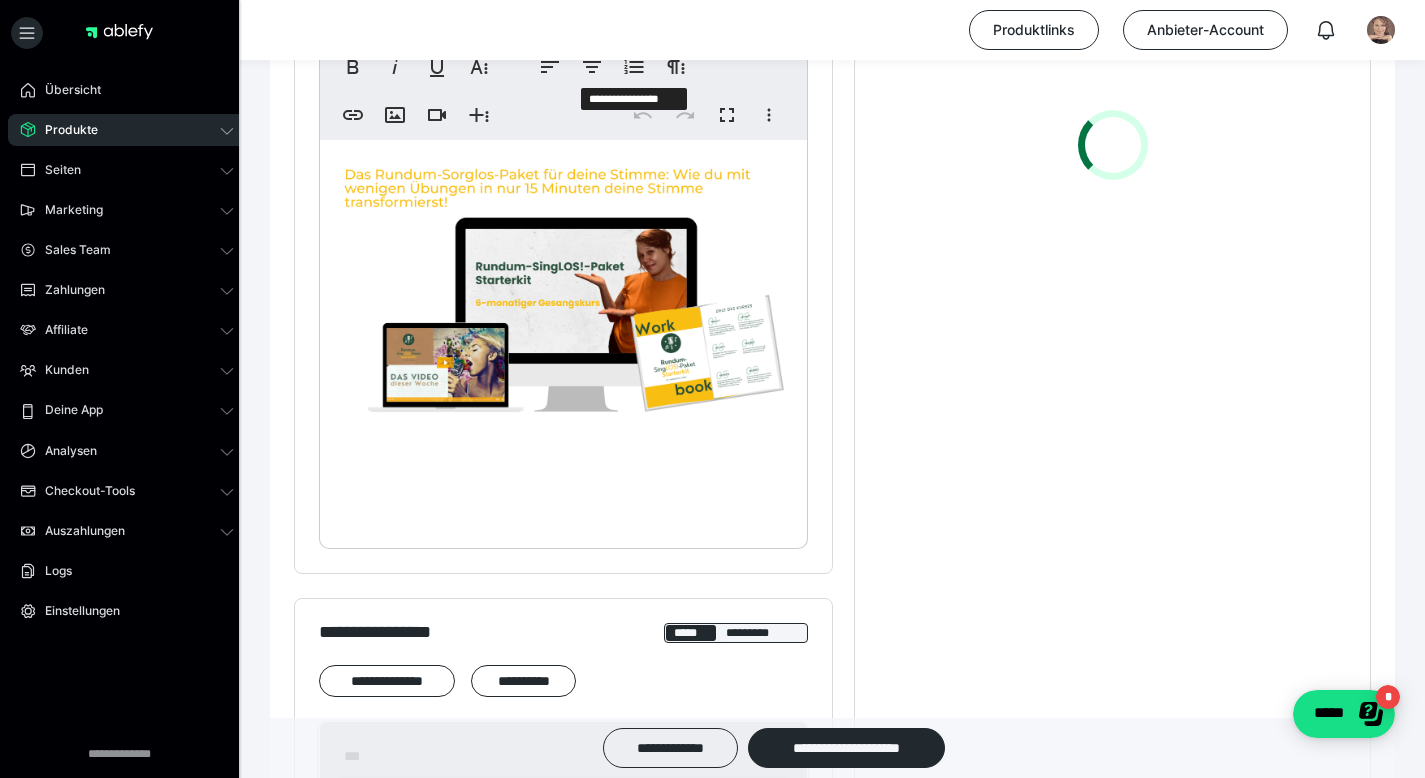scroll, scrollTop: 586, scrollLeft: 0, axis: vertical 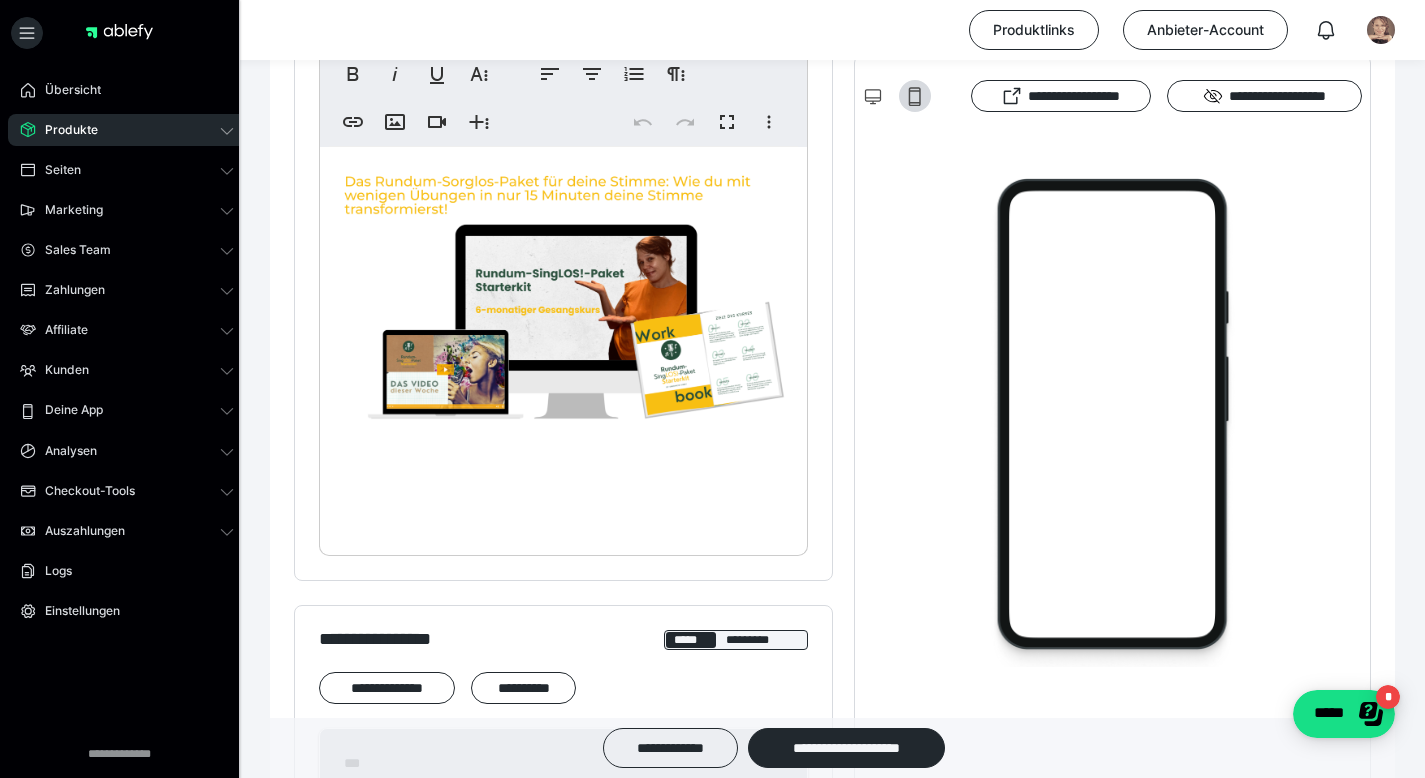 click at bounding box center [563, 300] 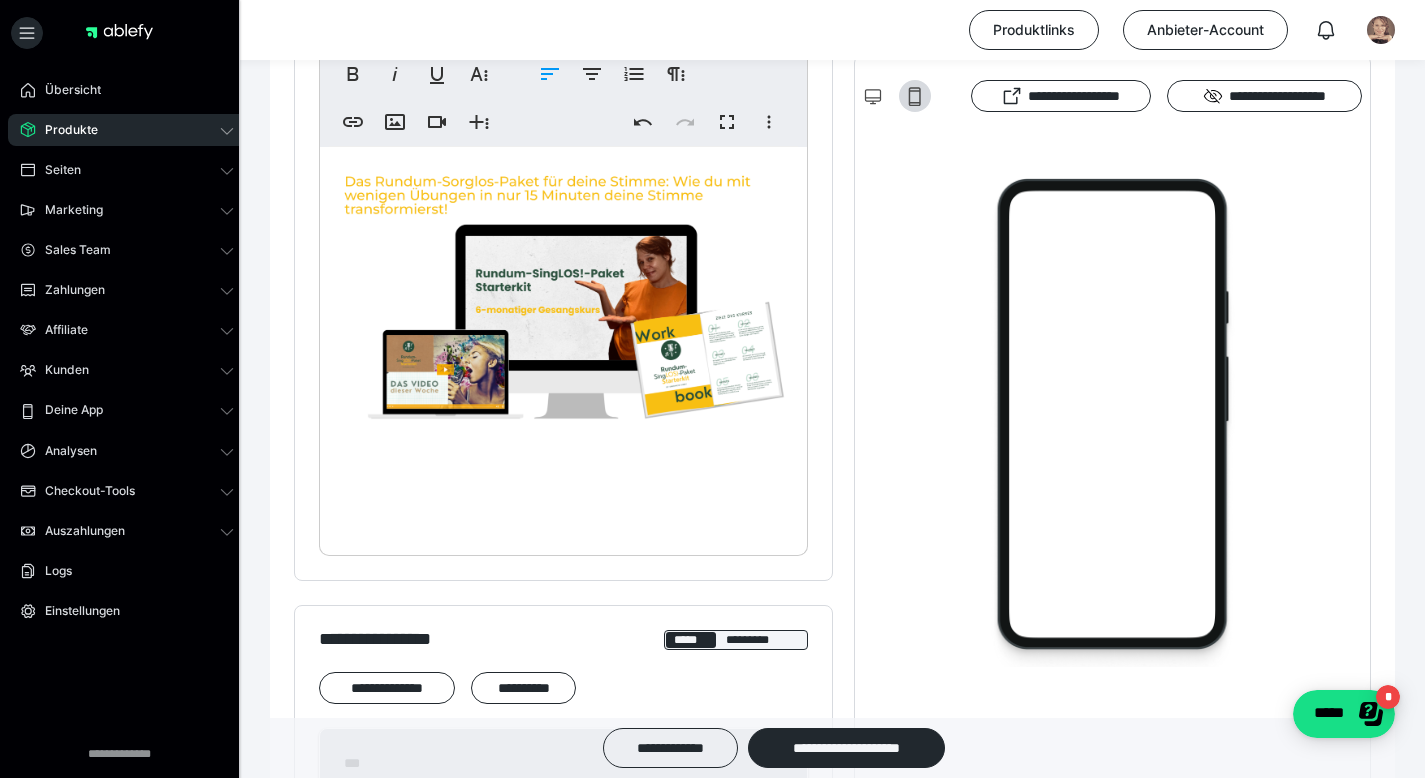 click at bounding box center [563, 300] 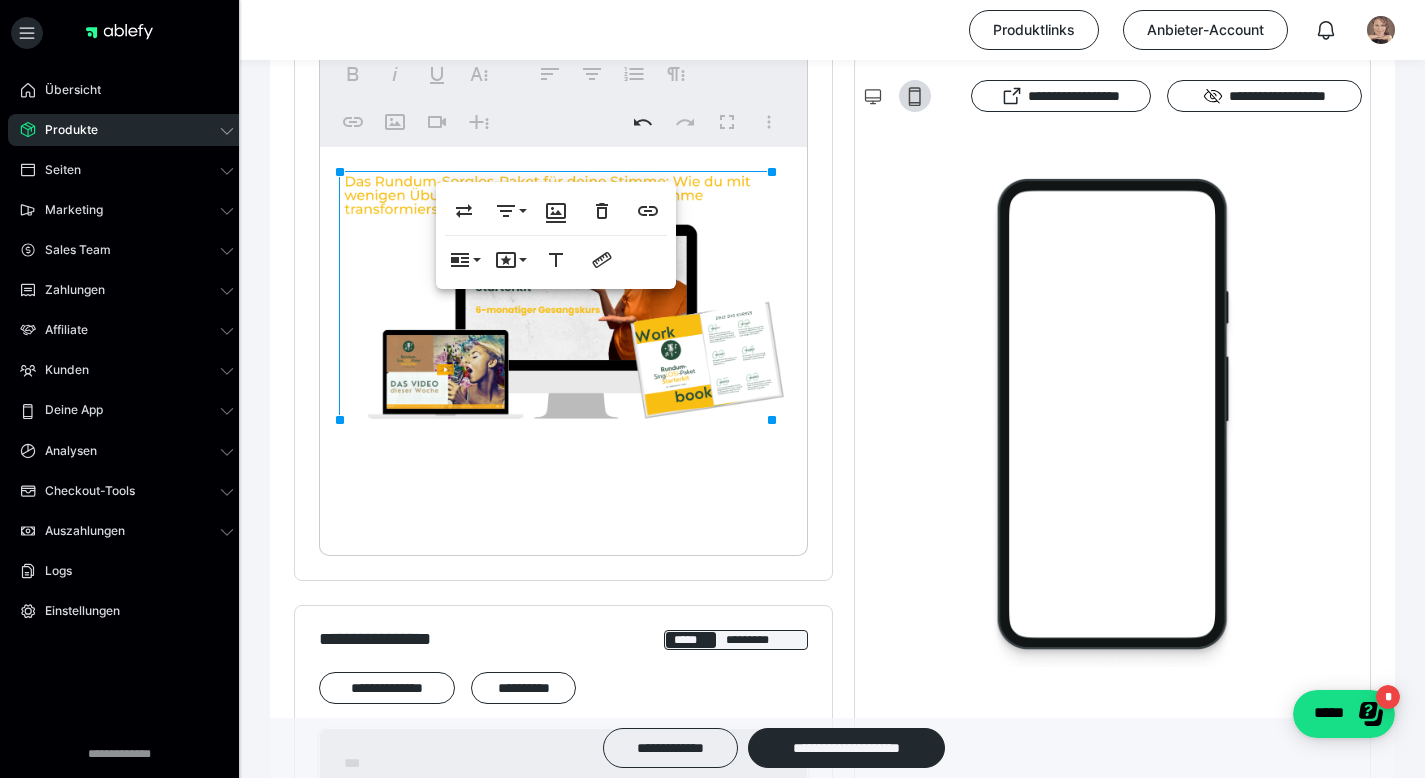 click at bounding box center [563, 337] 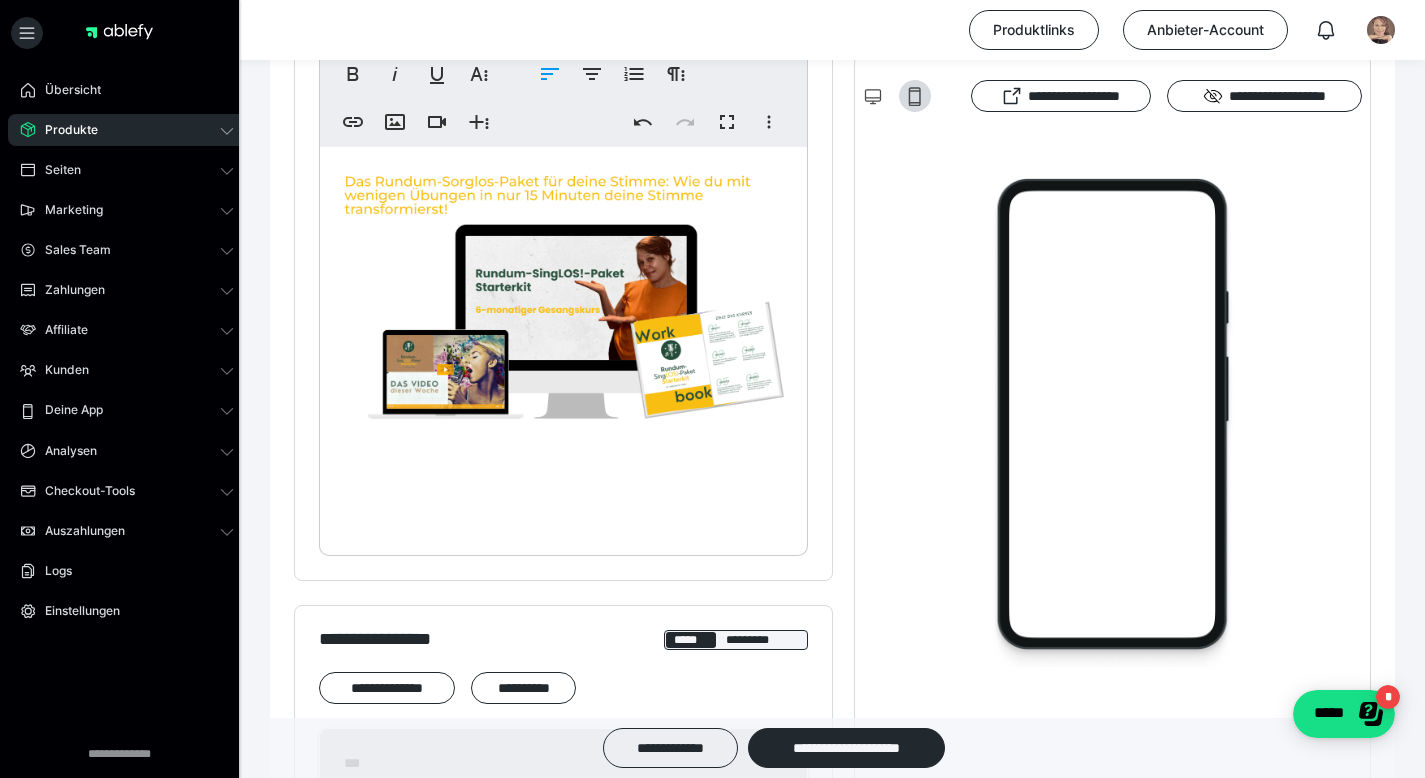 click at bounding box center (563, 300) 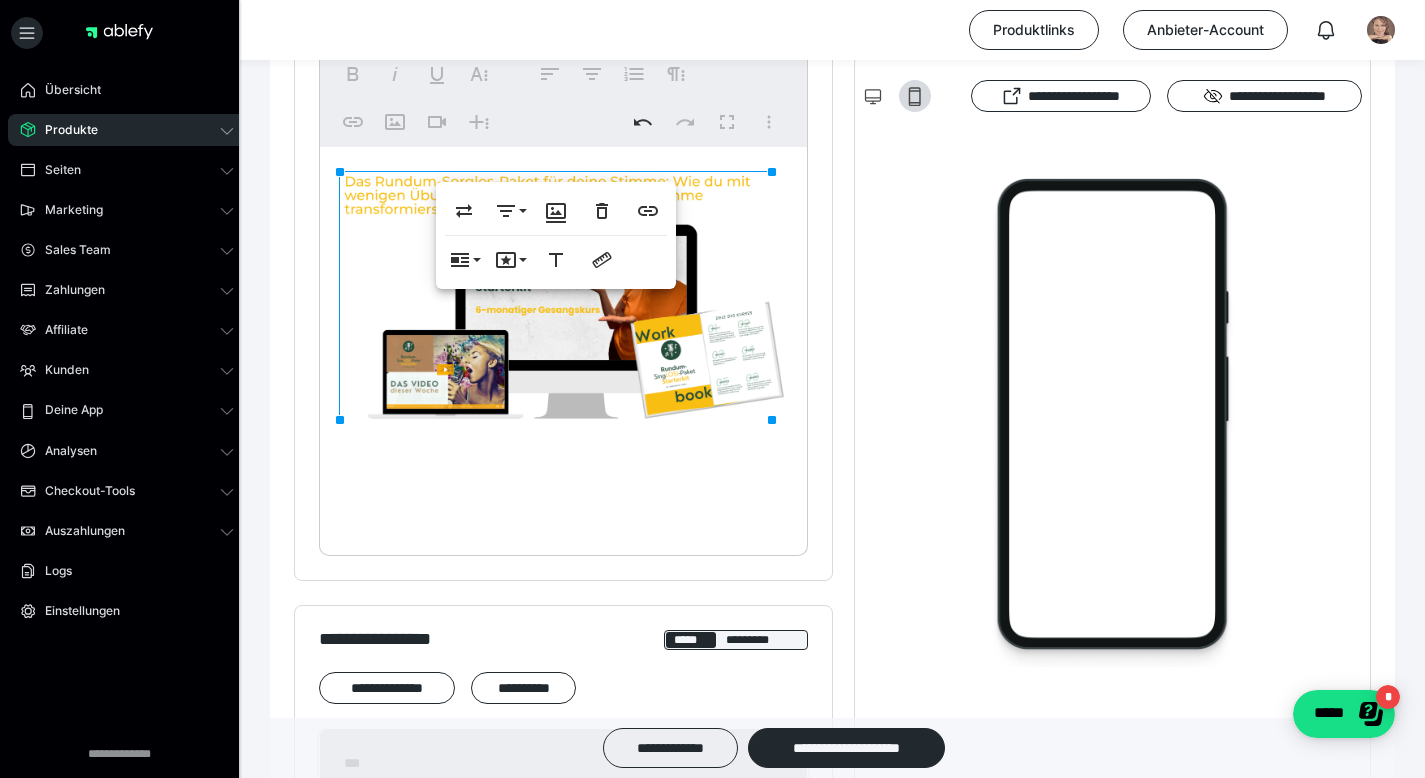 click at bounding box center (563, 300) 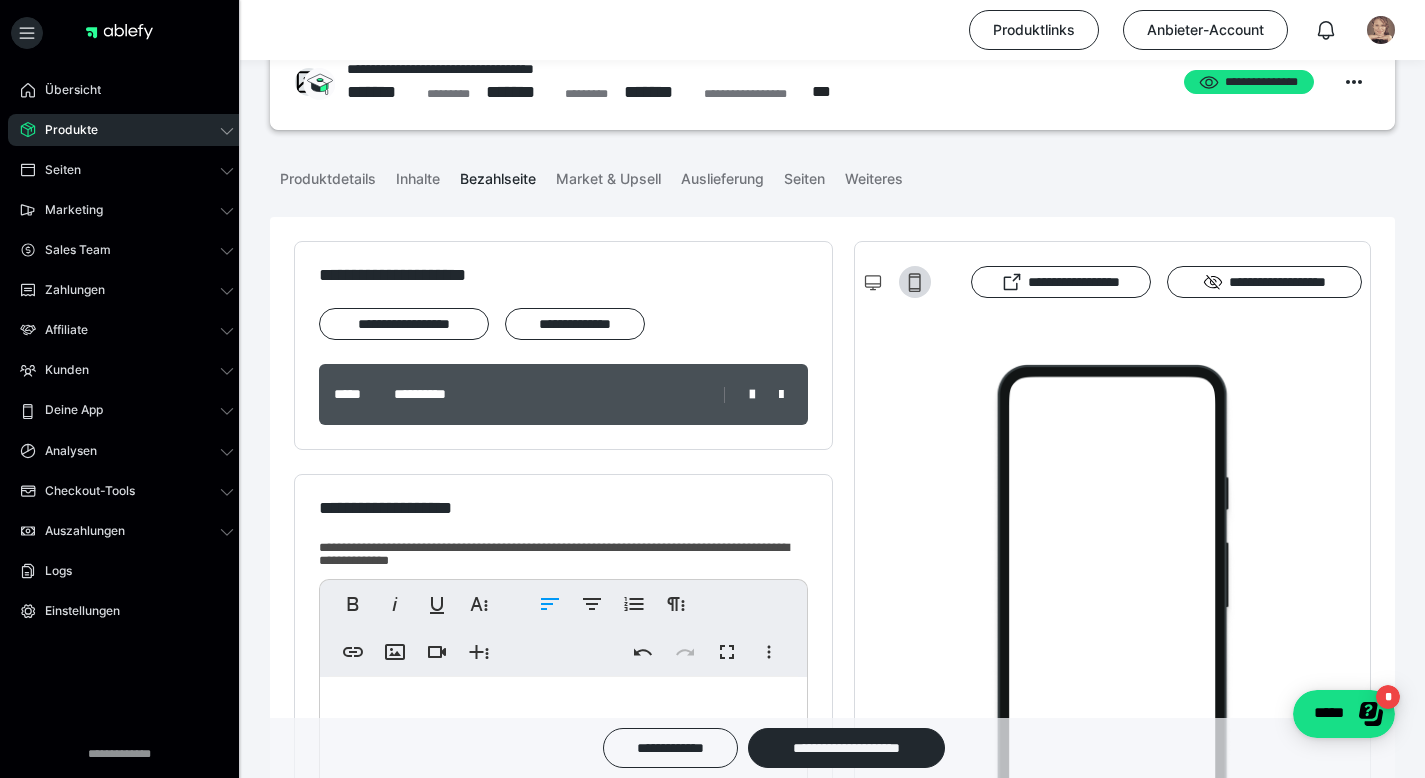 scroll, scrollTop: 0, scrollLeft: 0, axis: both 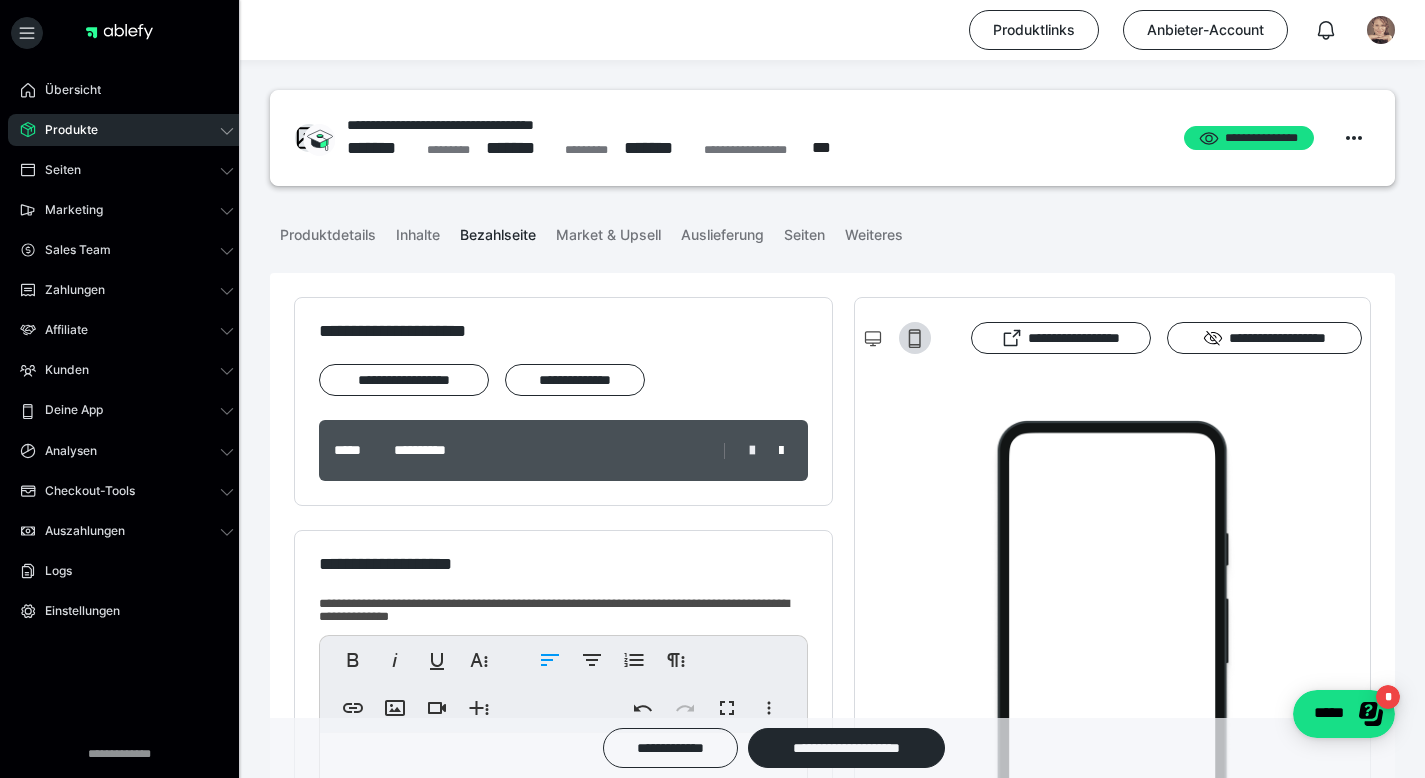 click at bounding box center [752, 451] 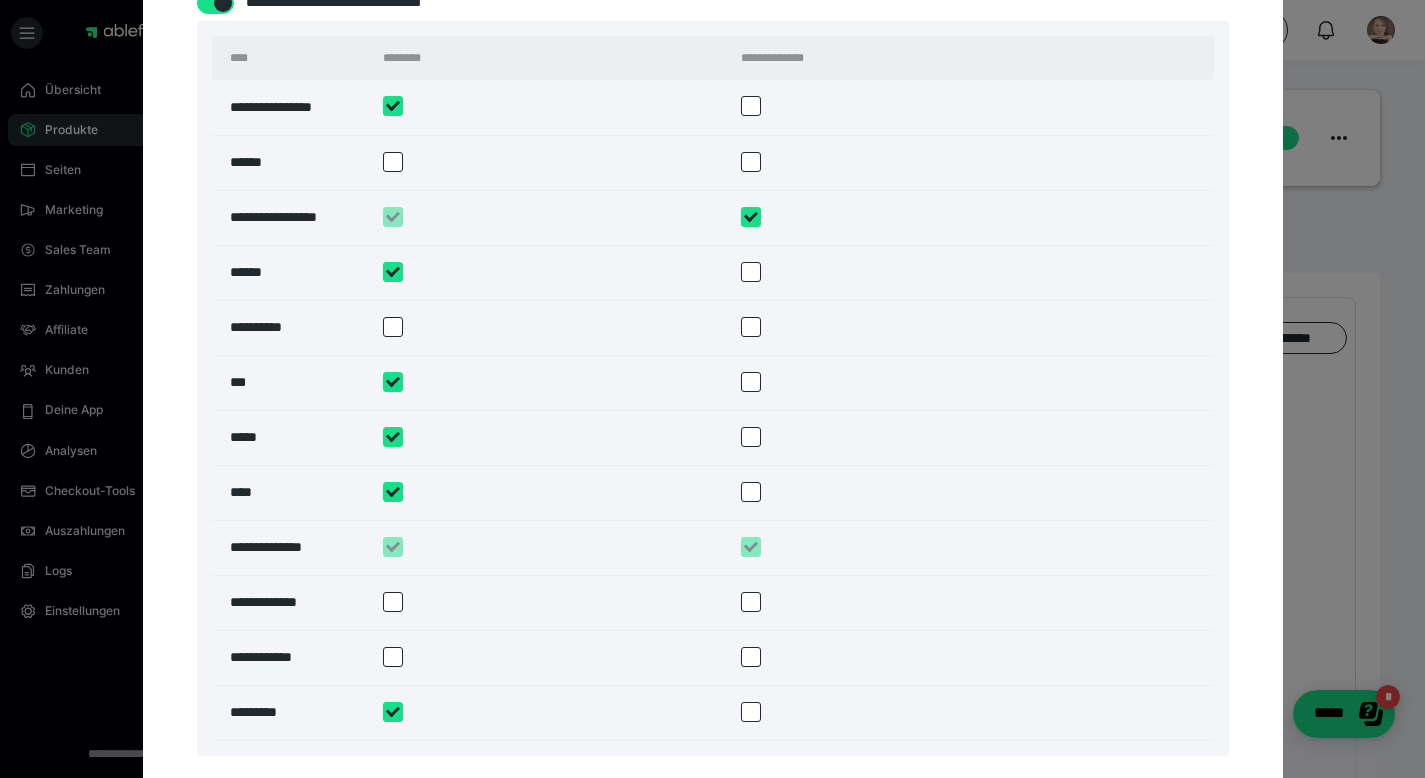 scroll, scrollTop: 3376, scrollLeft: 0, axis: vertical 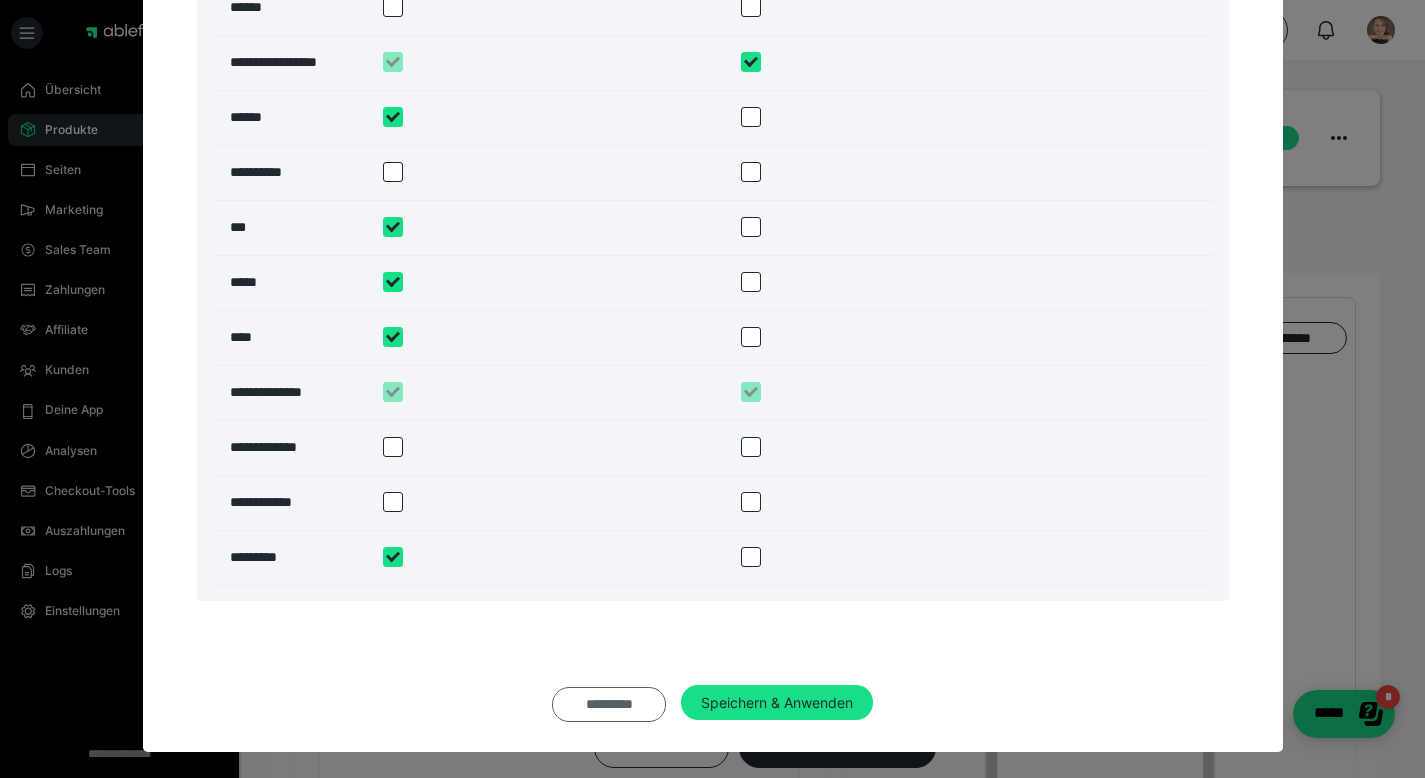 click on "*********" at bounding box center (609, 705) 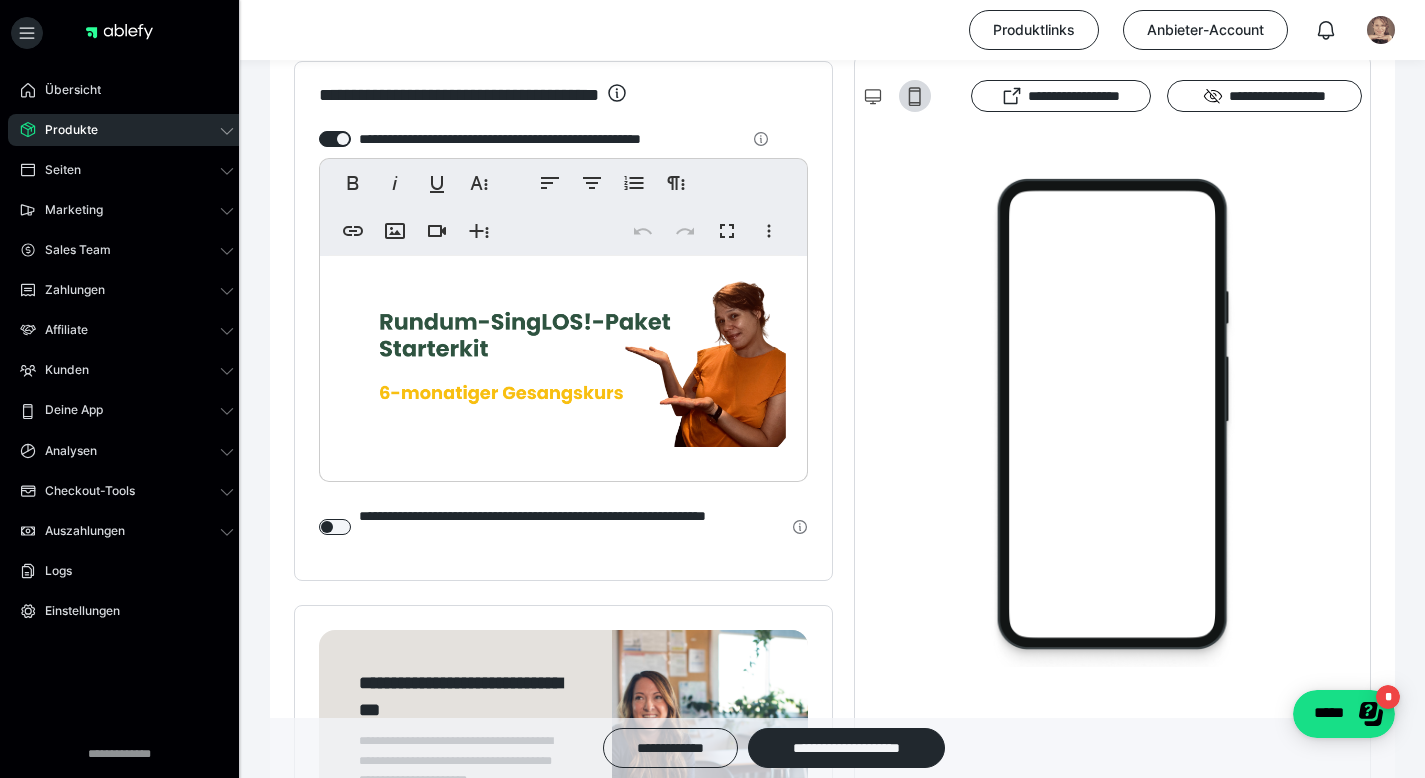 scroll, scrollTop: 3072, scrollLeft: 0, axis: vertical 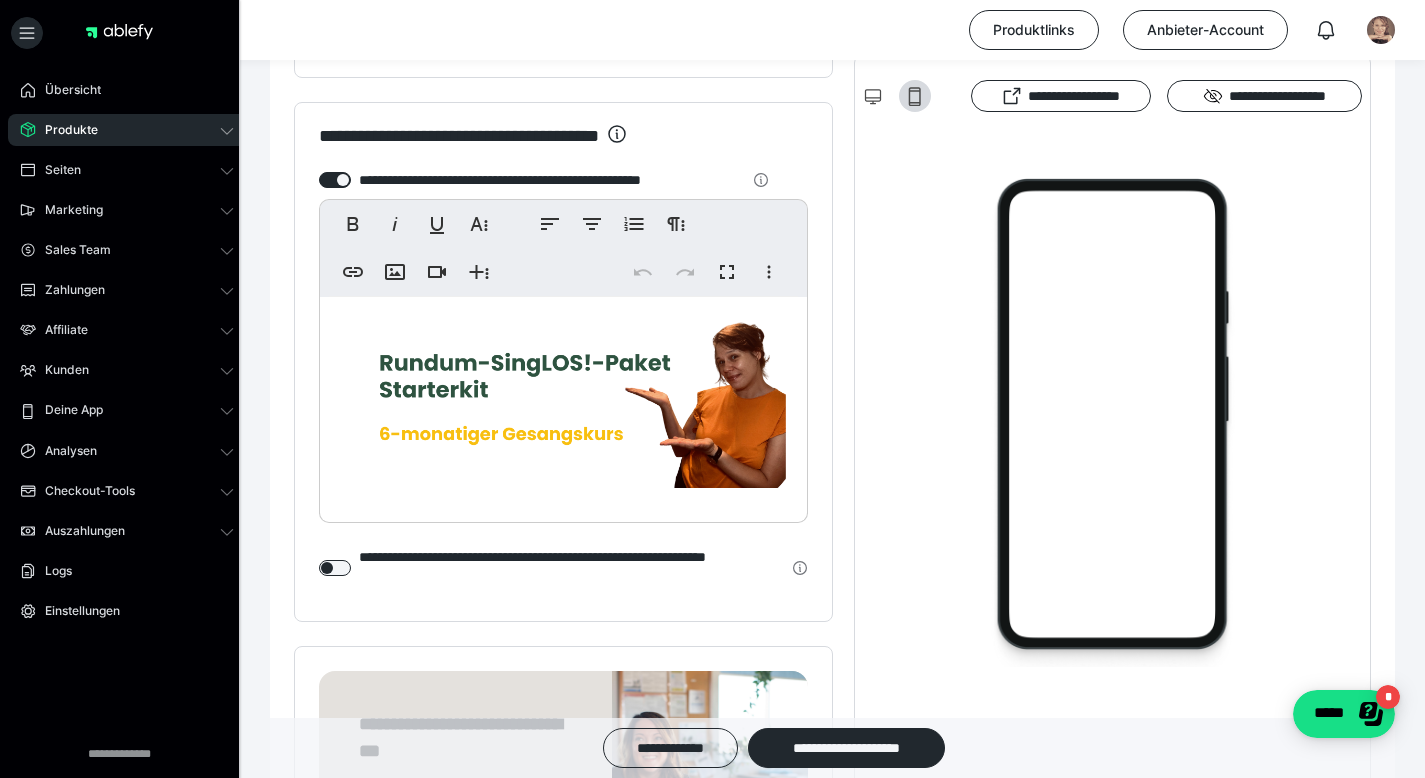 click at bounding box center (563, 405) 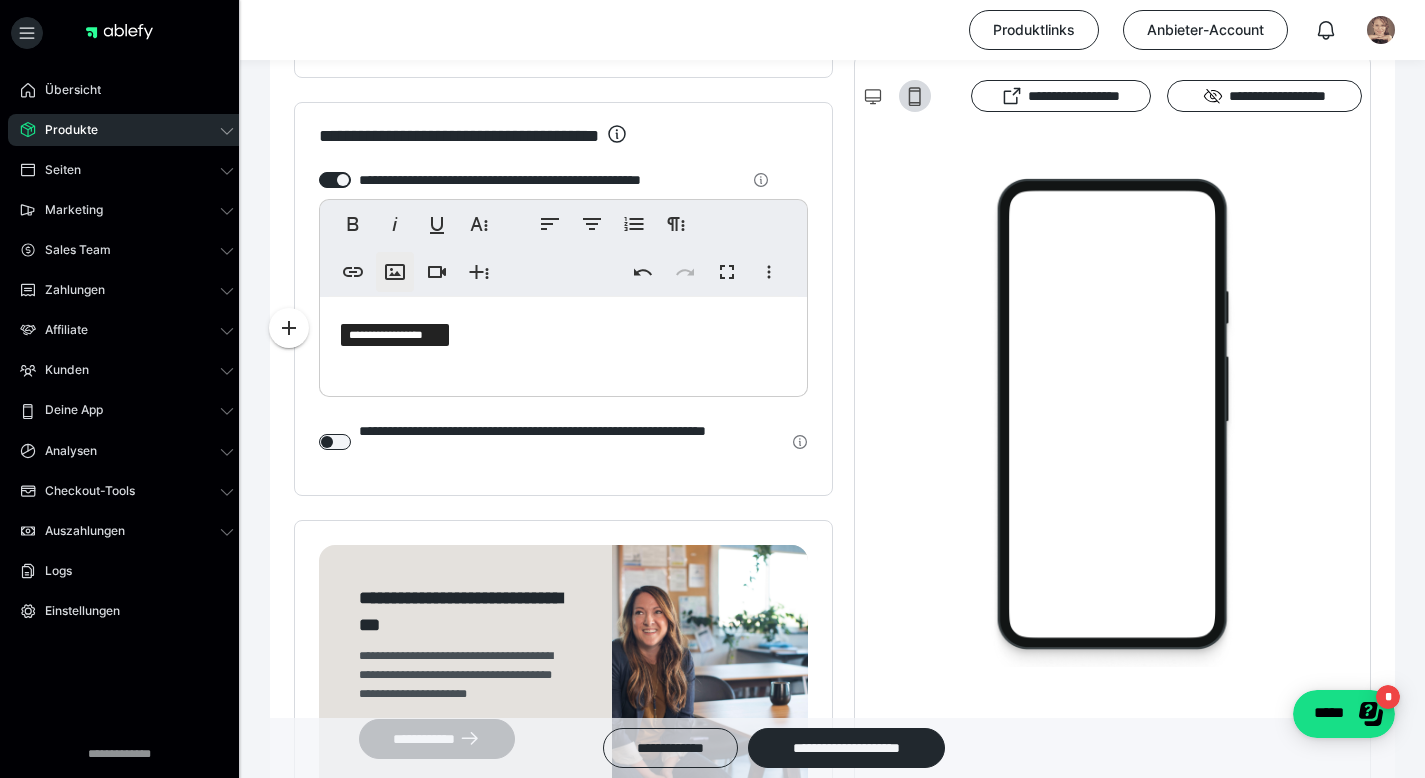 click 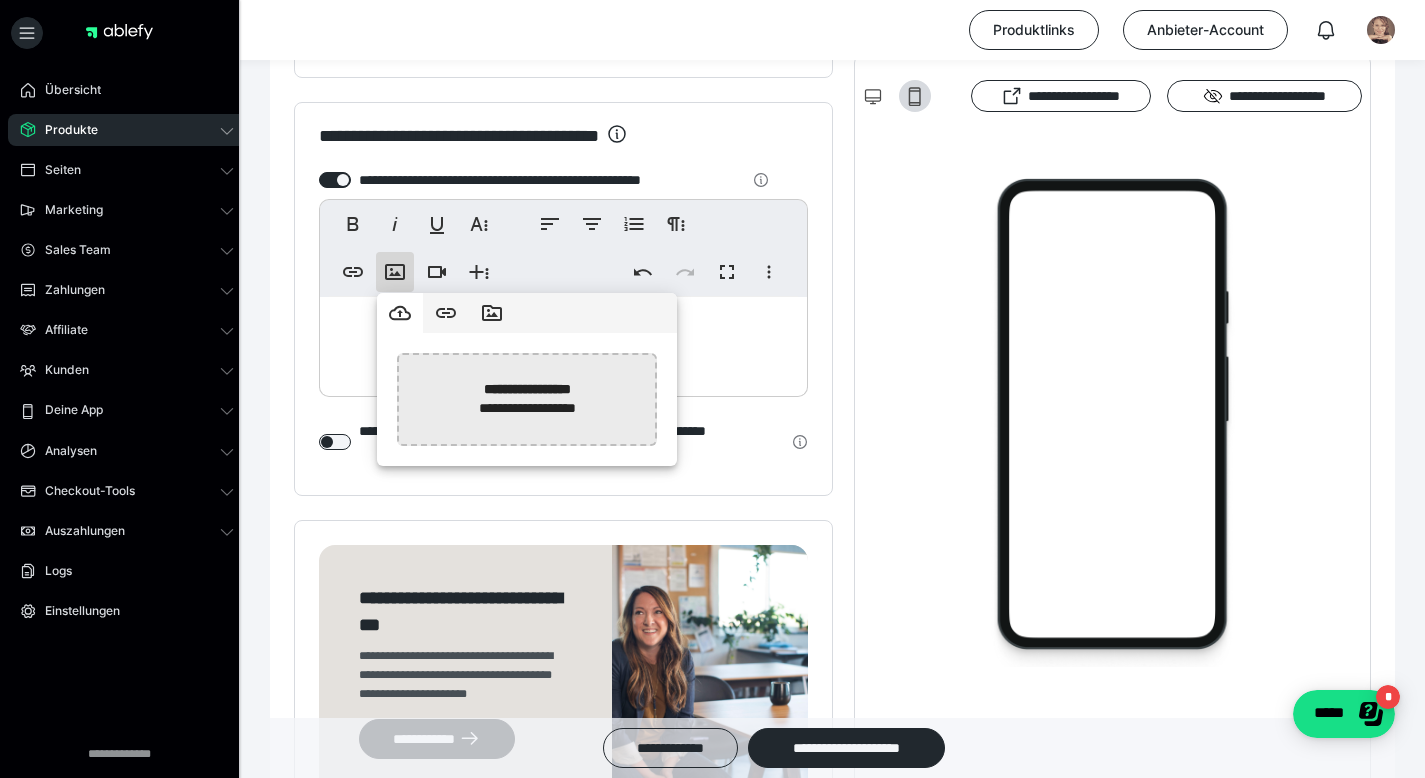 click at bounding box center (15, 399) 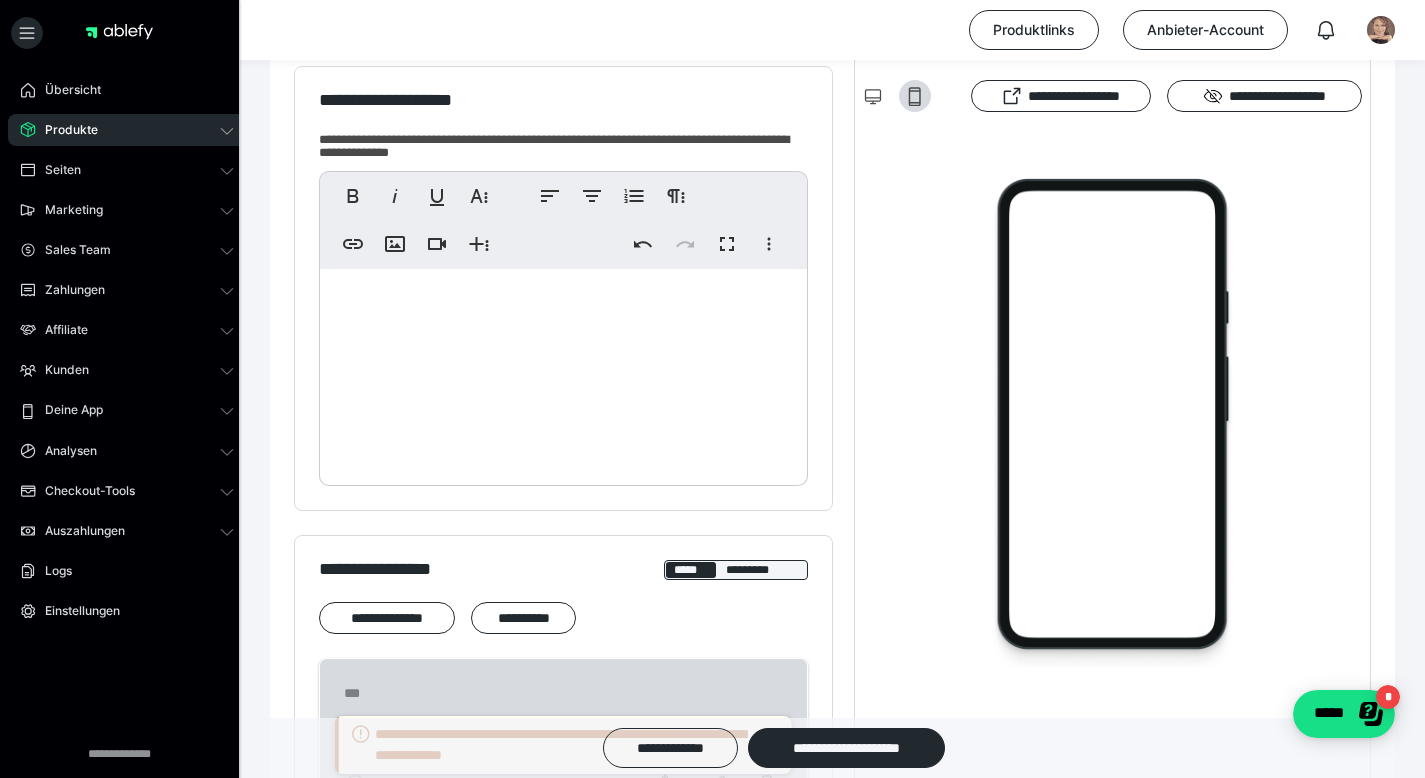 scroll, scrollTop: 462, scrollLeft: 0, axis: vertical 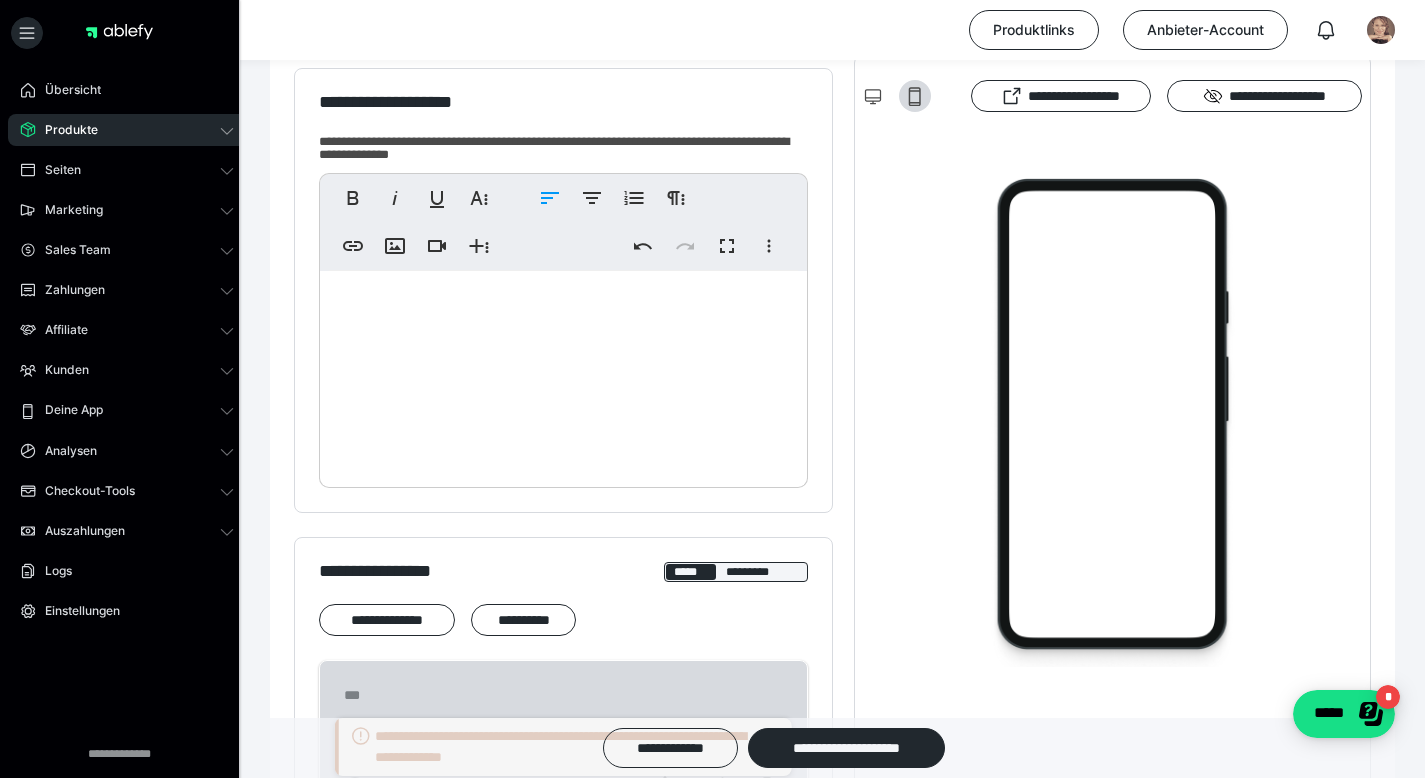 click at bounding box center (563, 308) 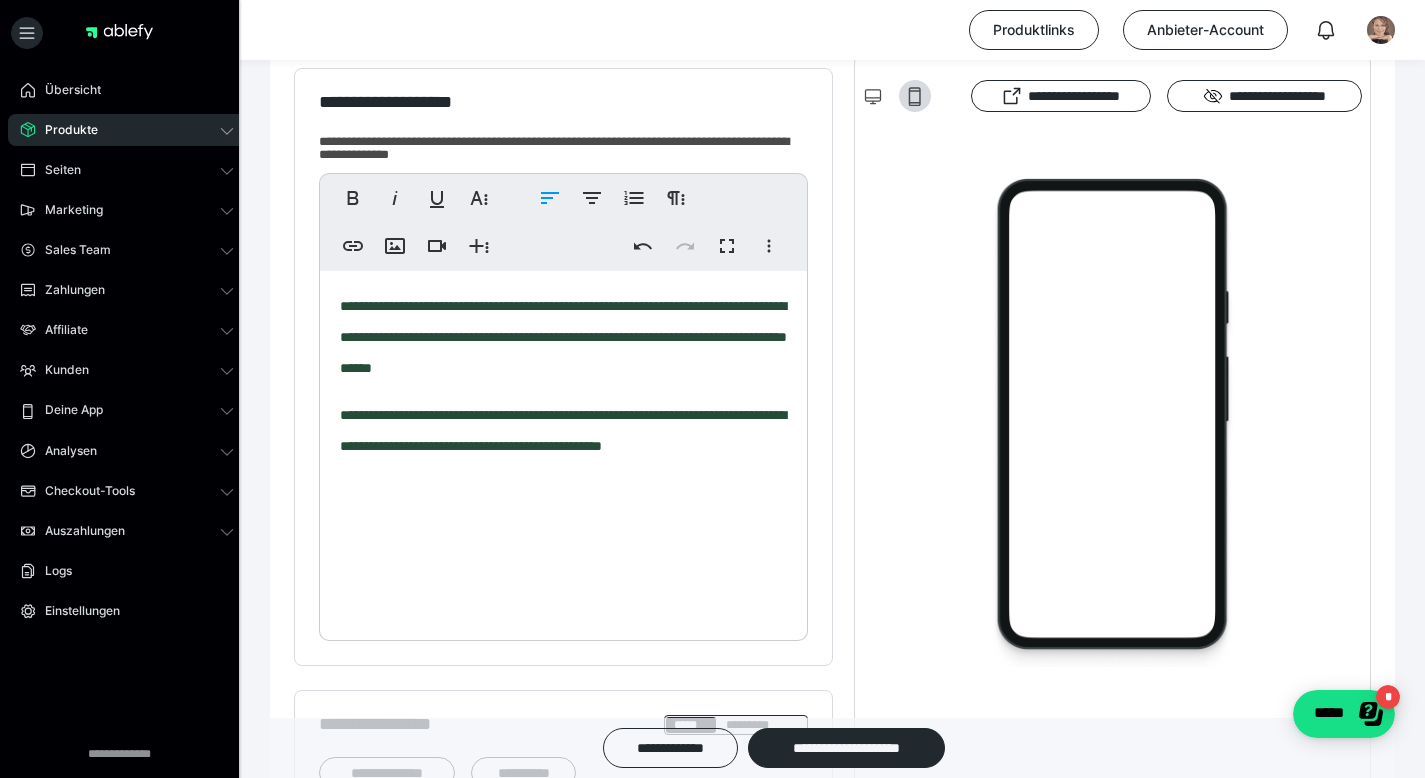 click on "**********" at bounding box center [563, 337] 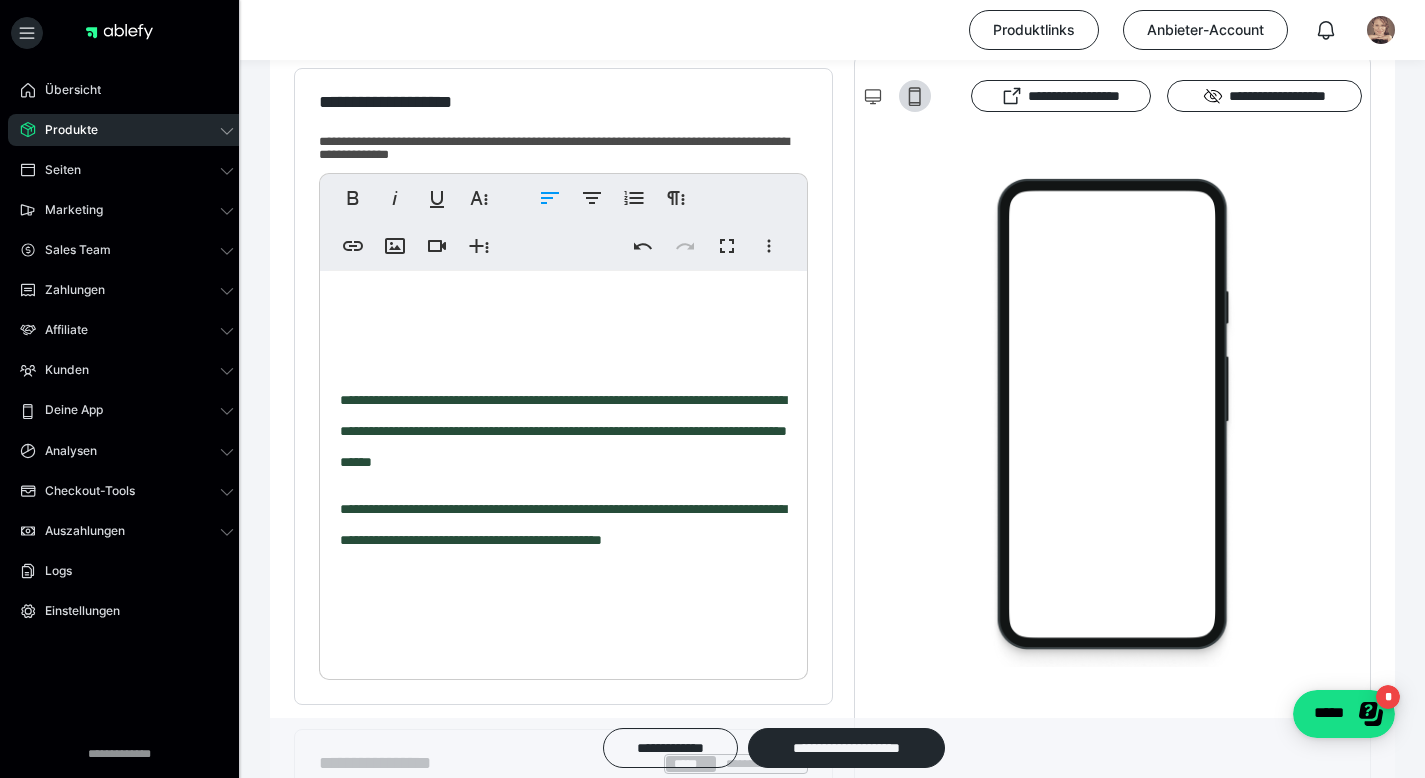 click at bounding box center (563, 306) 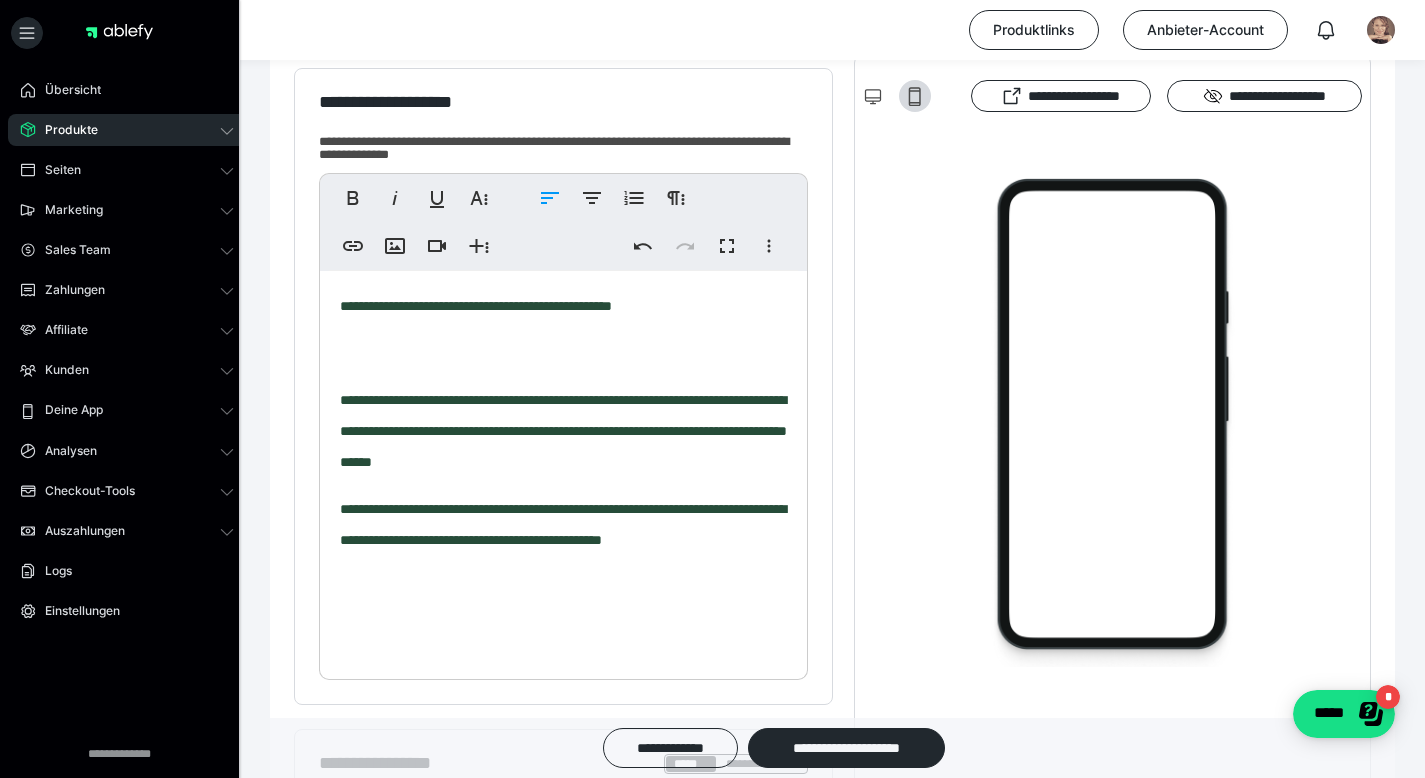 click on "**********" at bounding box center (476, 306) 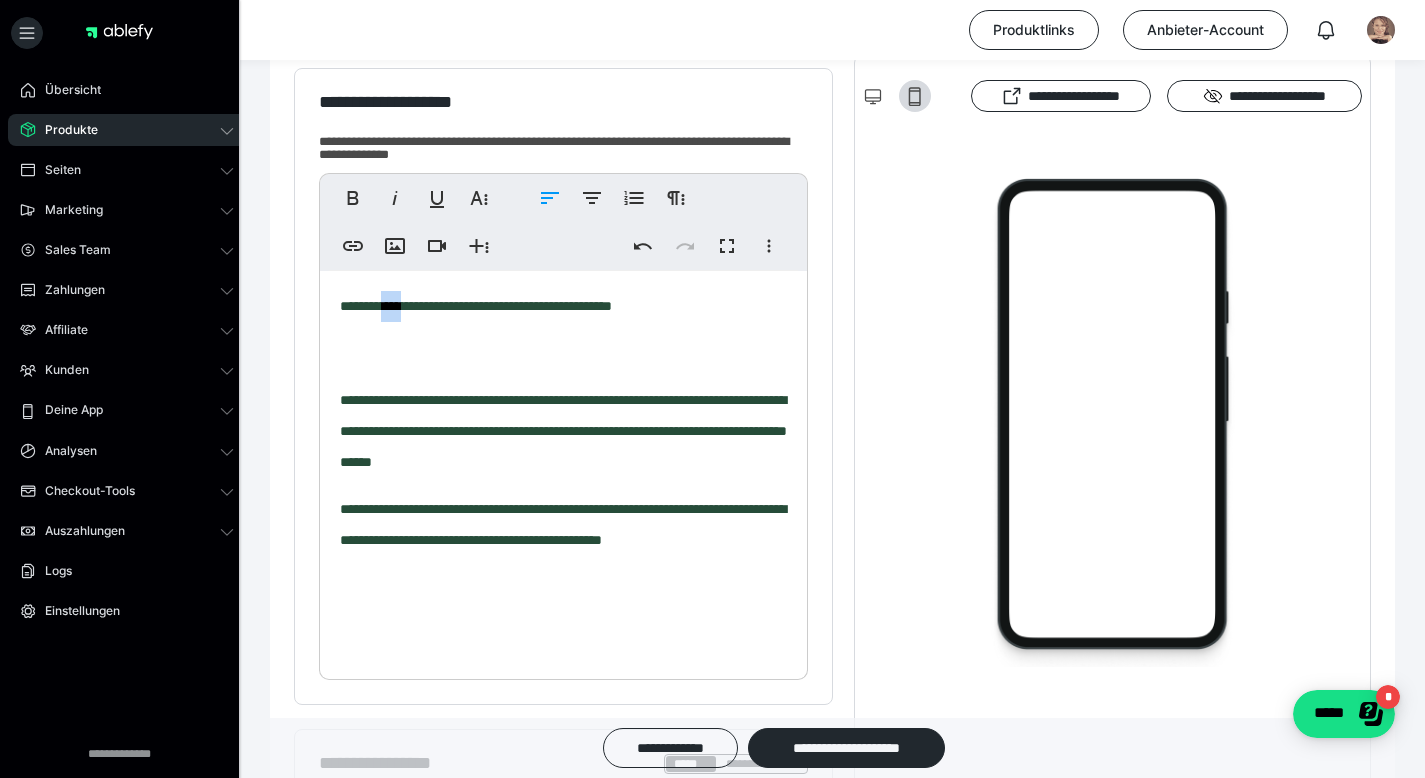 click on "**********" at bounding box center (476, 306) 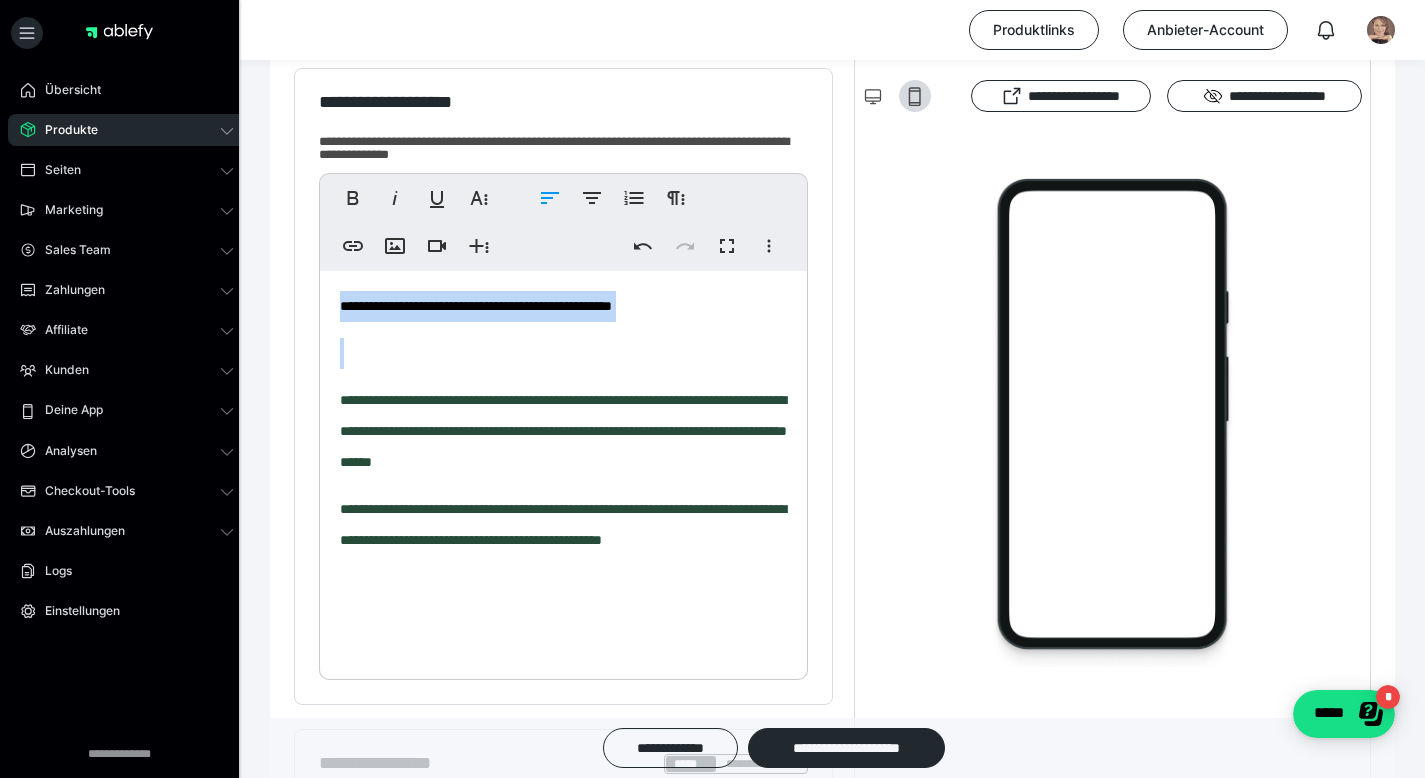 click on "**********" at bounding box center (476, 306) 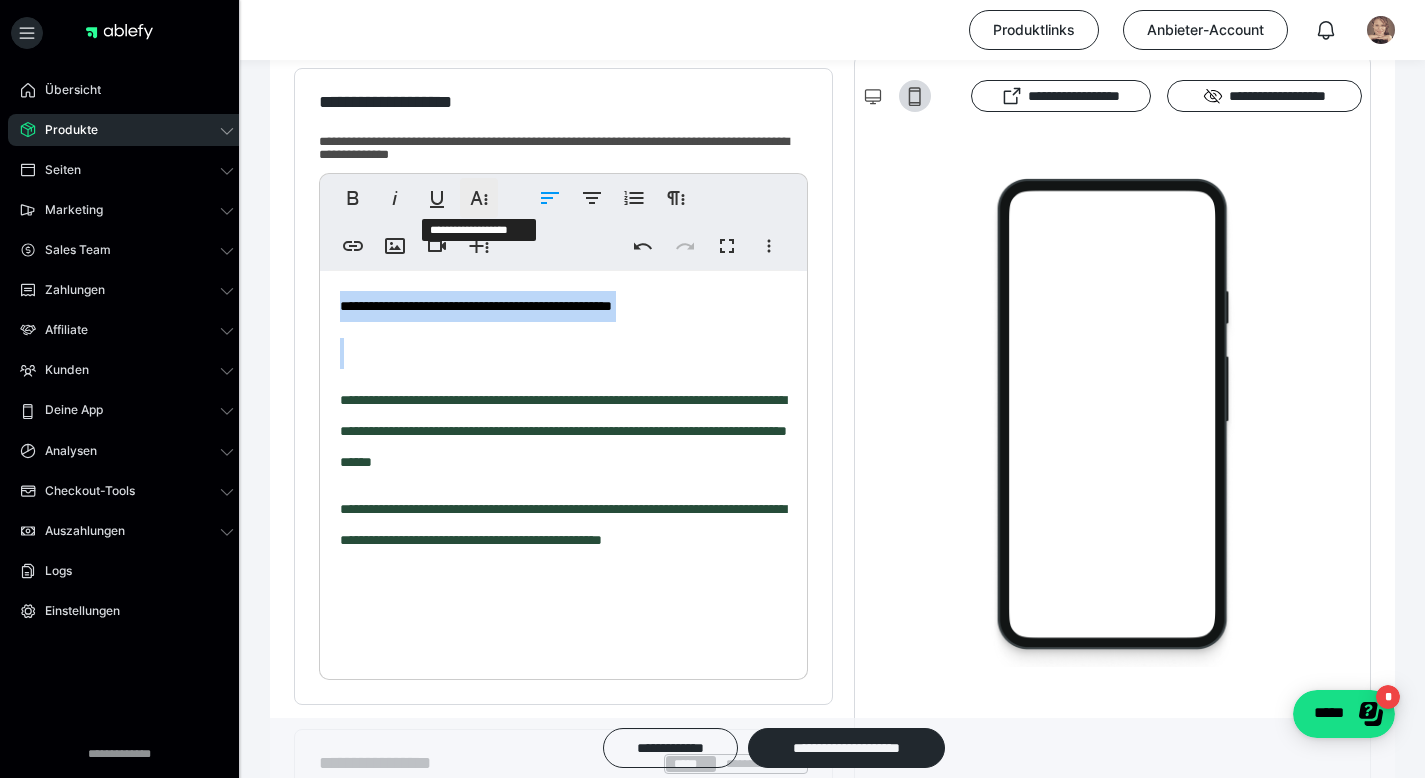 click 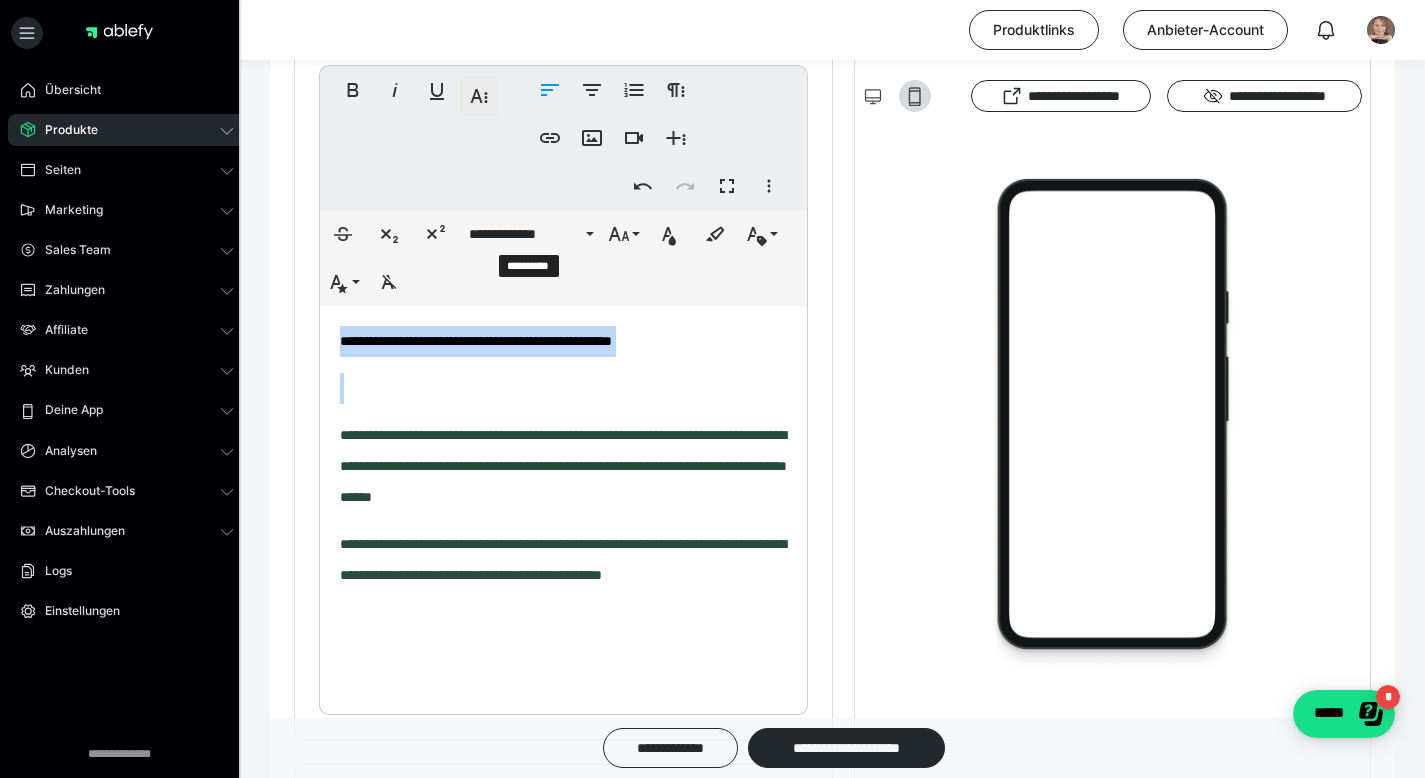 scroll, scrollTop: 605, scrollLeft: 0, axis: vertical 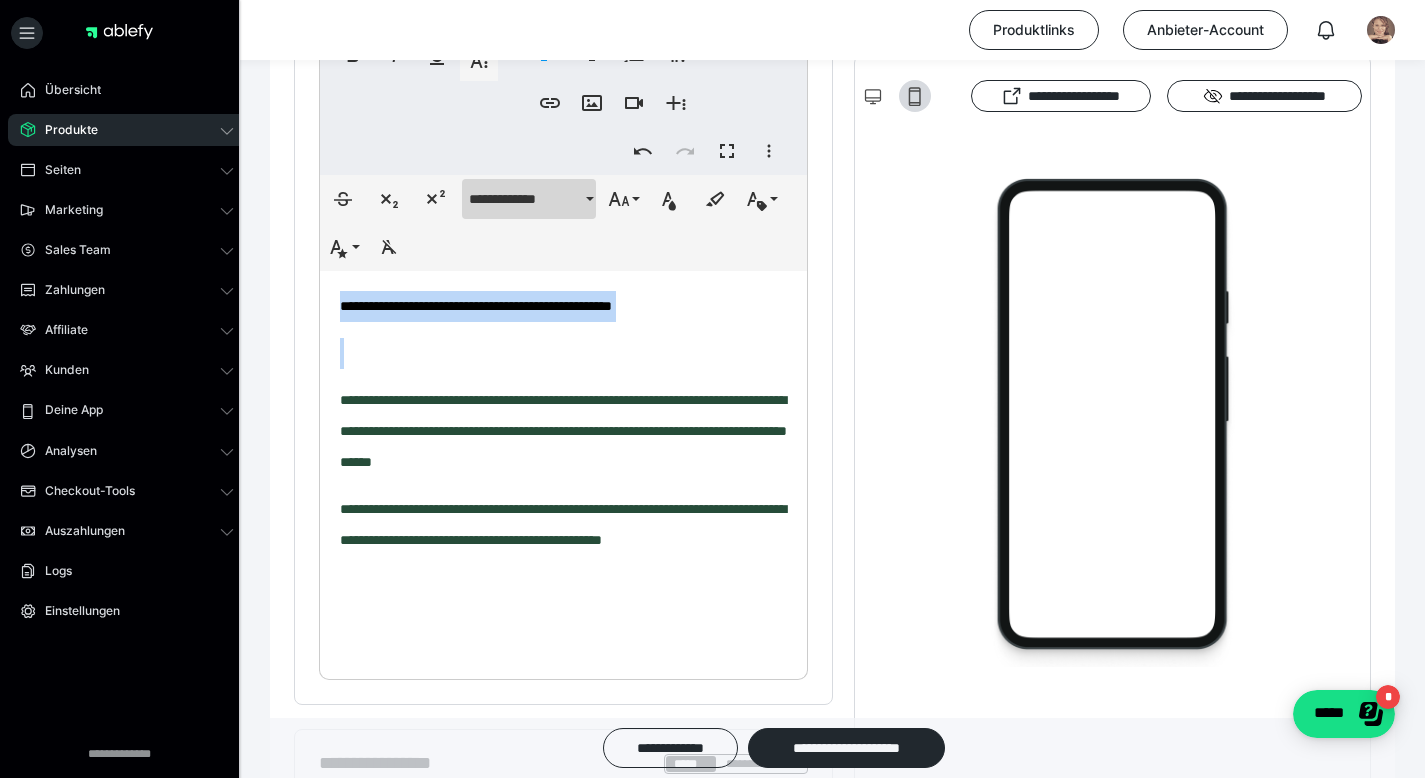 click on "**********" at bounding box center (529, 199) 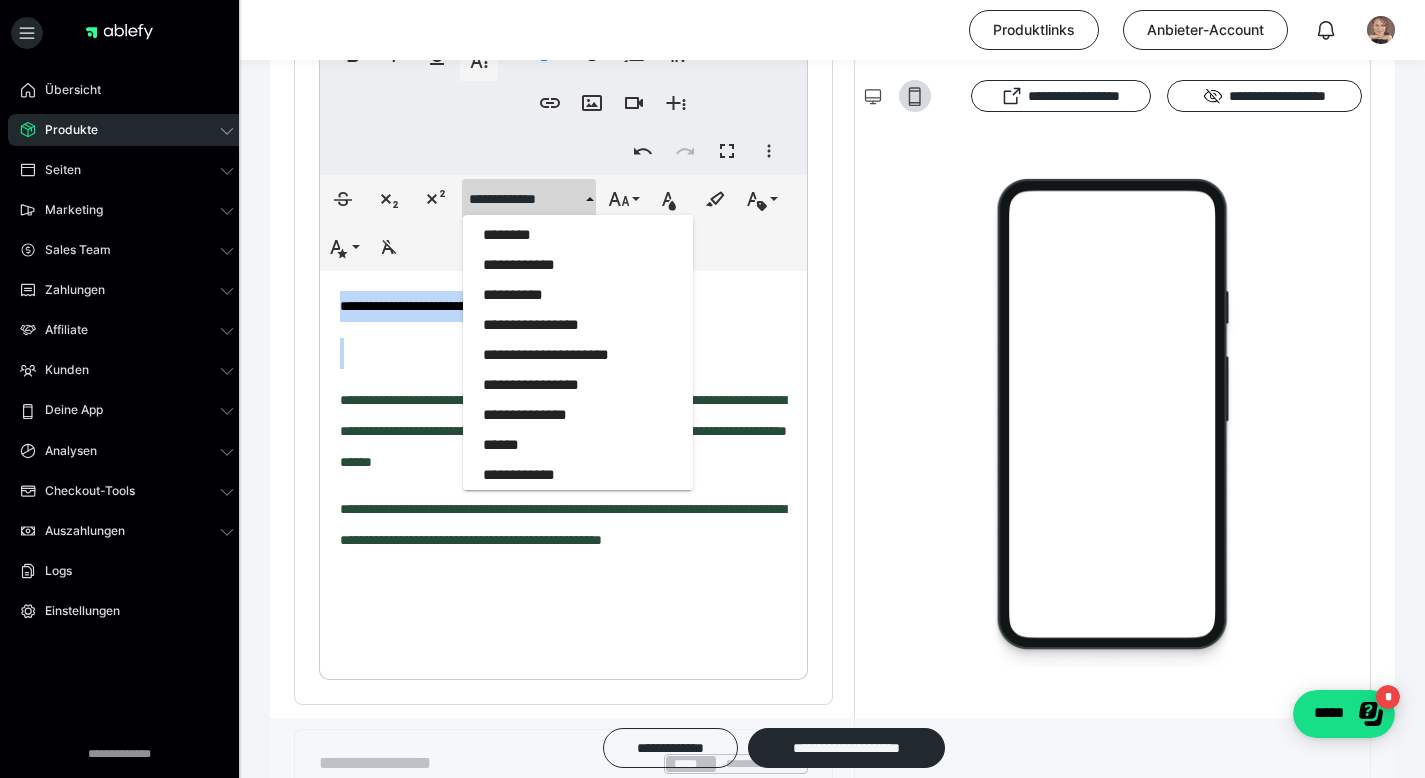 scroll, scrollTop: 1834, scrollLeft: 0, axis: vertical 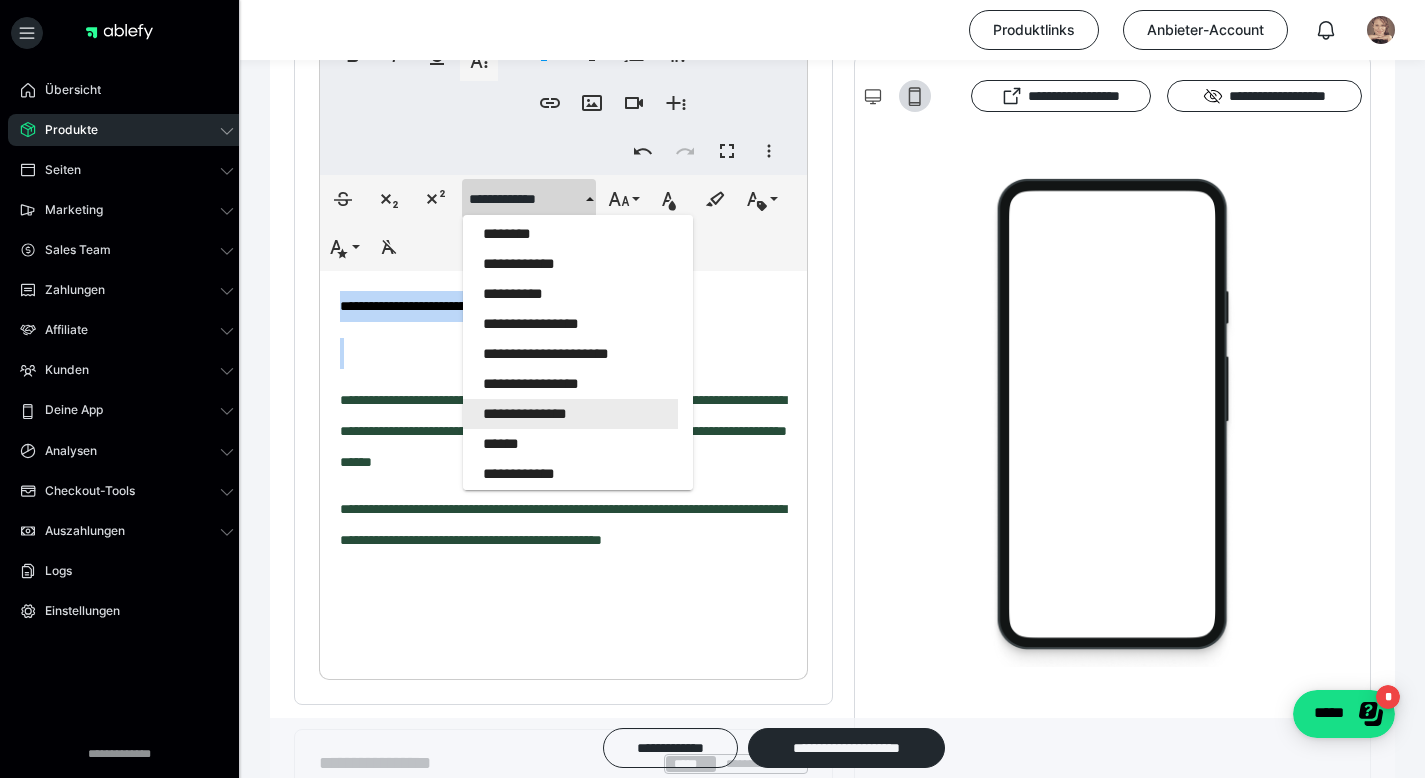click on "**********" at bounding box center (570, 414) 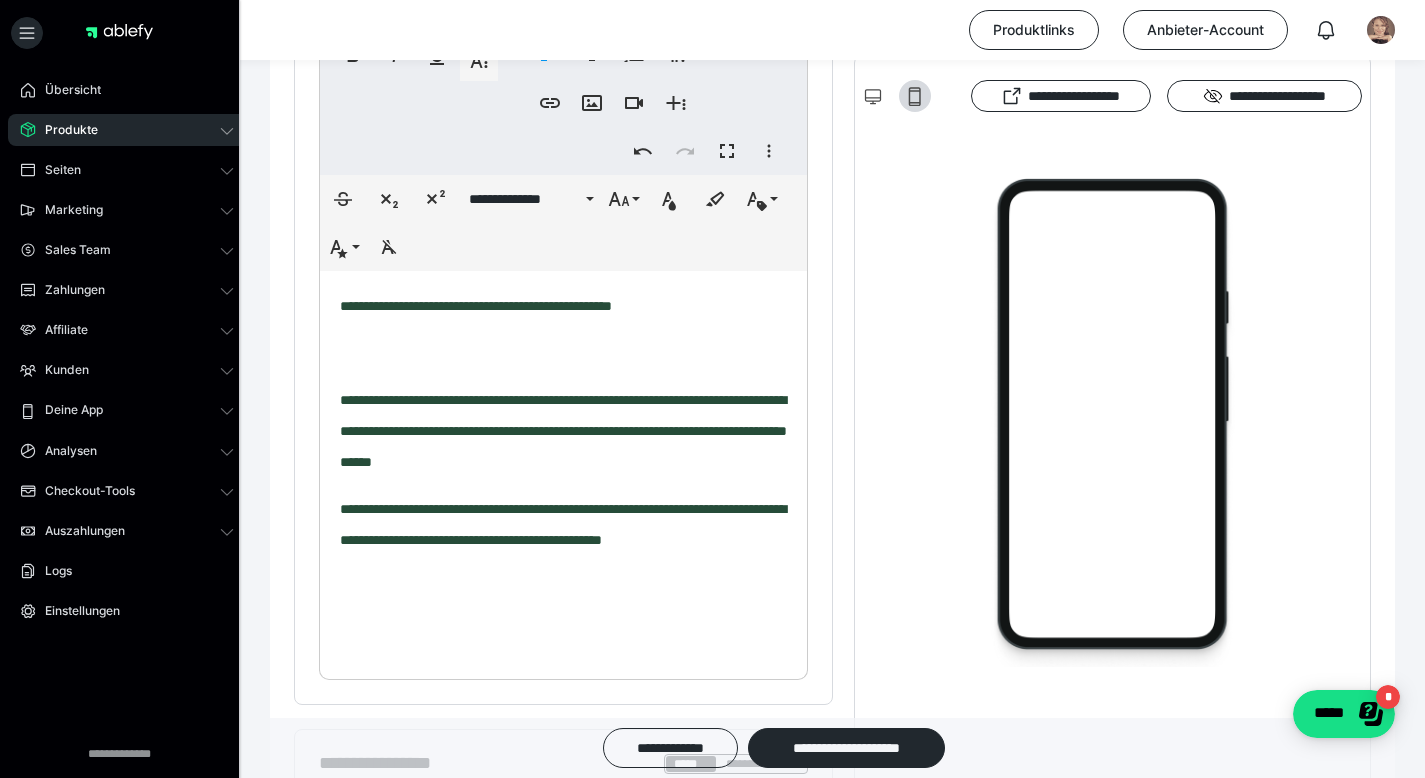 click on "**********" at bounding box center [563, 498] 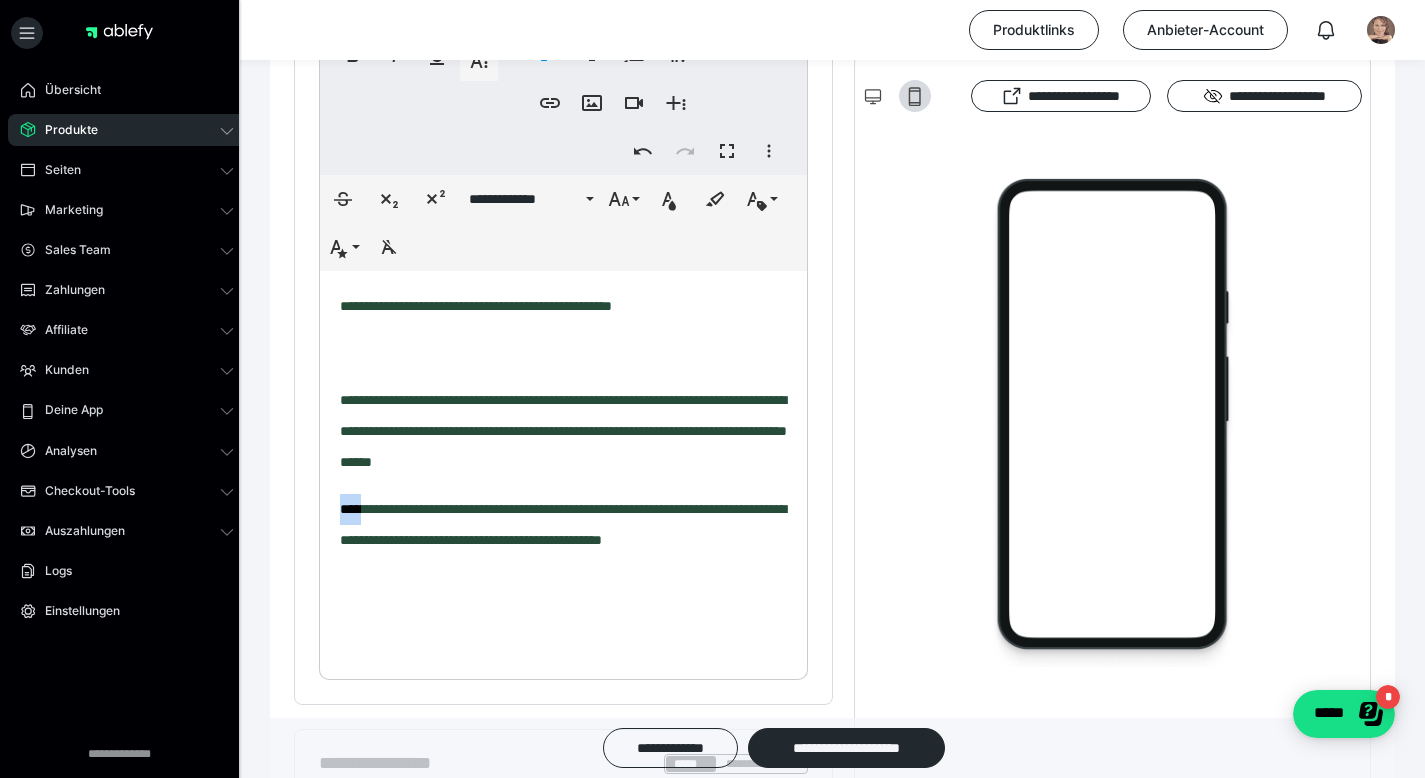 click on "**********" at bounding box center (563, 498) 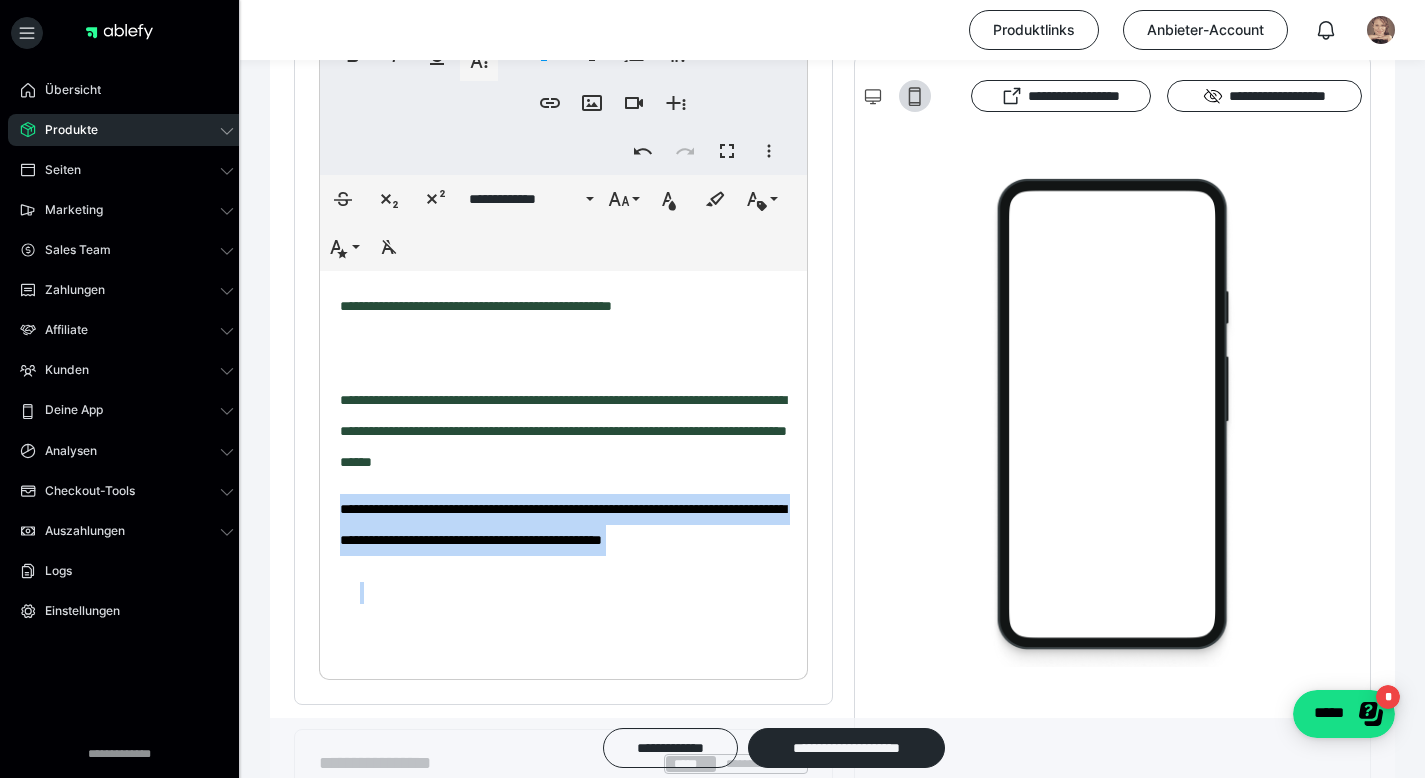 click on "**********" at bounding box center [563, 498] 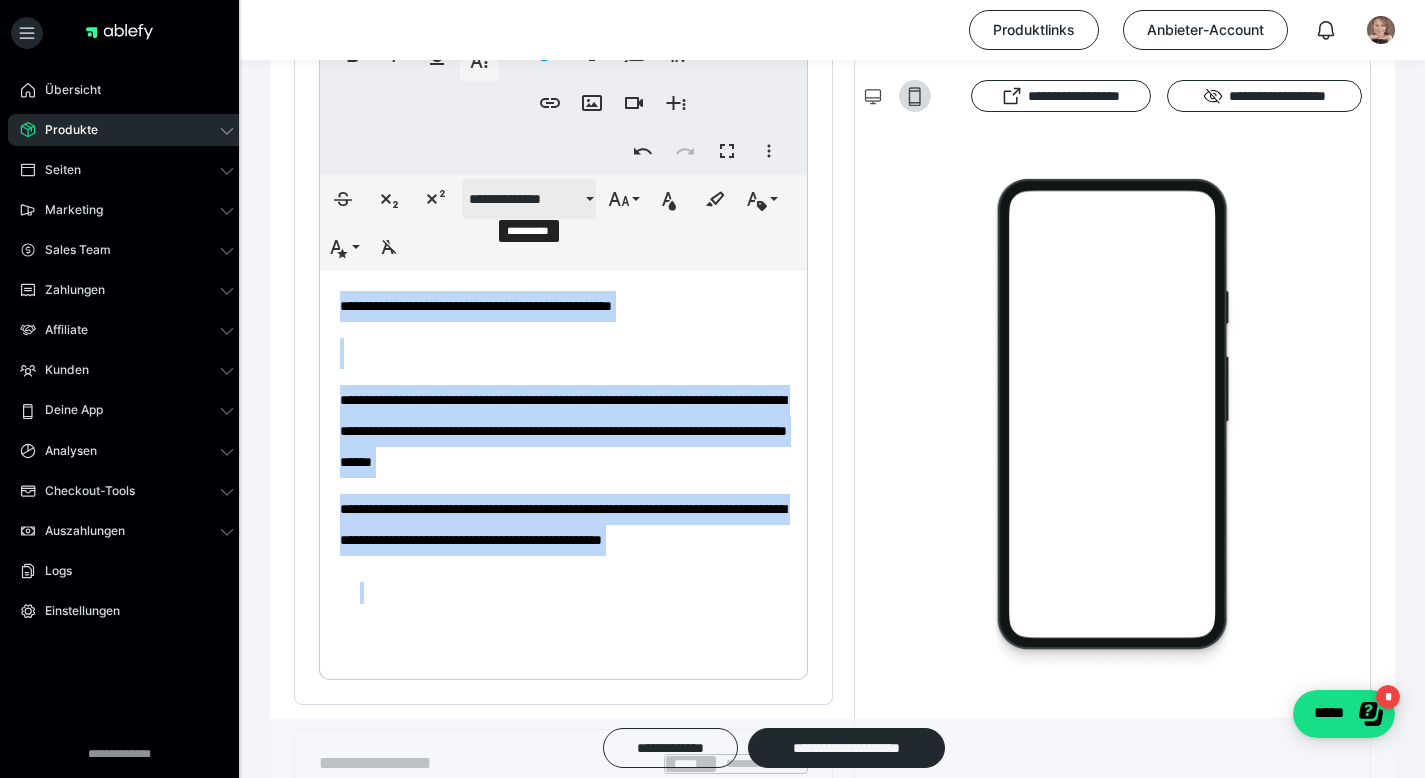 click on "**********" at bounding box center [525, 199] 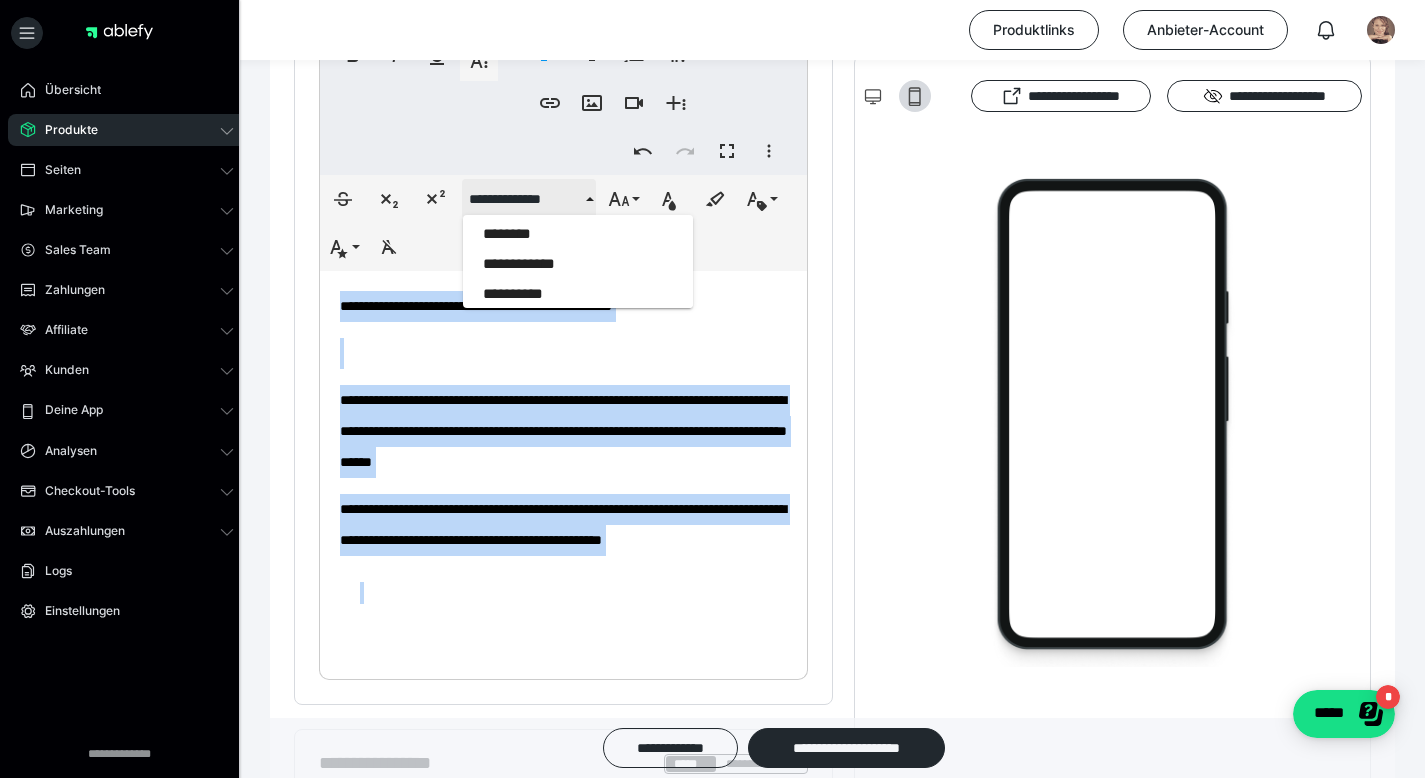 scroll, scrollTop: 2033, scrollLeft: 0, axis: vertical 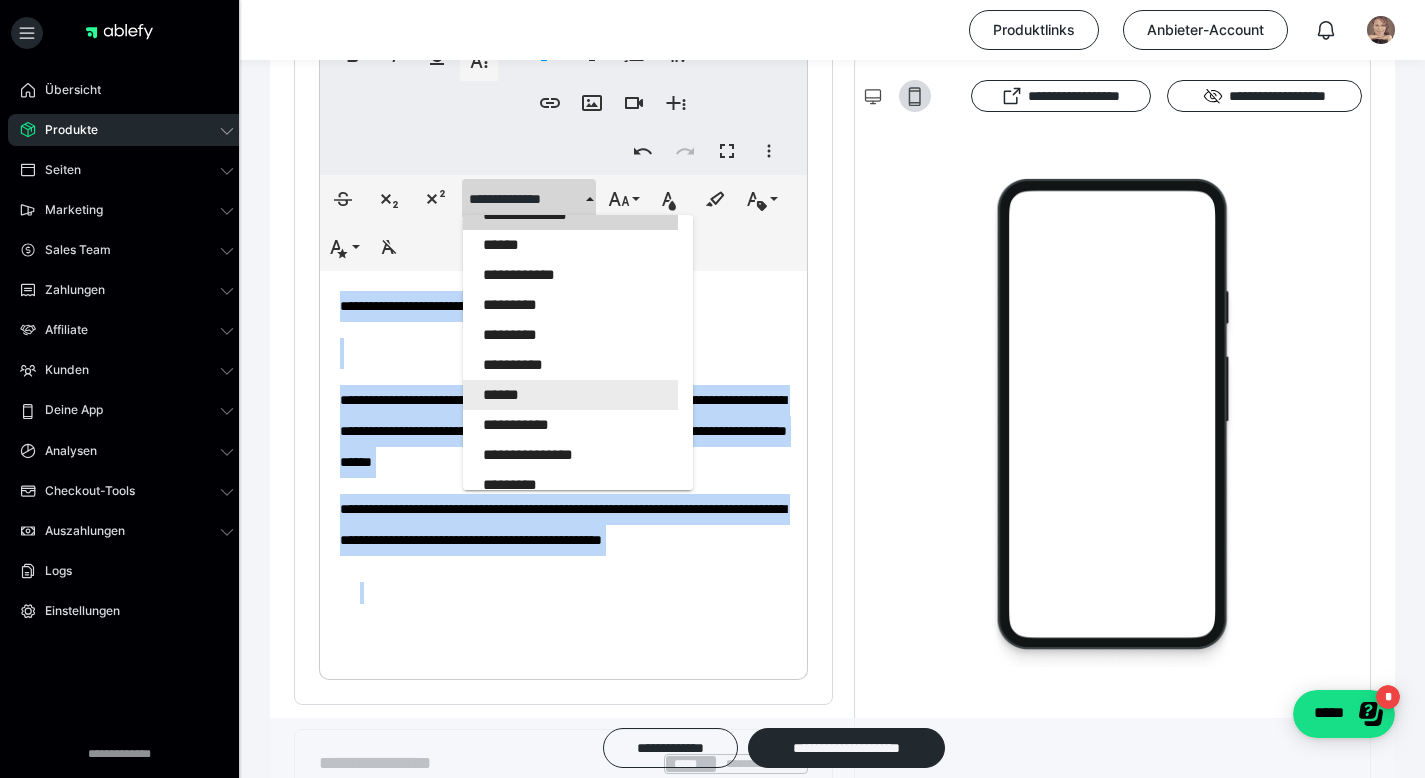 click on "******" at bounding box center (570, 395) 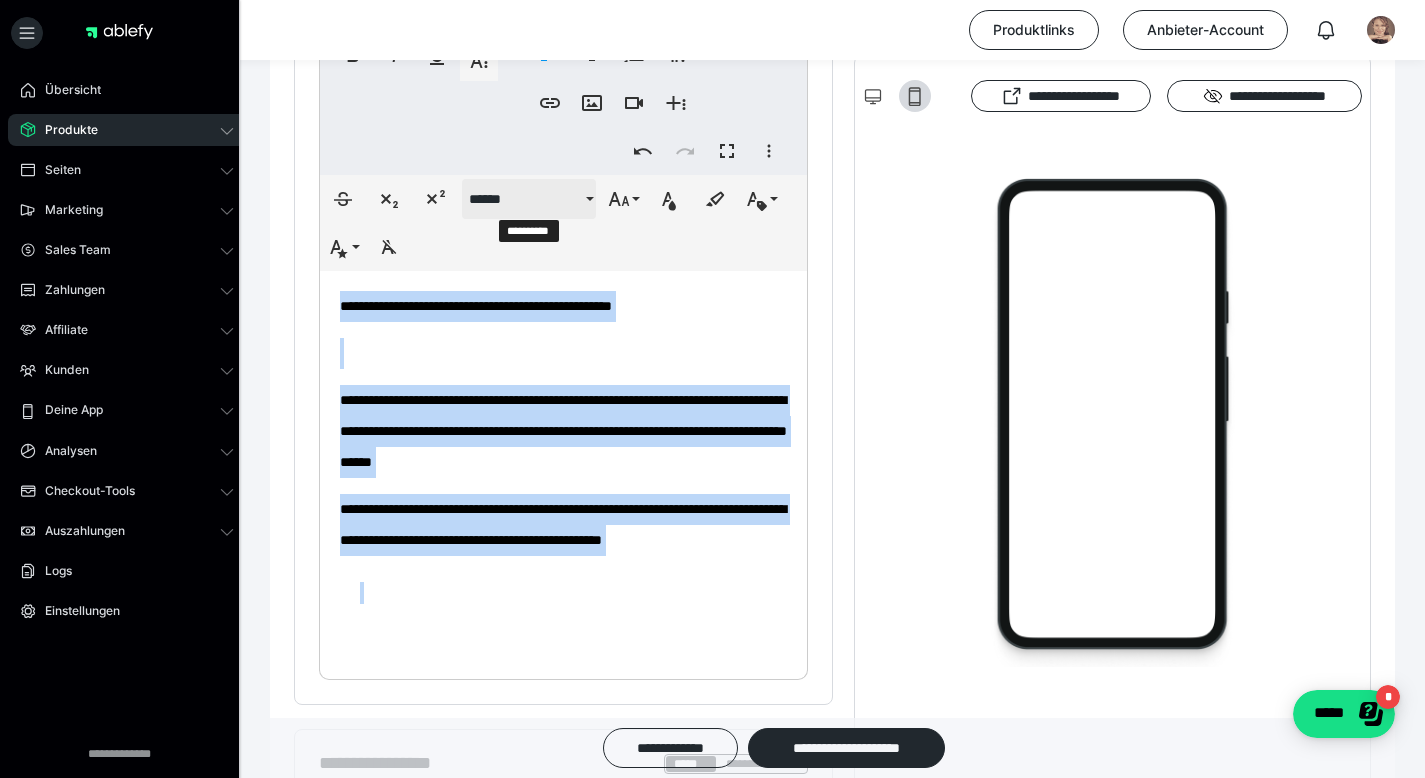 click on "******" at bounding box center (529, 199) 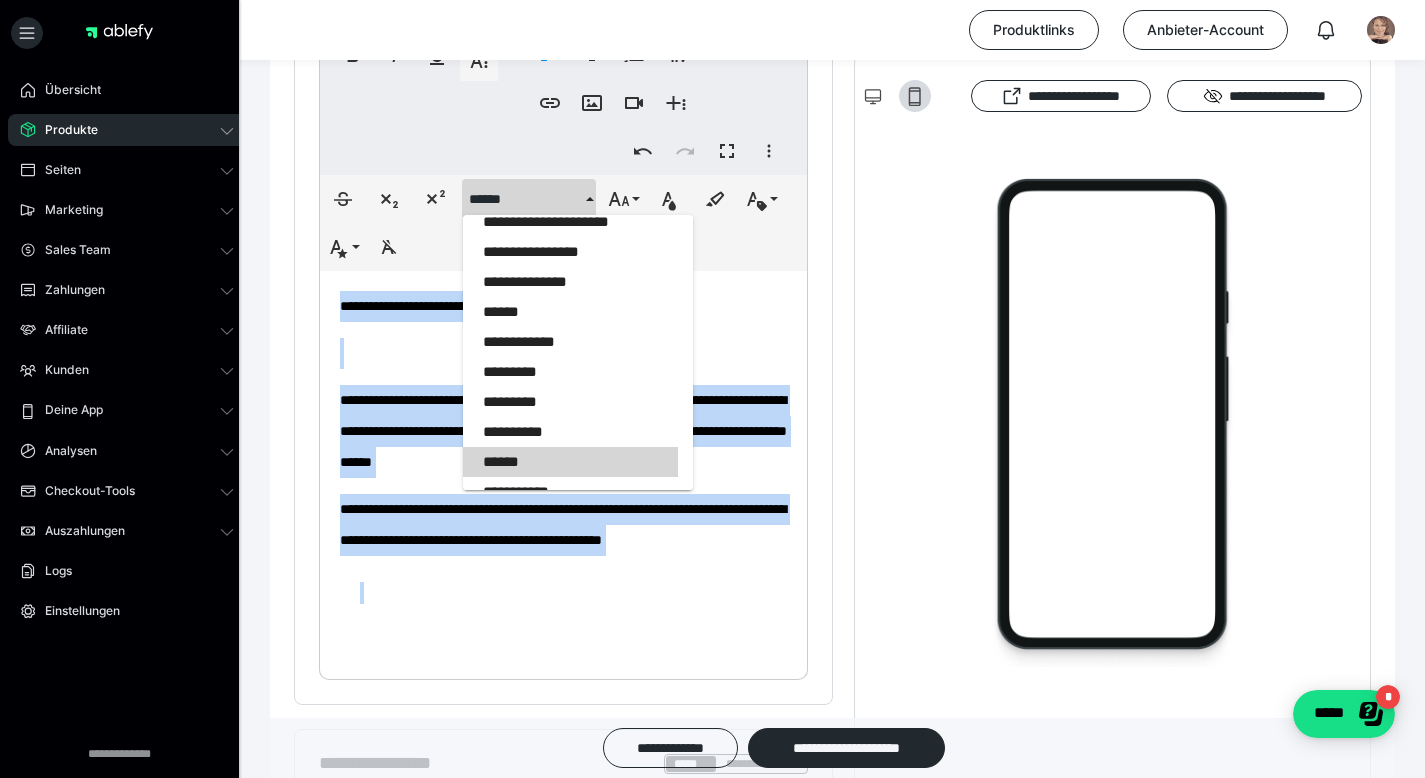 scroll, scrollTop: 1963, scrollLeft: 0, axis: vertical 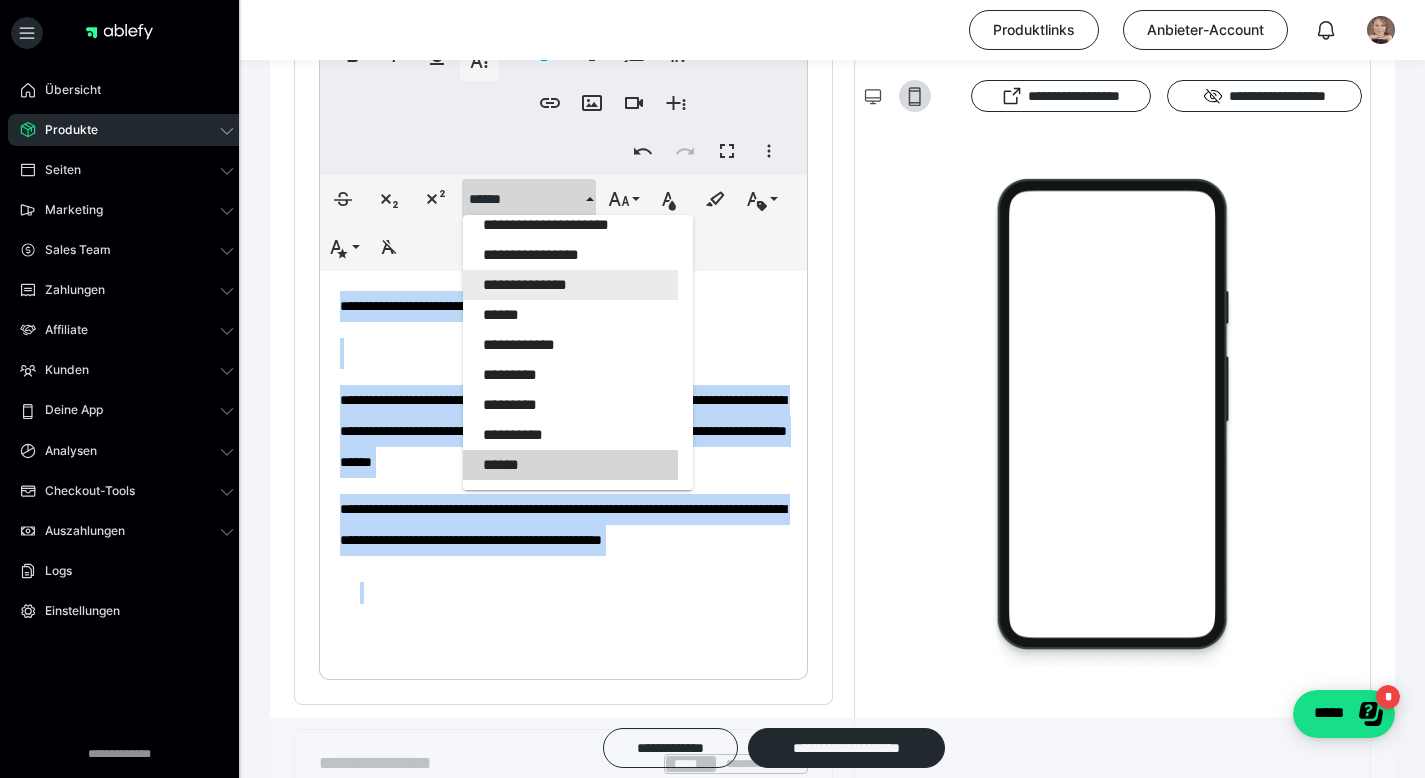 click on "**********" at bounding box center [570, 285] 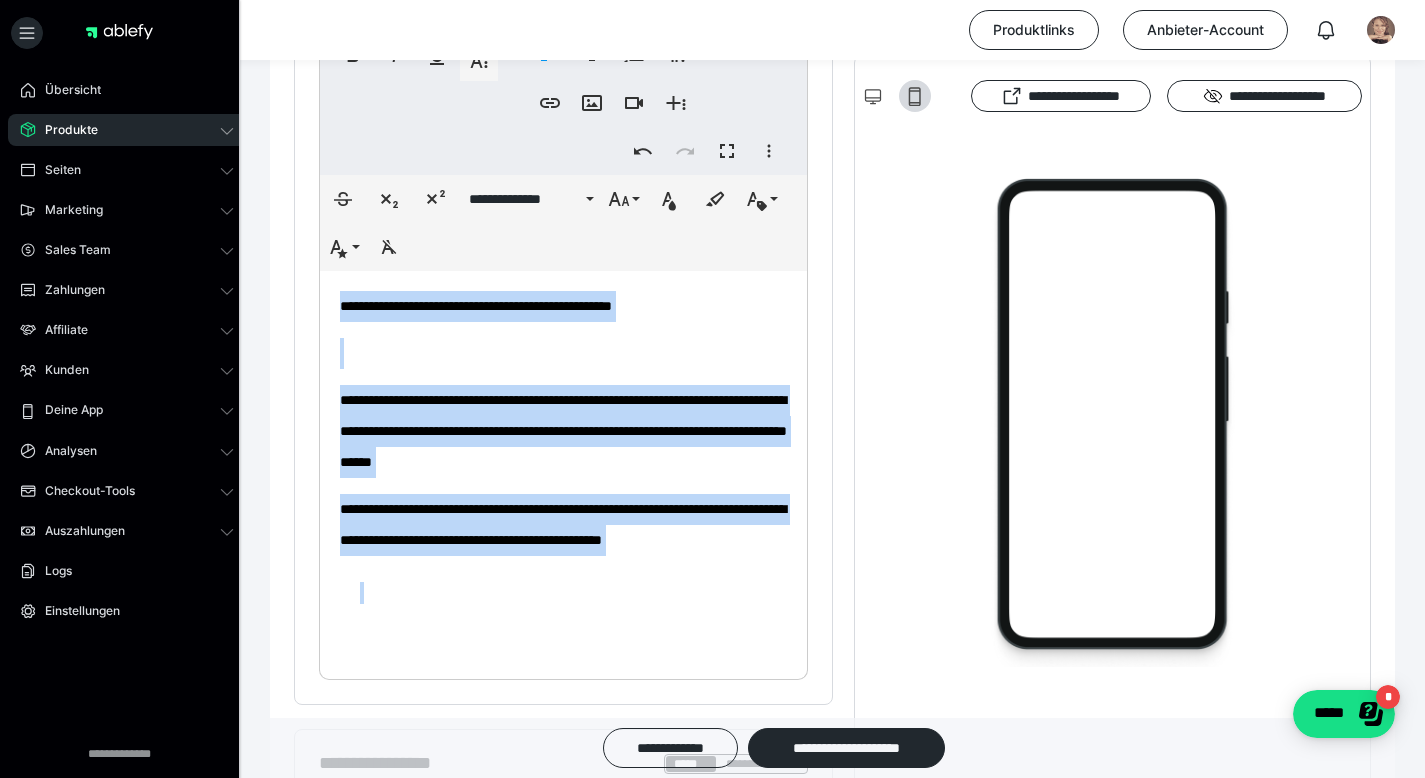 click on "**********" at bounding box center [563, 431] 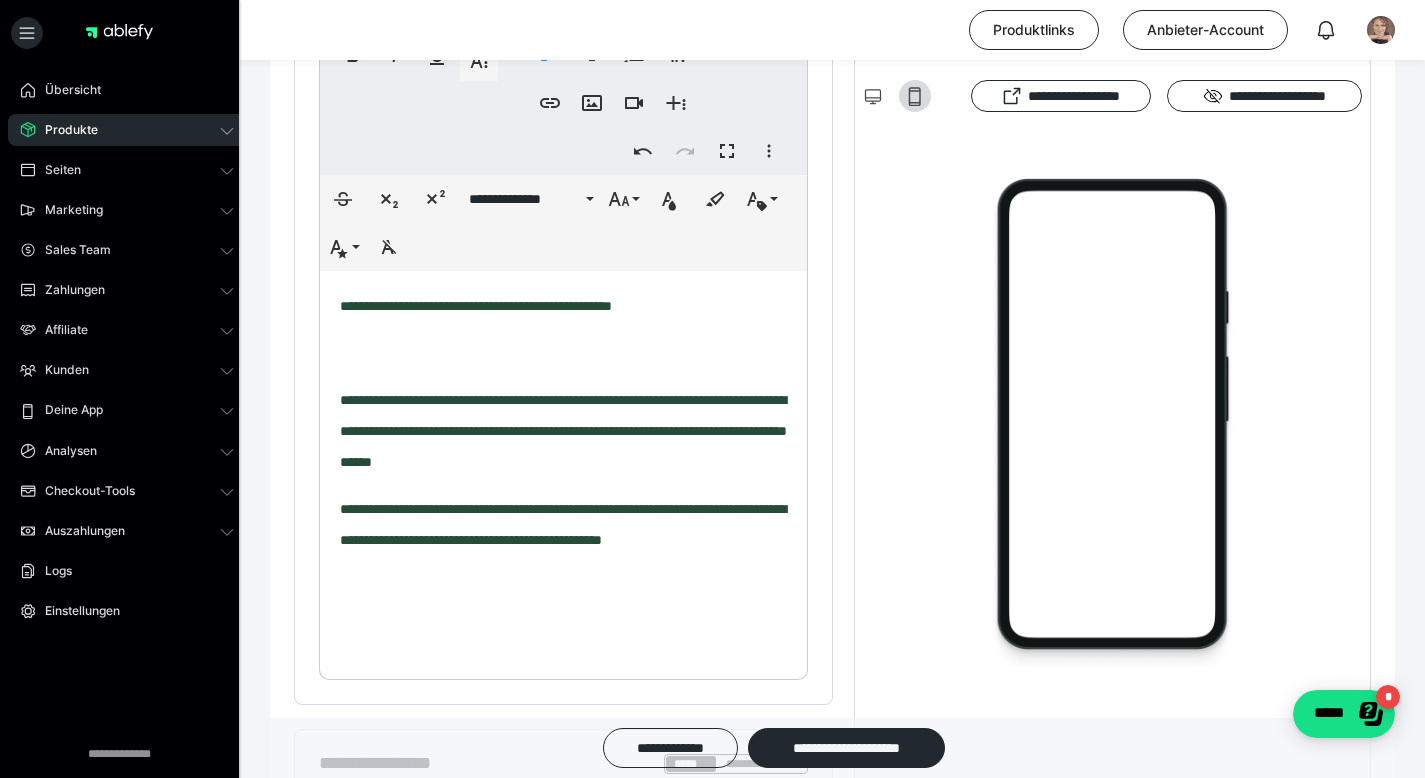 click on "**********" at bounding box center [563, 431] 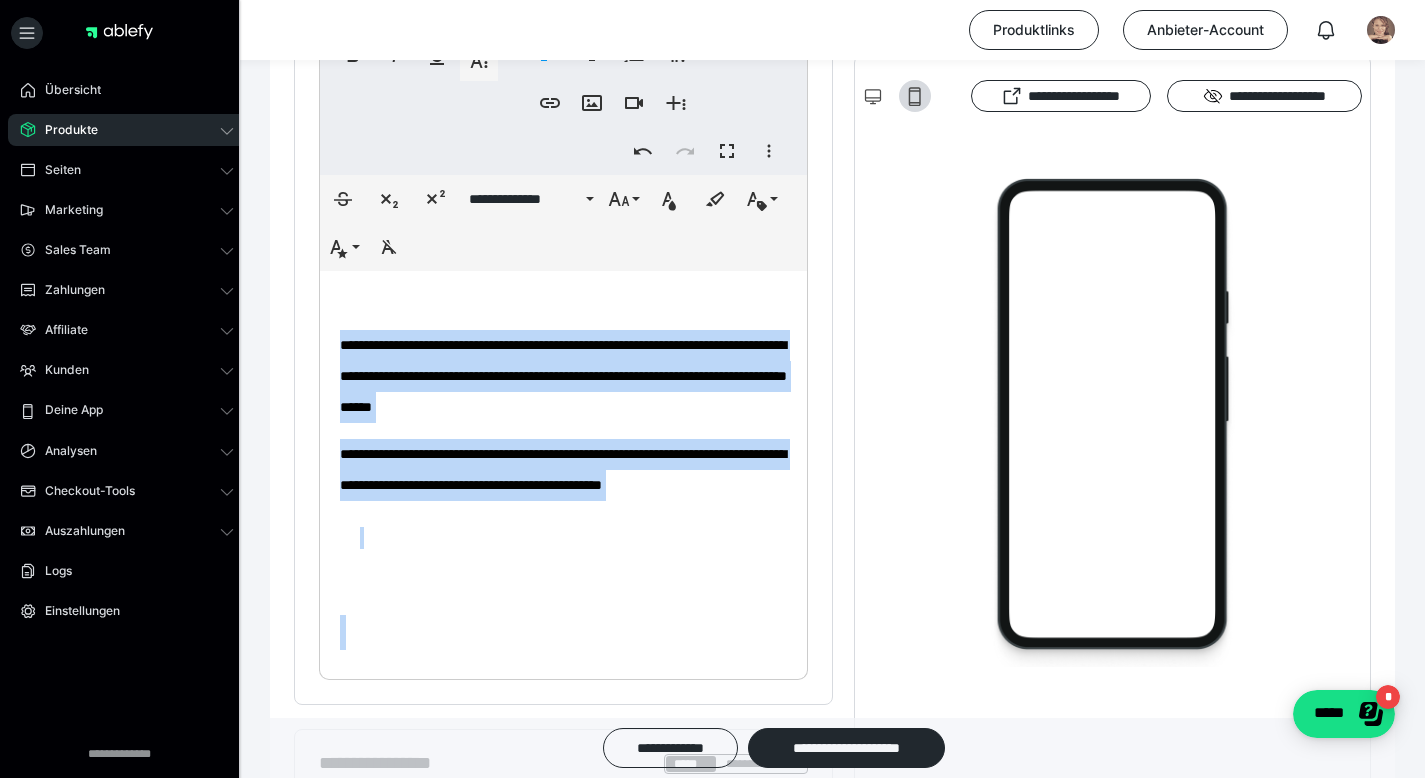scroll, scrollTop: 137, scrollLeft: 0, axis: vertical 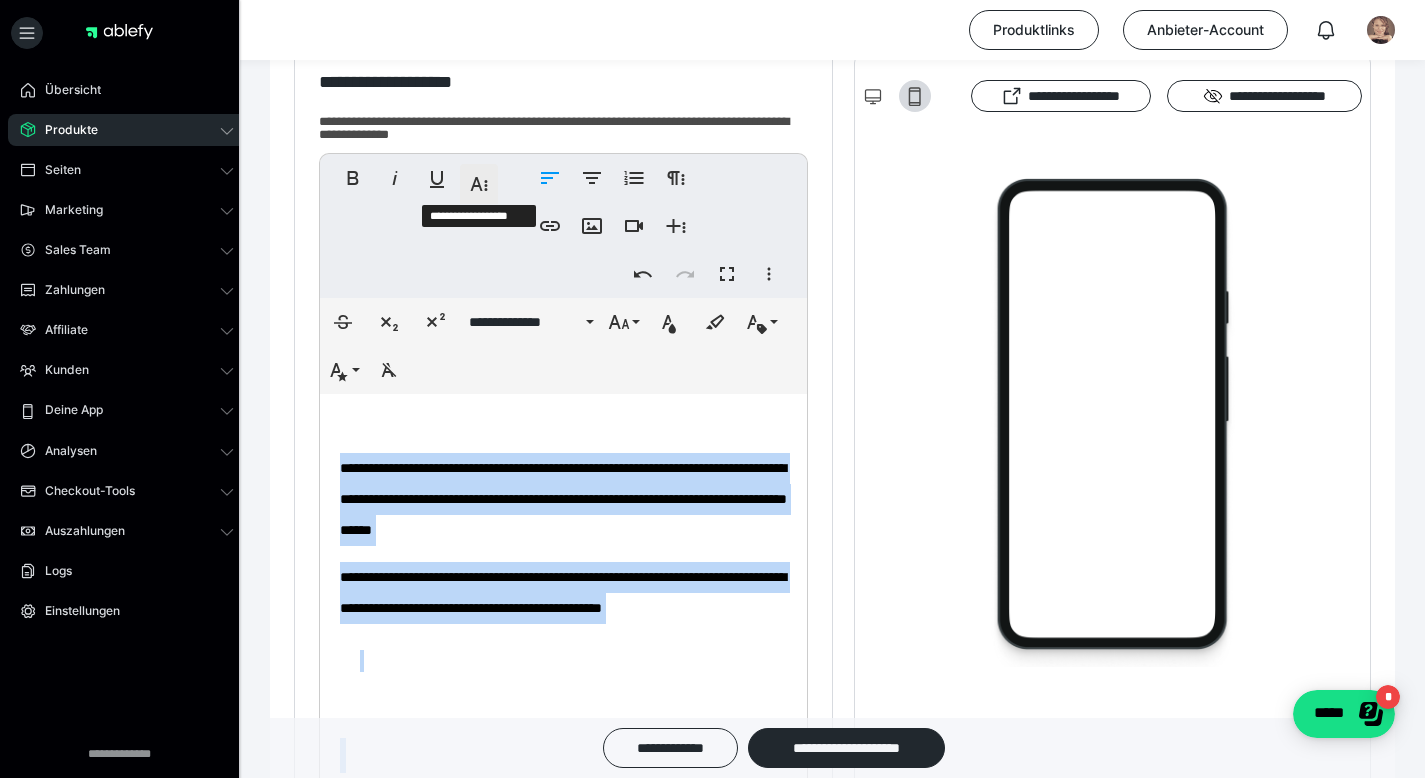 click 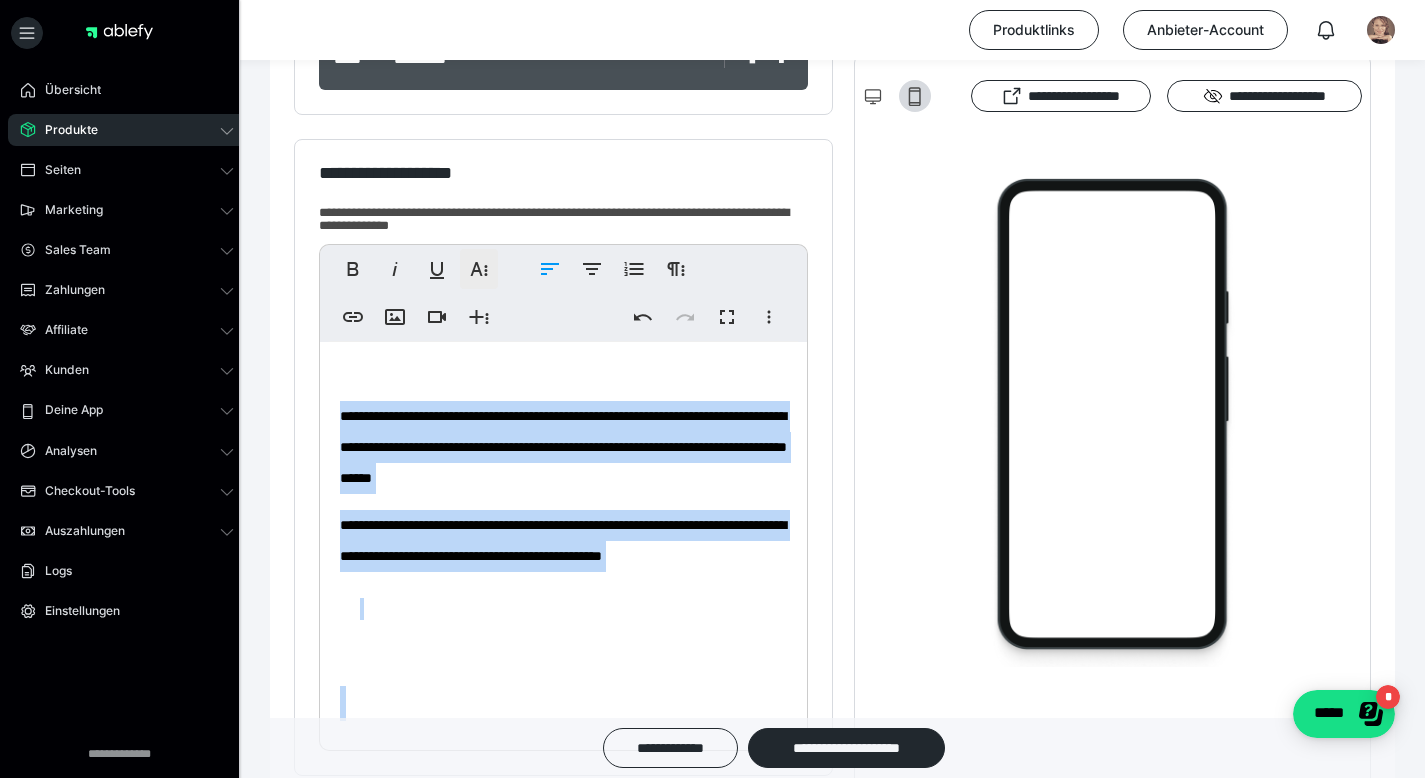 scroll, scrollTop: 339, scrollLeft: 0, axis: vertical 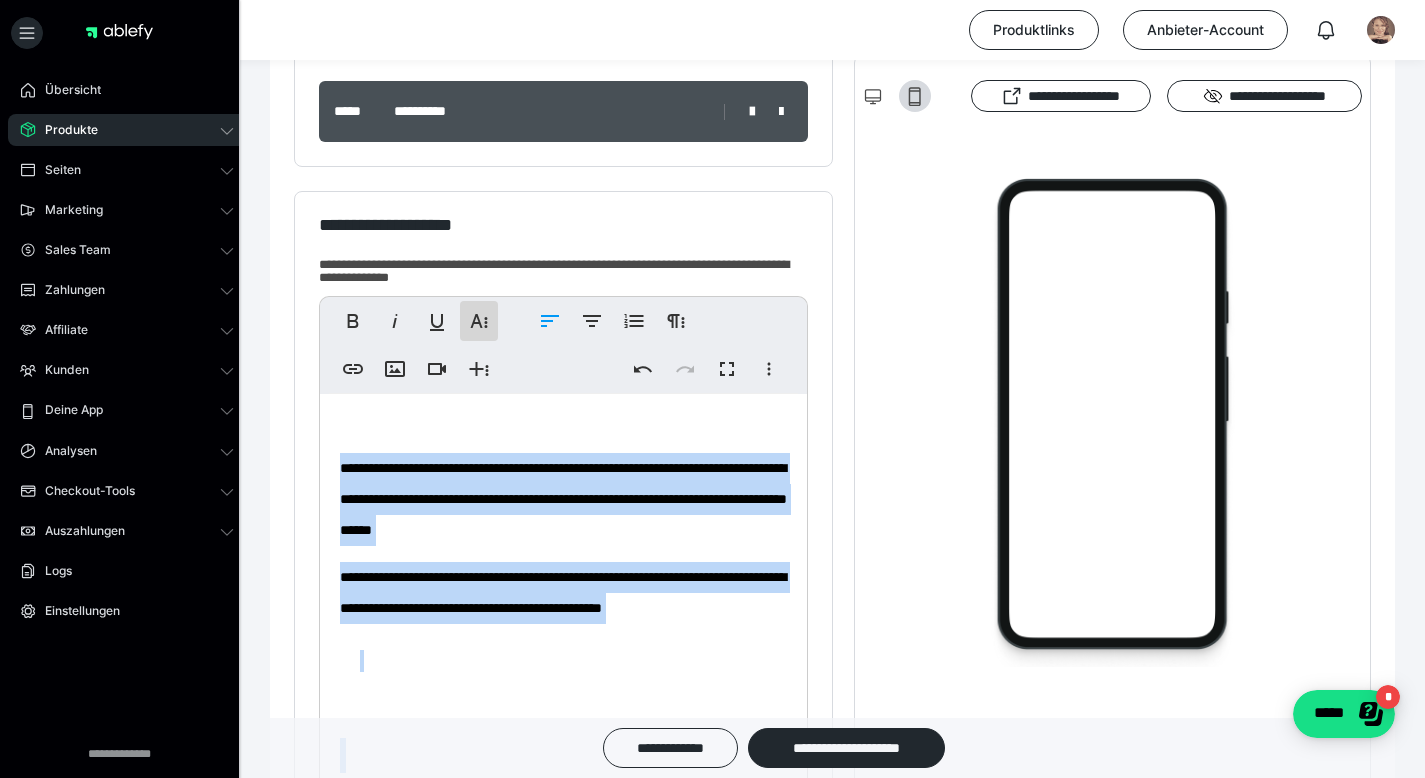 click 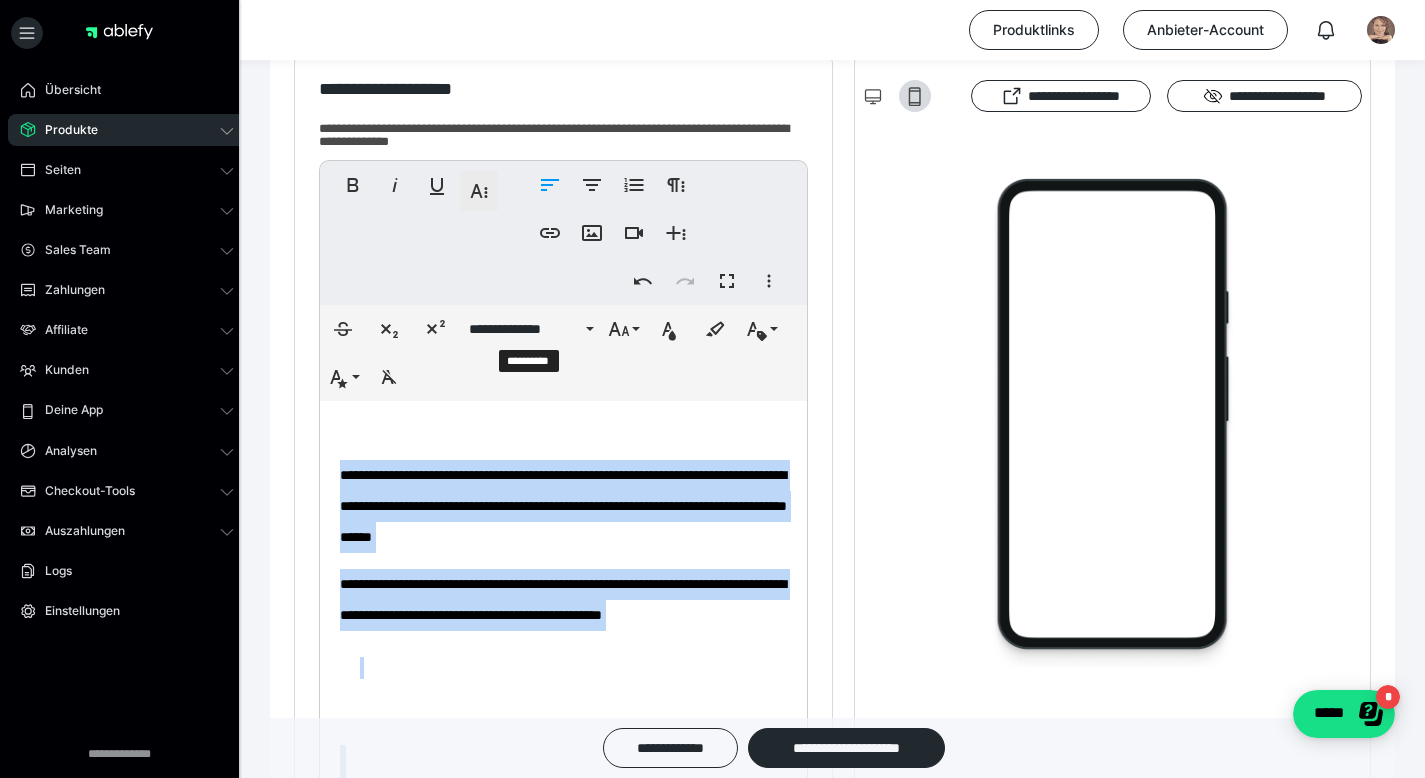 scroll, scrollTop: 482, scrollLeft: 0, axis: vertical 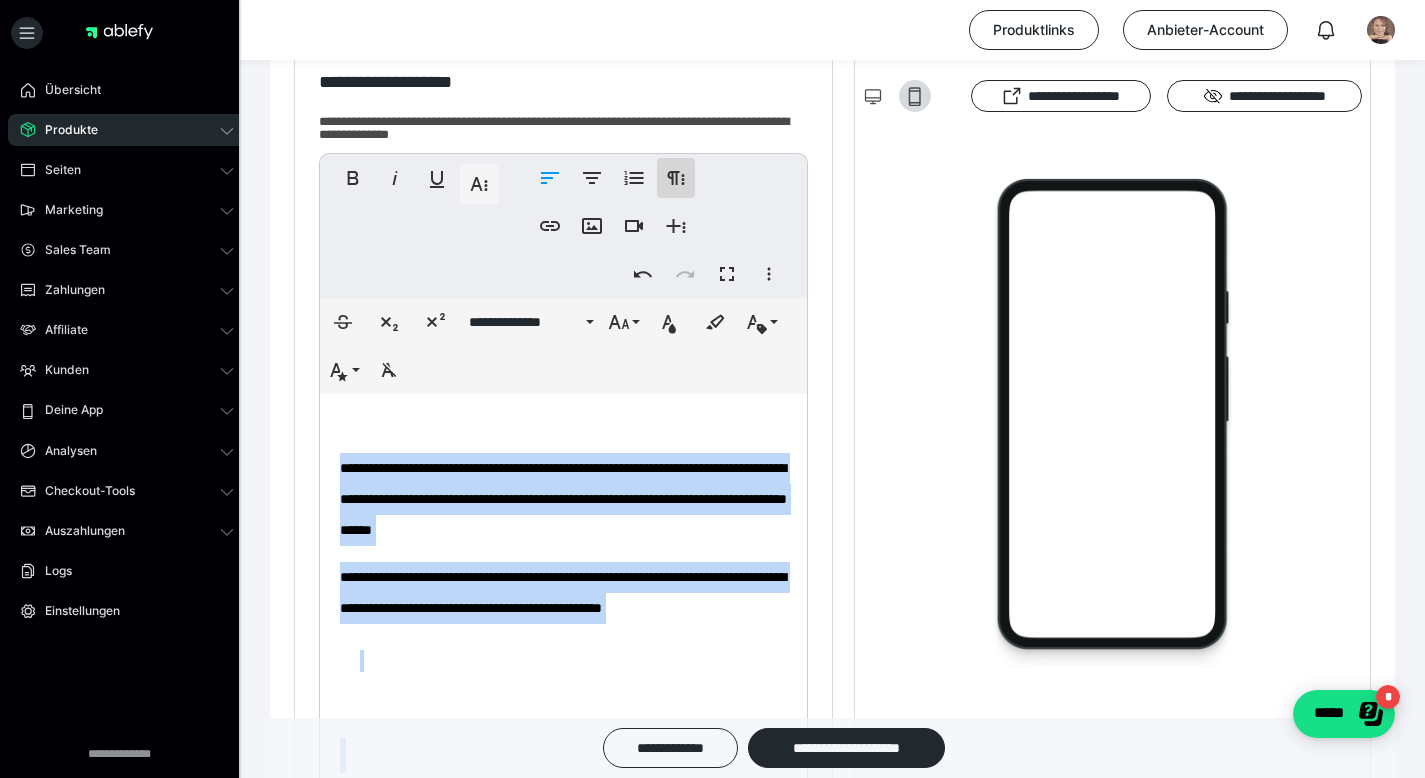 click 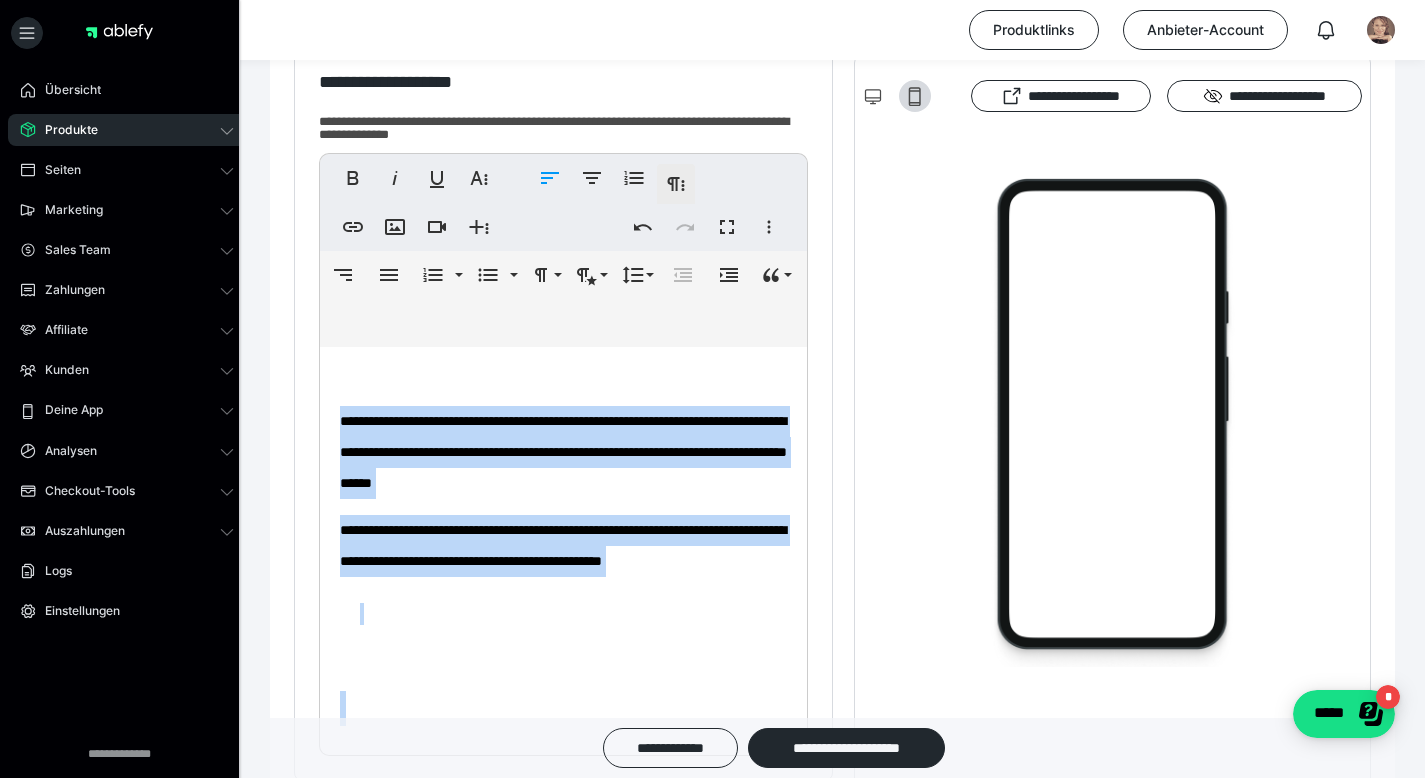 scroll, scrollTop: 435, scrollLeft: 0, axis: vertical 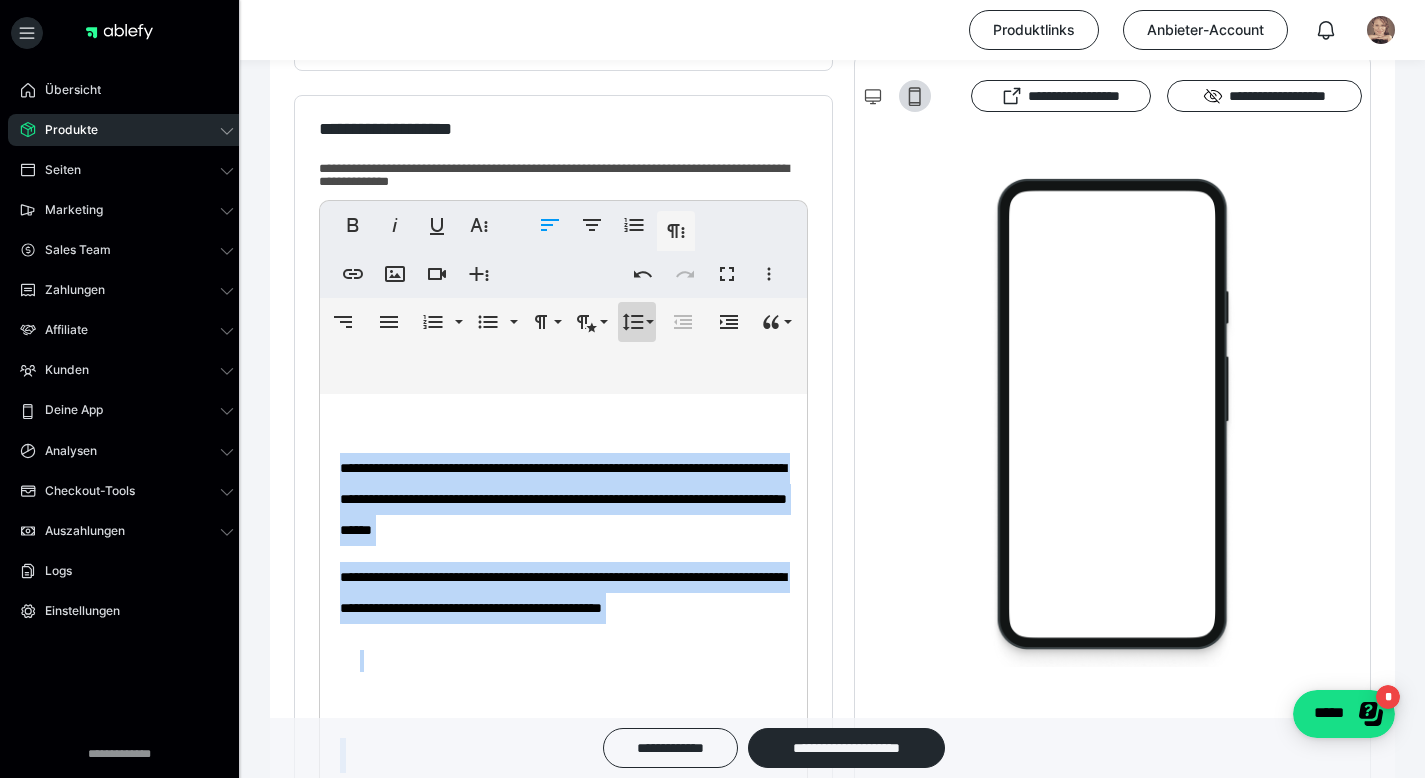 click on "**********" at bounding box center [637, 322] 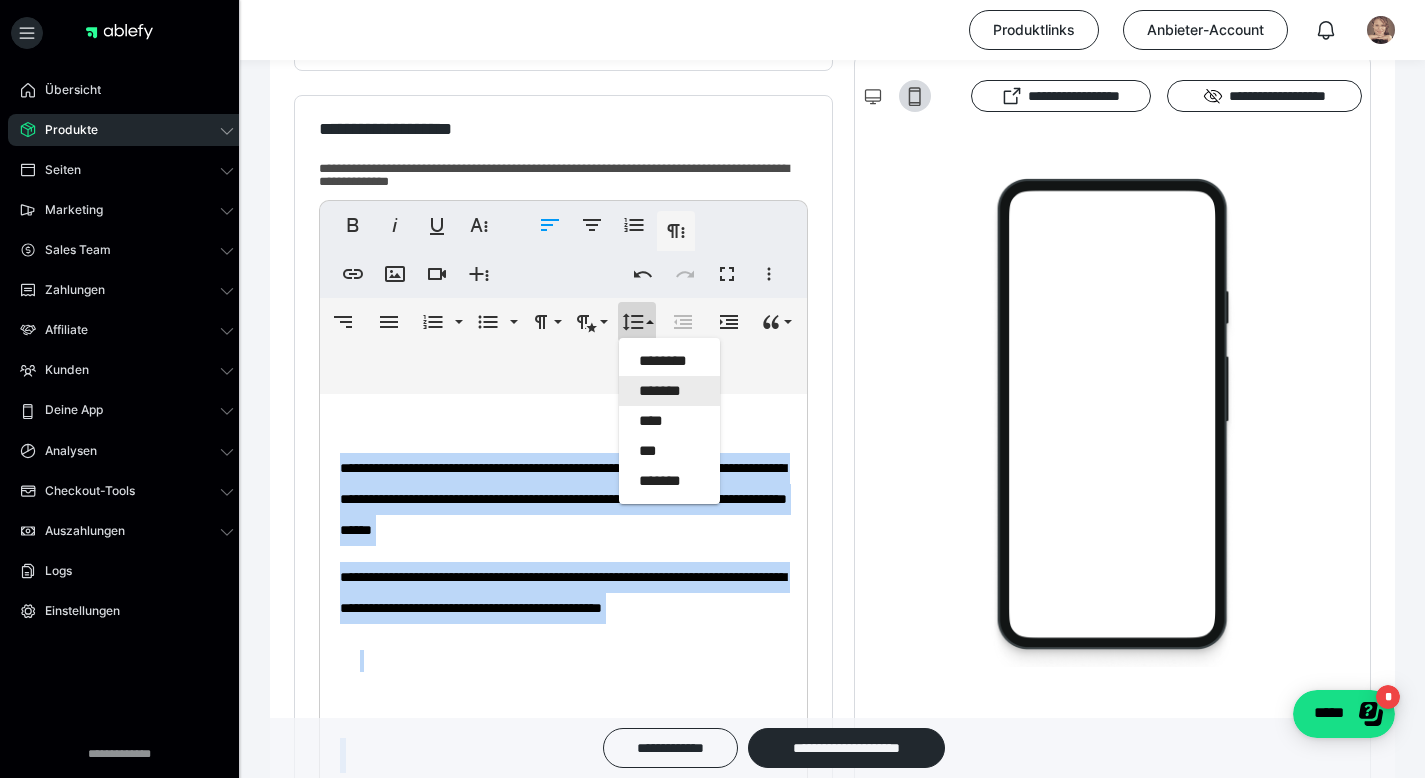click on "*******" at bounding box center [669, 391] 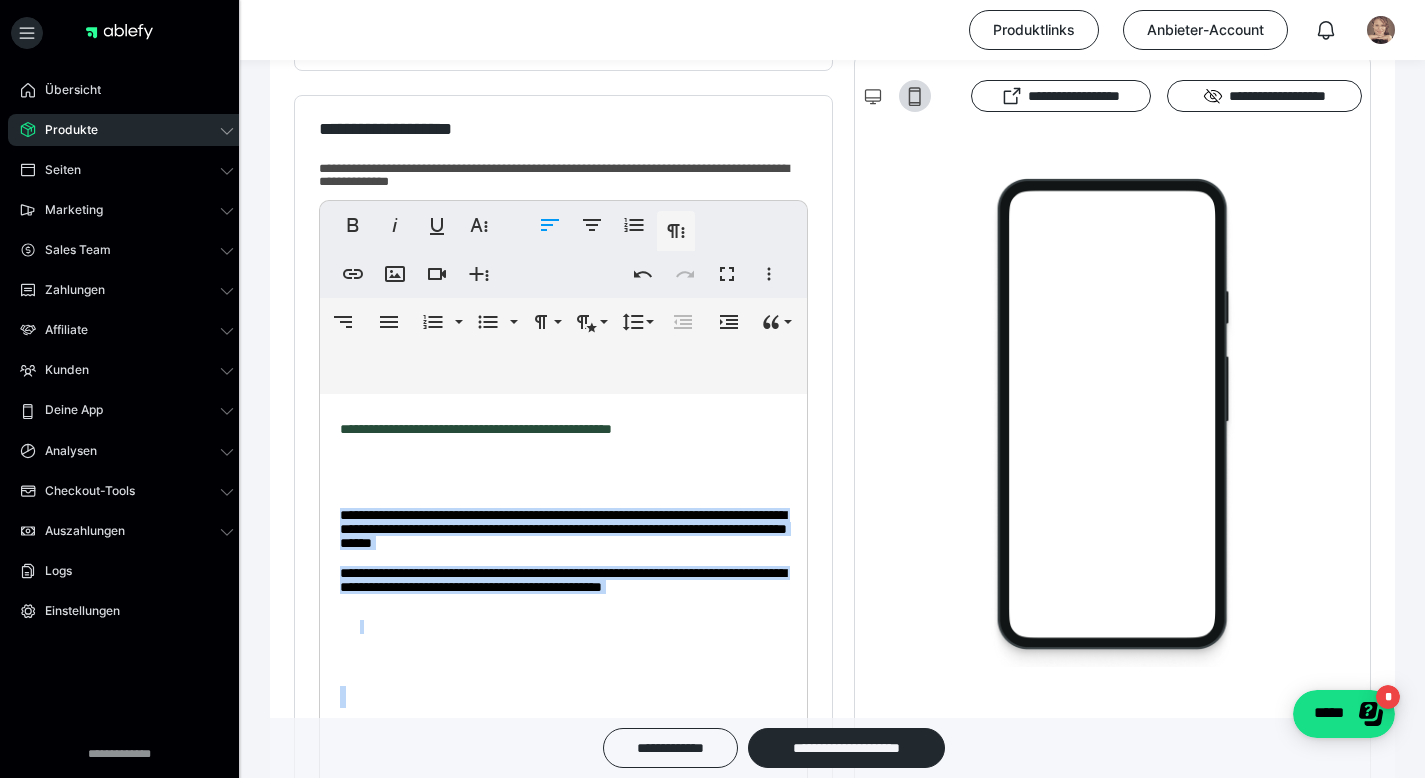 scroll, scrollTop: 572, scrollLeft: 0, axis: vertical 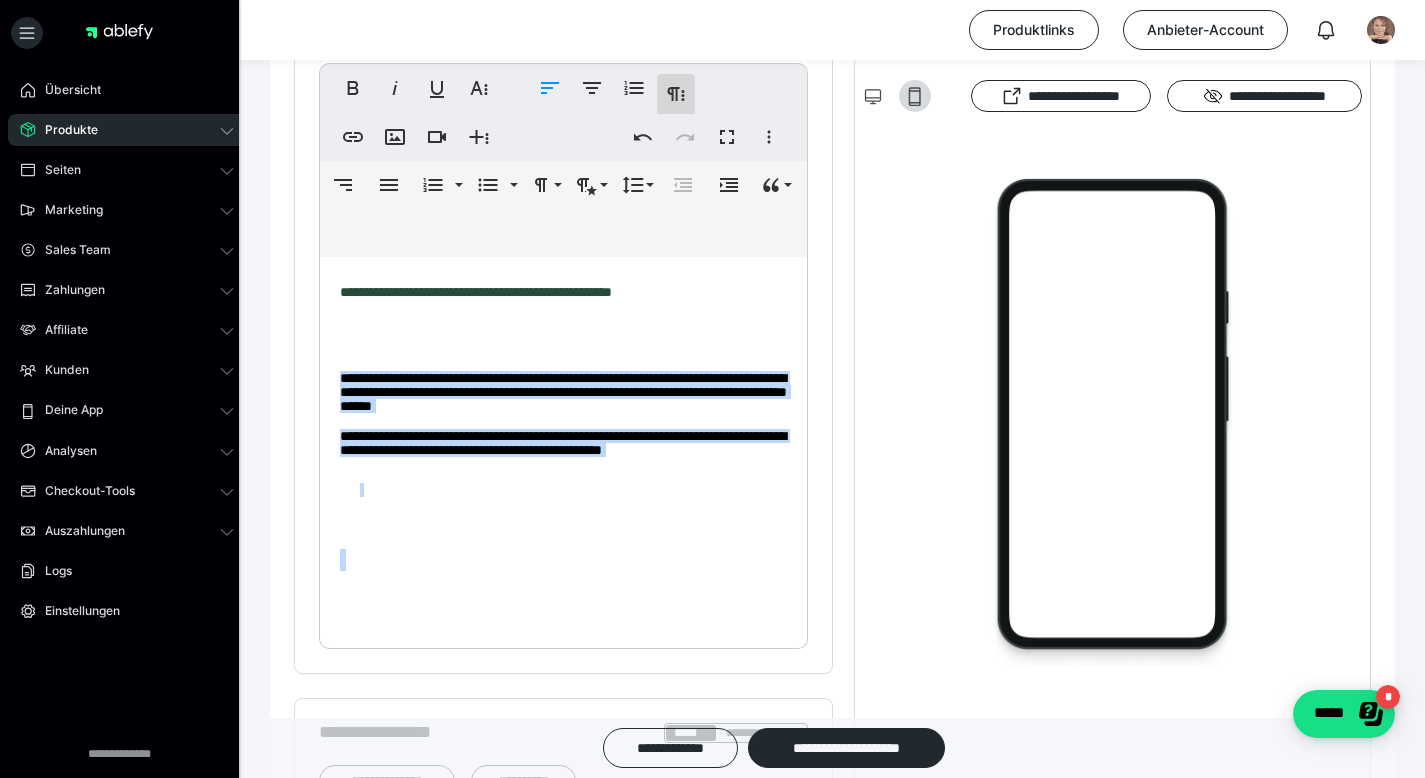 click 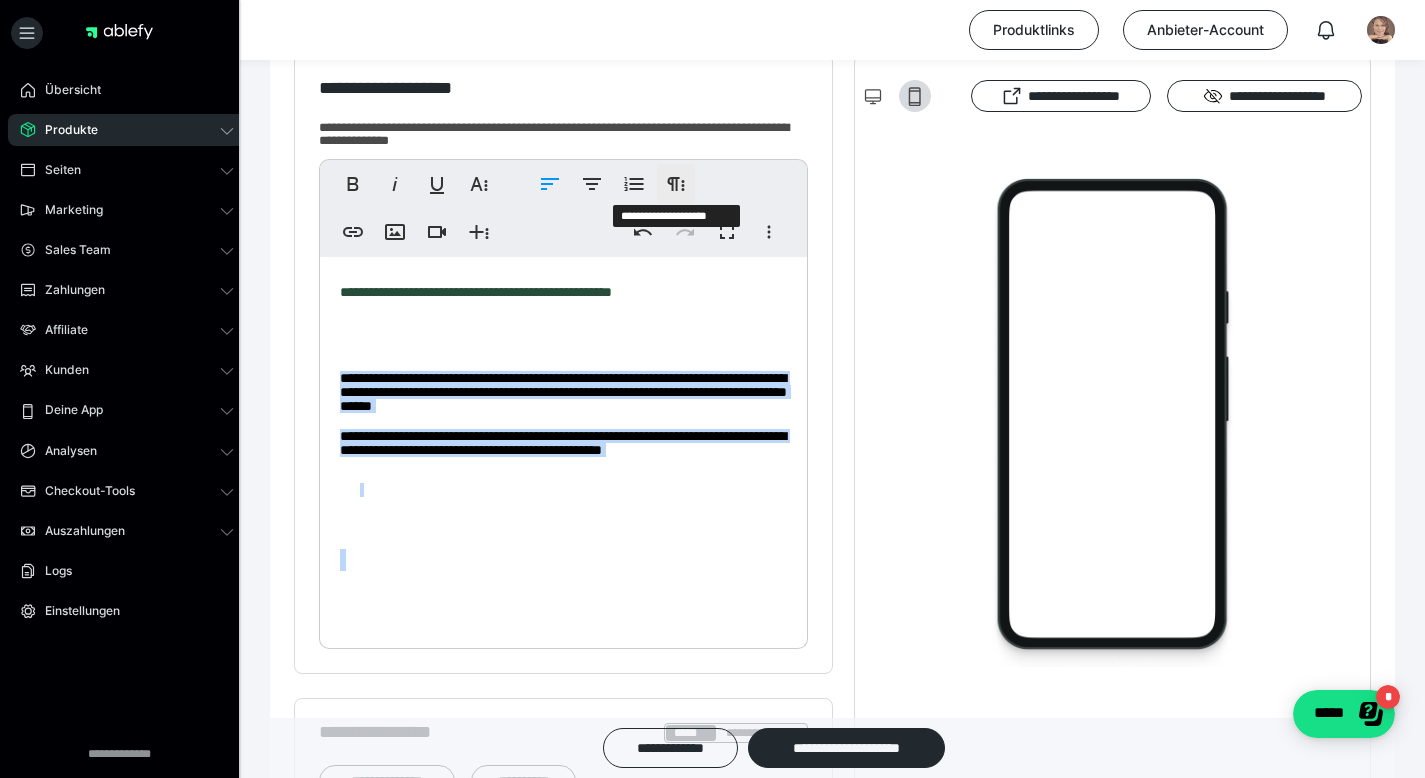 click 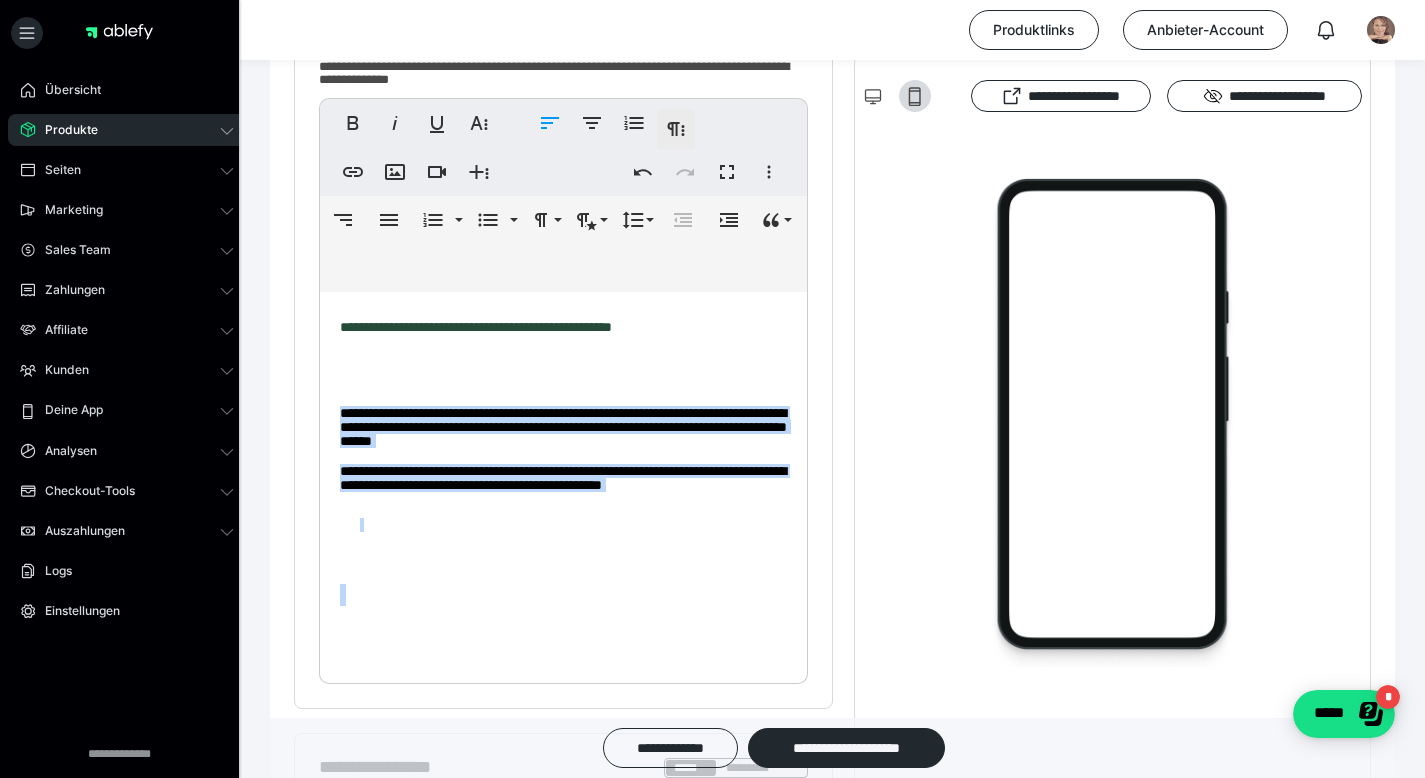 scroll, scrollTop: 572, scrollLeft: 0, axis: vertical 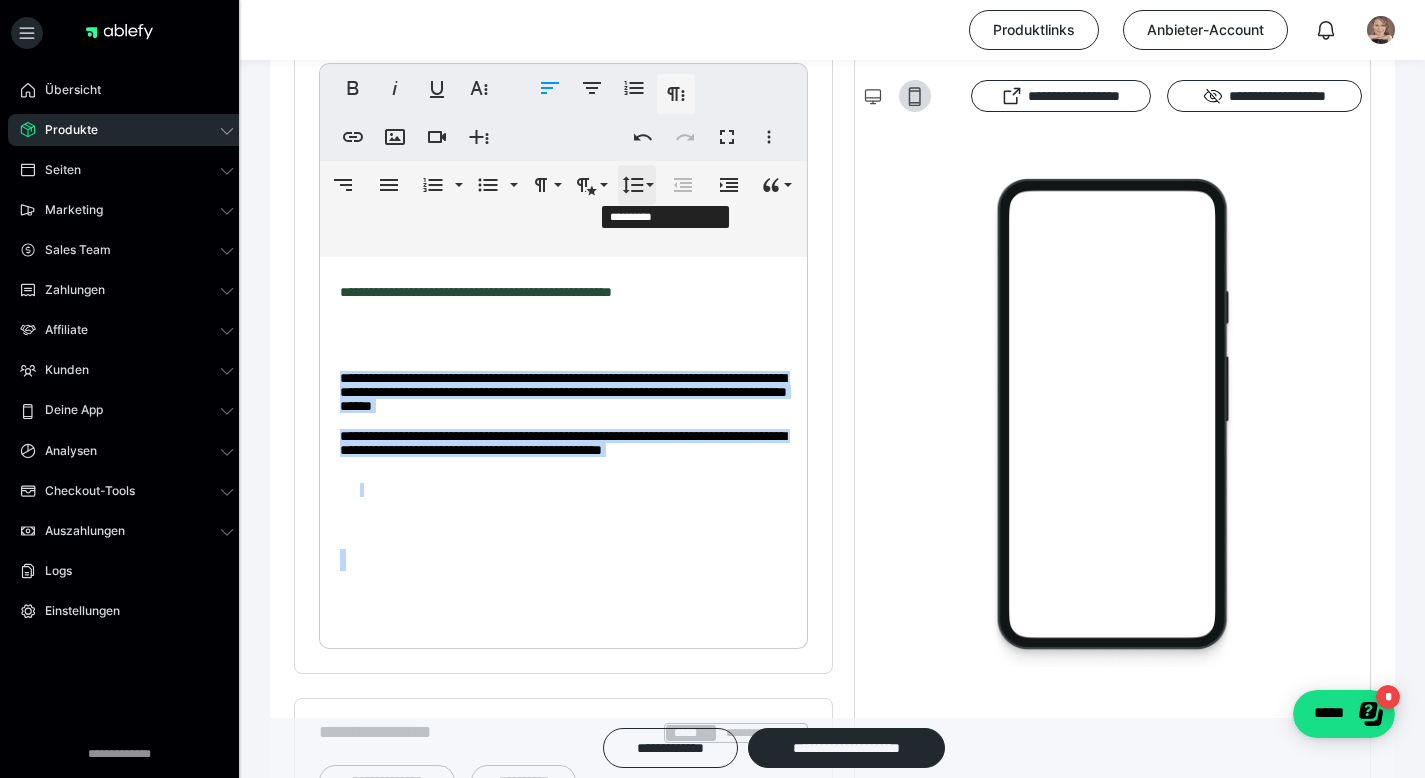 click 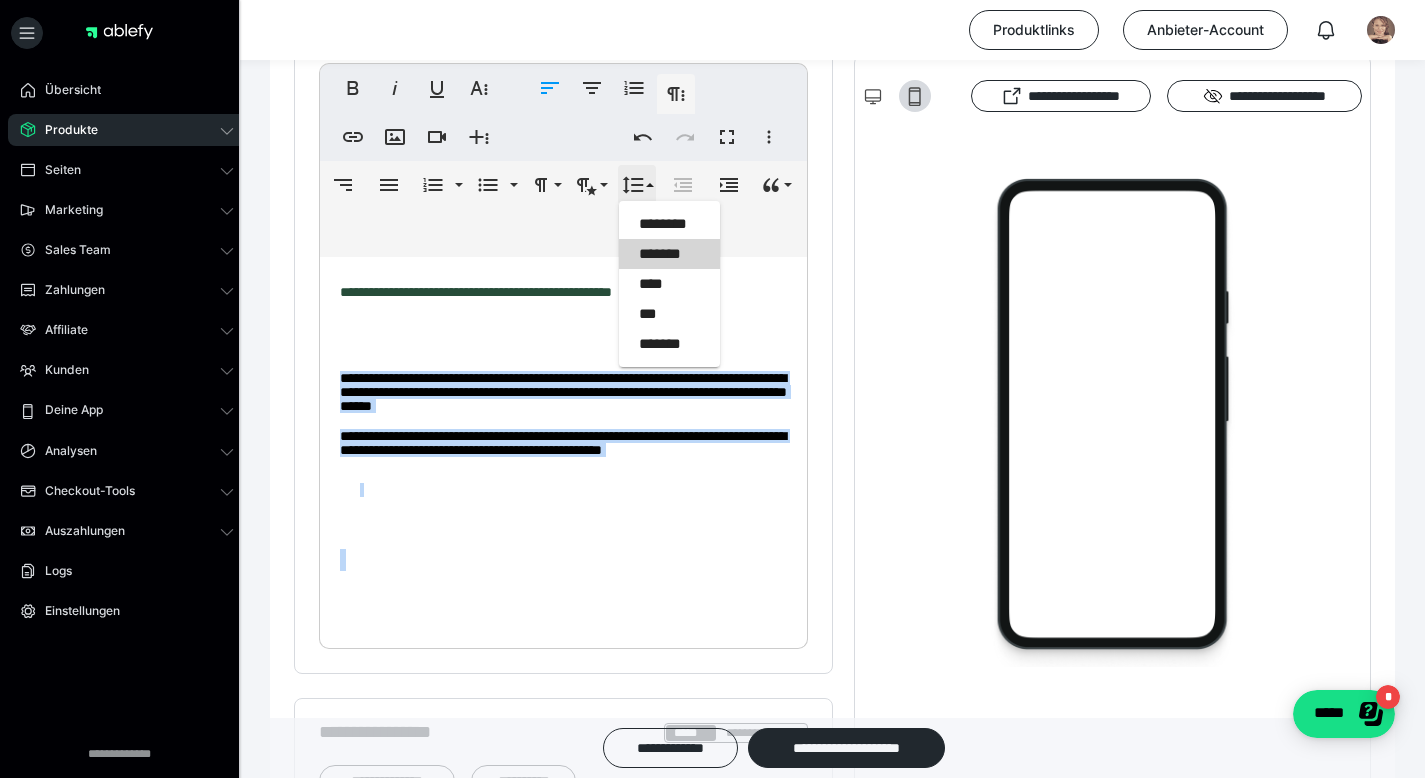 scroll, scrollTop: 0, scrollLeft: 0, axis: both 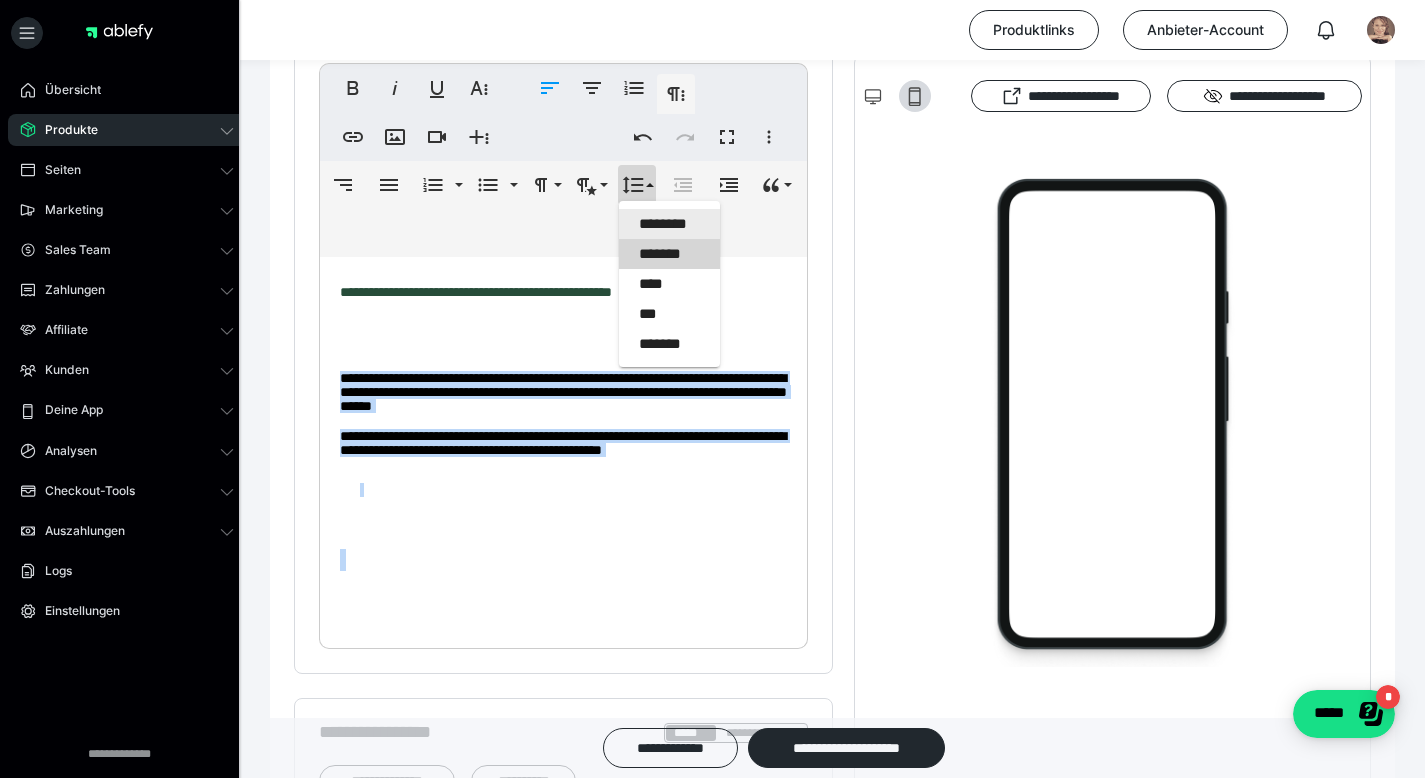 click on "********" at bounding box center (669, 224) 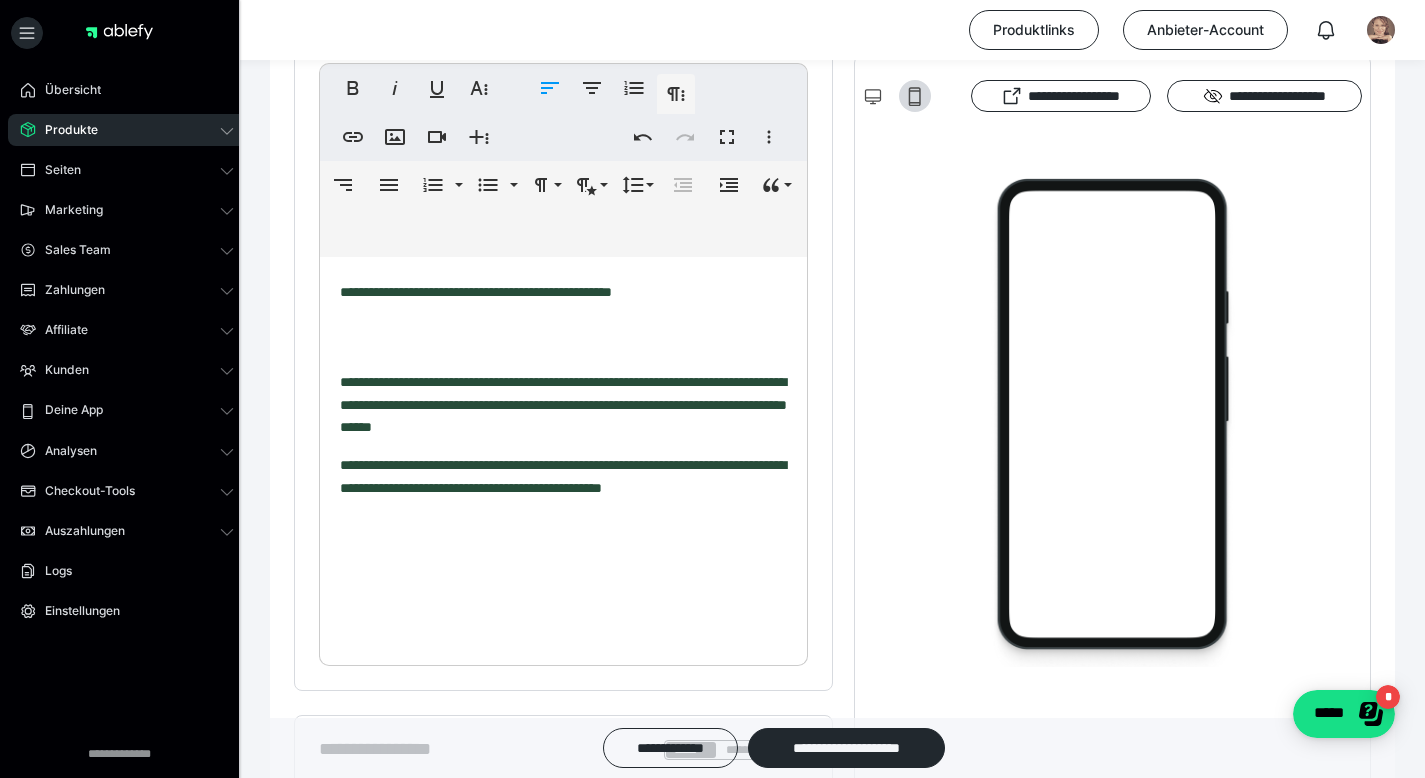 click at bounding box center (563, 339) 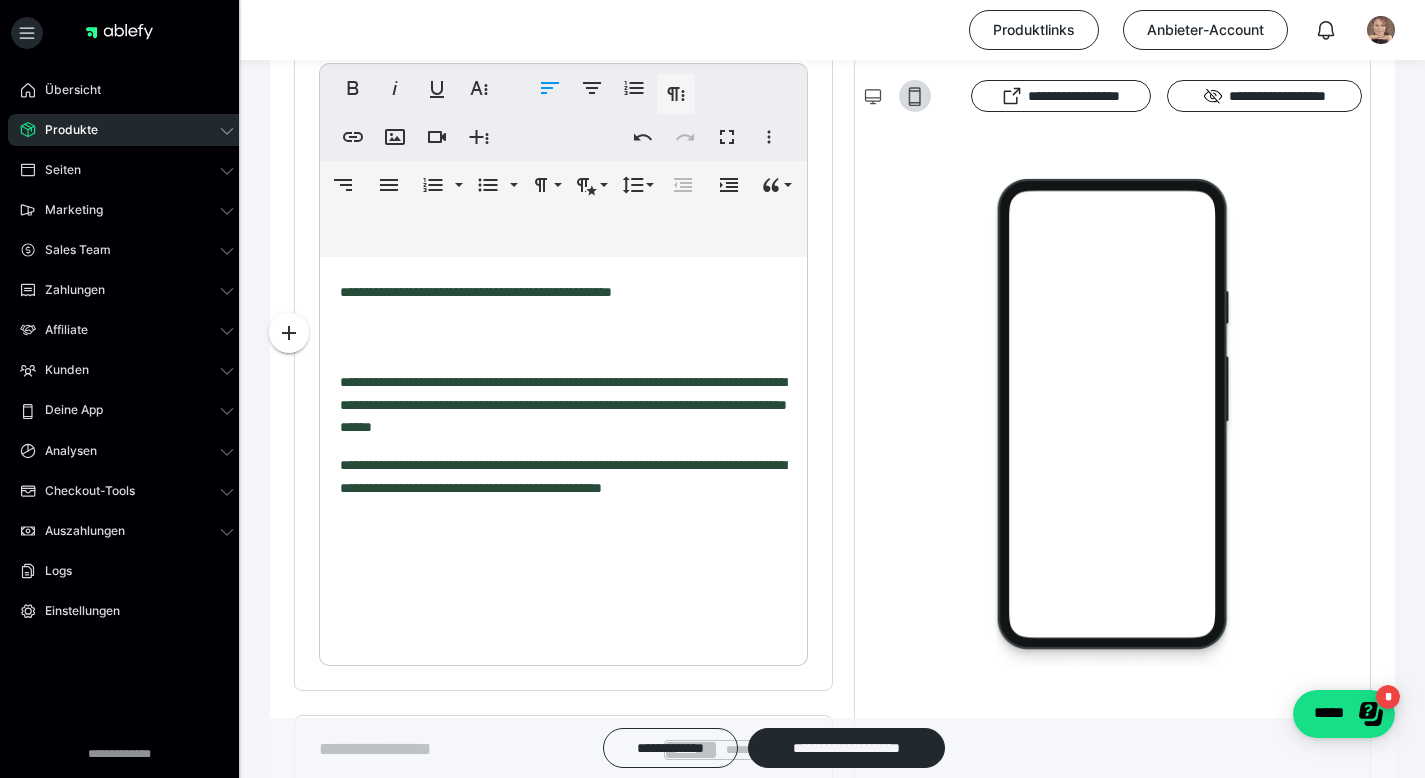 click on "**********" at bounding box center (476, 292) 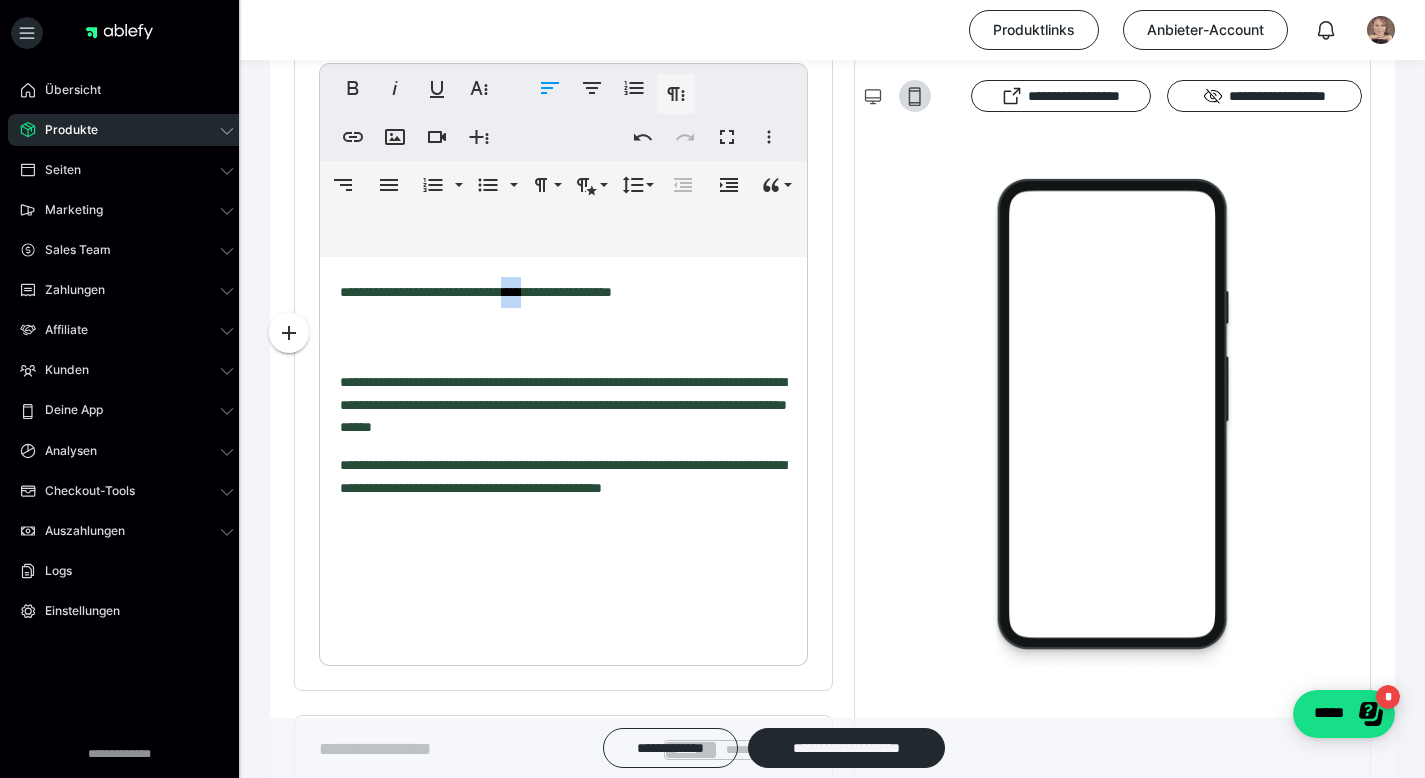 click on "**********" at bounding box center (476, 292) 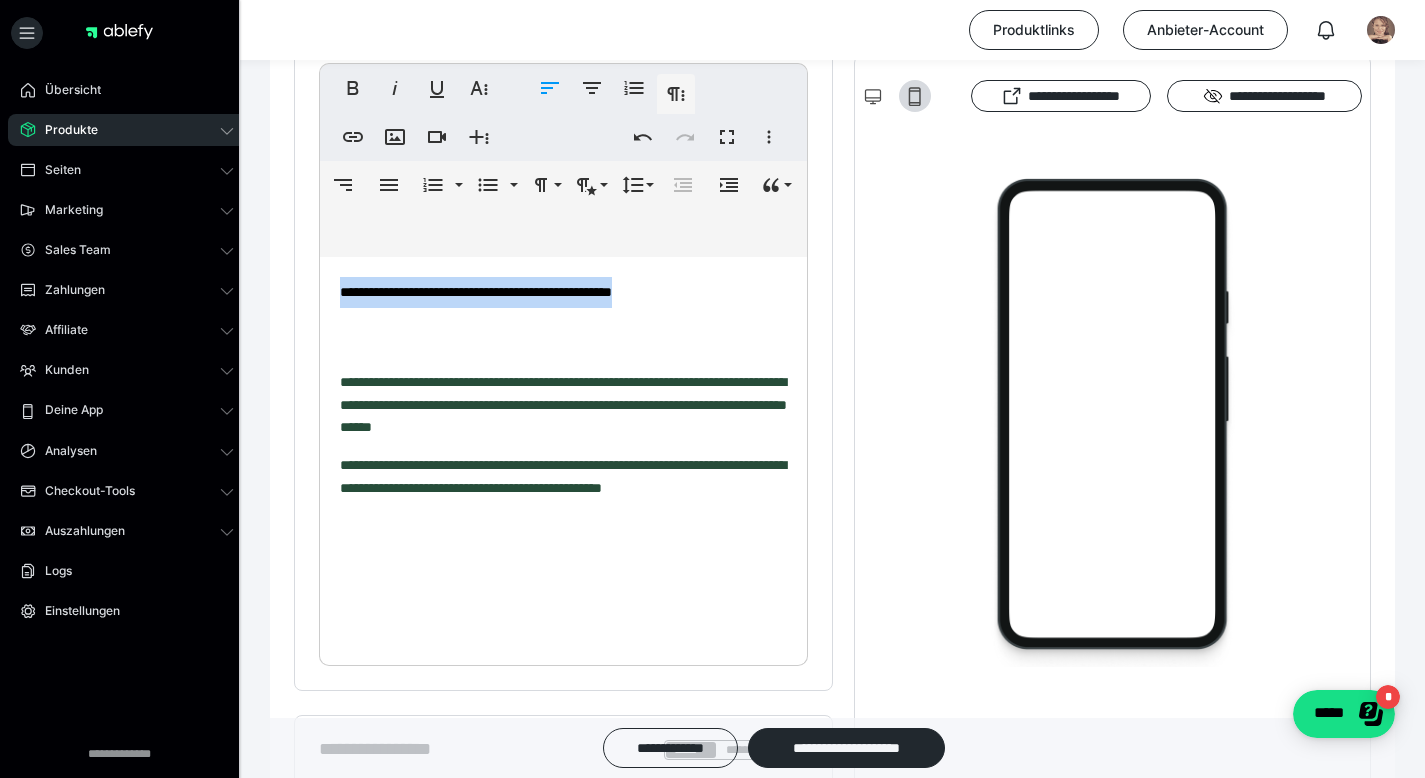 click on "**********" at bounding box center (476, 292) 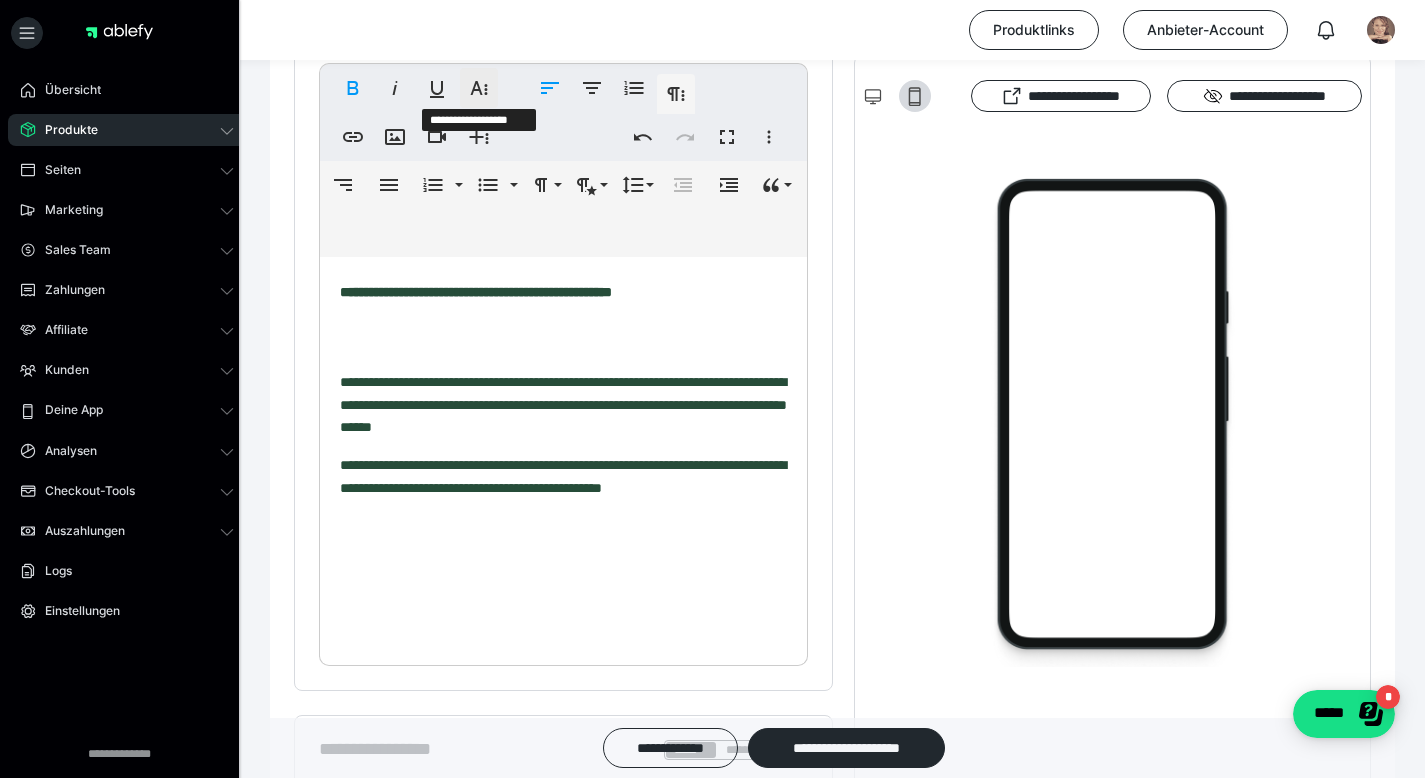 click 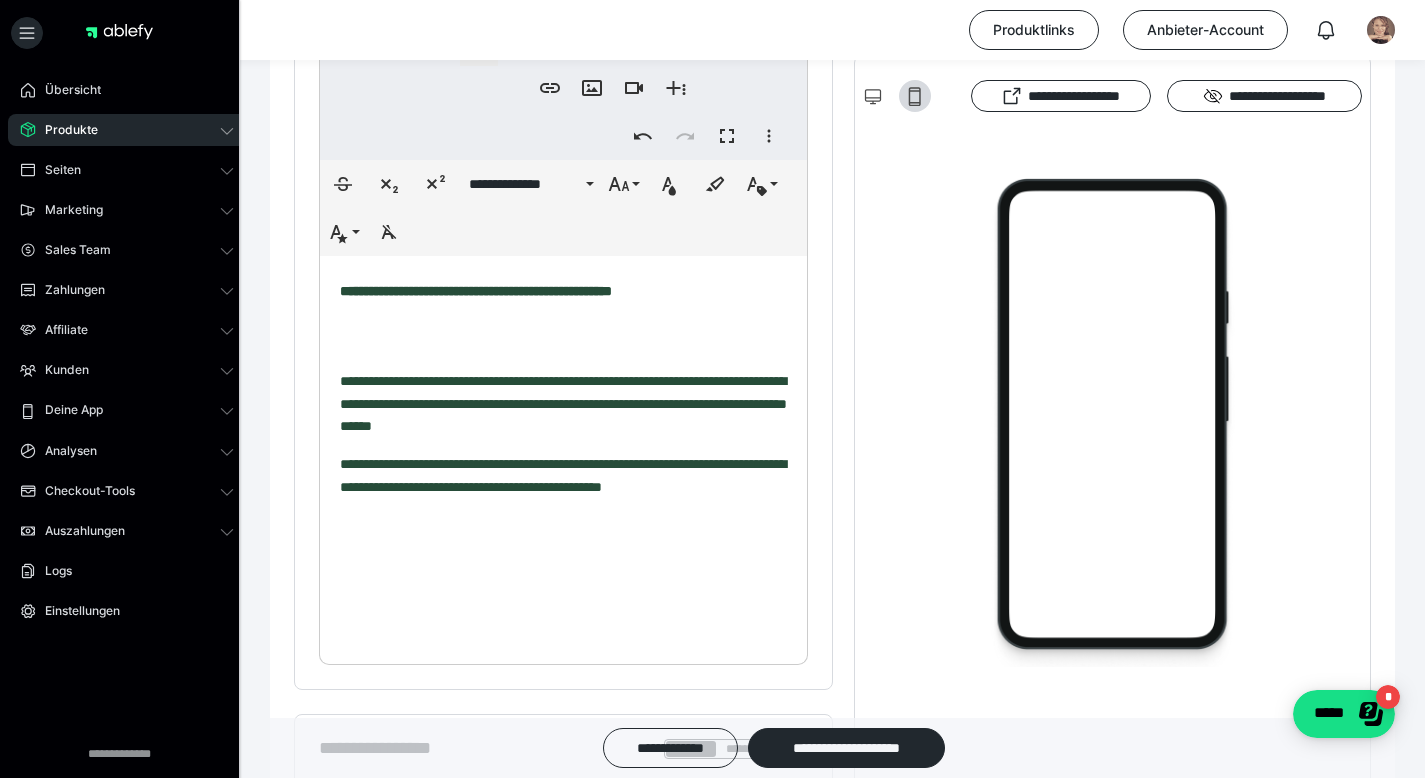 scroll, scrollTop: 619, scrollLeft: 0, axis: vertical 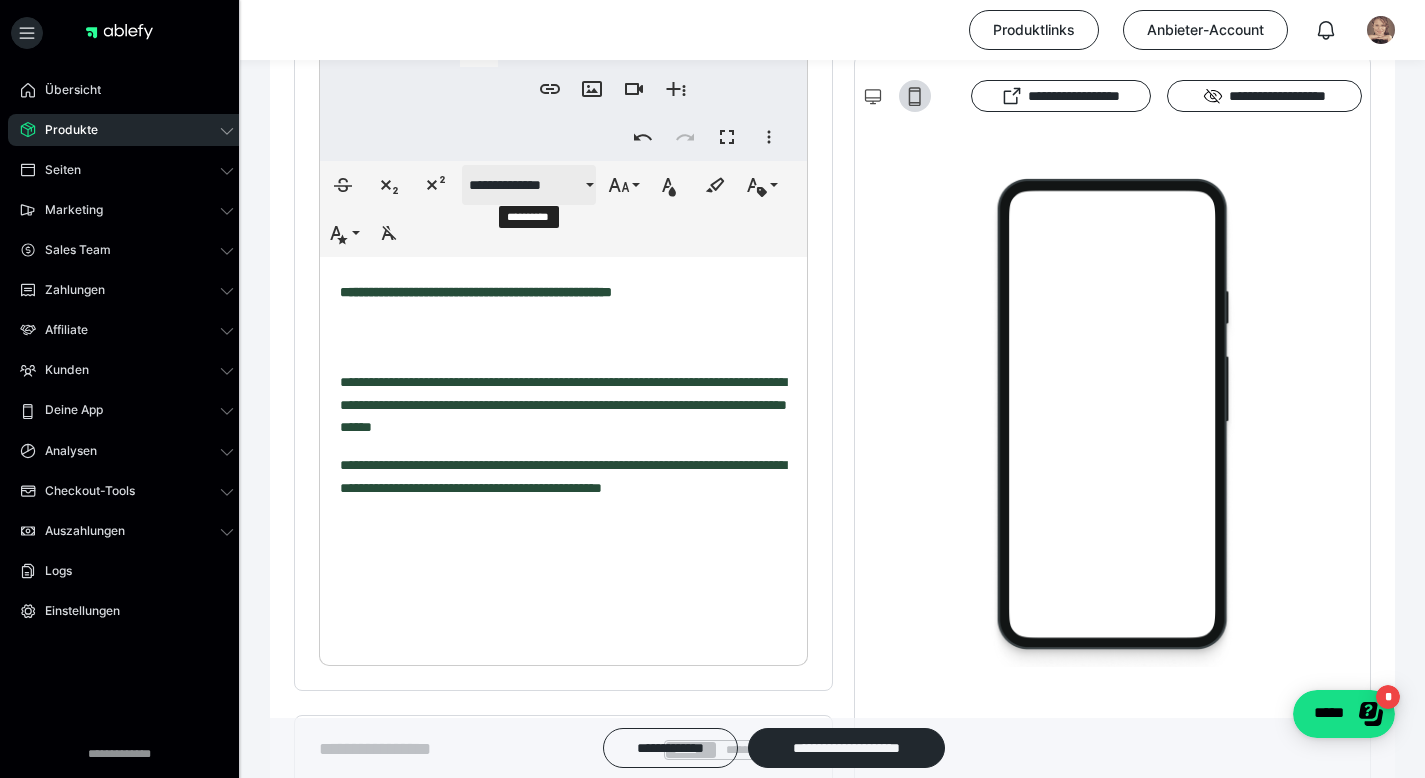 click on "**********" at bounding box center (525, 185) 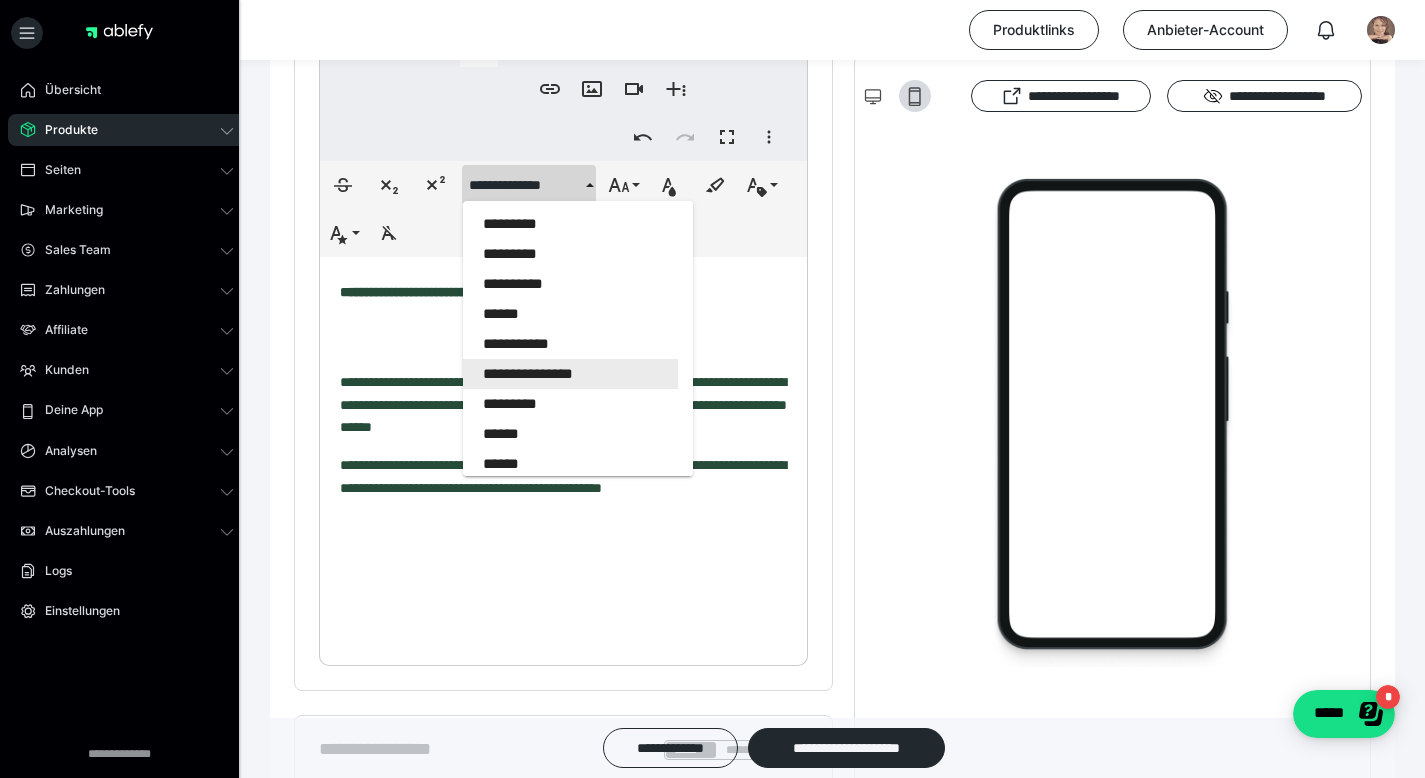 scroll, scrollTop: 2099, scrollLeft: 0, axis: vertical 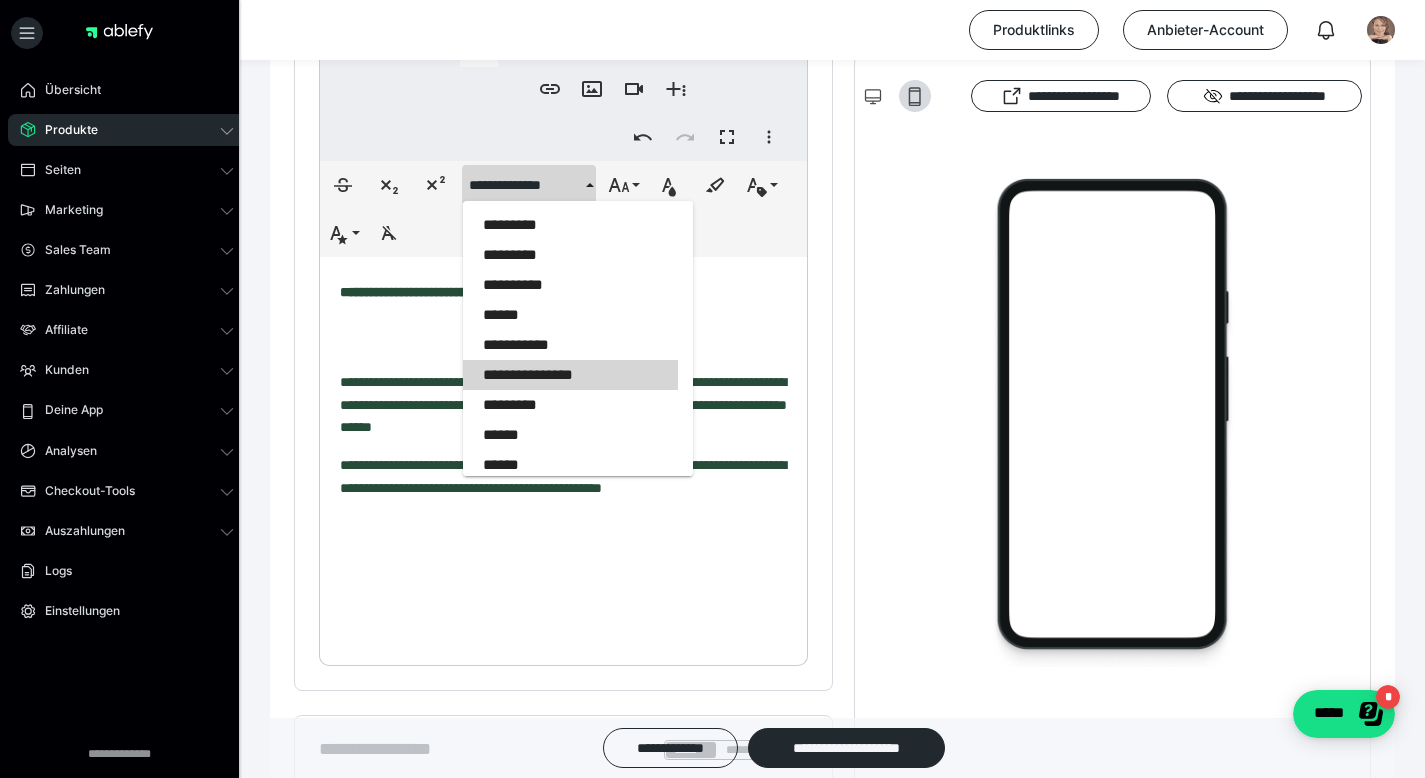 click on "**********" at bounding box center (570, 375) 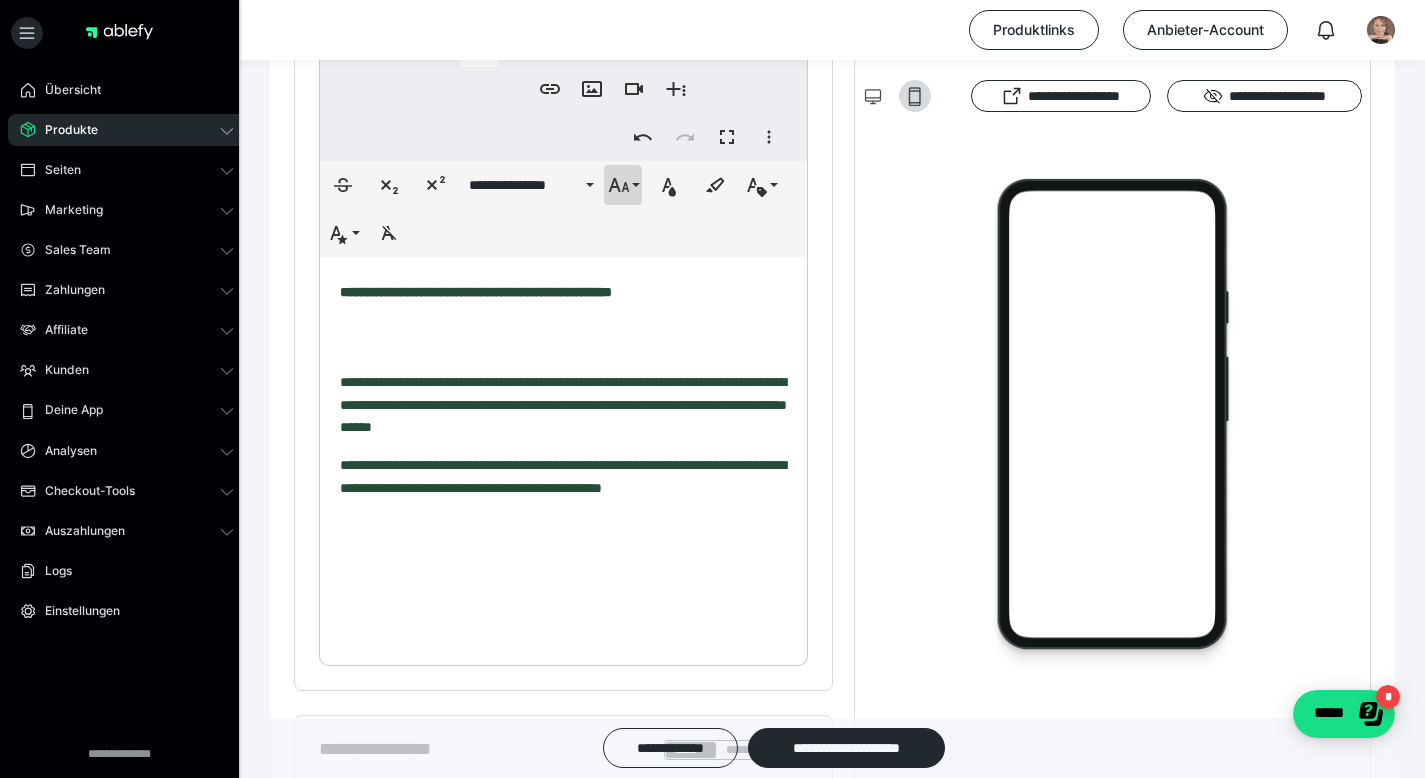 click on "**********" at bounding box center (623, 185) 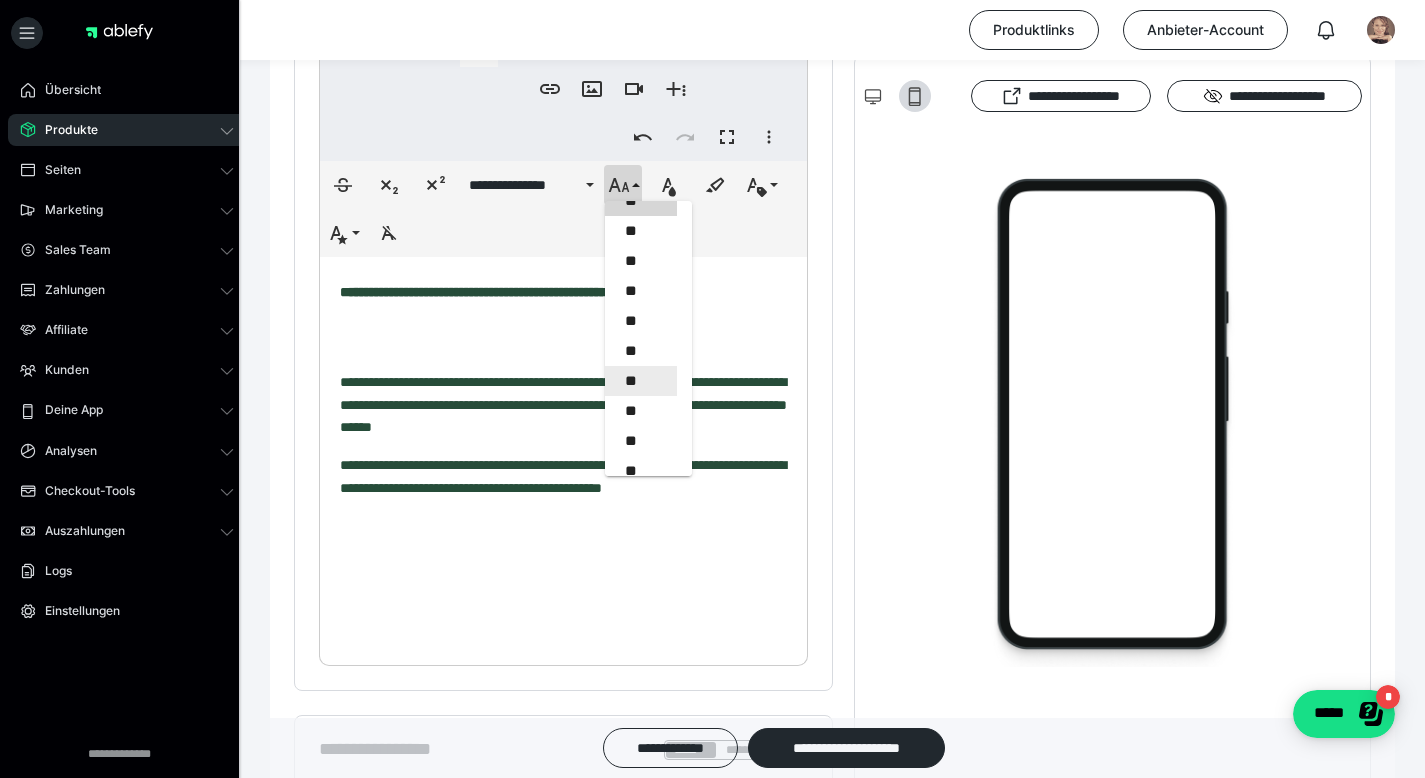 click on "**" at bounding box center (641, 381) 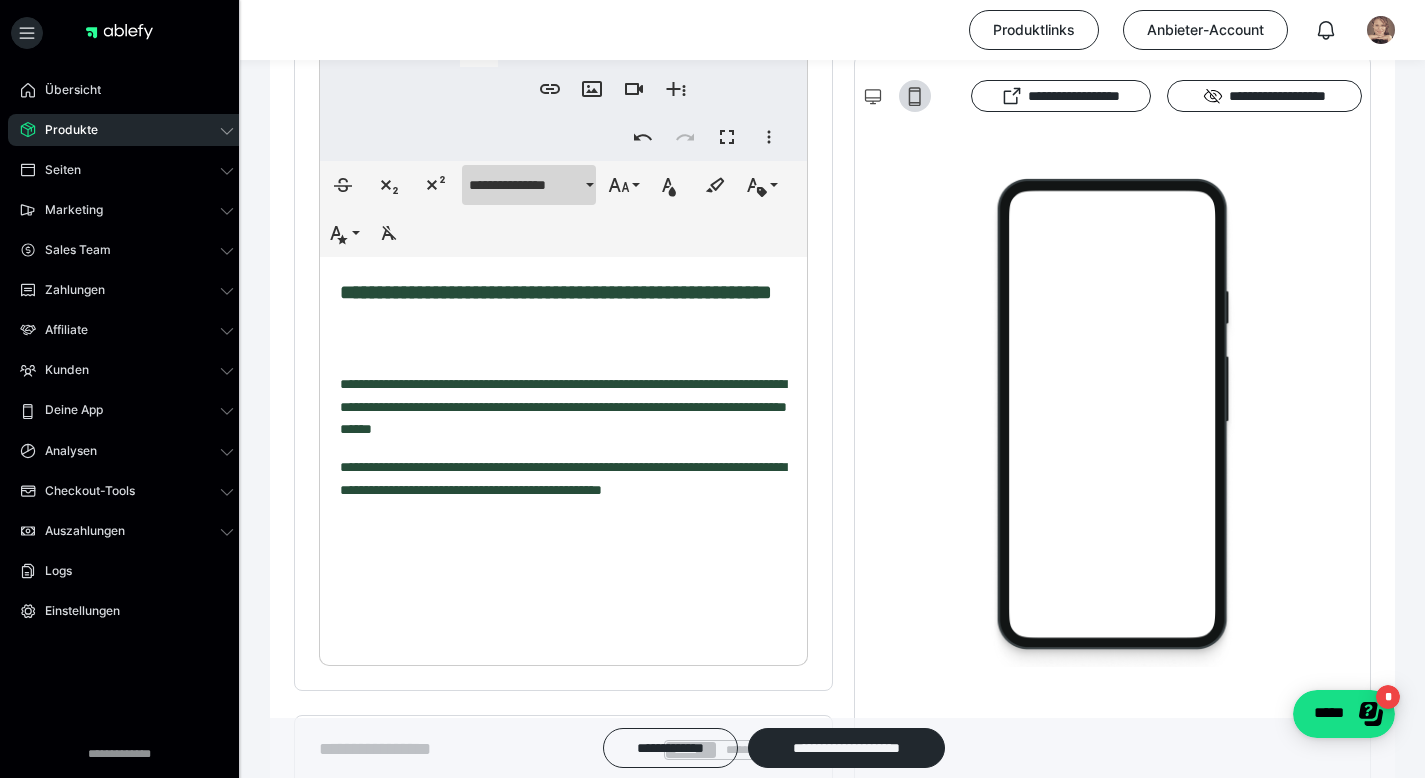 click on "**********" at bounding box center [525, 185] 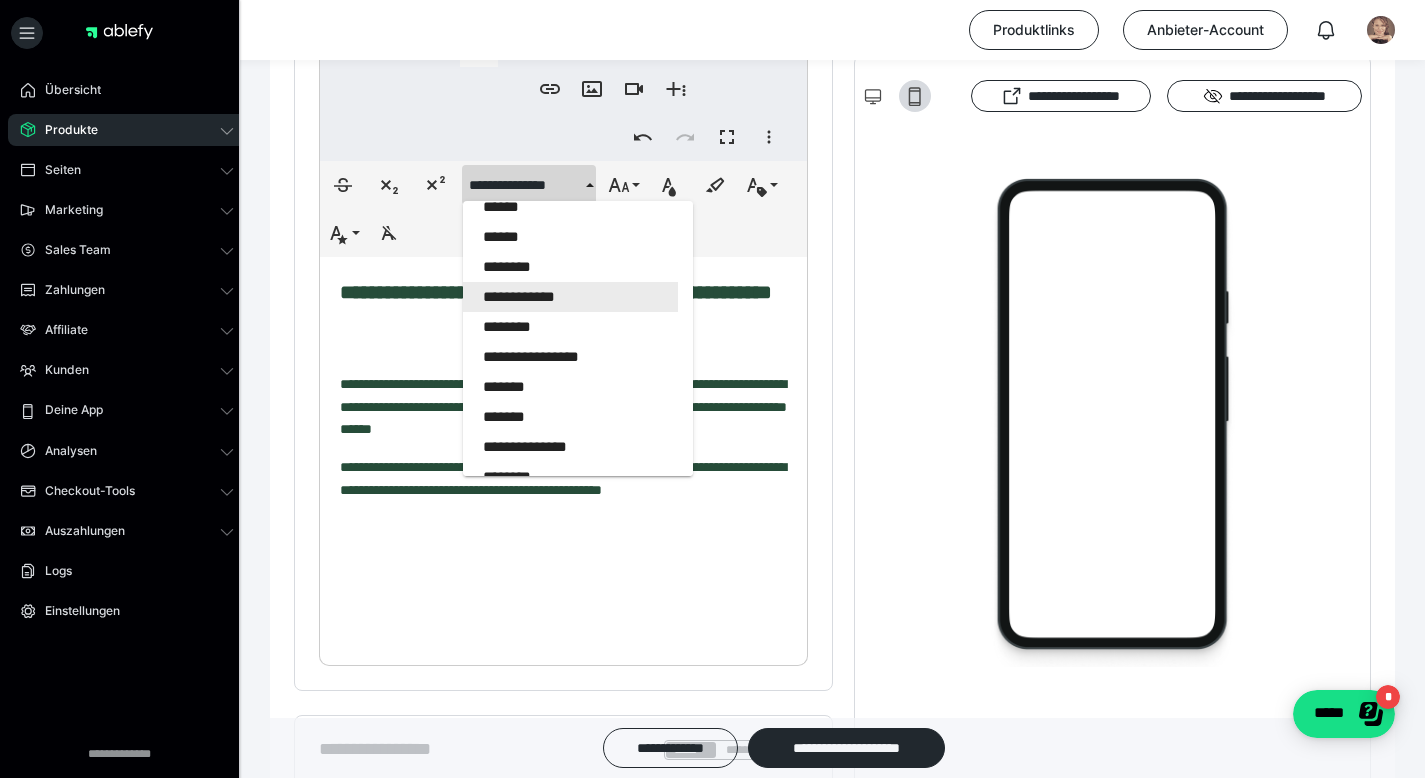 scroll, scrollTop: 2333, scrollLeft: 0, axis: vertical 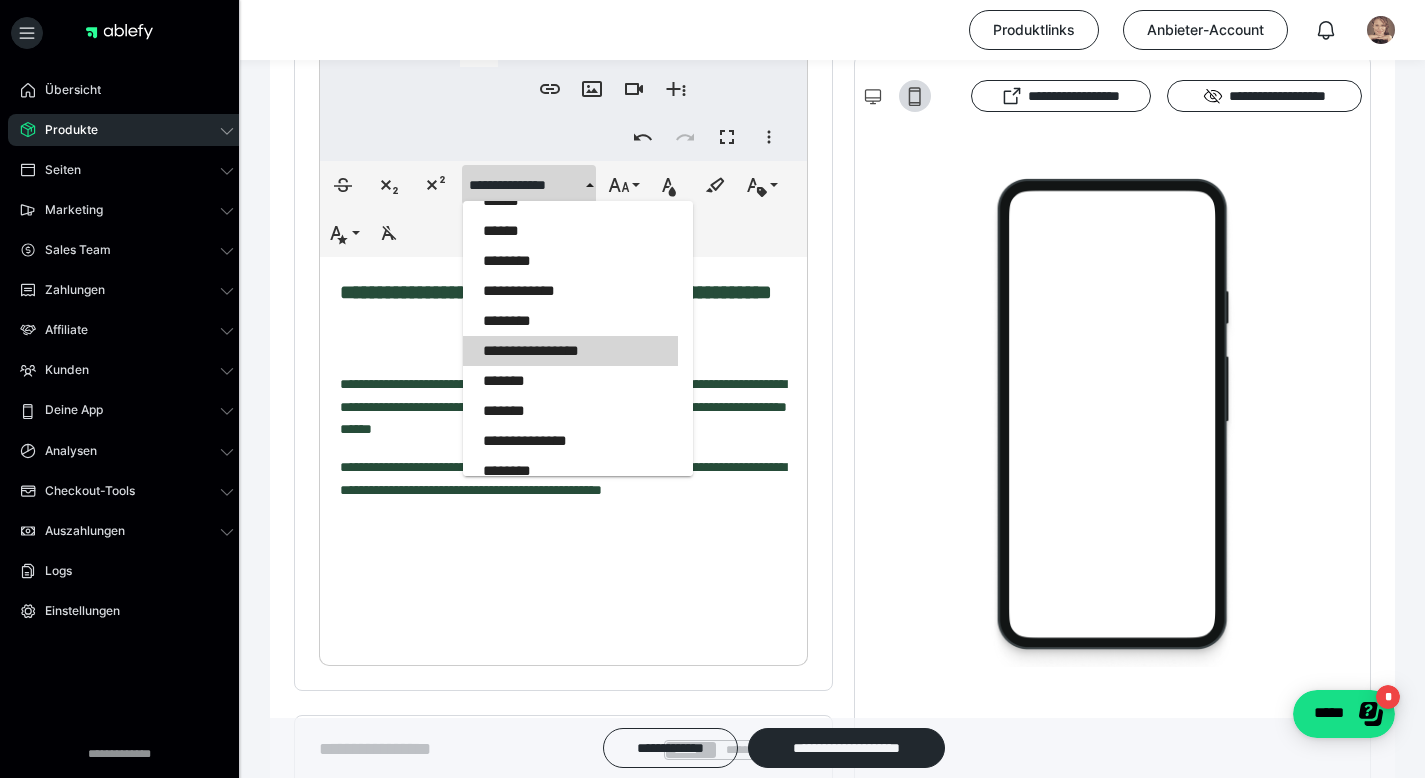 click on "**********" at bounding box center (570, 351) 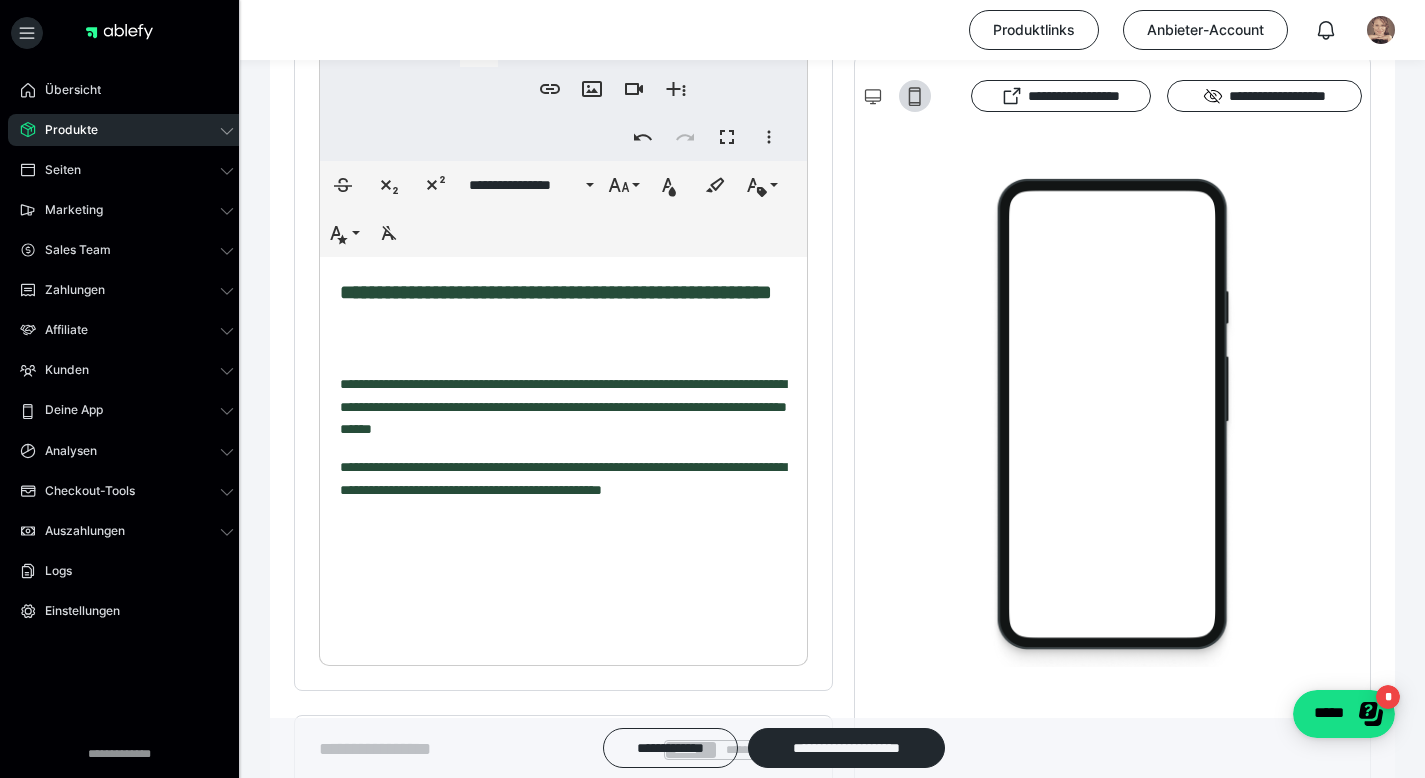click at bounding box center (563, 341) 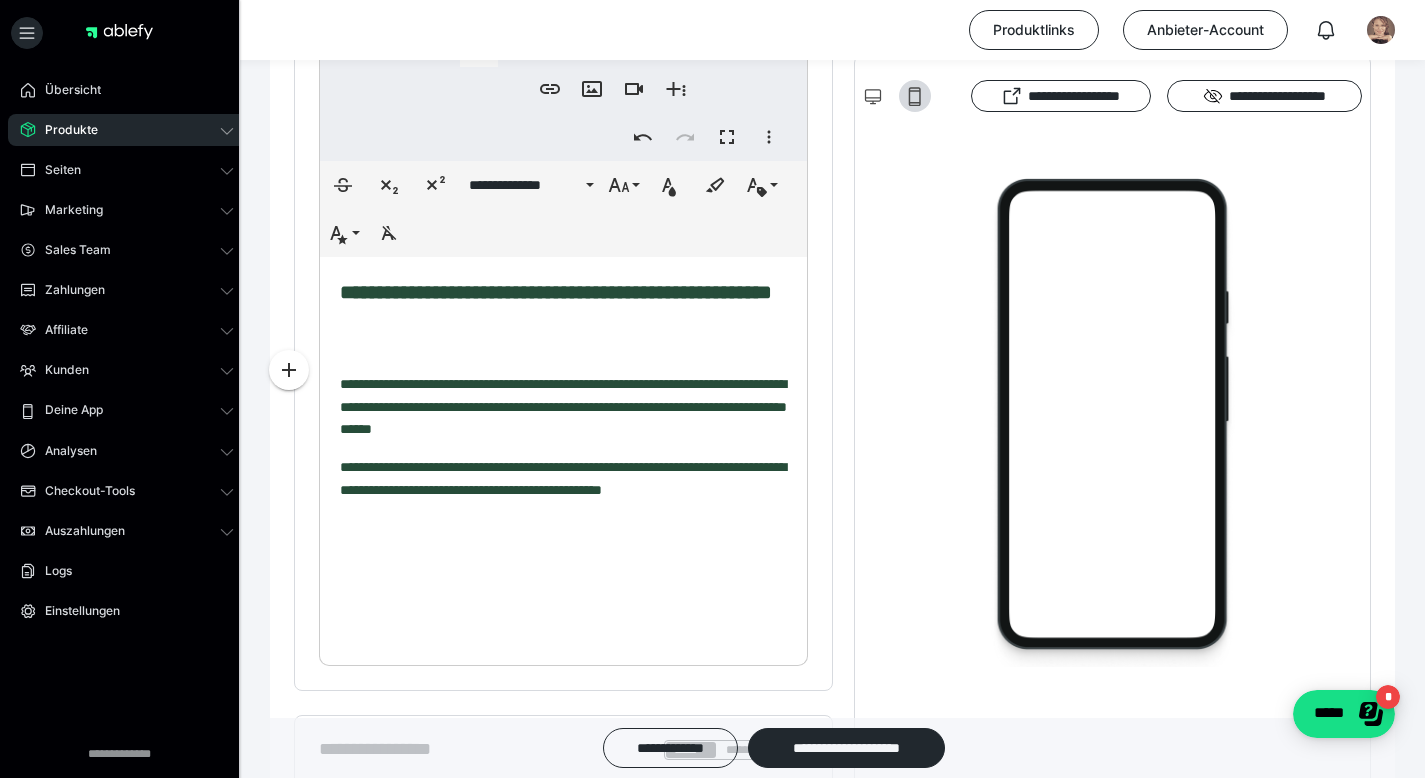 click on "**********" at bounding box center [556, 292] 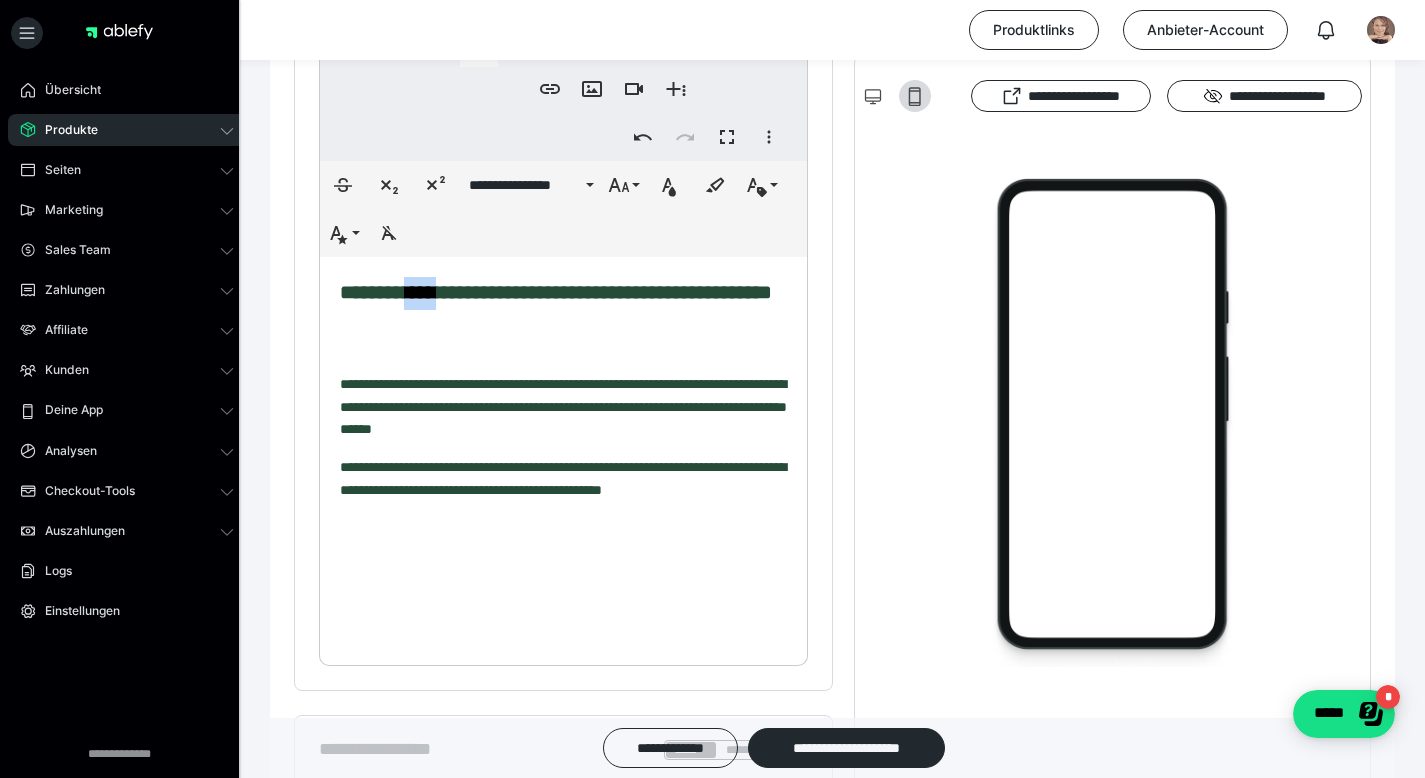 click on "**********" at bounding box center (556, 292) 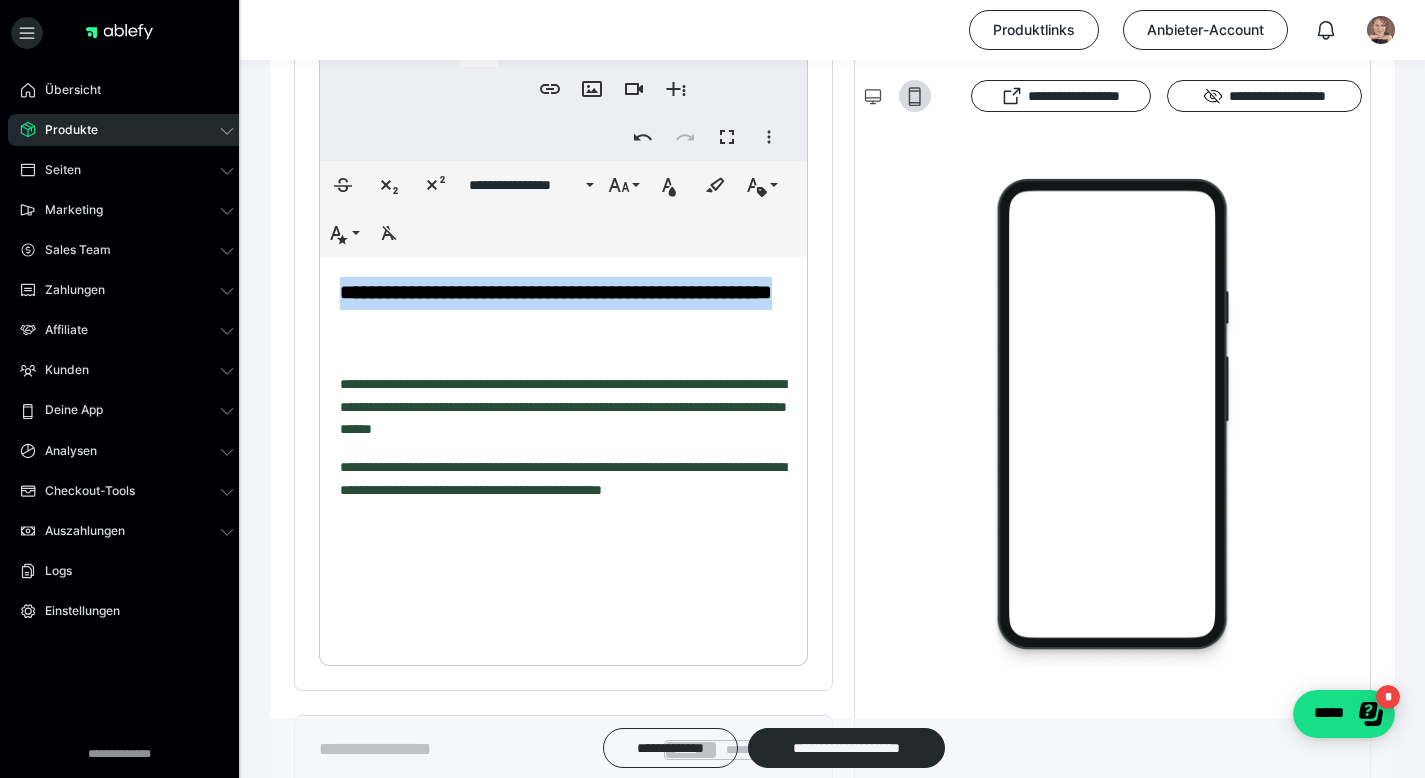 click on "**********" at bounding box center [556, 292] 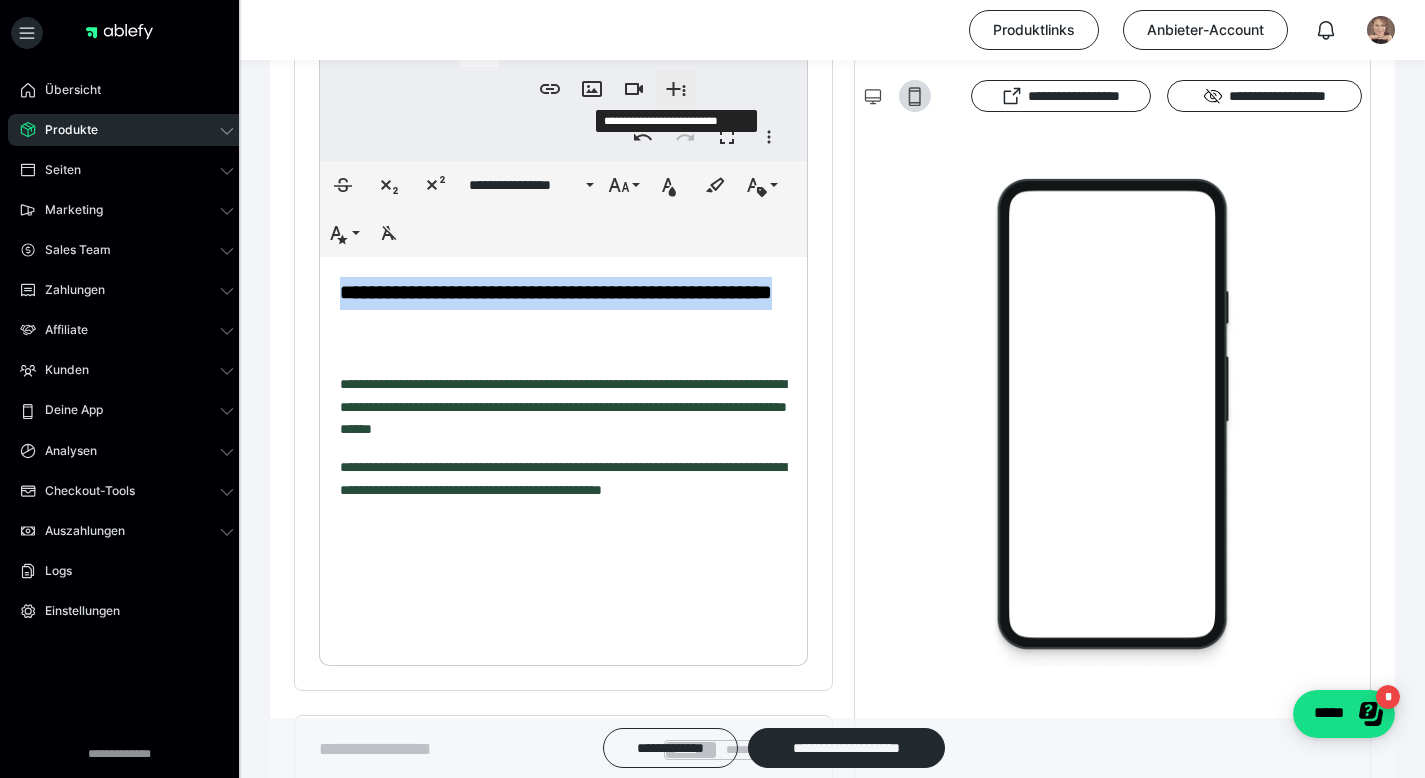 click 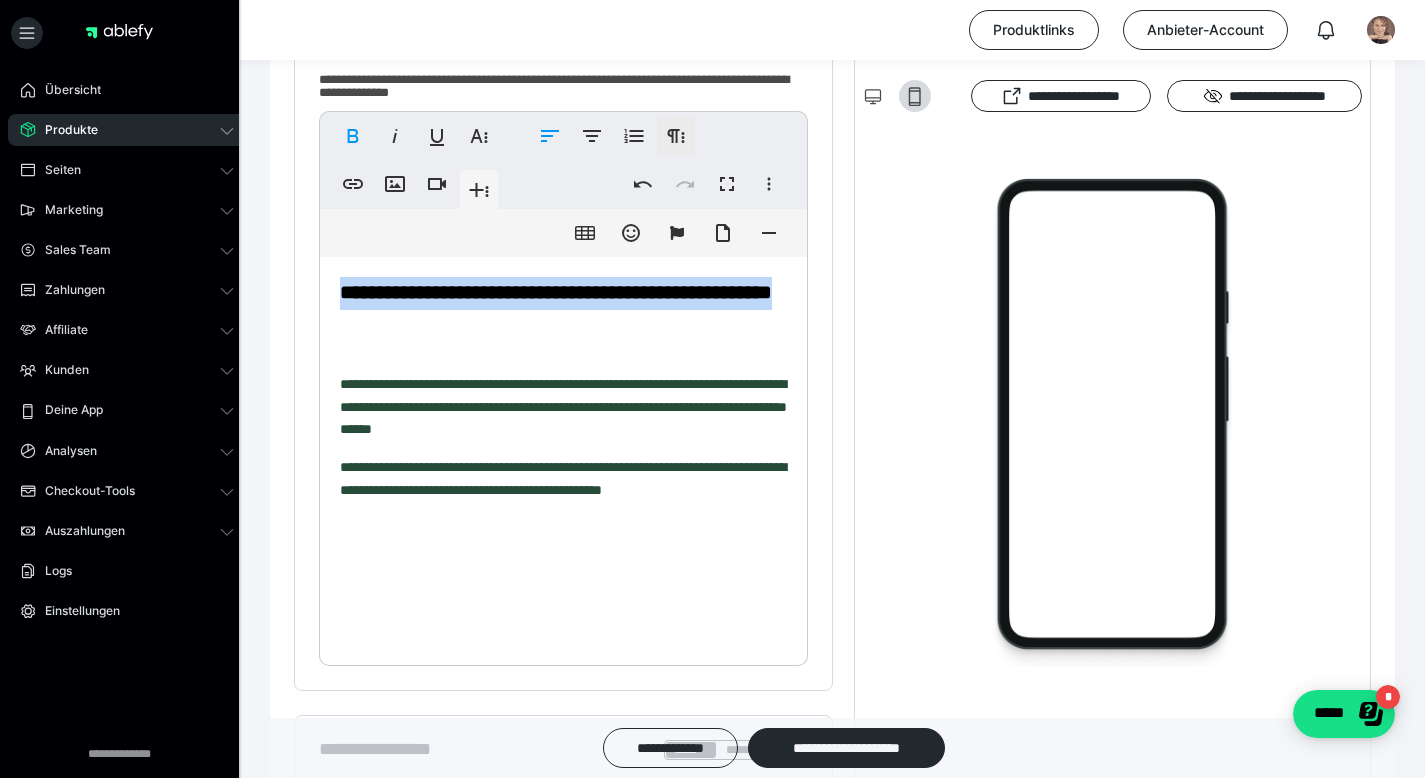 click on "**********" at bounding box center (676, 136) 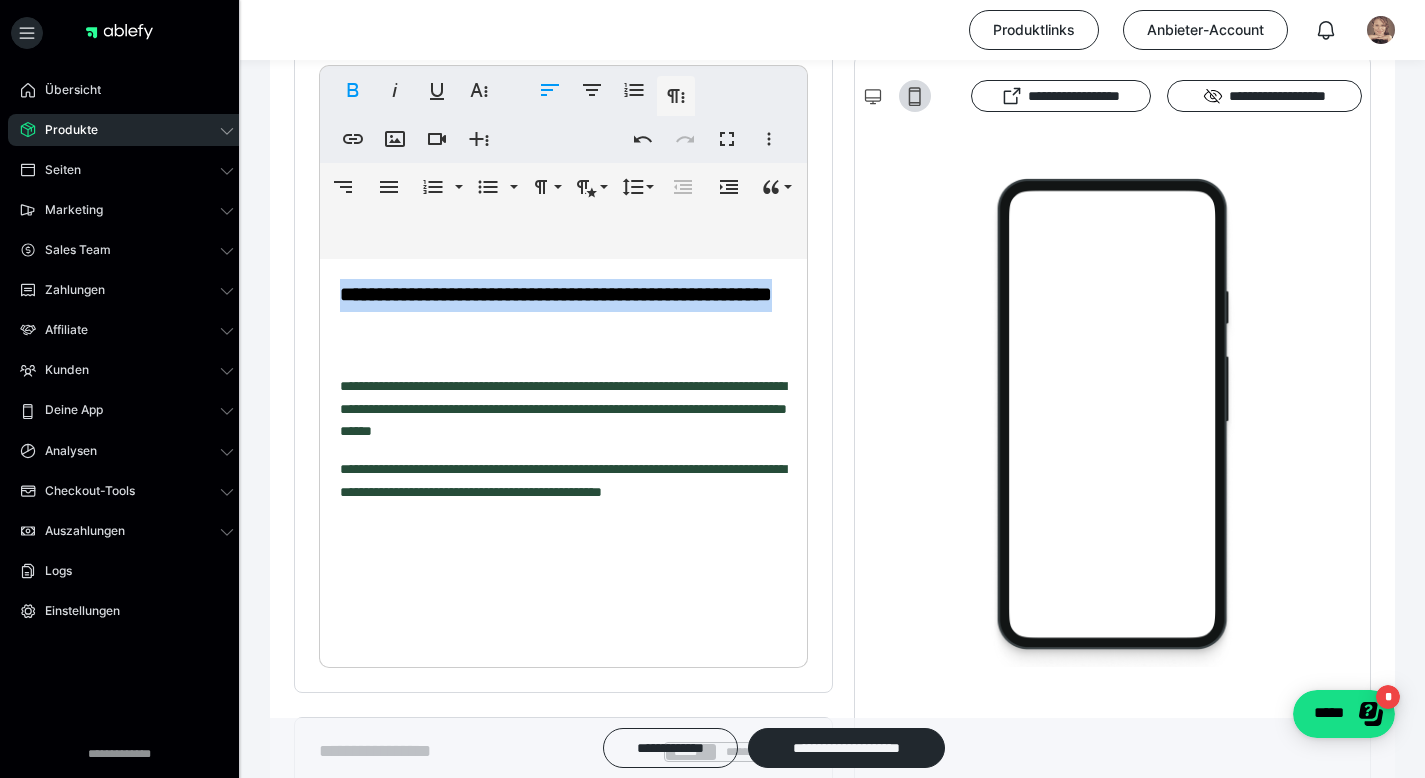 scroll, scrollTop: 572, scrollLeft: 0, axis: vertical 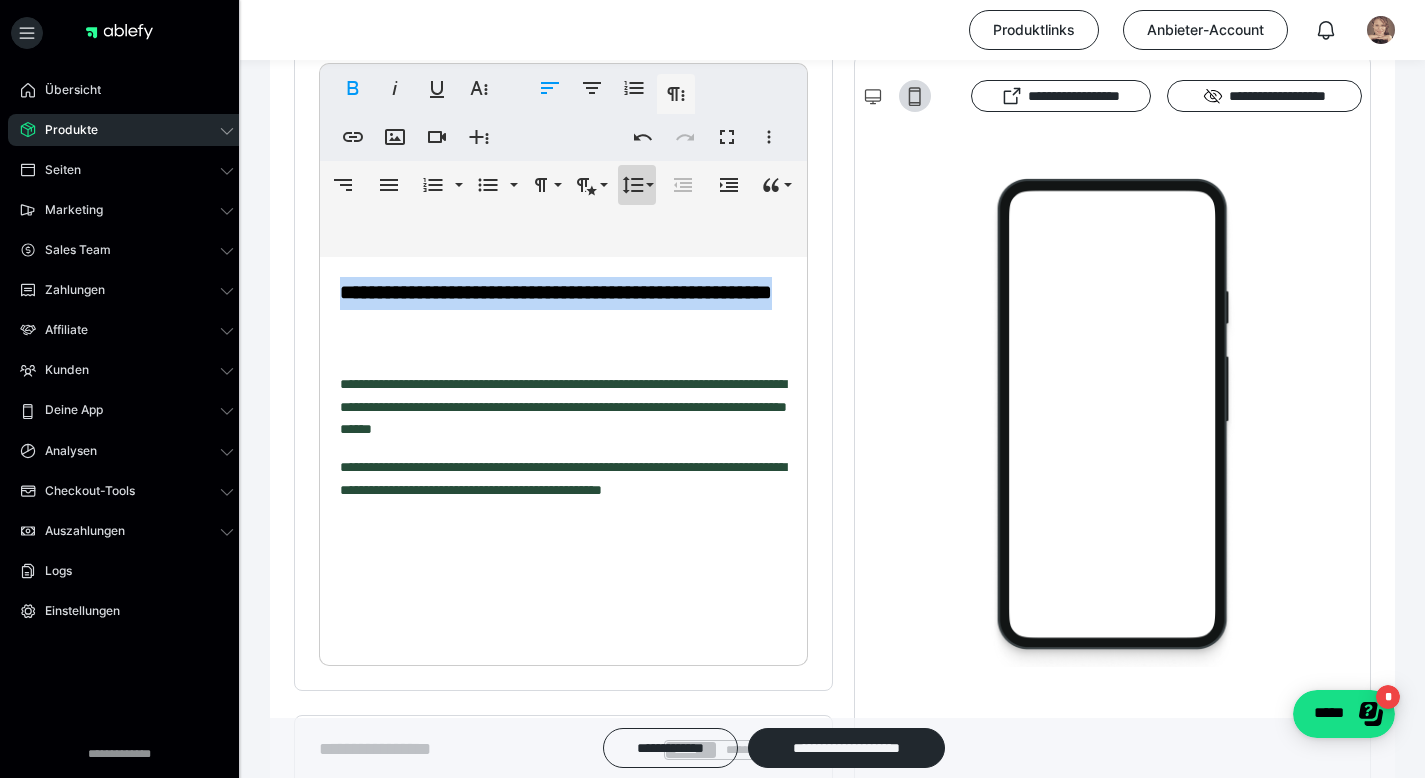 click 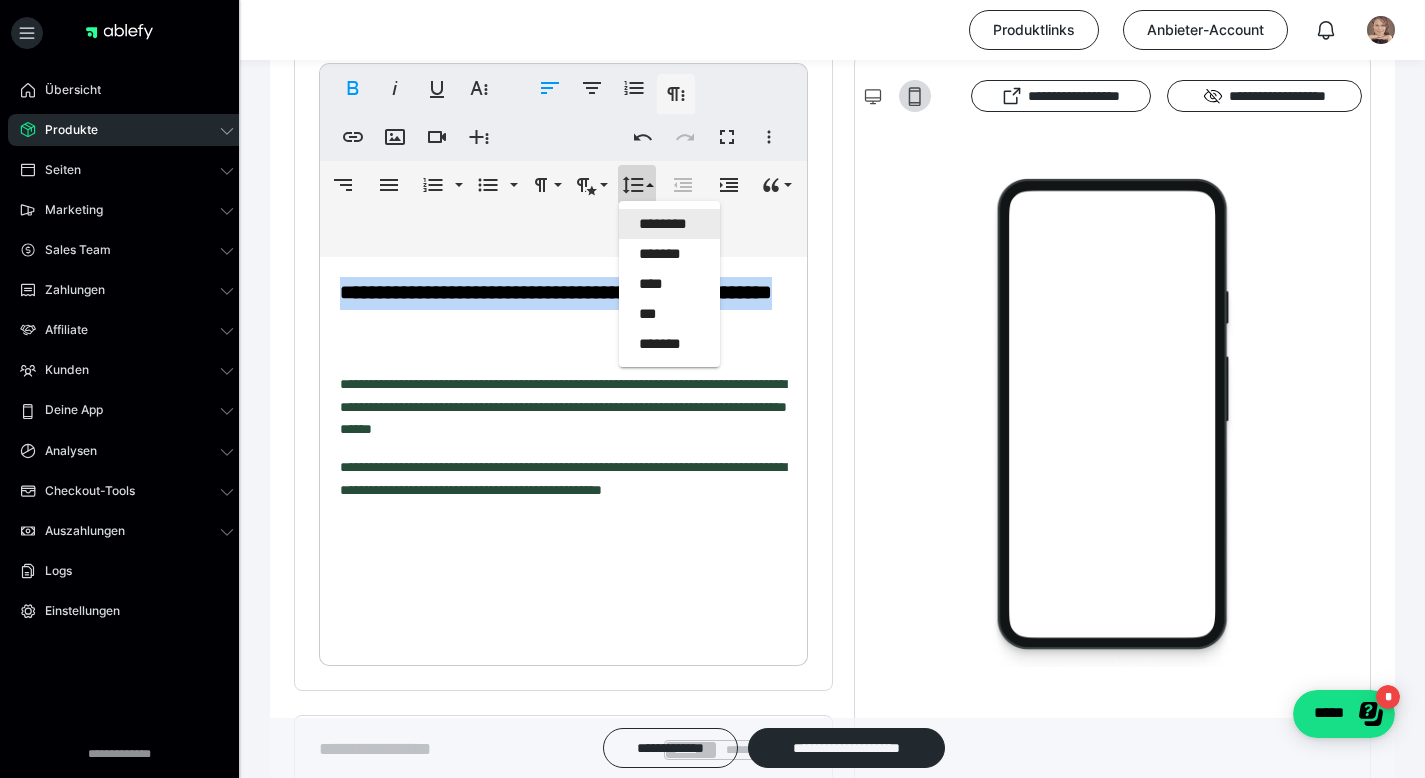 click on "********" at bounding box center (669, 224) 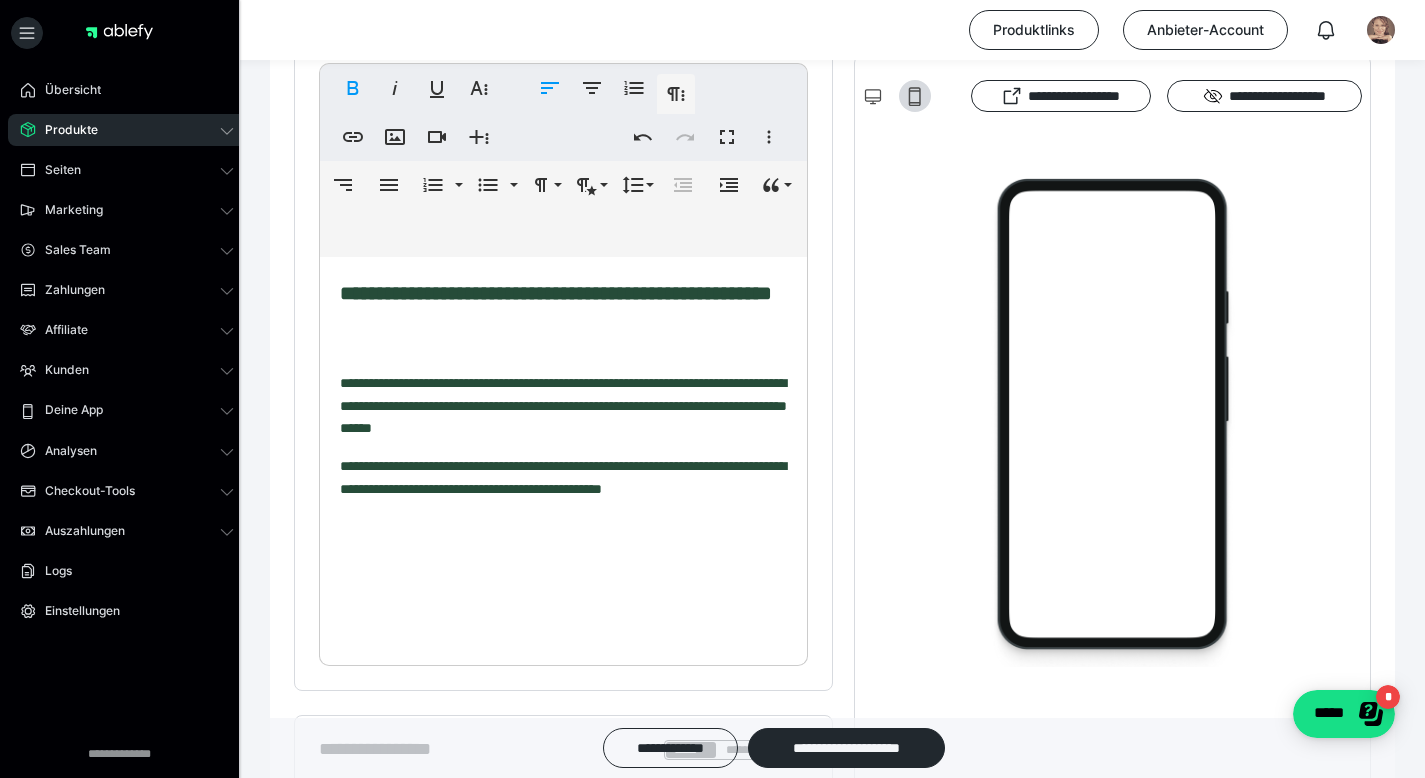 click on "**********" at bounding box center [563, 405] 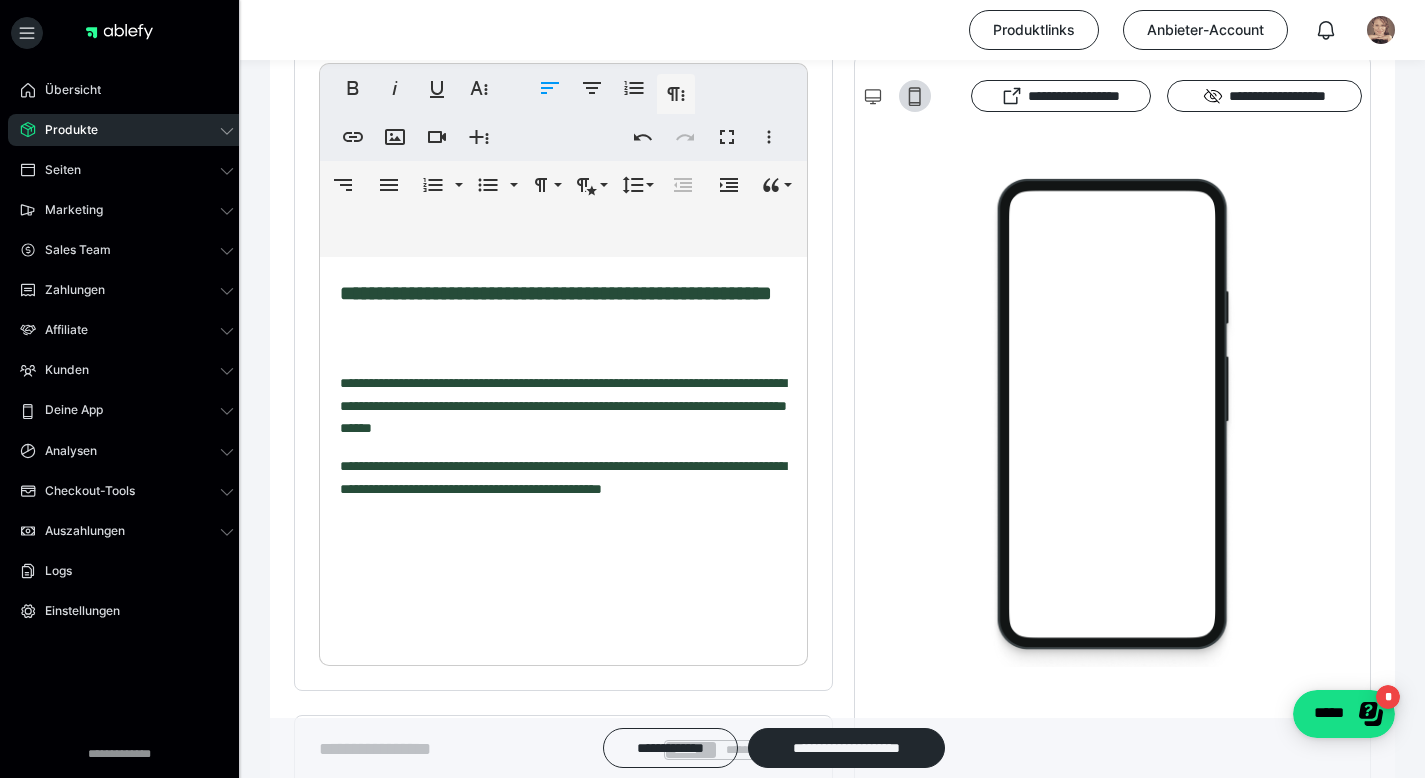 click on "**********" at bounding box center [563, 463] 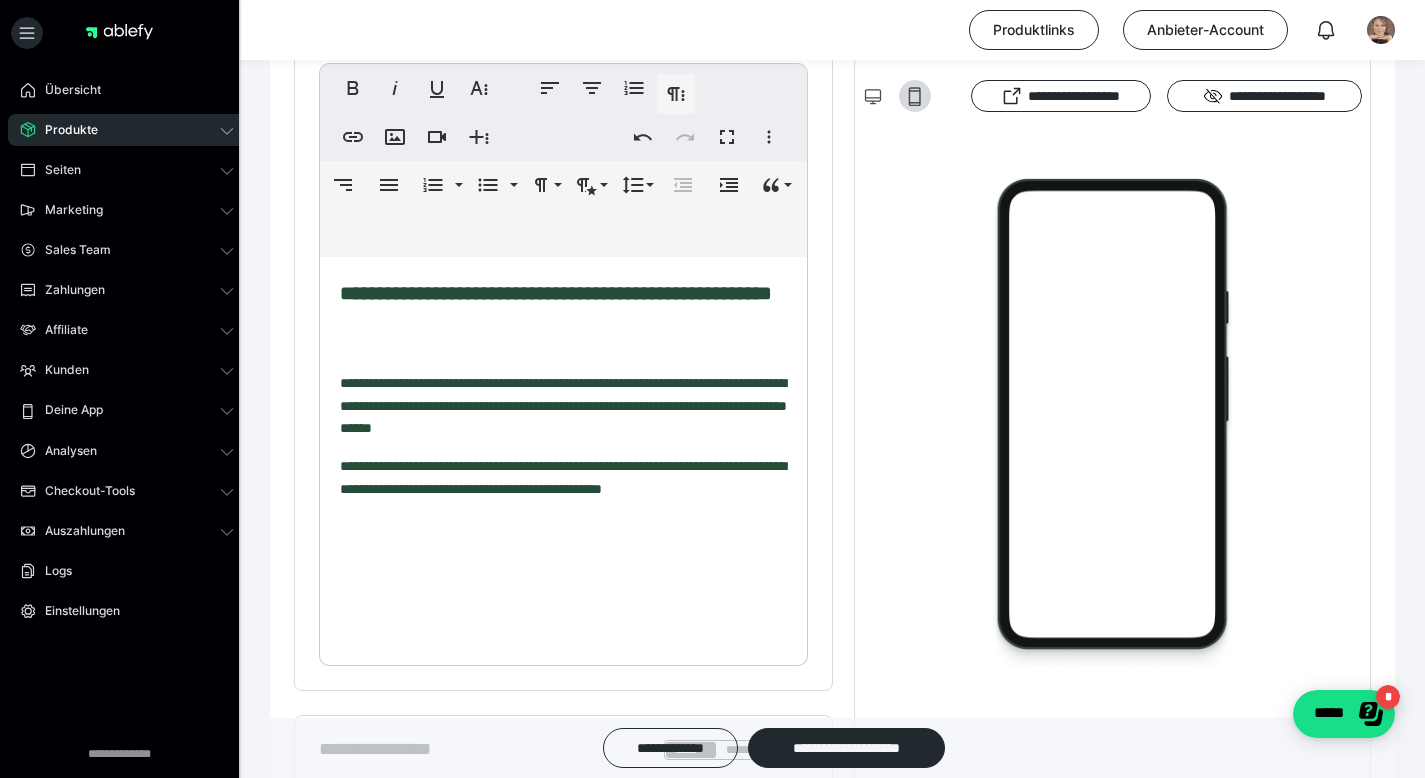 click at bounding box center [563, 340] 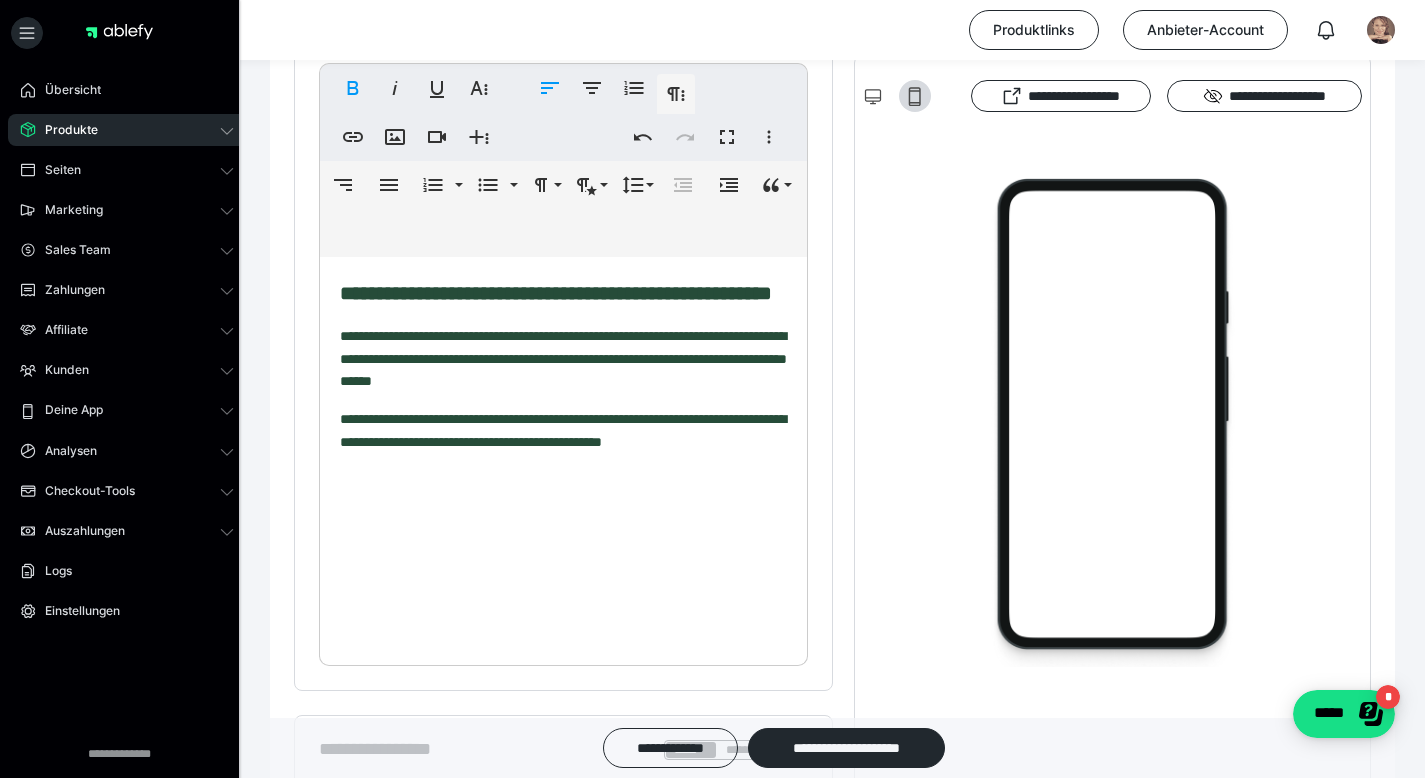 click on "**********" at bounding box center (563, 358) 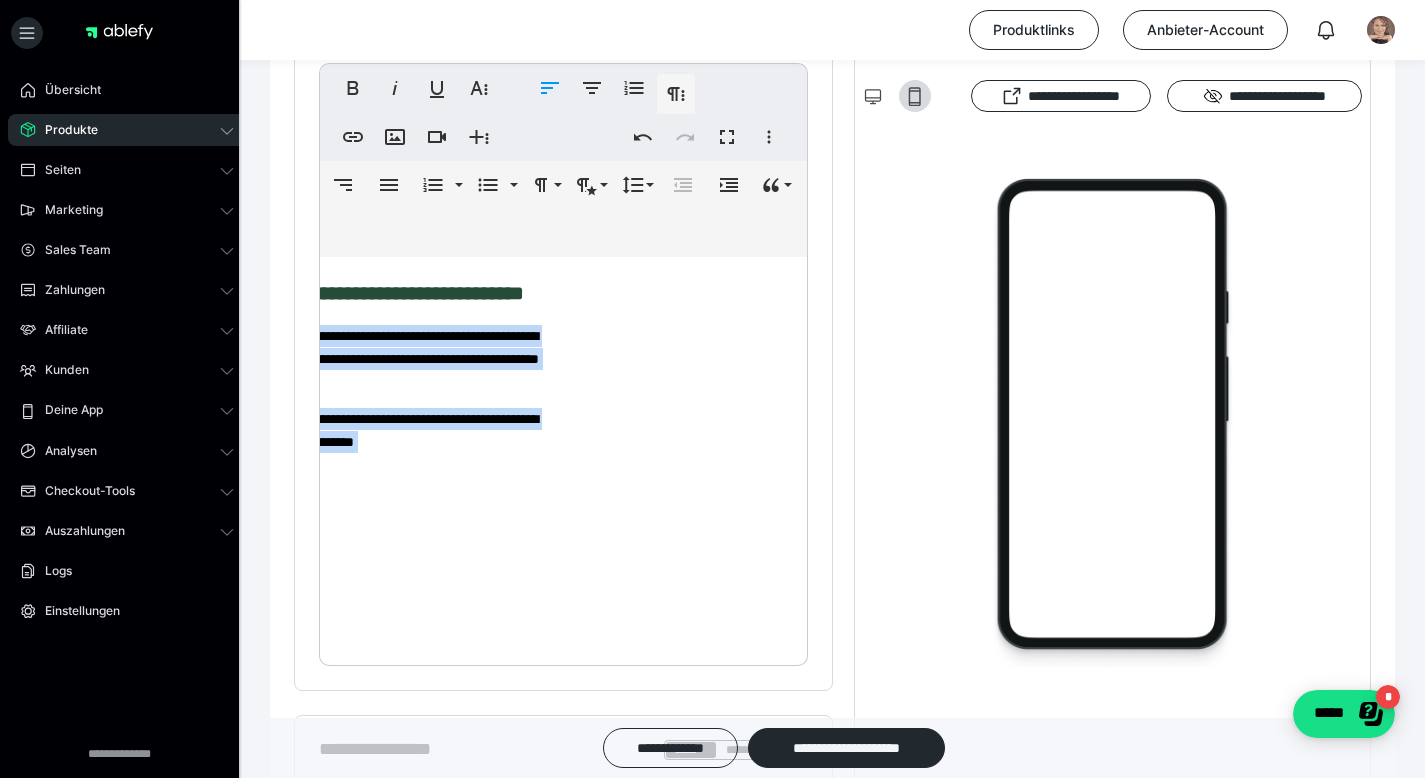 scroll, scrollTop: 84, scrollLeft: 698, axis: both 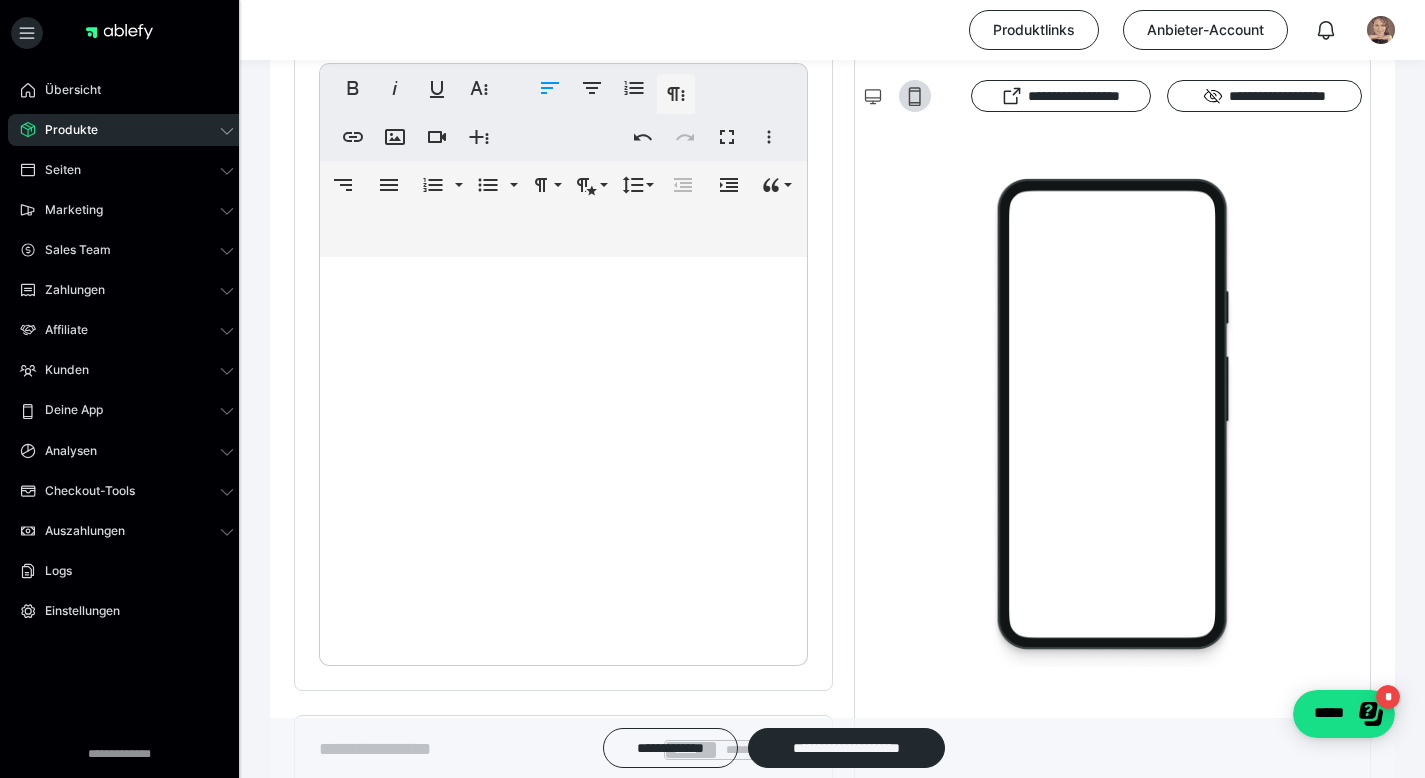 drag, startPoint x: 358, startPoint y: 356, endPoint x: 869, endPoint y: 659, distance: 594.0791 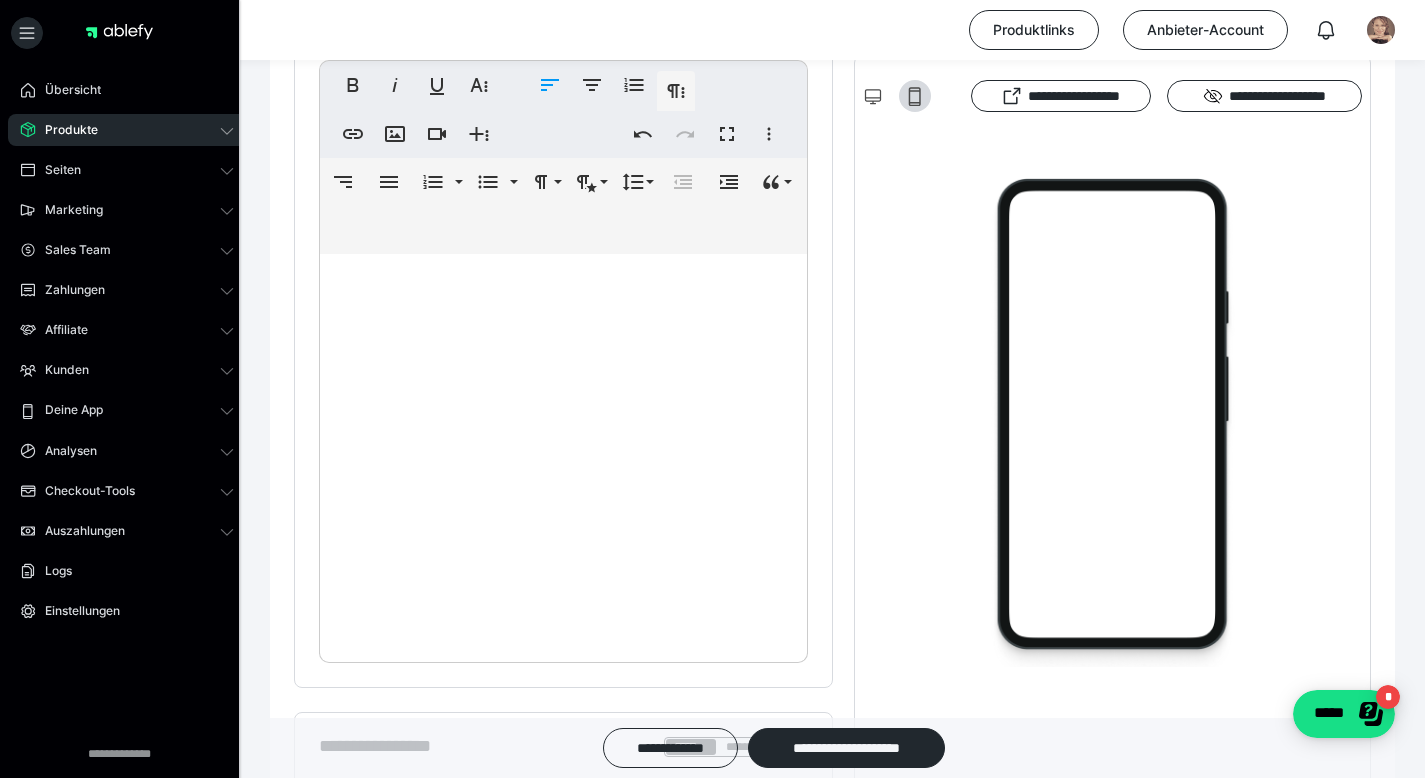 scroll, scrollTop: 84, scrollLeft: 0, axis: vertical 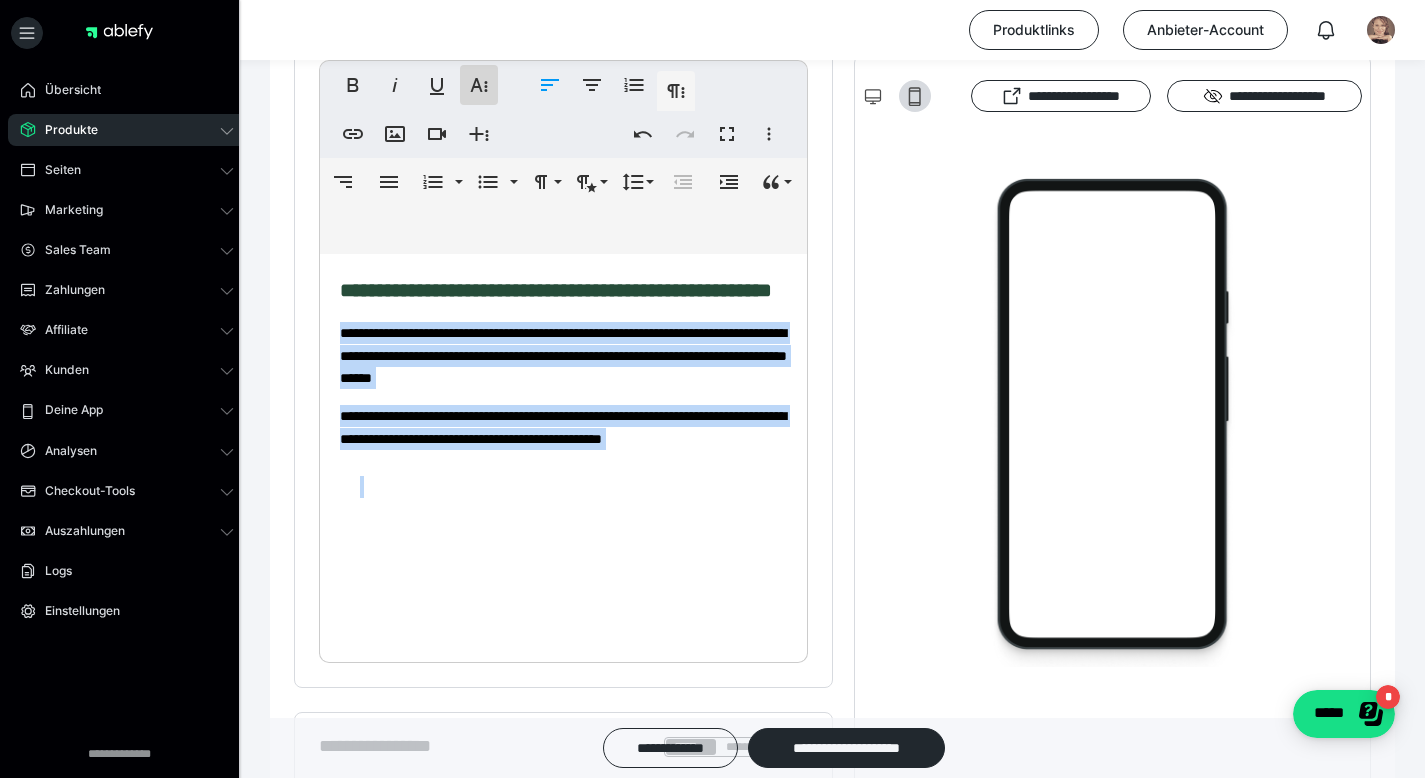click 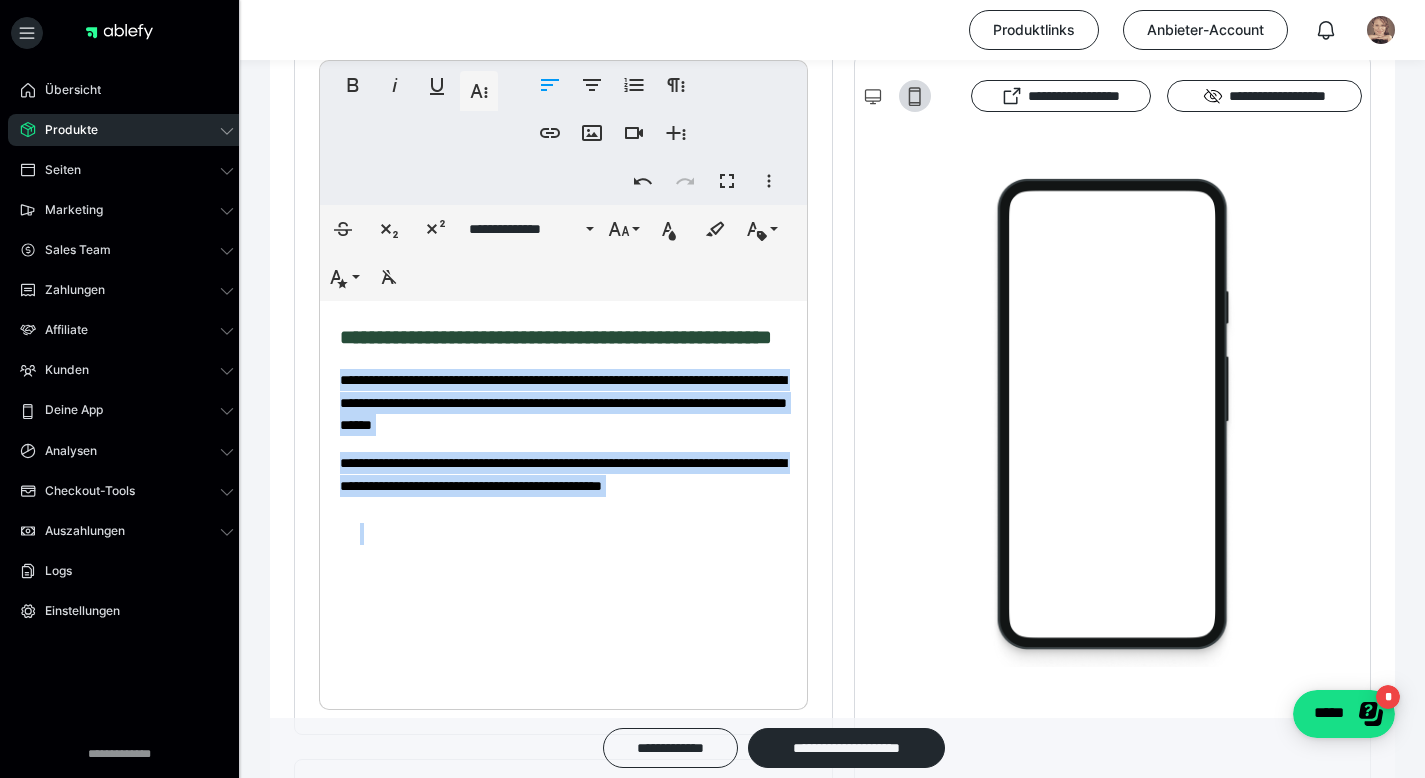 scroll, scrollTop: 622, scrollLeft: 0, axis: vertical 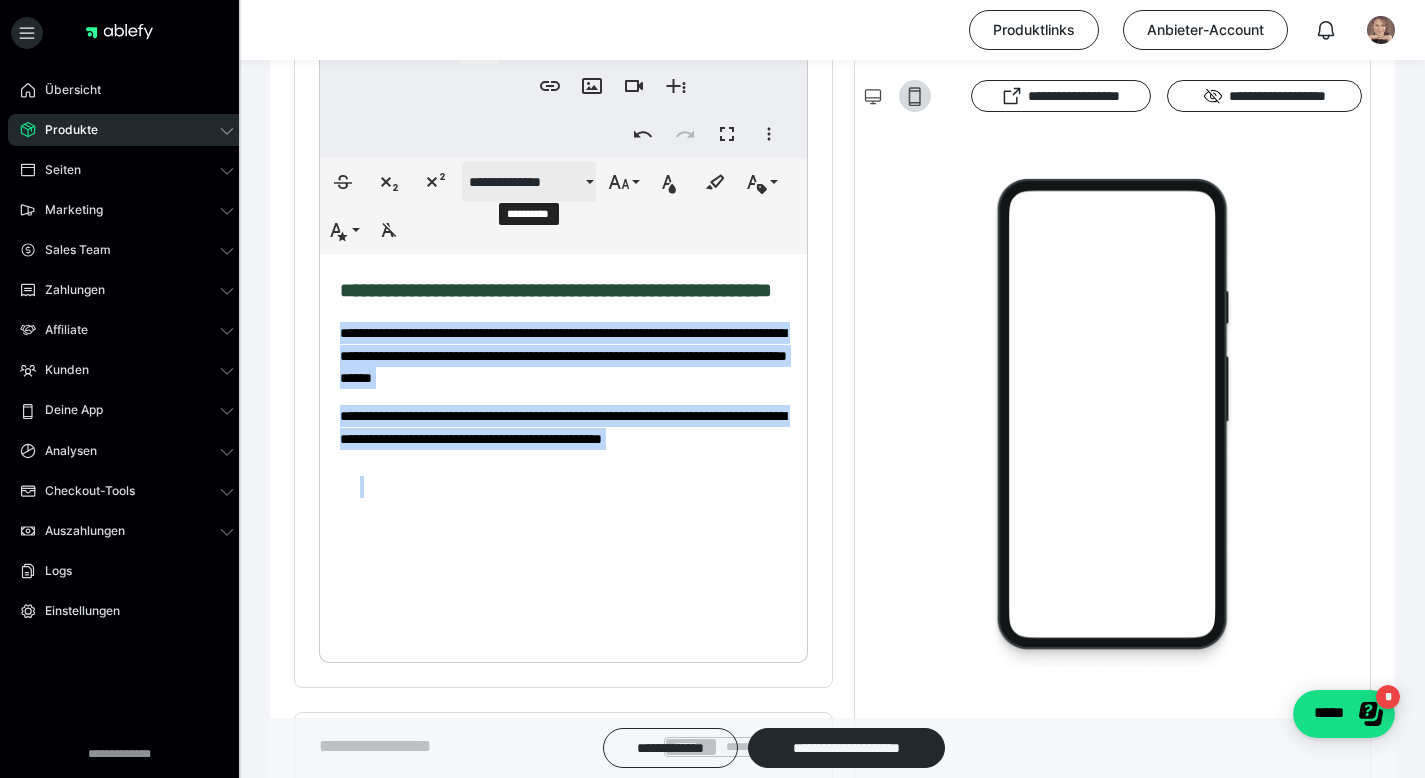 click on "**********" at bounding box center [525, 182] 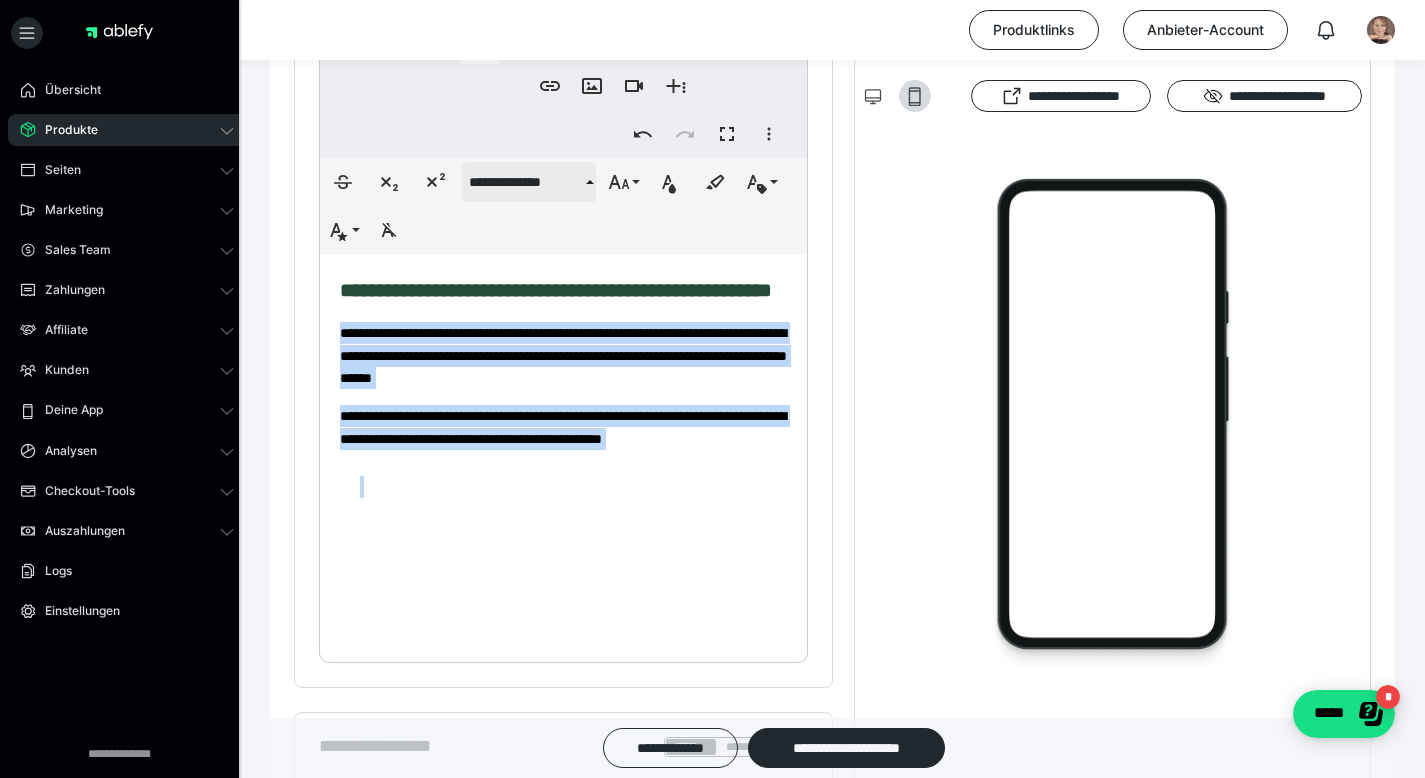 scroll, scrollTop: 2033, scrollLeft: 0, axis: vertical 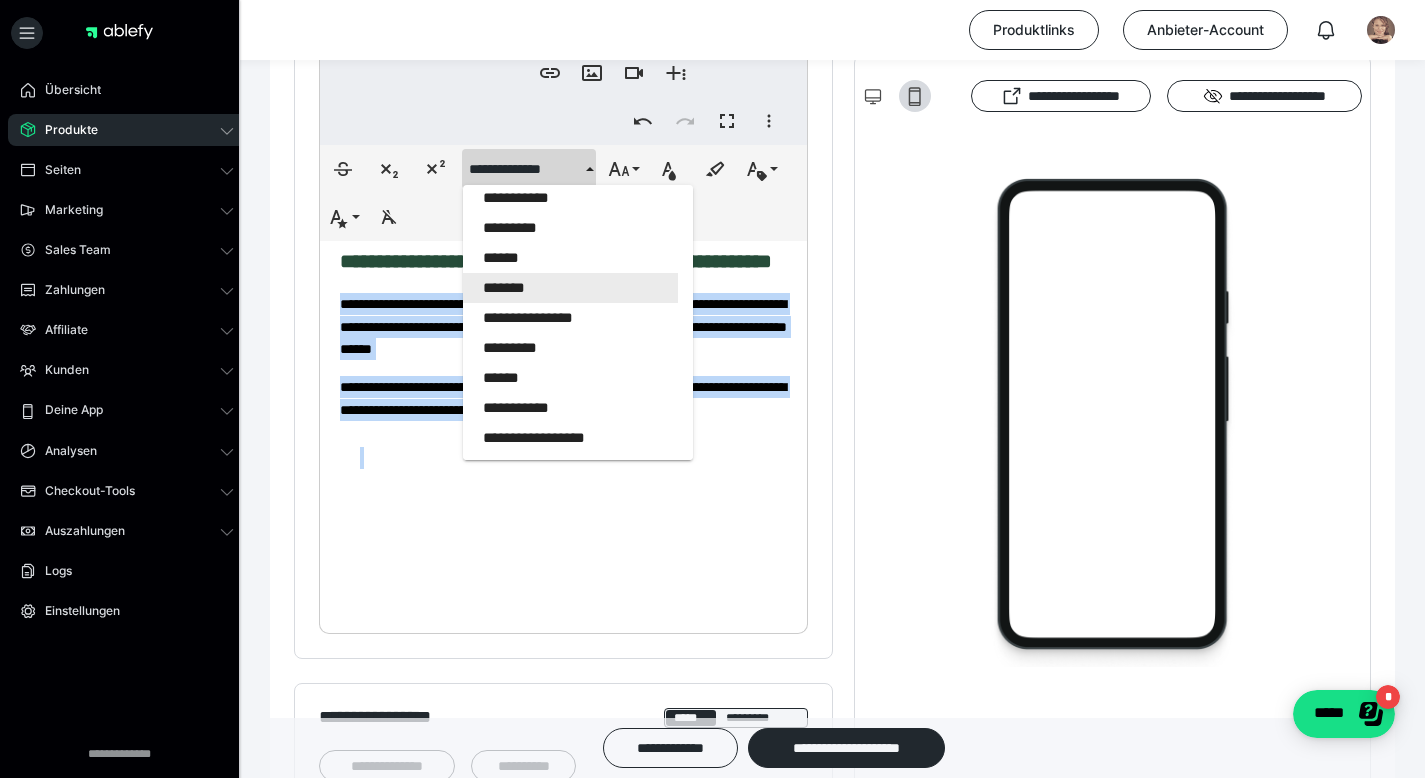 click on "*******" at bounding box center (570, 288) 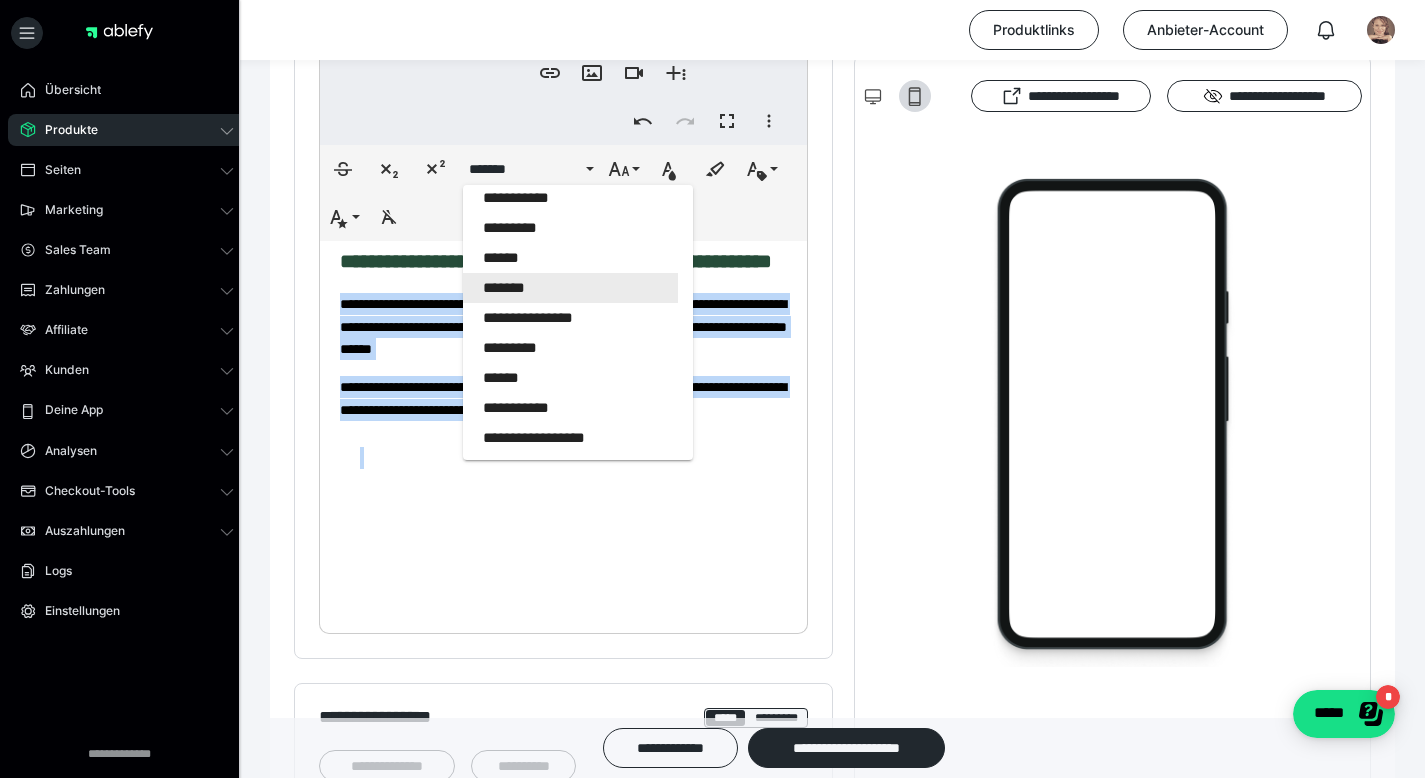 scroll, scrollTop: 654, scrollLeft: 0, axis: vertical 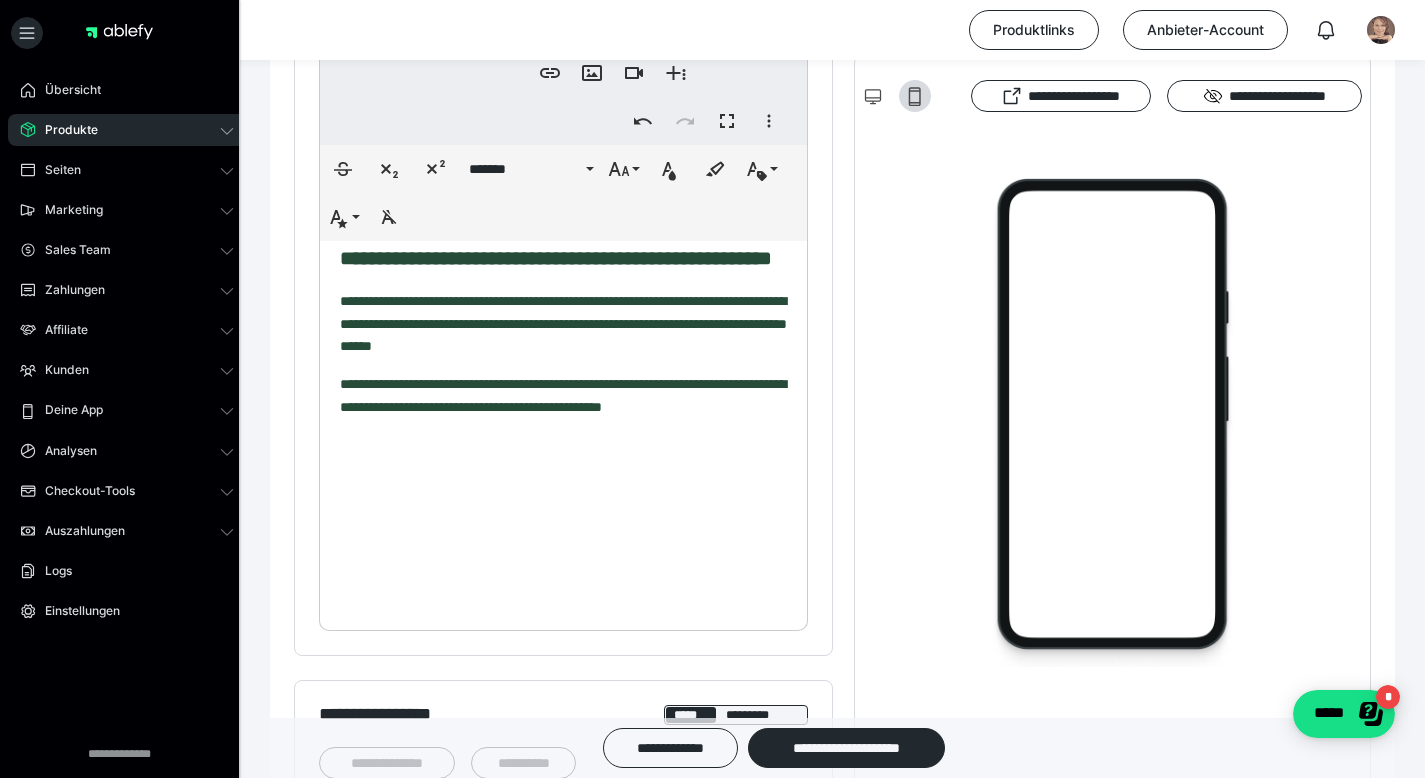 click at bounding box center (920, 455) 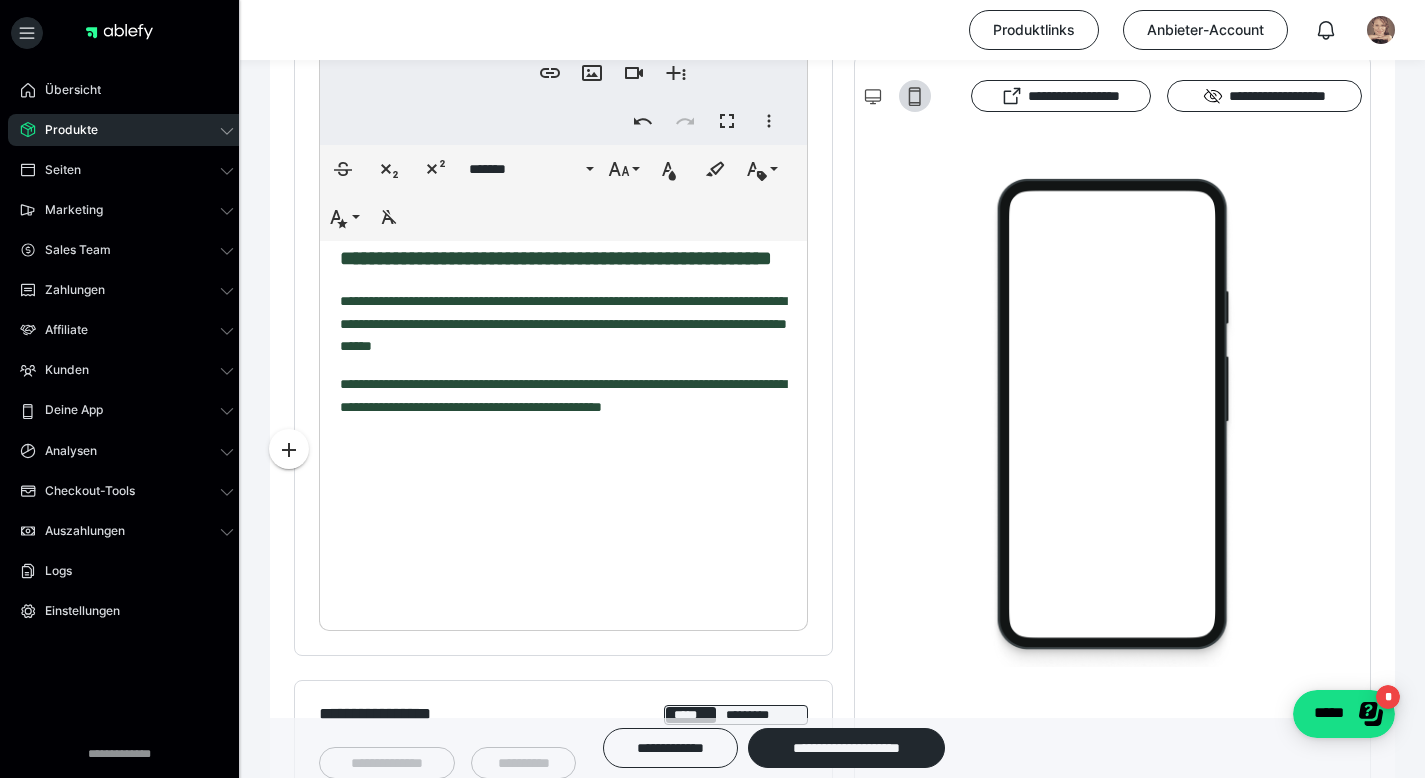 scroll, scrollTop: 0, scrollLeft: 0, axis: both 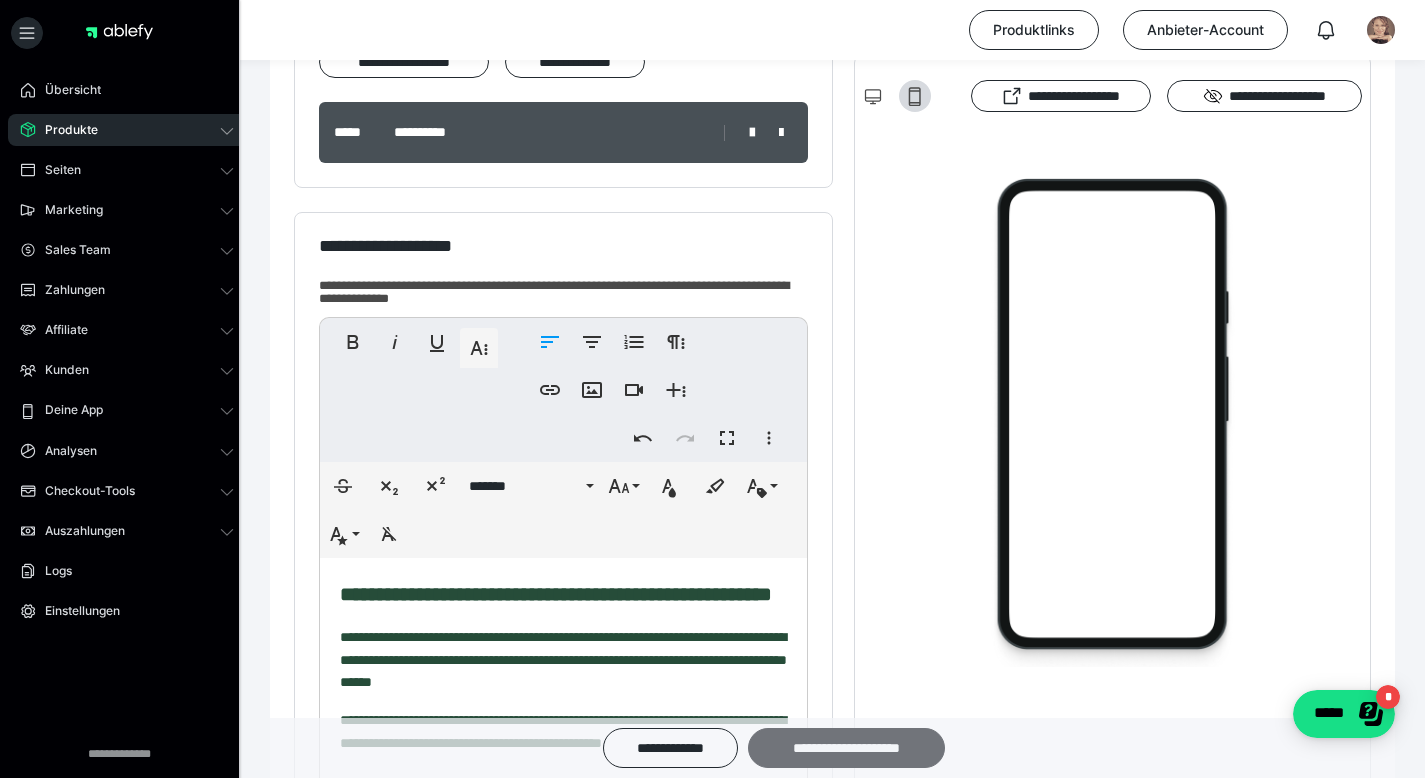 click on "**********" at bounding box center [846, 748] 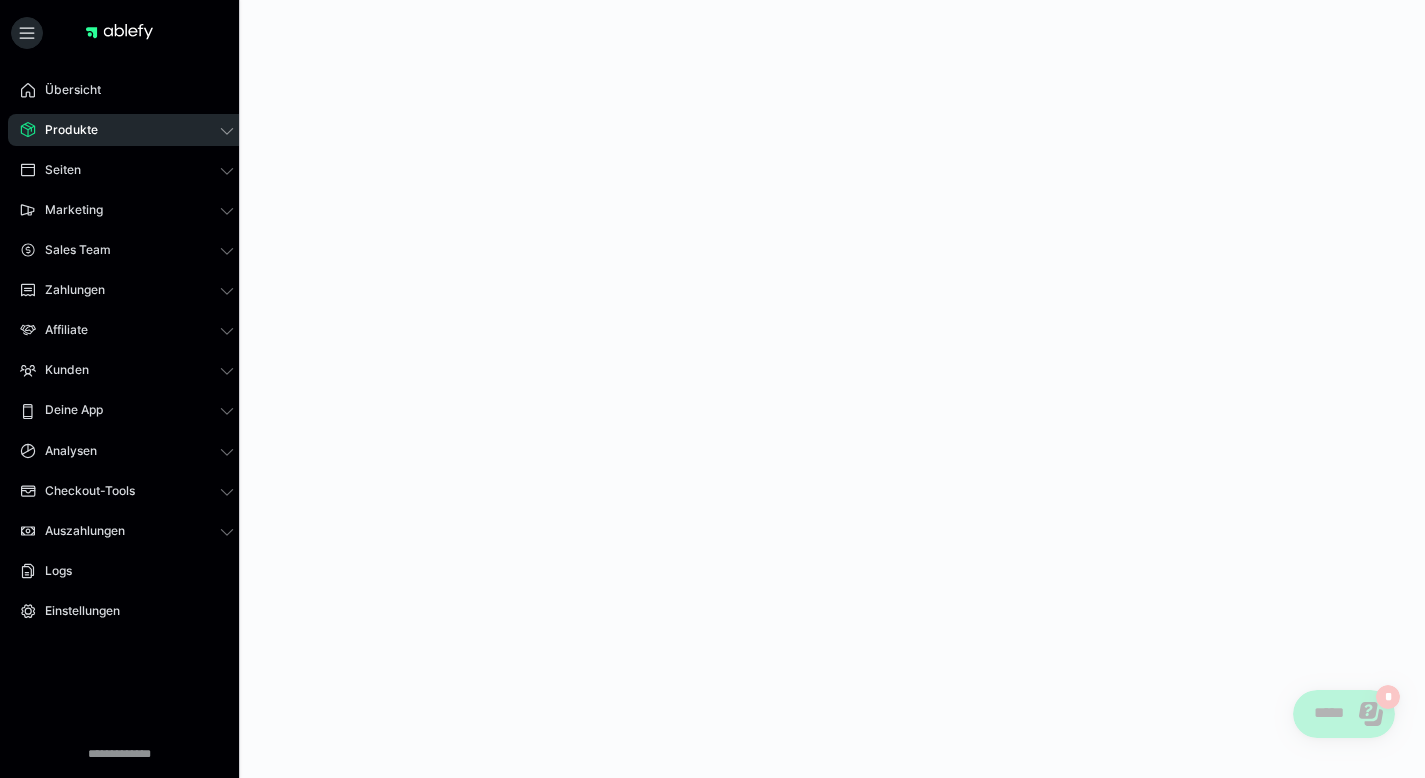 scroll, scrollTop: 0, scrollLeft: 0, axis: both 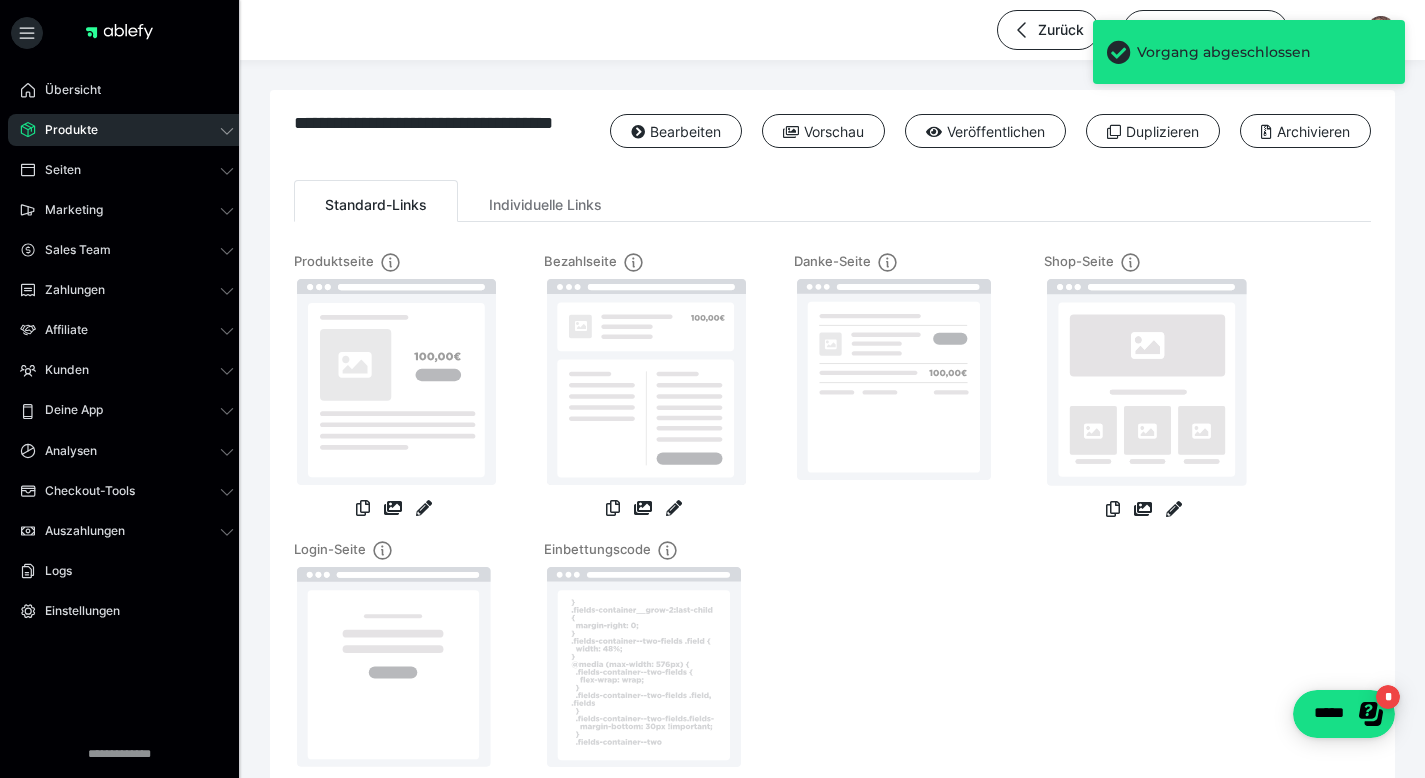 click at bounding box center (424, 510) 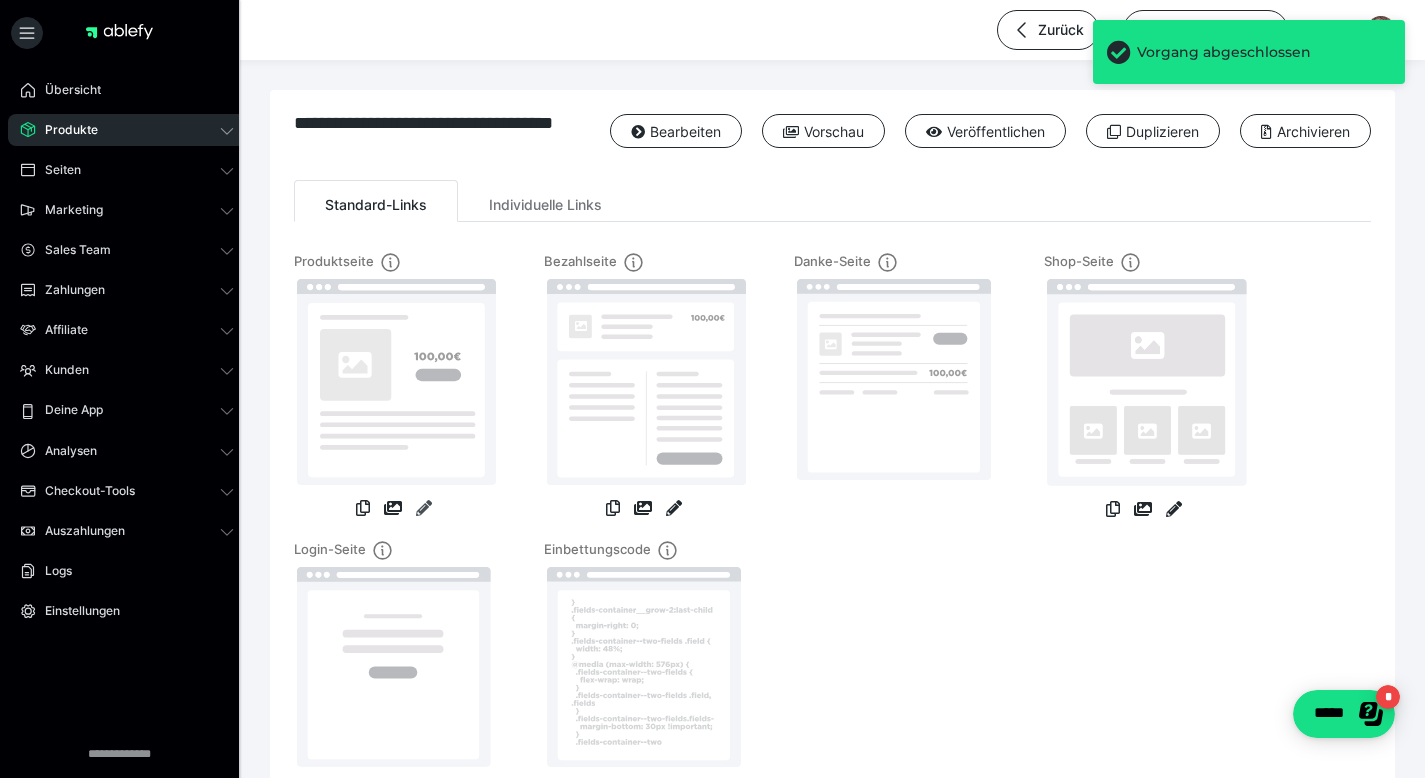 click at bounding box center (424, 508) 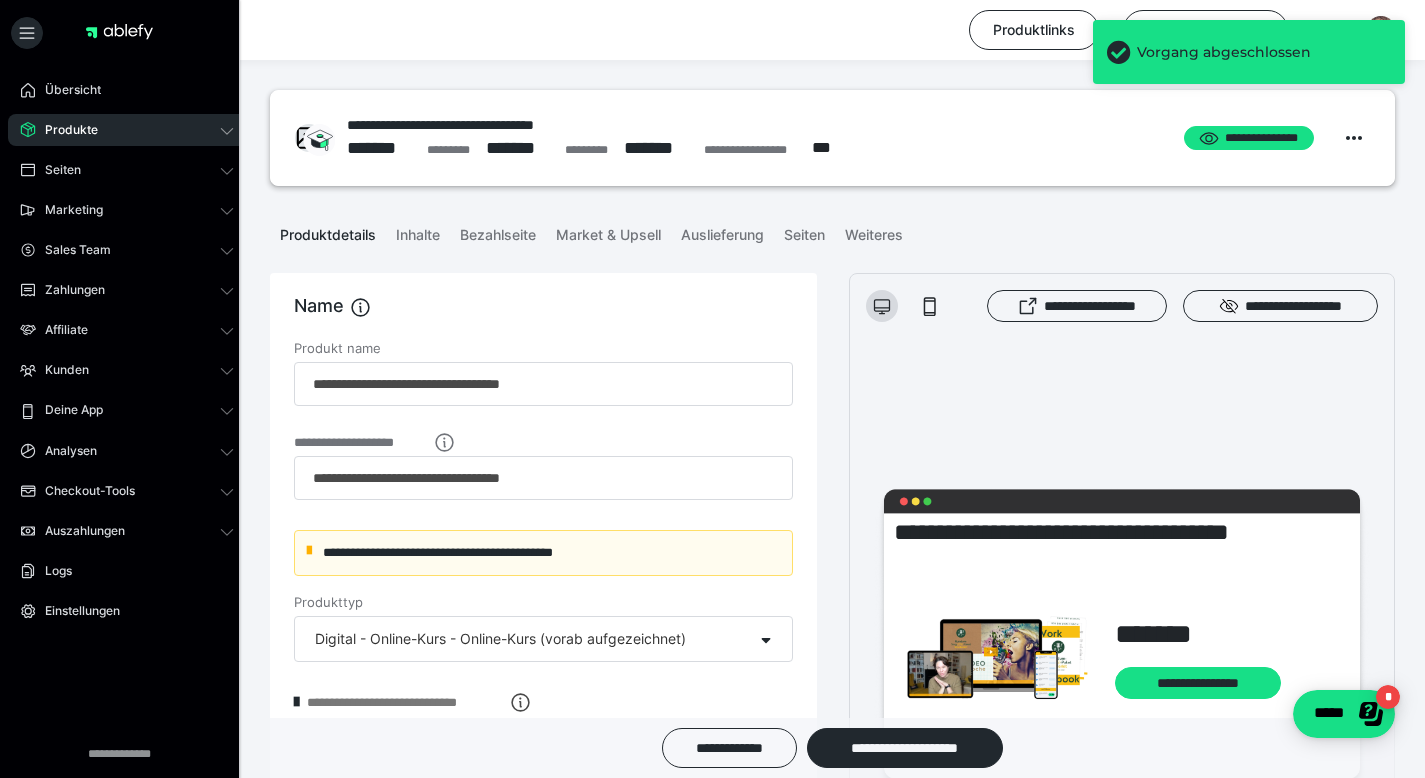 scroll, scrollTop: 0, scrollLeft: 0, axis: both 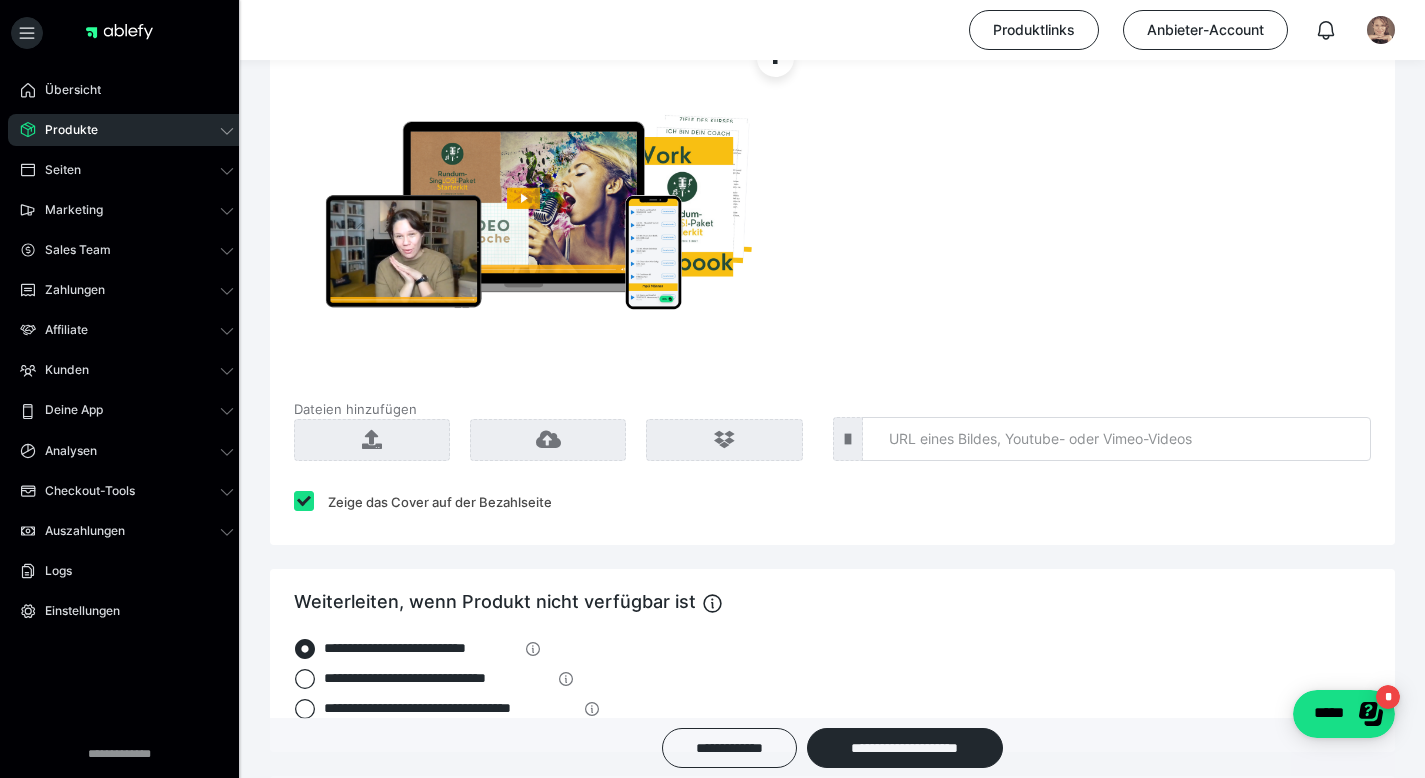 click at bounding box center [304, 501] 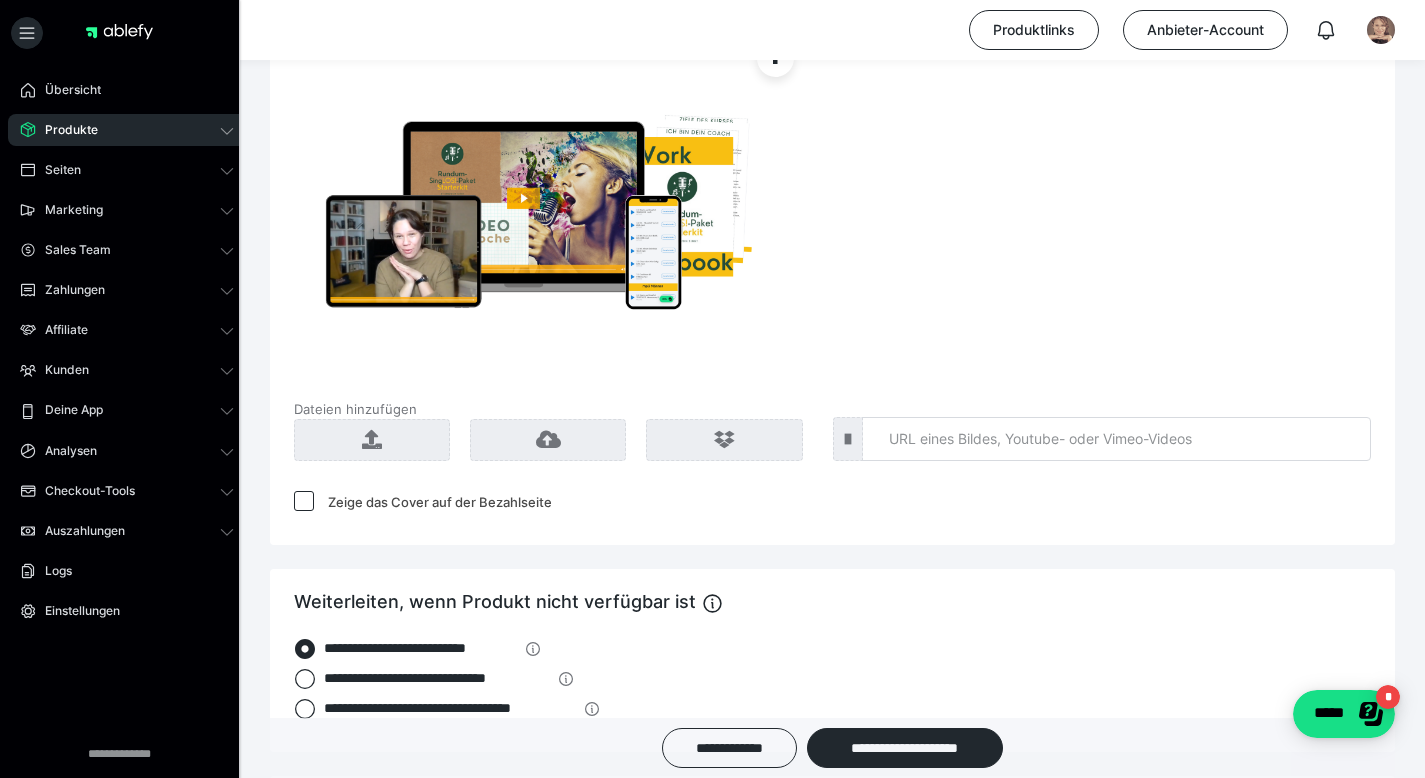 checkbox on "*****" 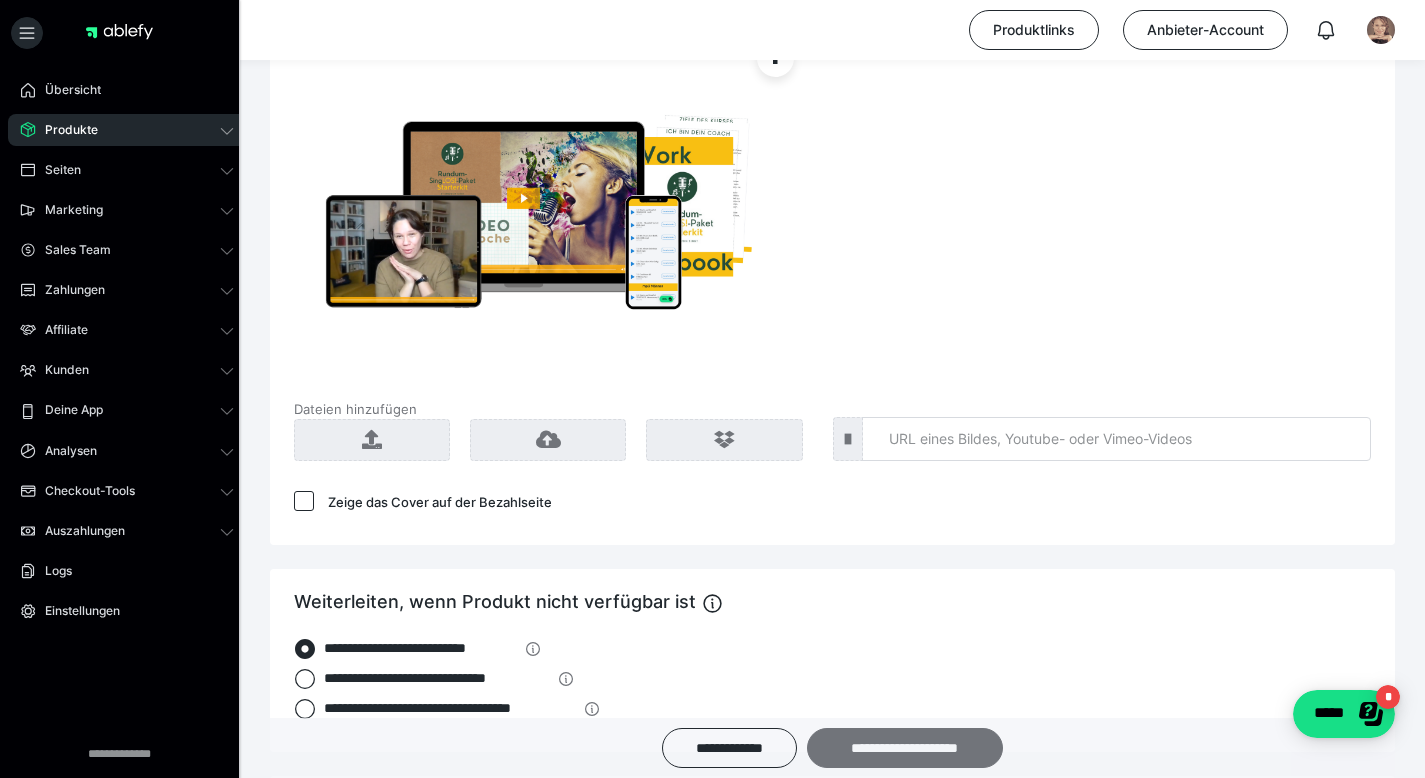 click on "**********" at bounding box center (905, 748) 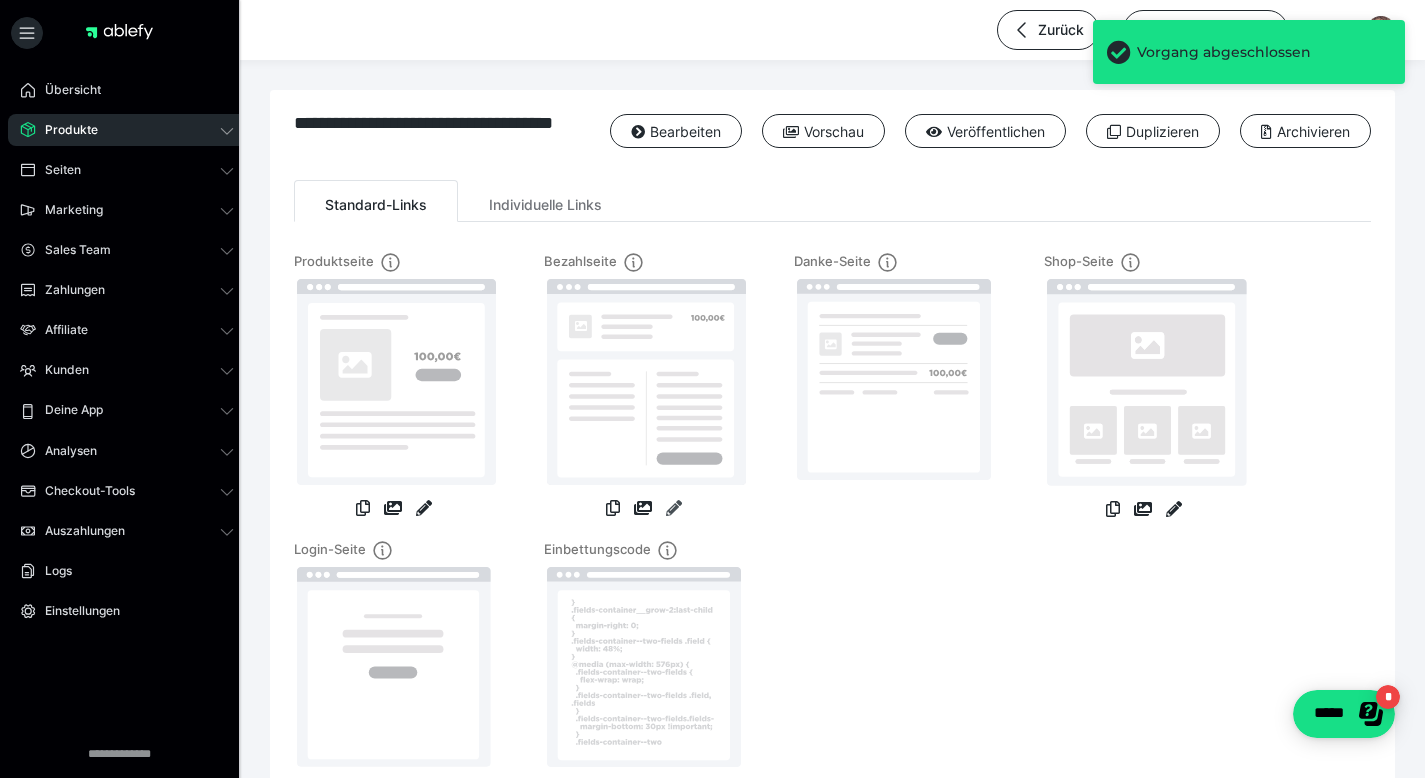 click at bounding box center (674, 508) 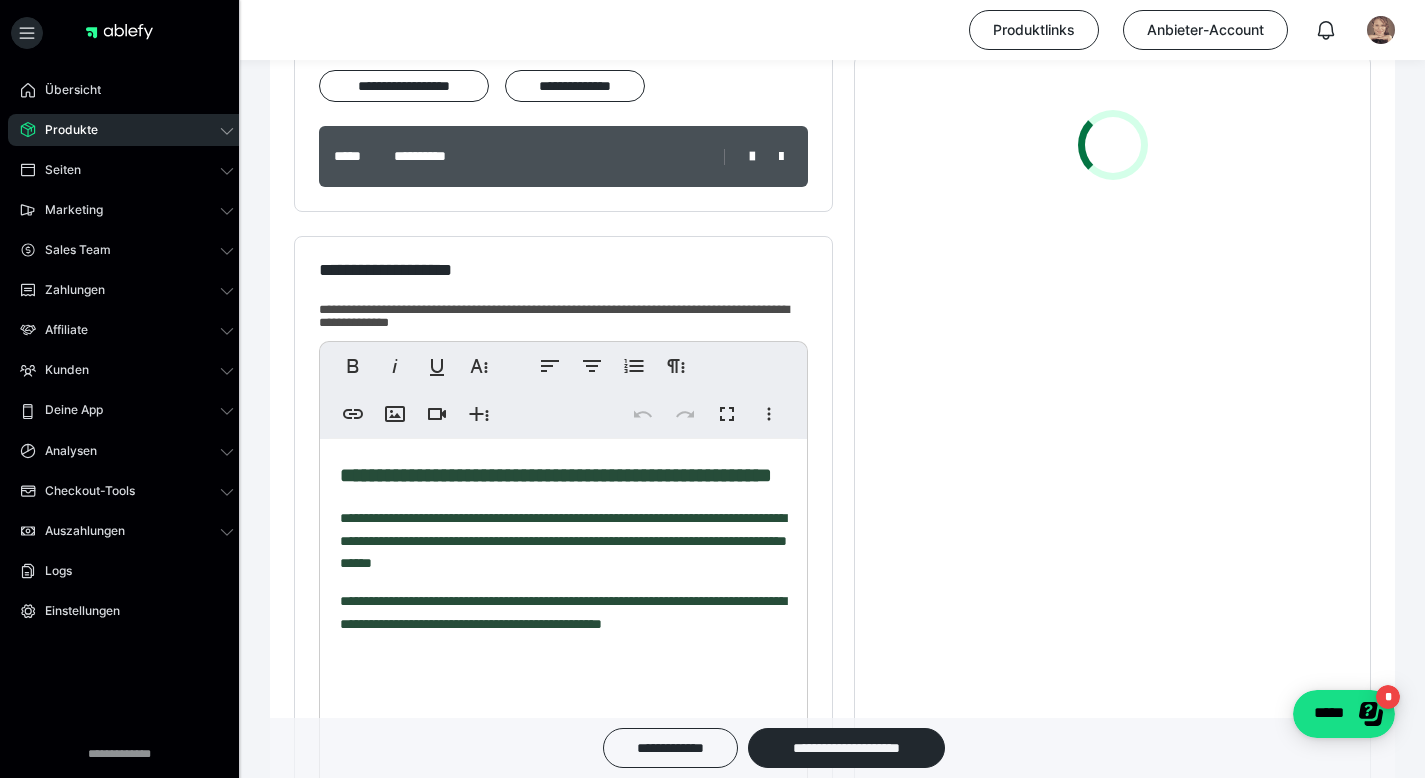 scroll, scrollTop: 298, scrollLeft: 0, axis: vertical 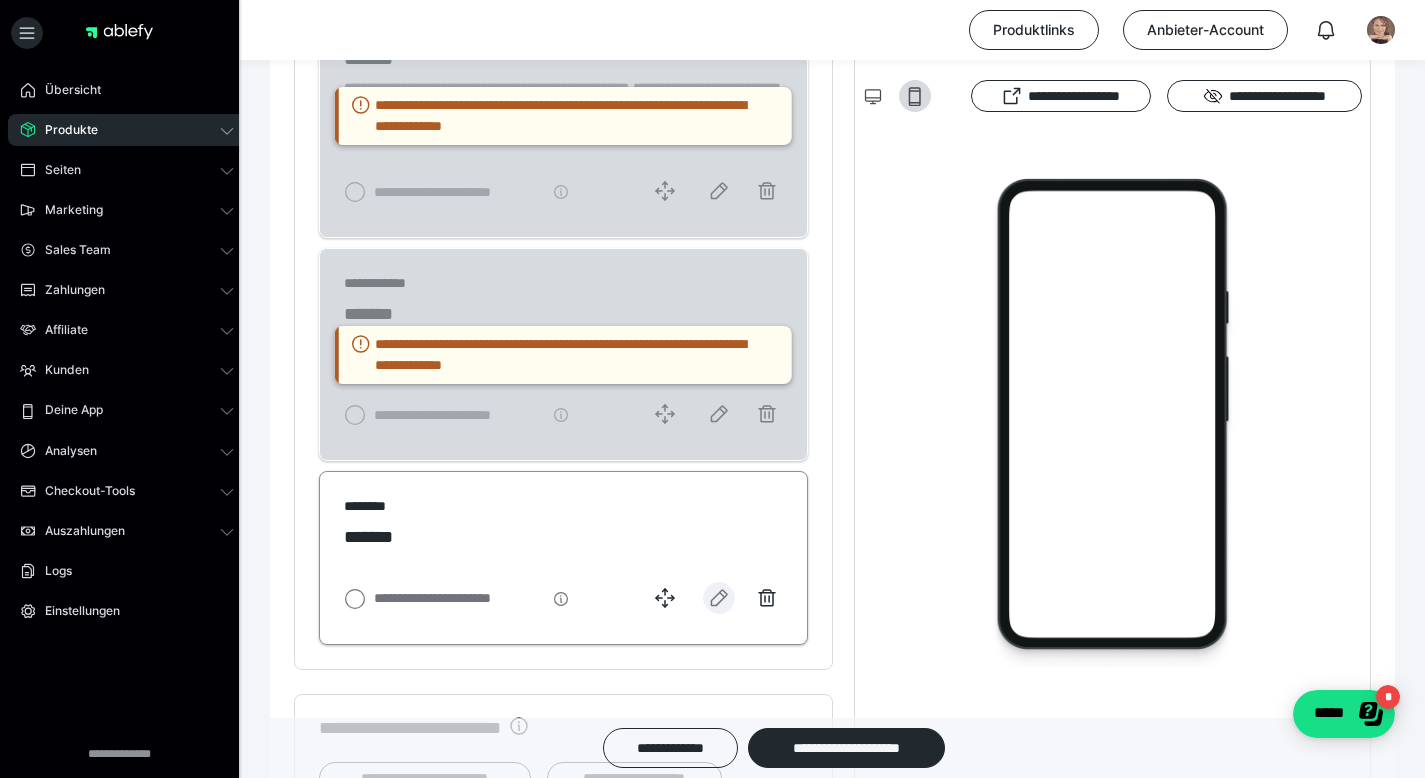 click at bounding box center (719, 598) 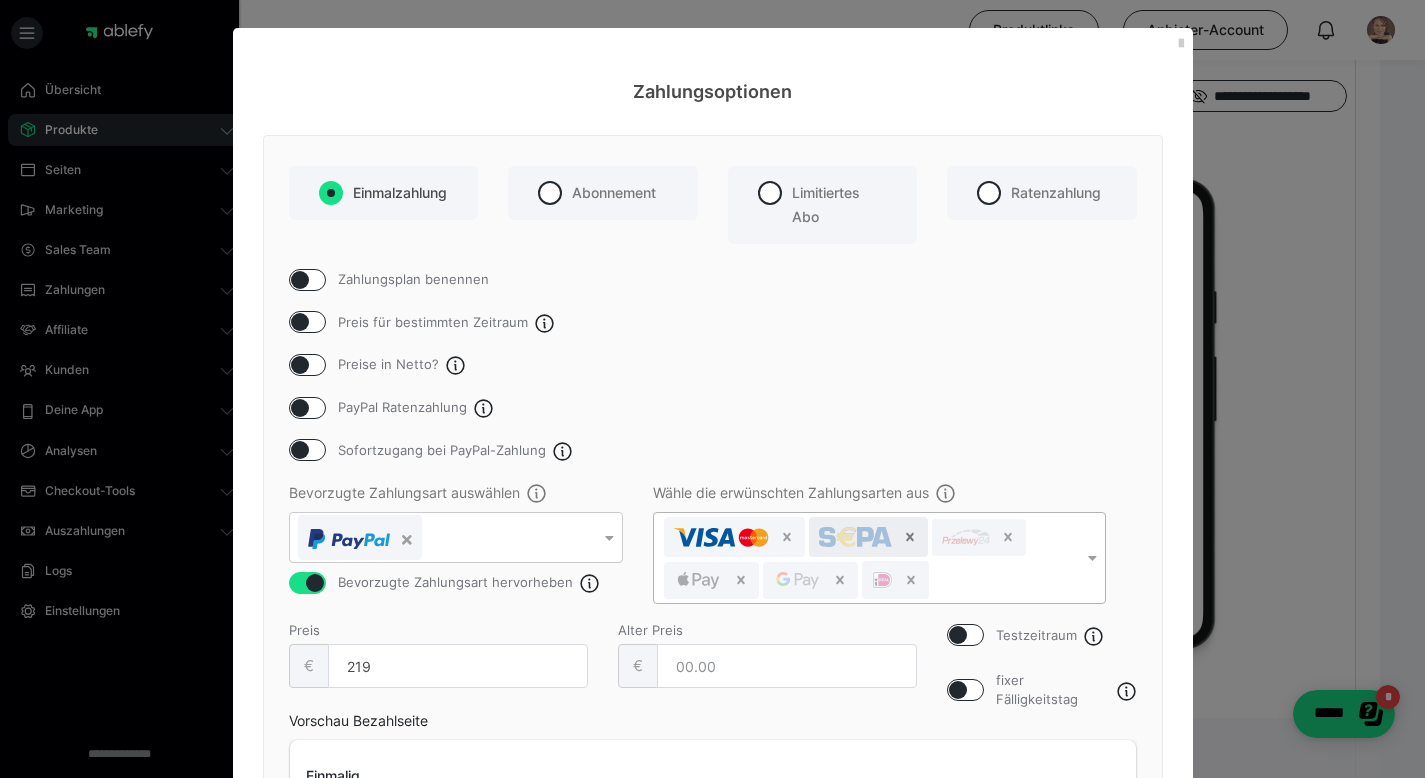click 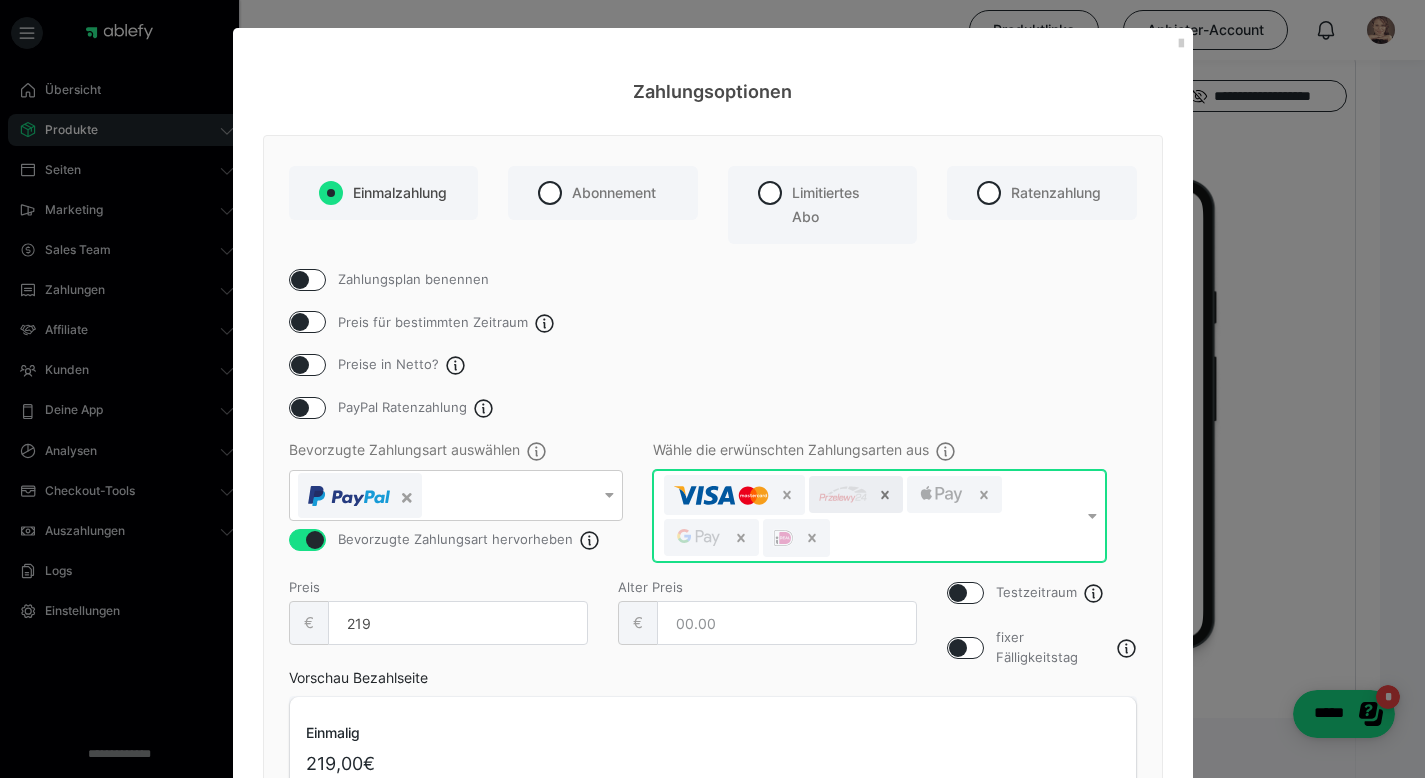 click 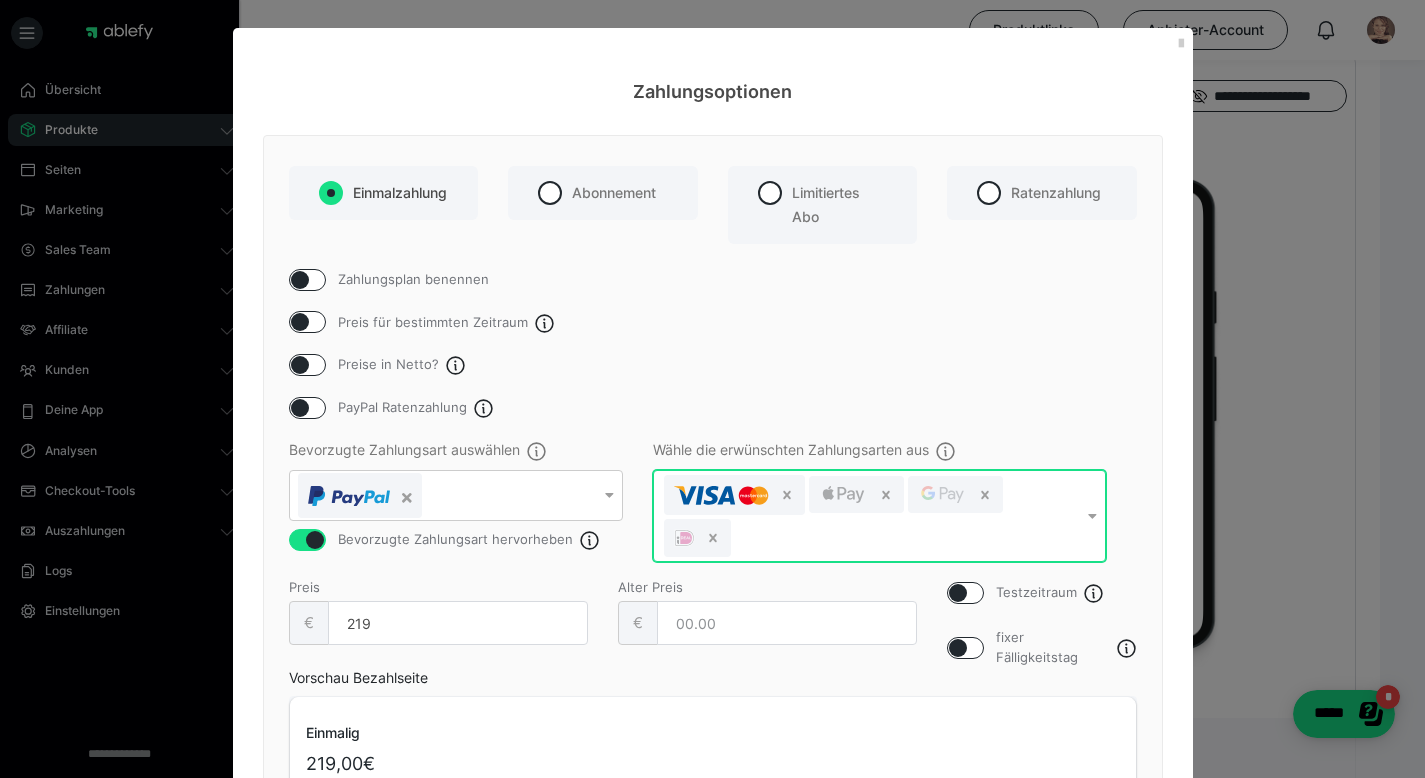 click 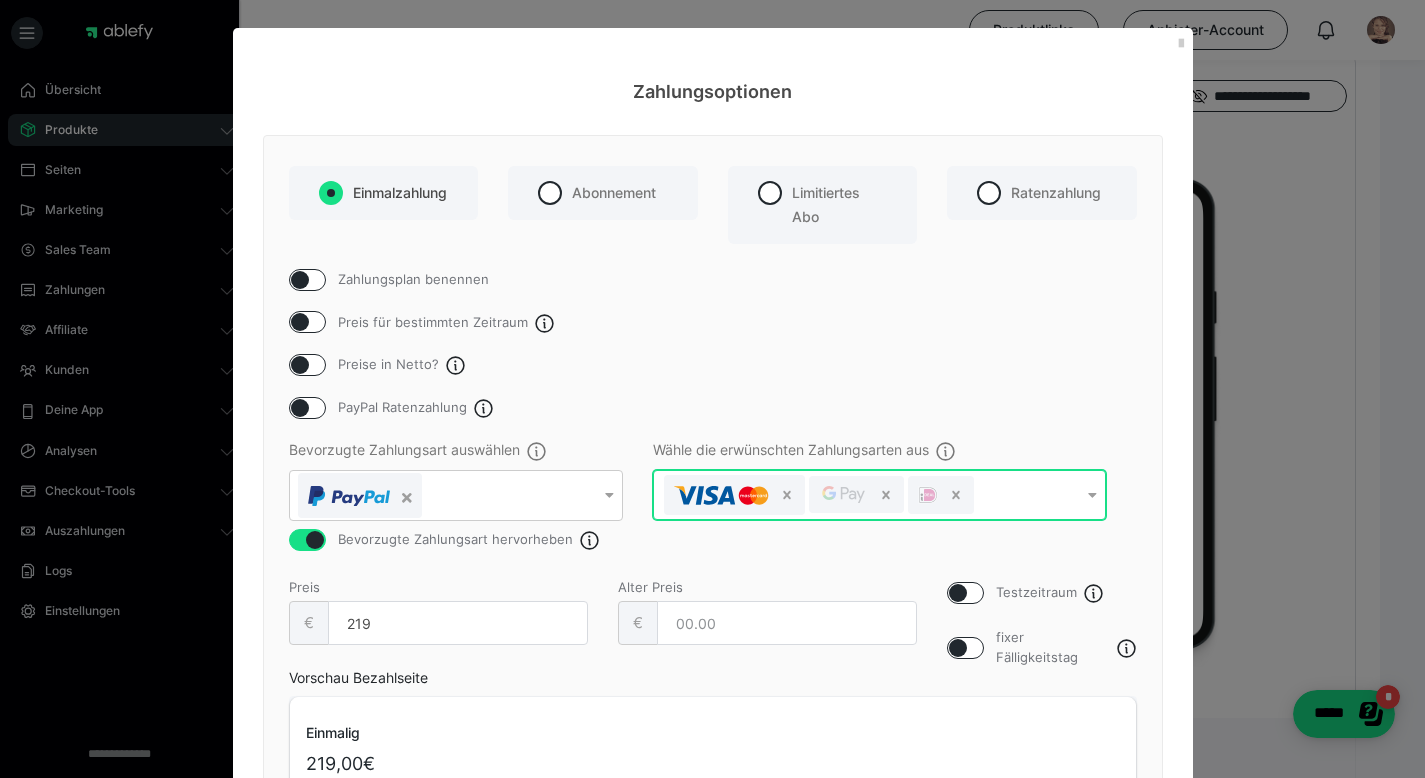 click 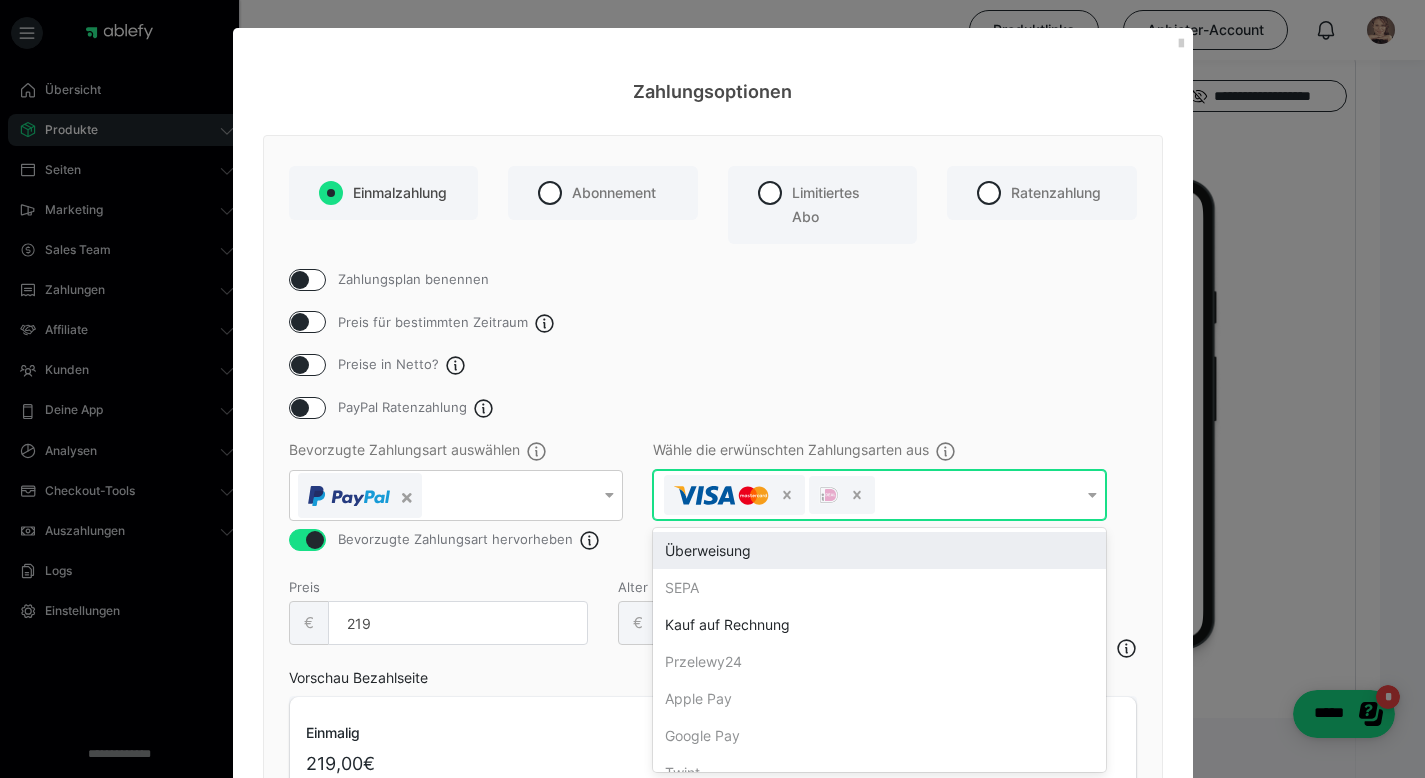 click at bounding box center (867, 495) 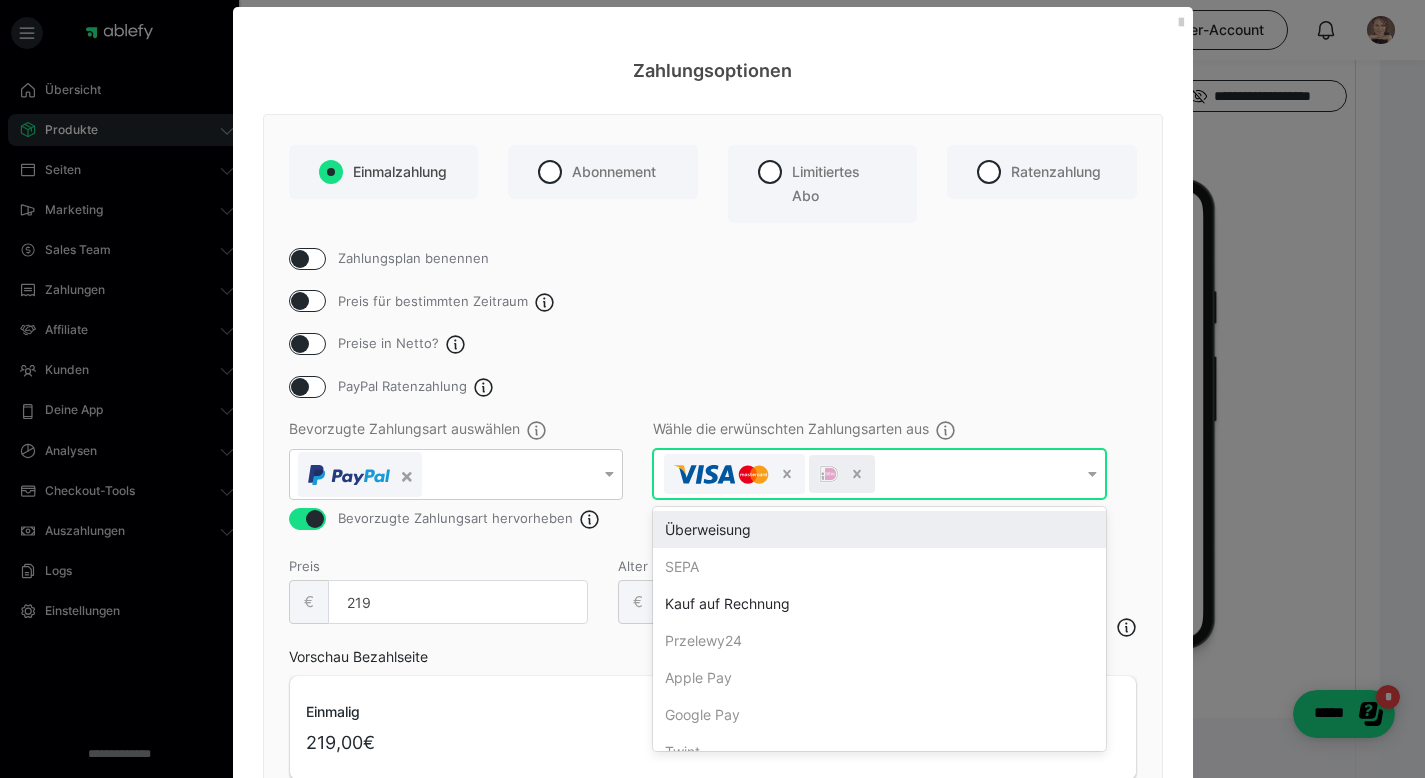 scroll, scrollTop: 22, scrollLeft: 0, axis: vertical 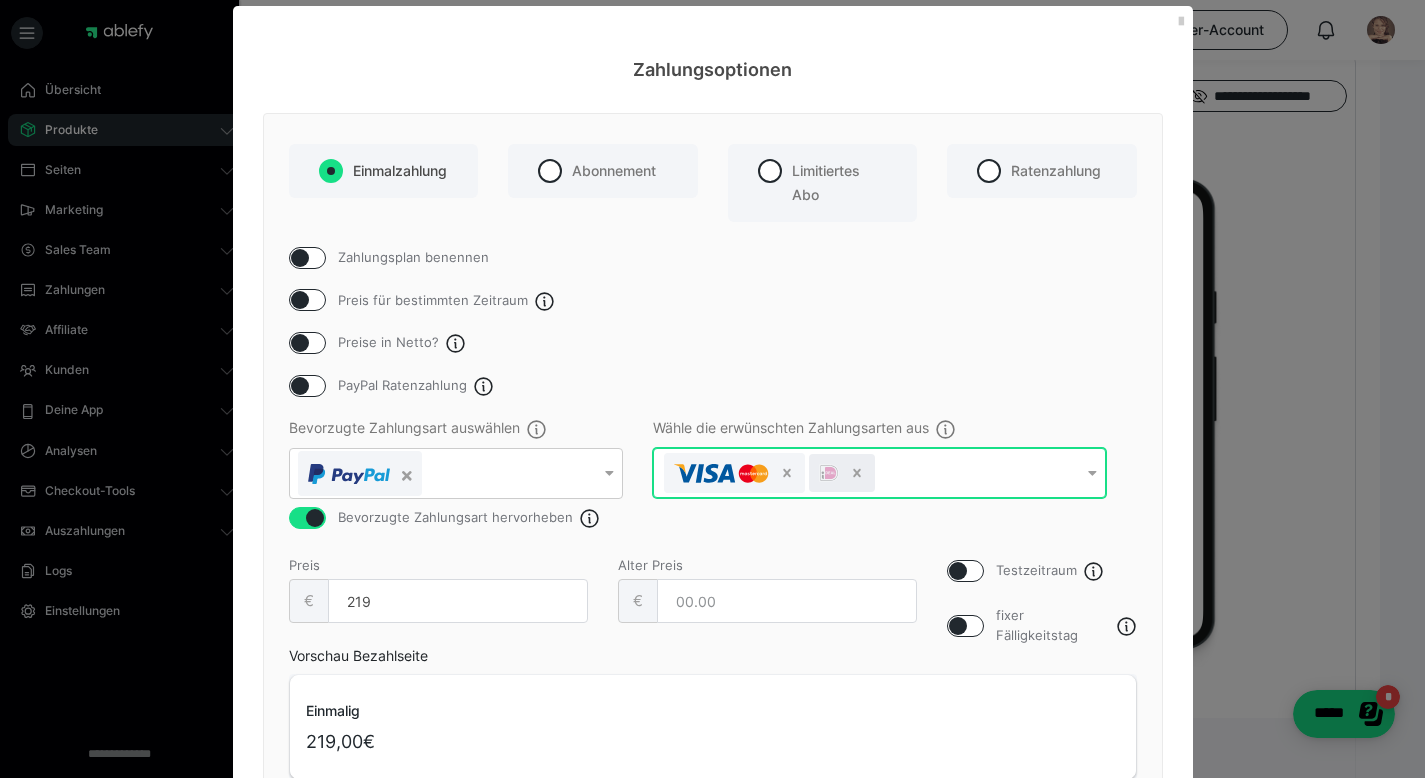 click at bounding box center (842, 473) 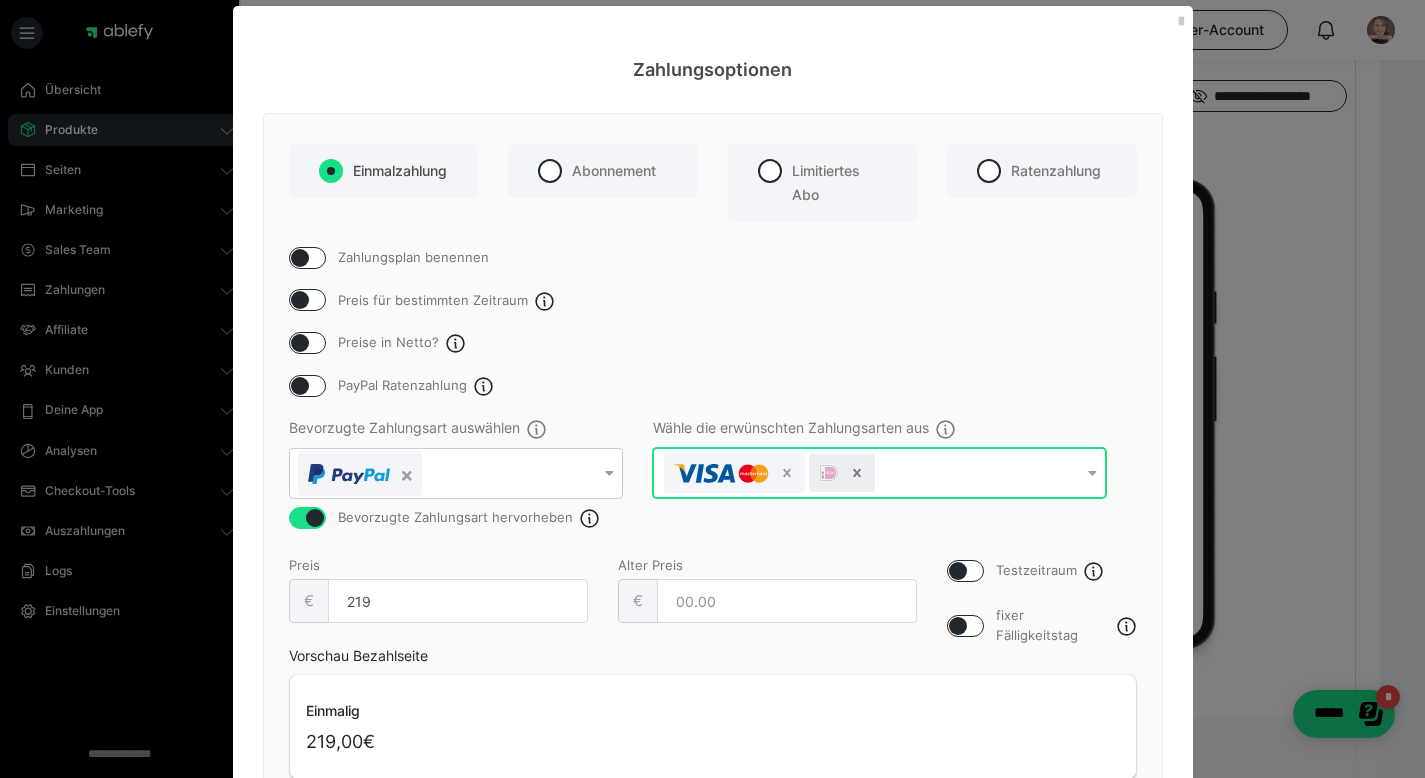 click 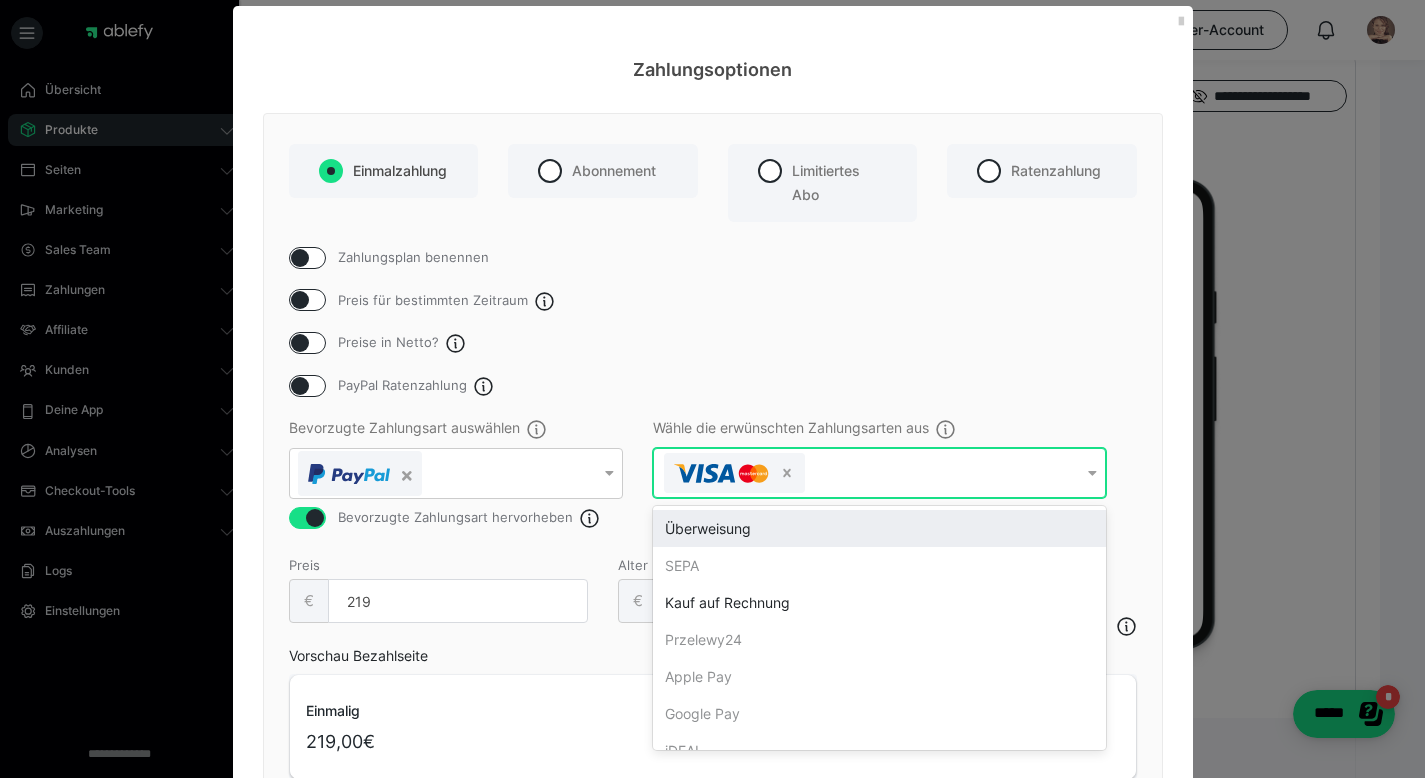 scroll, scrollTop: 55, scrollLeft: 0, axis: vertical 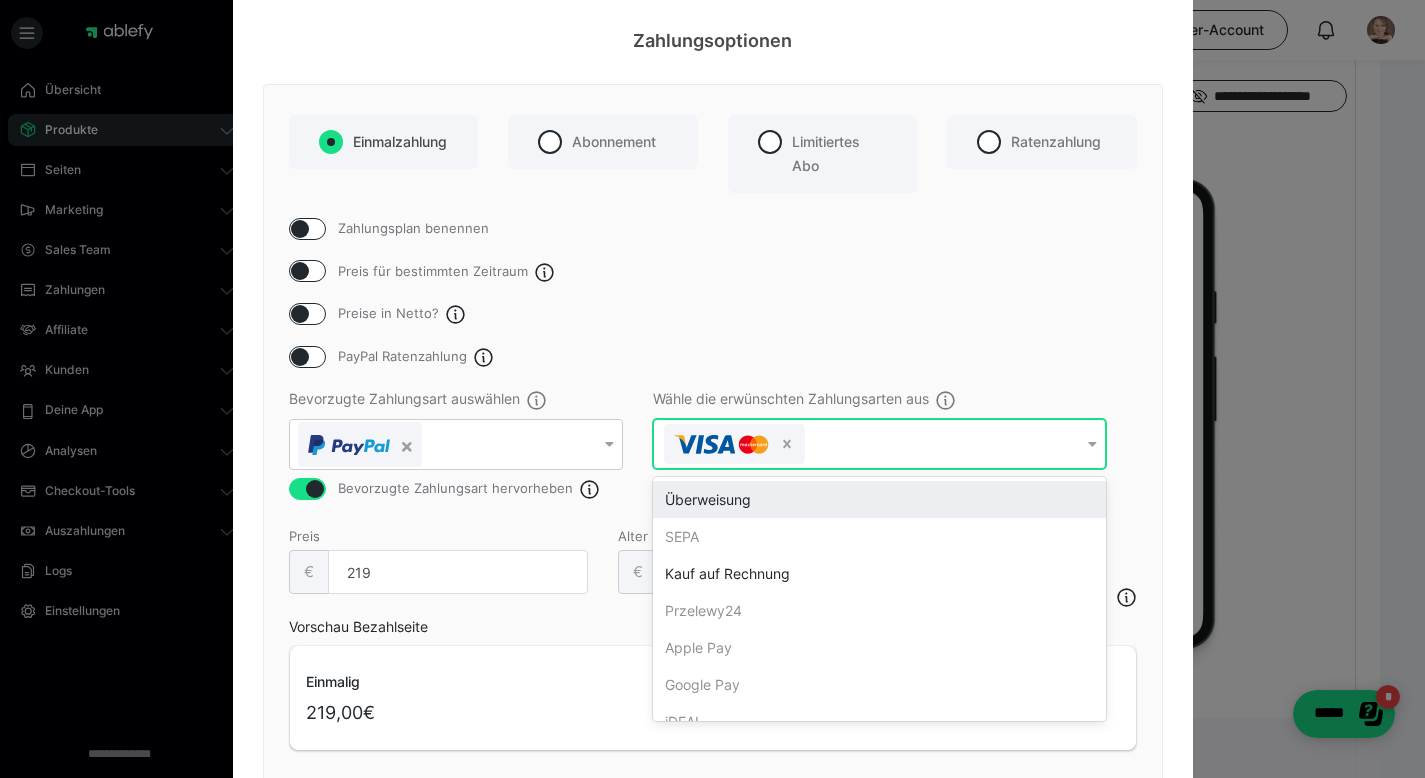 click on "[PERSON_NAME] die erwünschten Zahlungsarten aus option iDEAL, deselected. option Überweisung focused, 2 of 9. 8 results available. Use Up and Down to choose options, press Enter to select the currently focused option, press Escape to exit the menu, press Tab to select the option and exit the menu. Überweisung SEPA Kauf auf Rechnung Przelewy24  Apple Pay Google Pay iDEAL Twint" at bounding box center (879, 455) 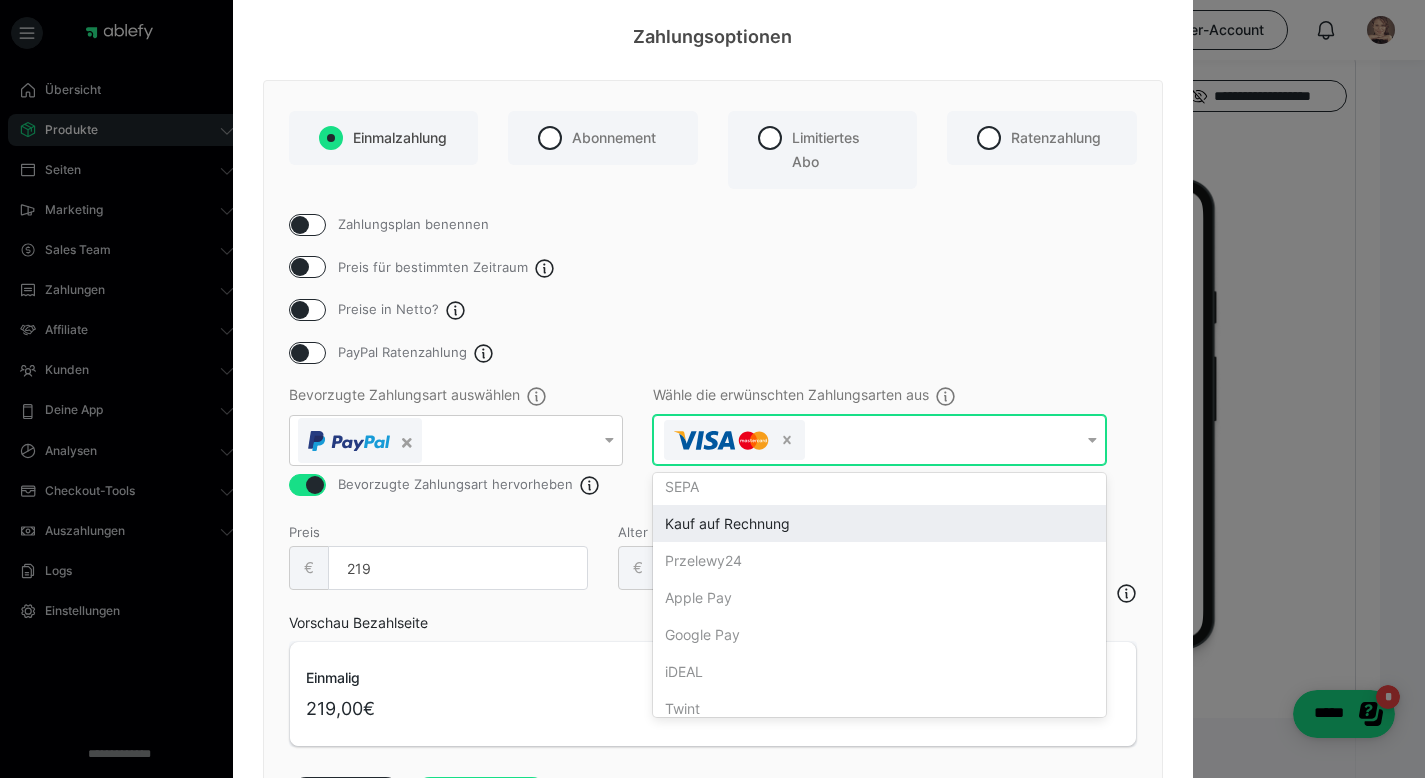 scroll, scrollTop: 59, scrollLeft: 0, axis: vertical 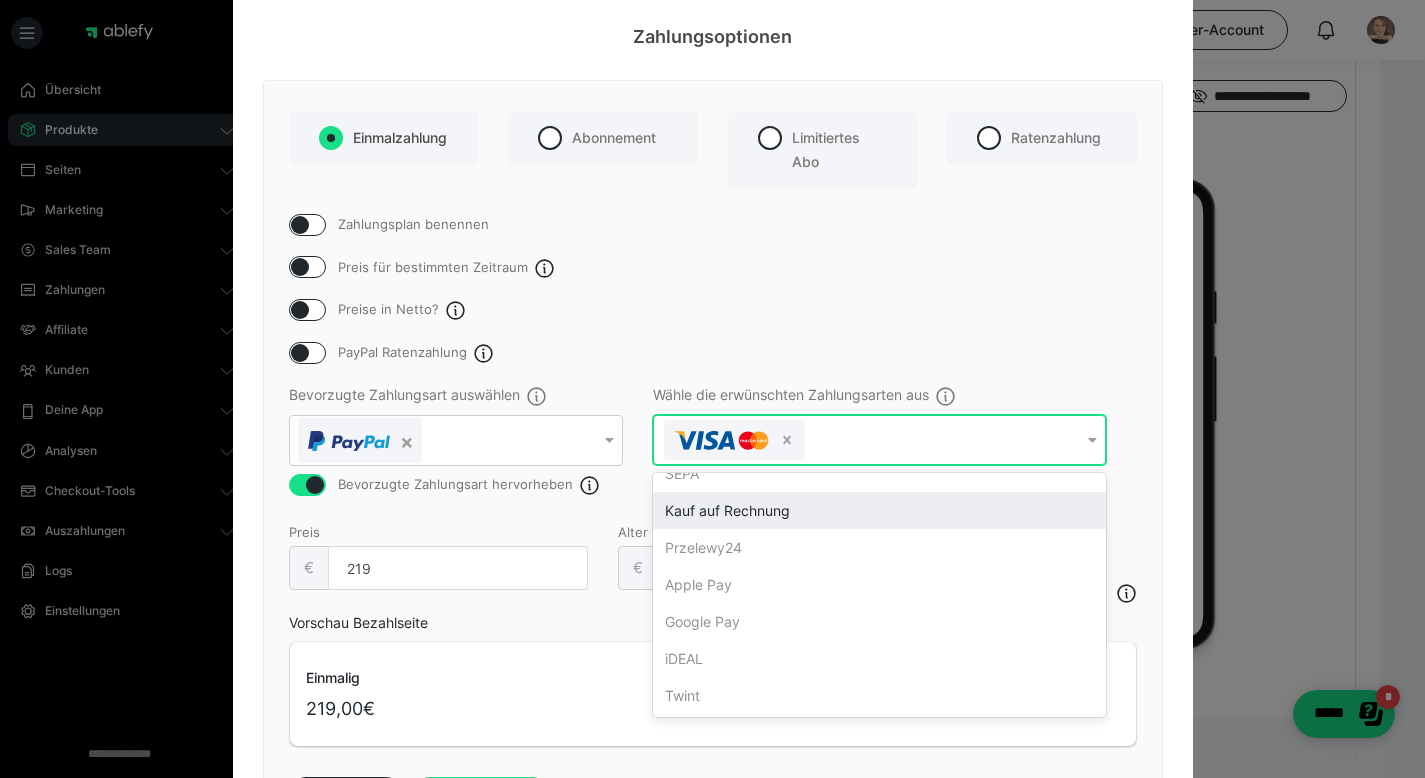 click on "PayPal Ratenzahlung" at bounding box center (713, 352) 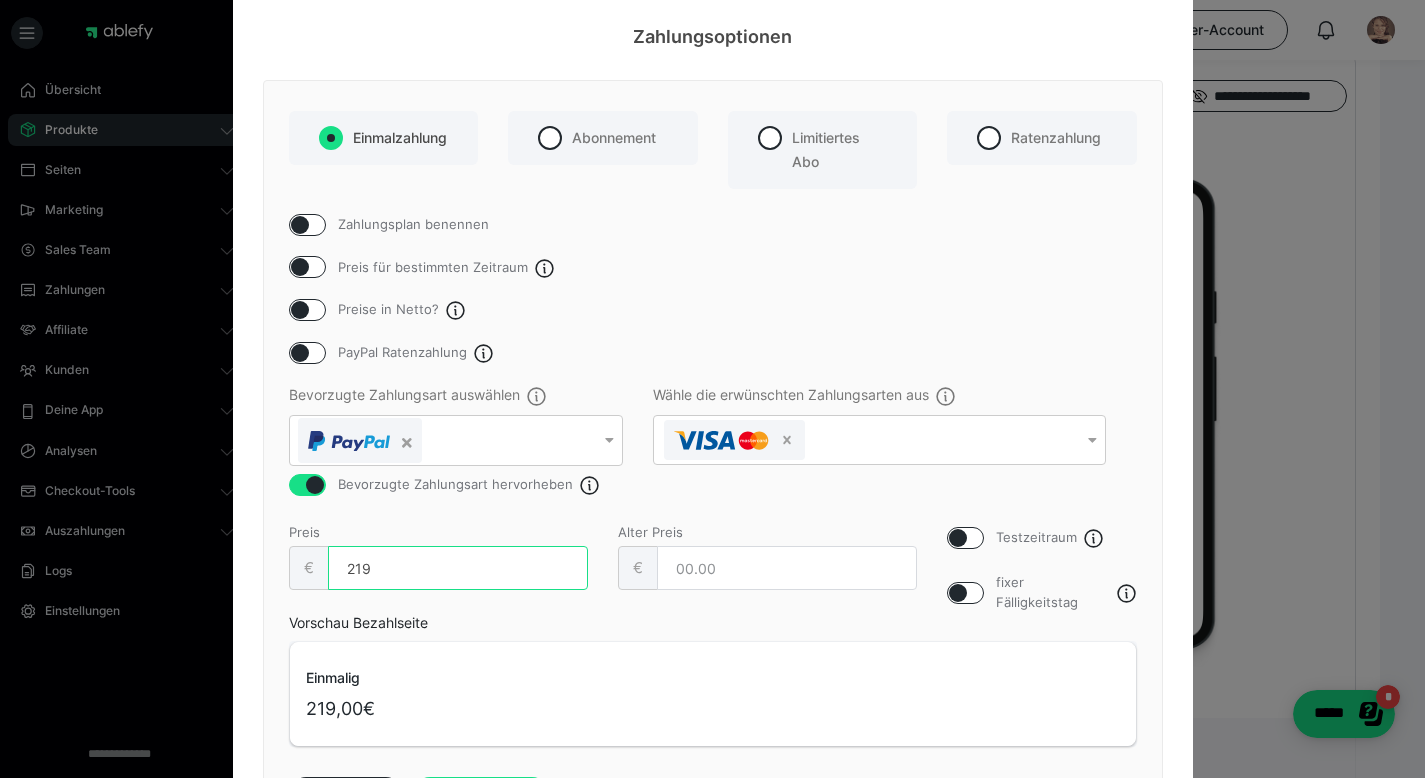 click on "219" at bounding box center (458, 568) 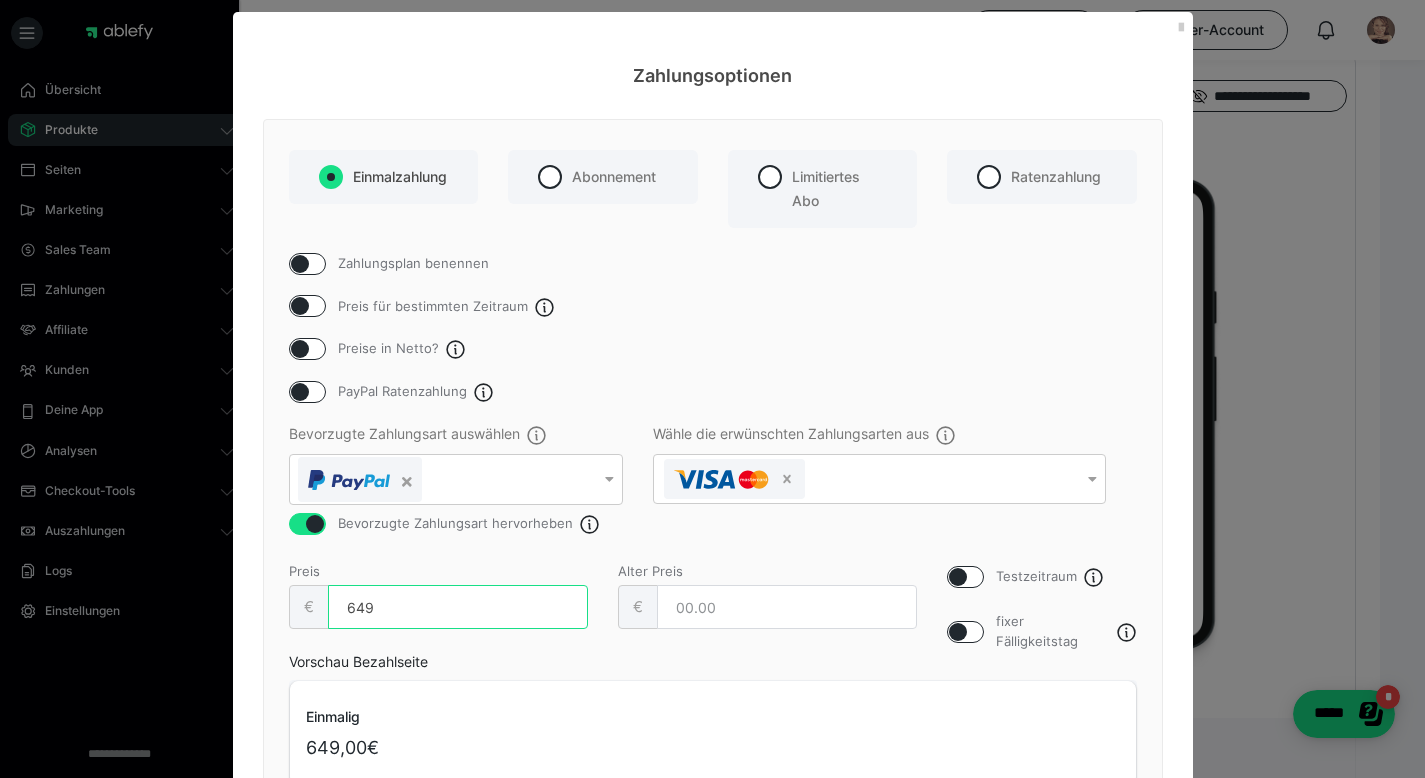 scroll, scrollTop: 15, scrollLeft: 0, axis: vertical 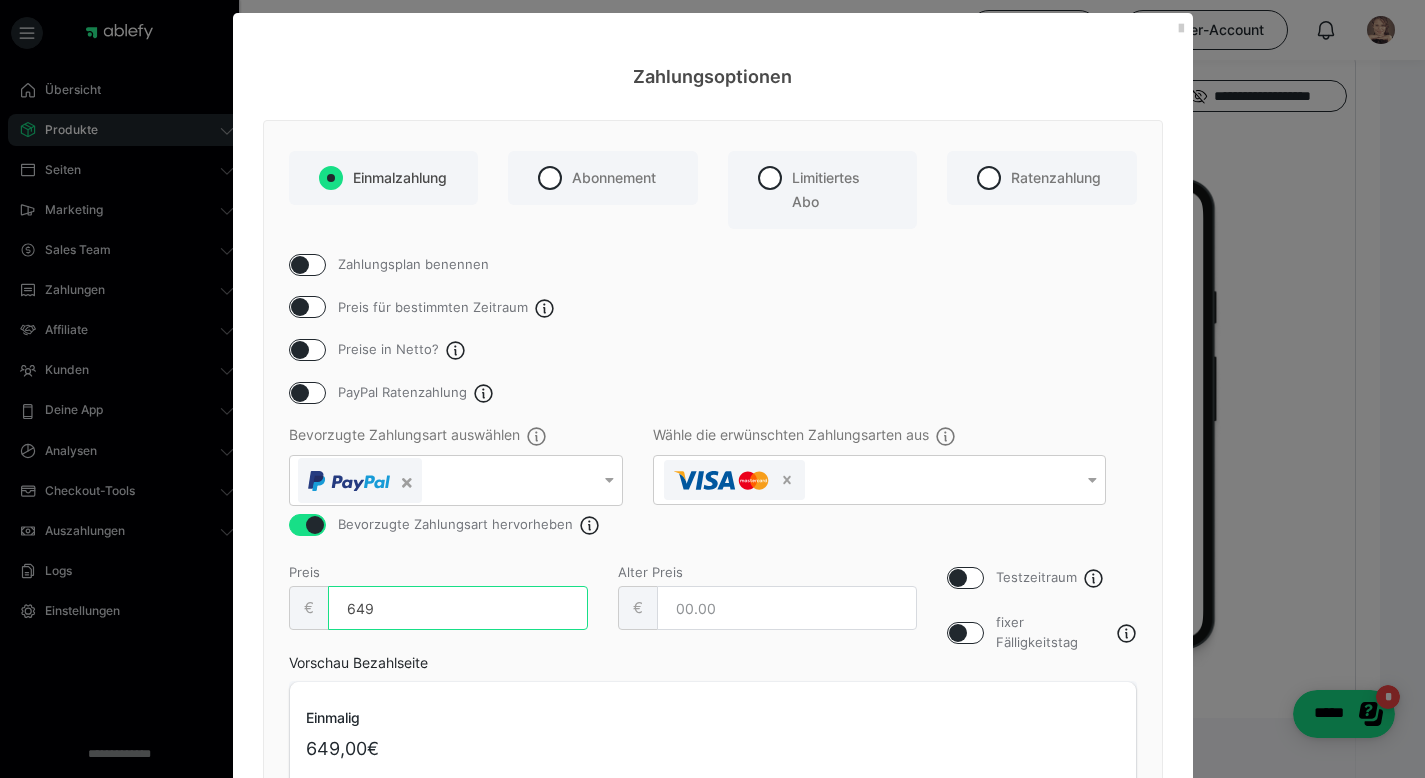 type on "649" 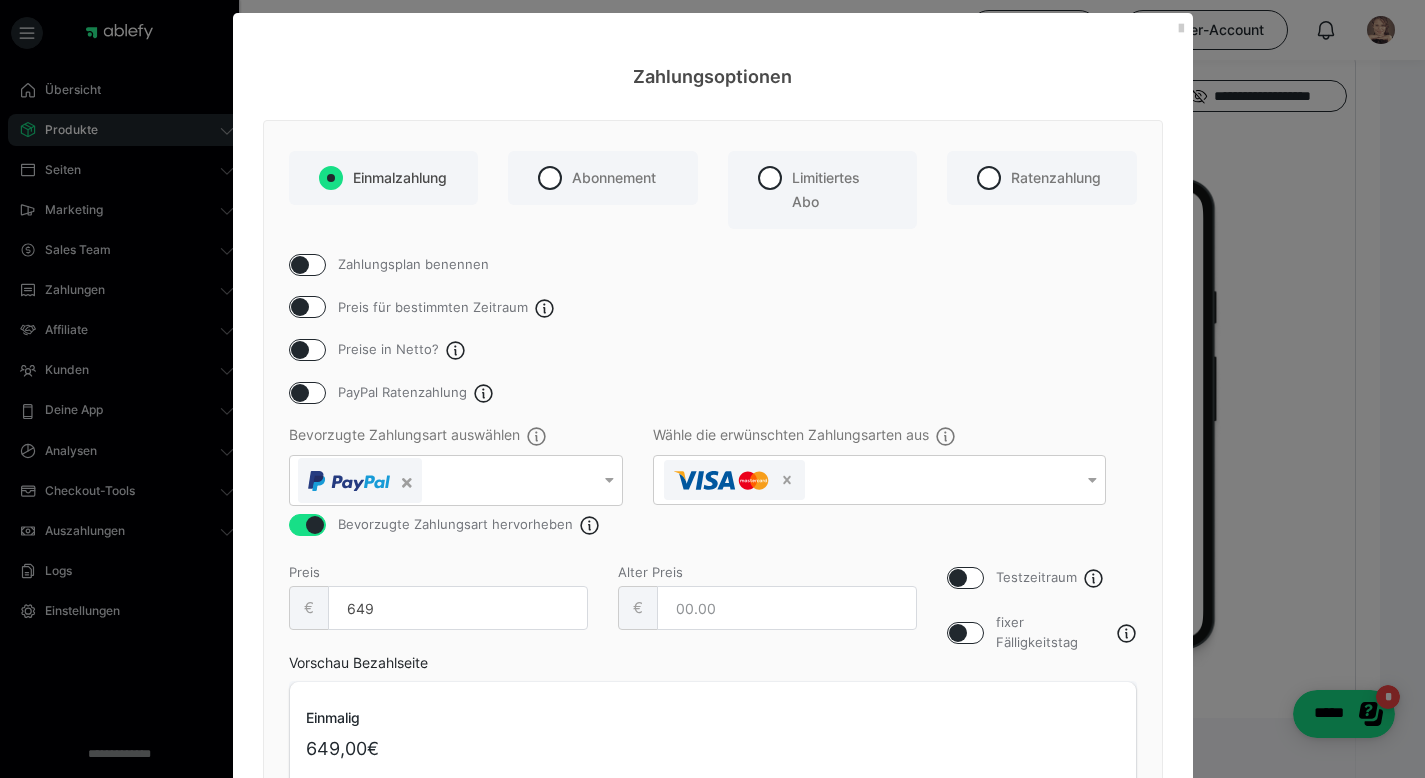click on "Preis für bestimmten Zeitraum" at bounding box center [433, 308] 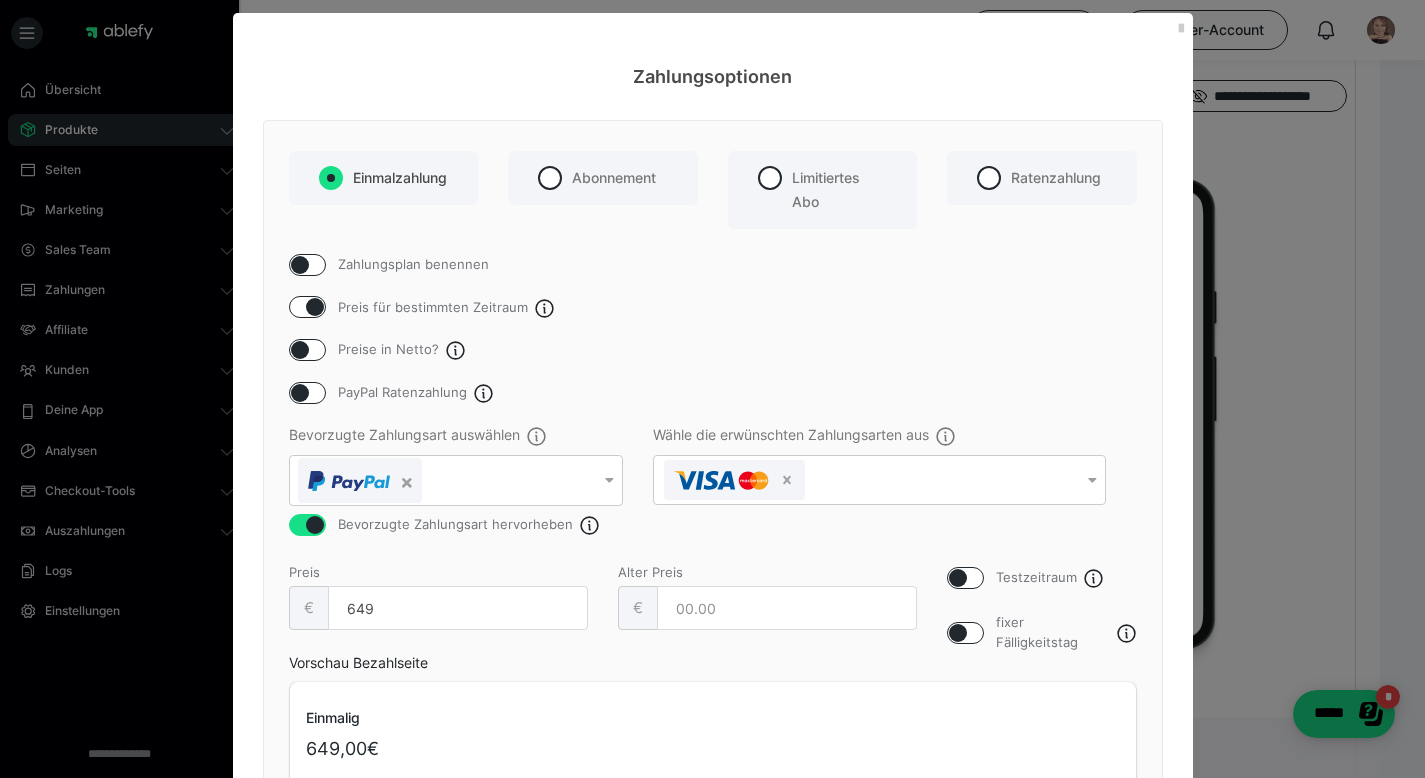 checkbox on "true" 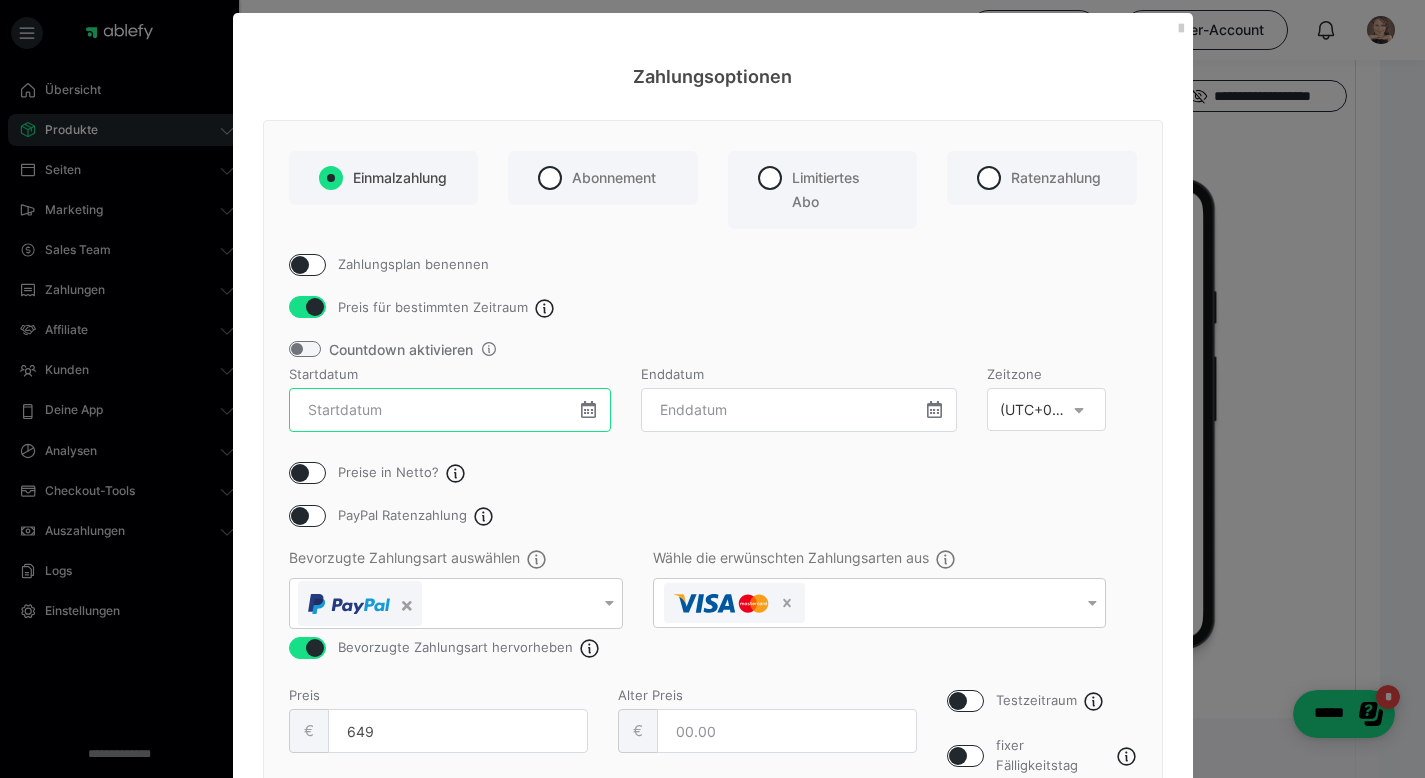 click at bounding box center [450, 410] 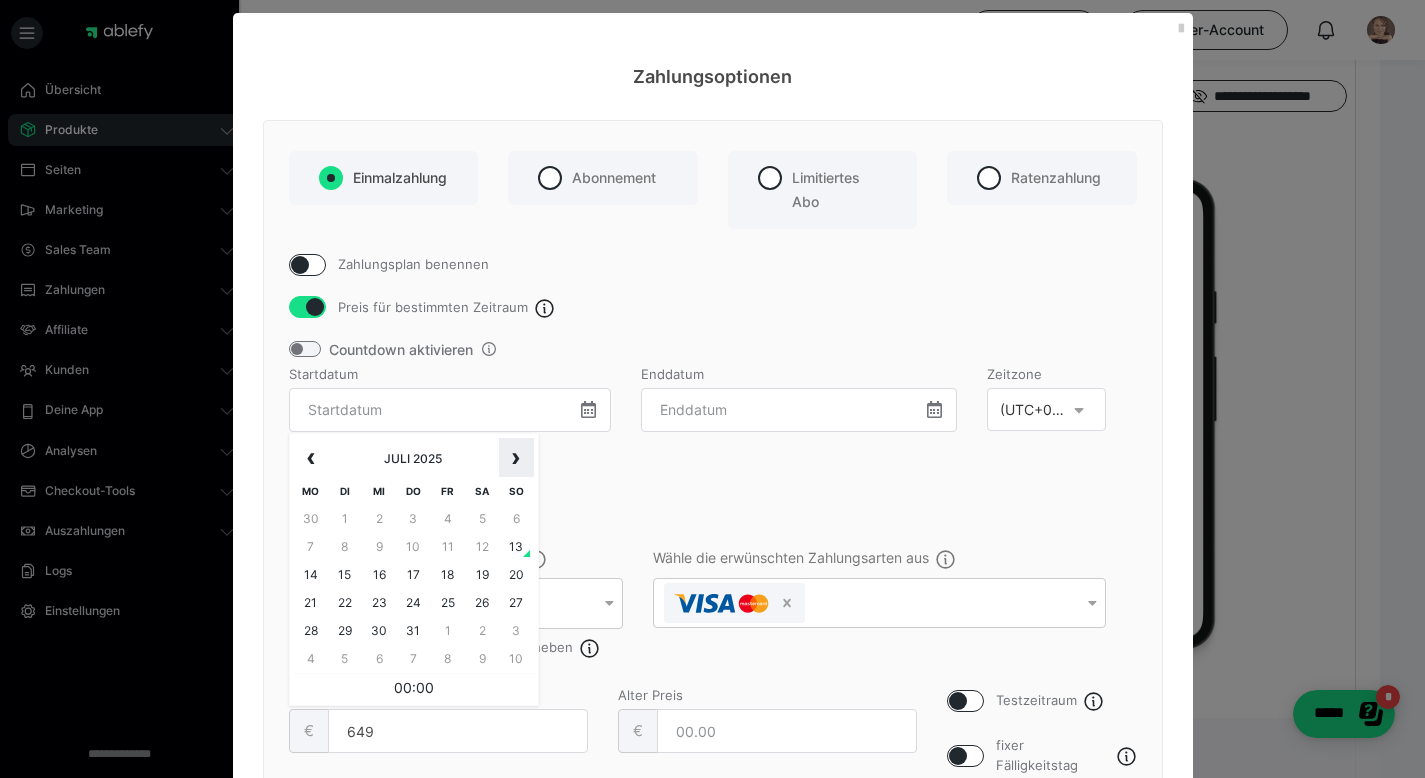 click on "›" at bounding box center (516, 458) 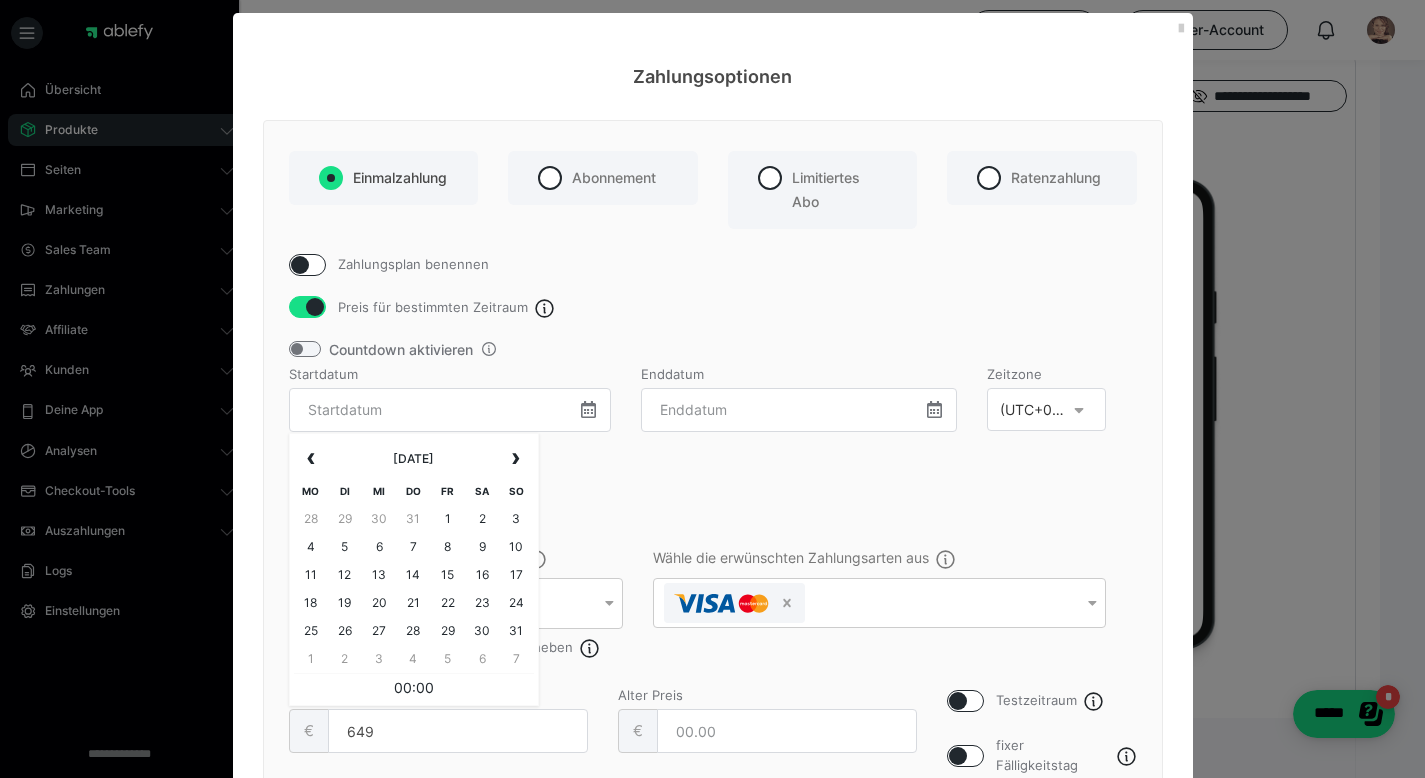 click on "Countdown aktivieren" at bounding box center (713, 353) 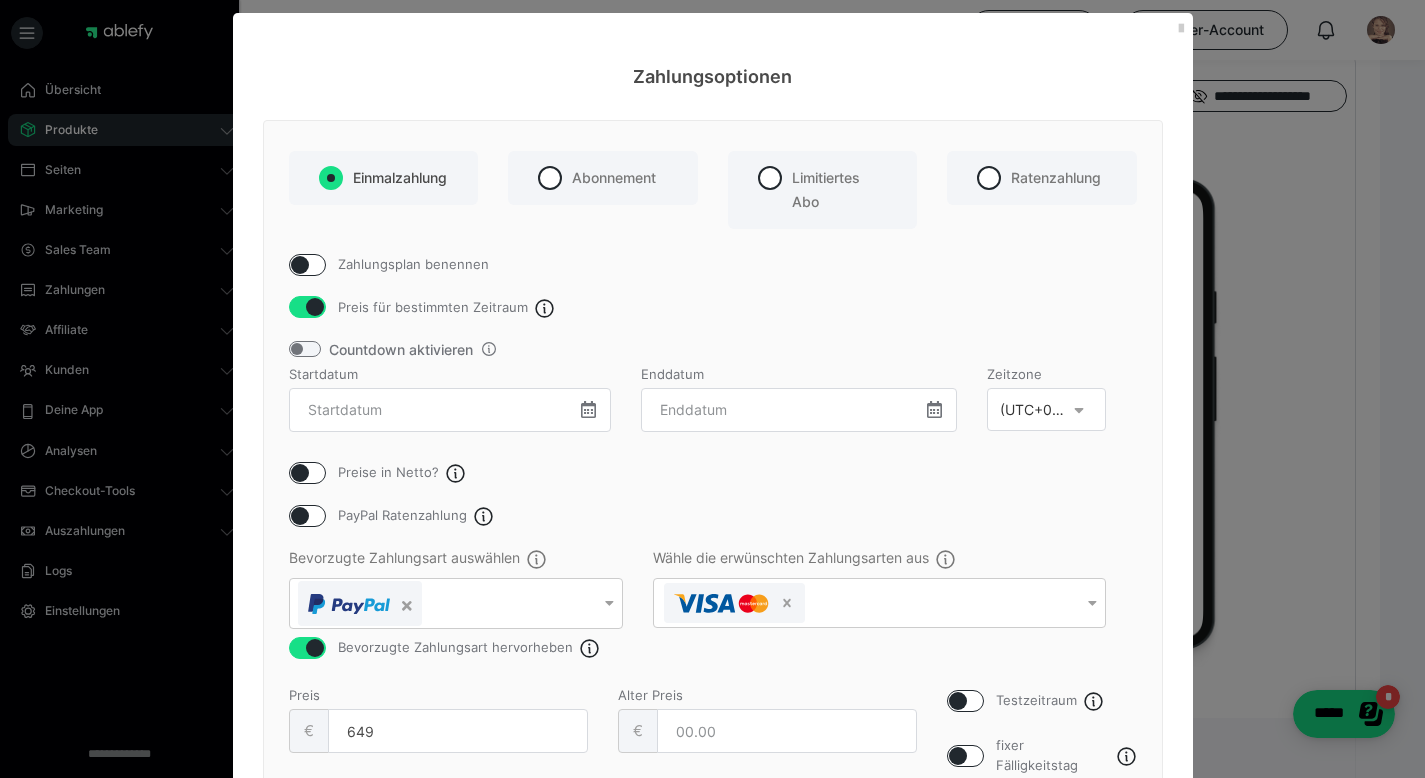 scroll, scrollTop: 293, scrollLeft: 0, axis: vertical 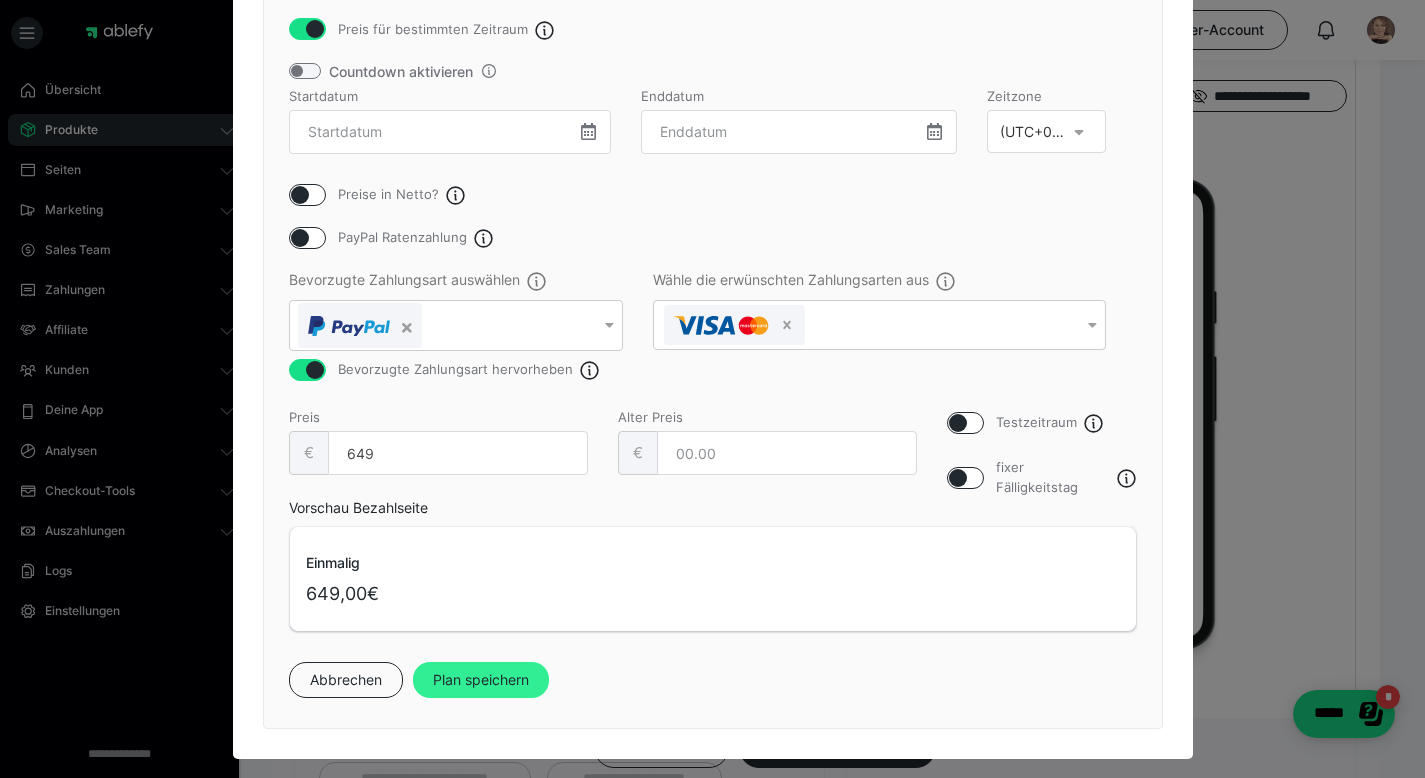 click on "Plan speichern" at bounding box center [481, 680] 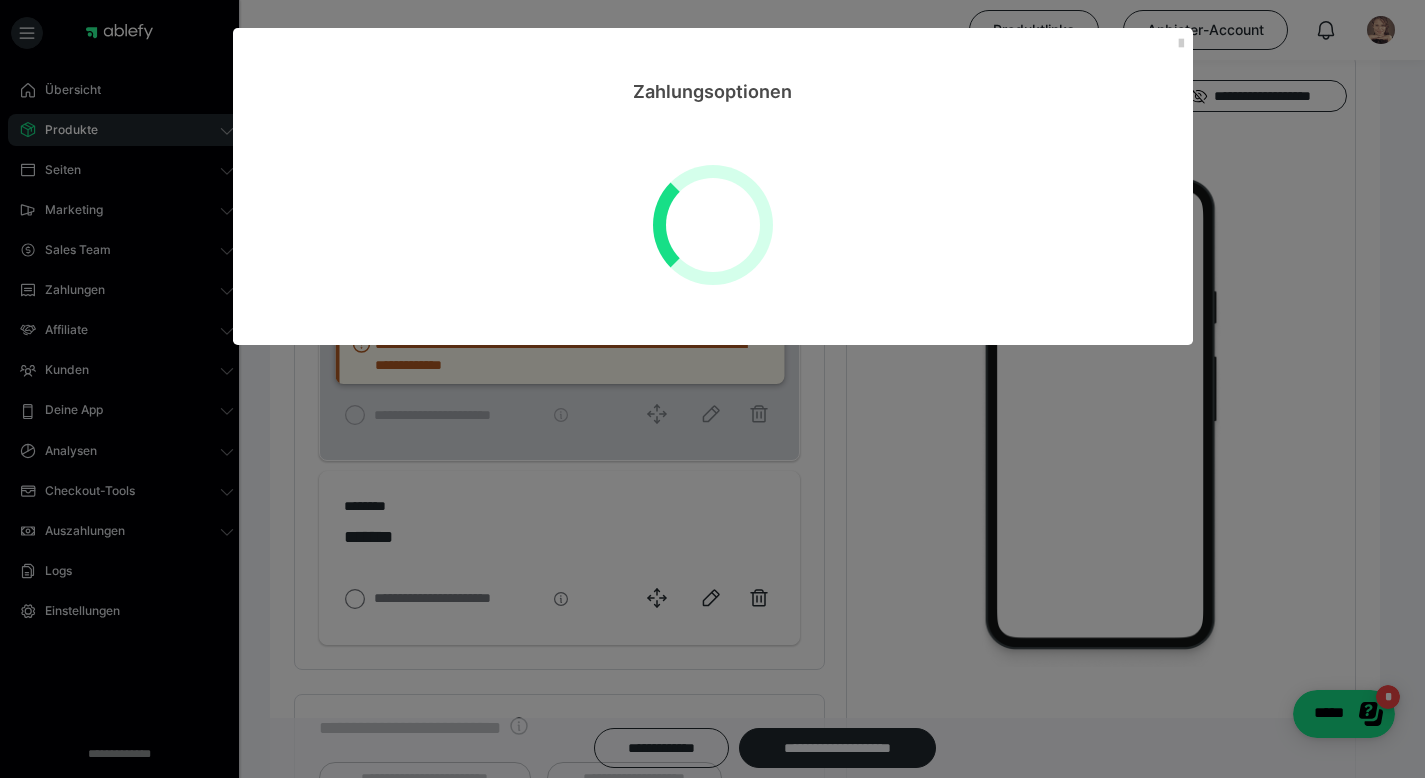 scroll, scrollTop: 0, scrollLeft: 0, axis: both 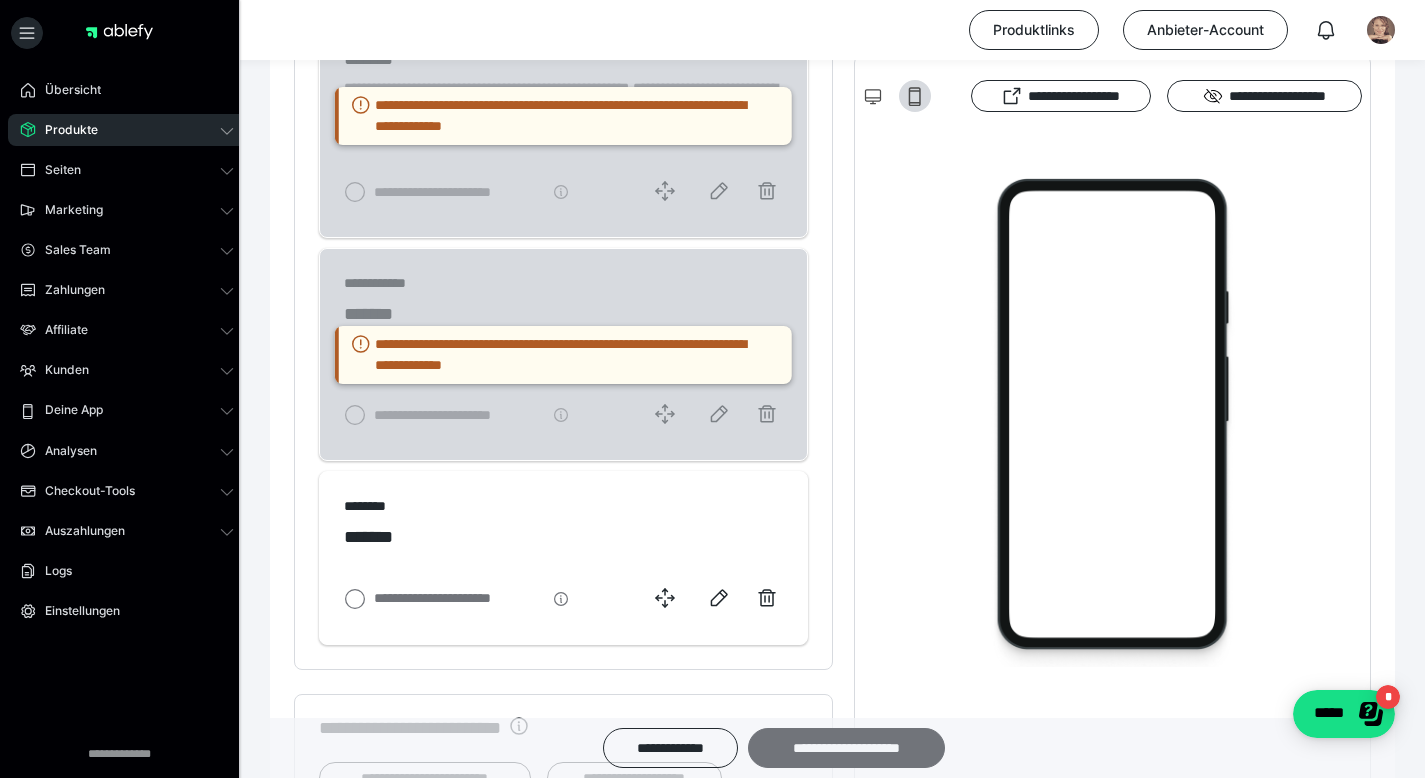 click on "**********" at bounding box center [846, 748] 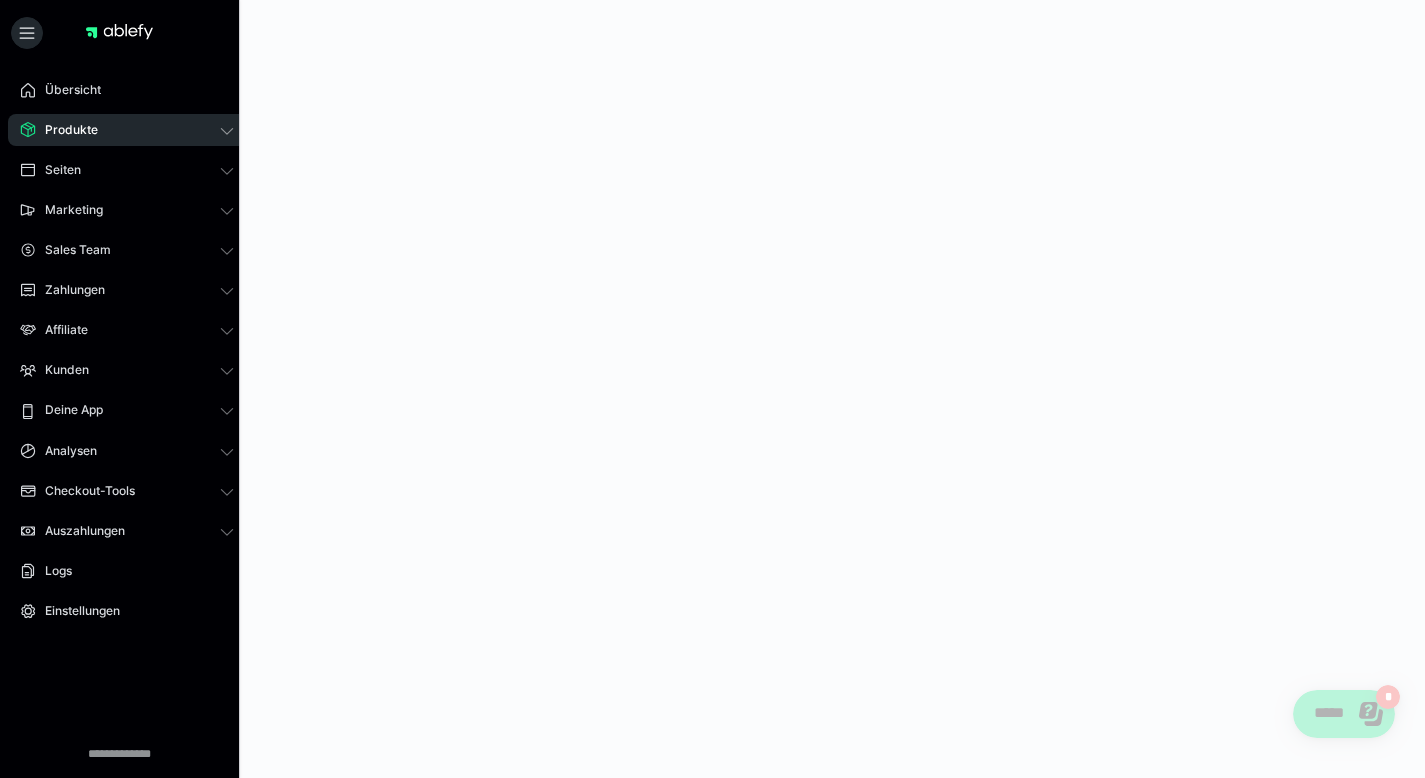 scroll, scrollTop: 0, scrollLeft: 0, axis: both 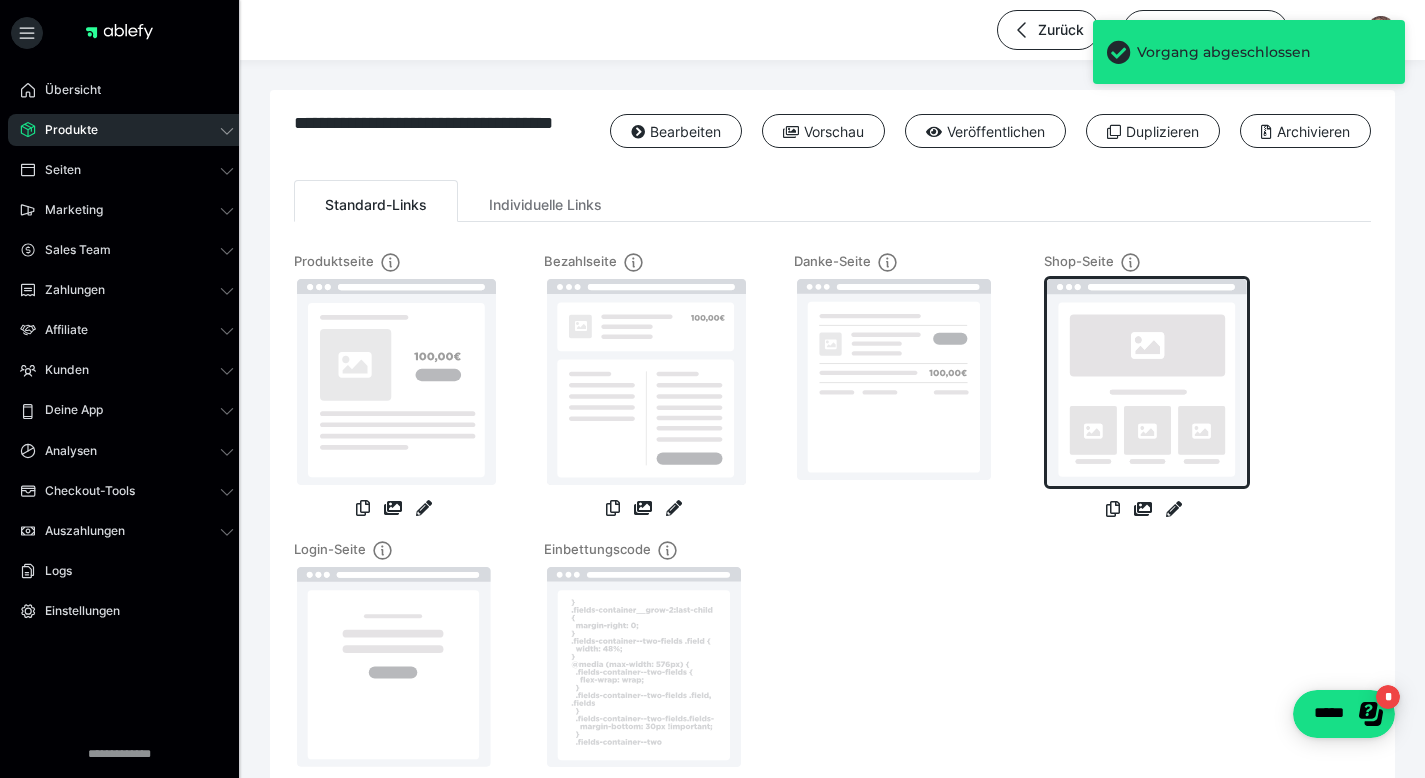 click at bounding box center [1147, 382] 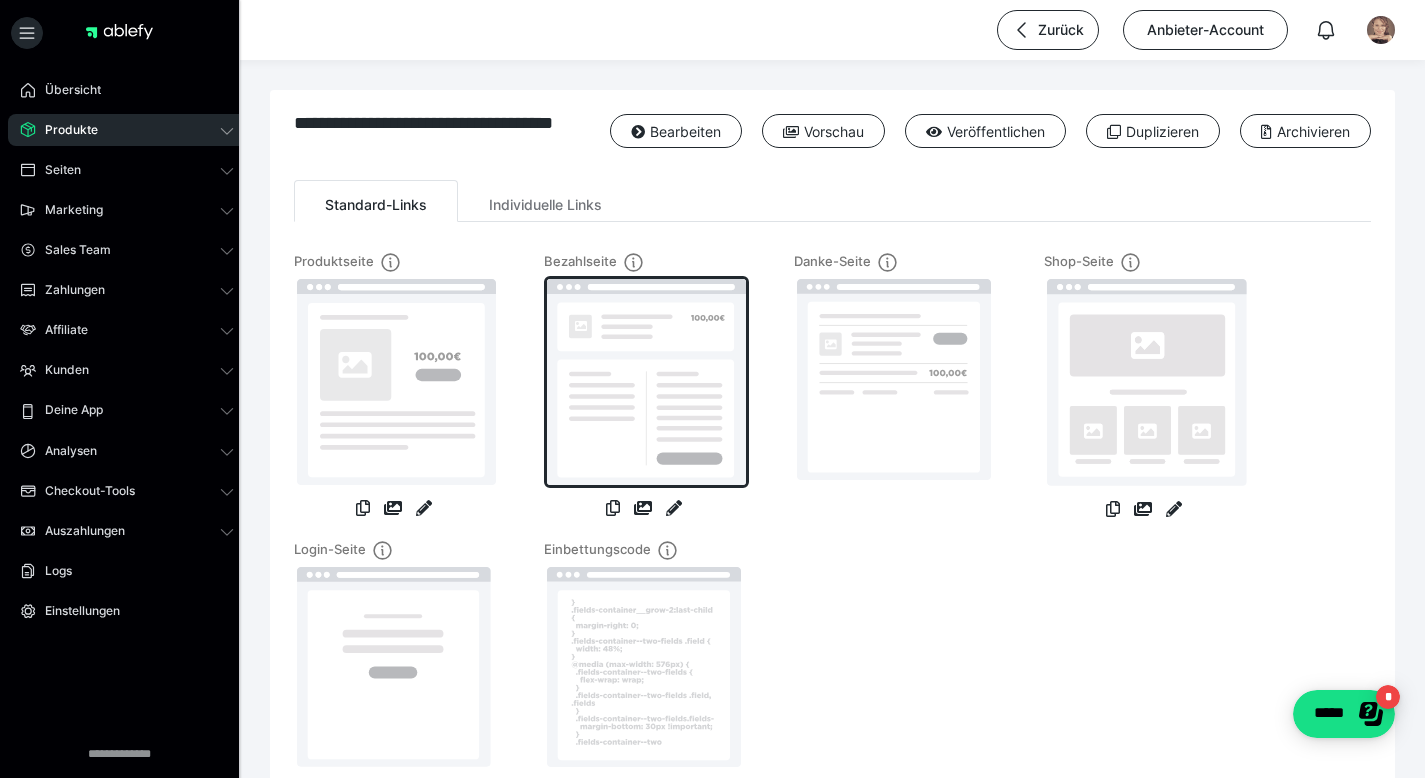 click at bounding box center [646, 382] 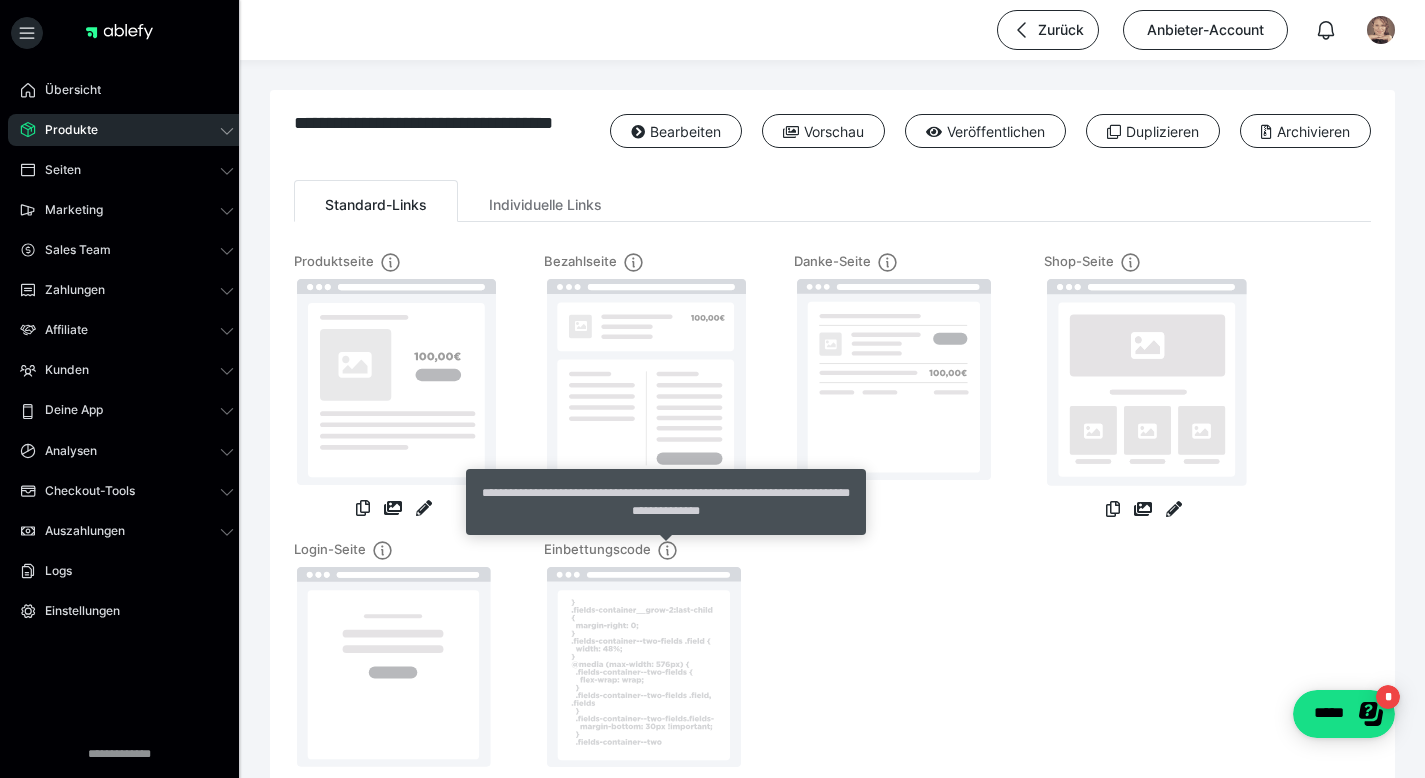 click on "**********" at bounding box center (666, 502) 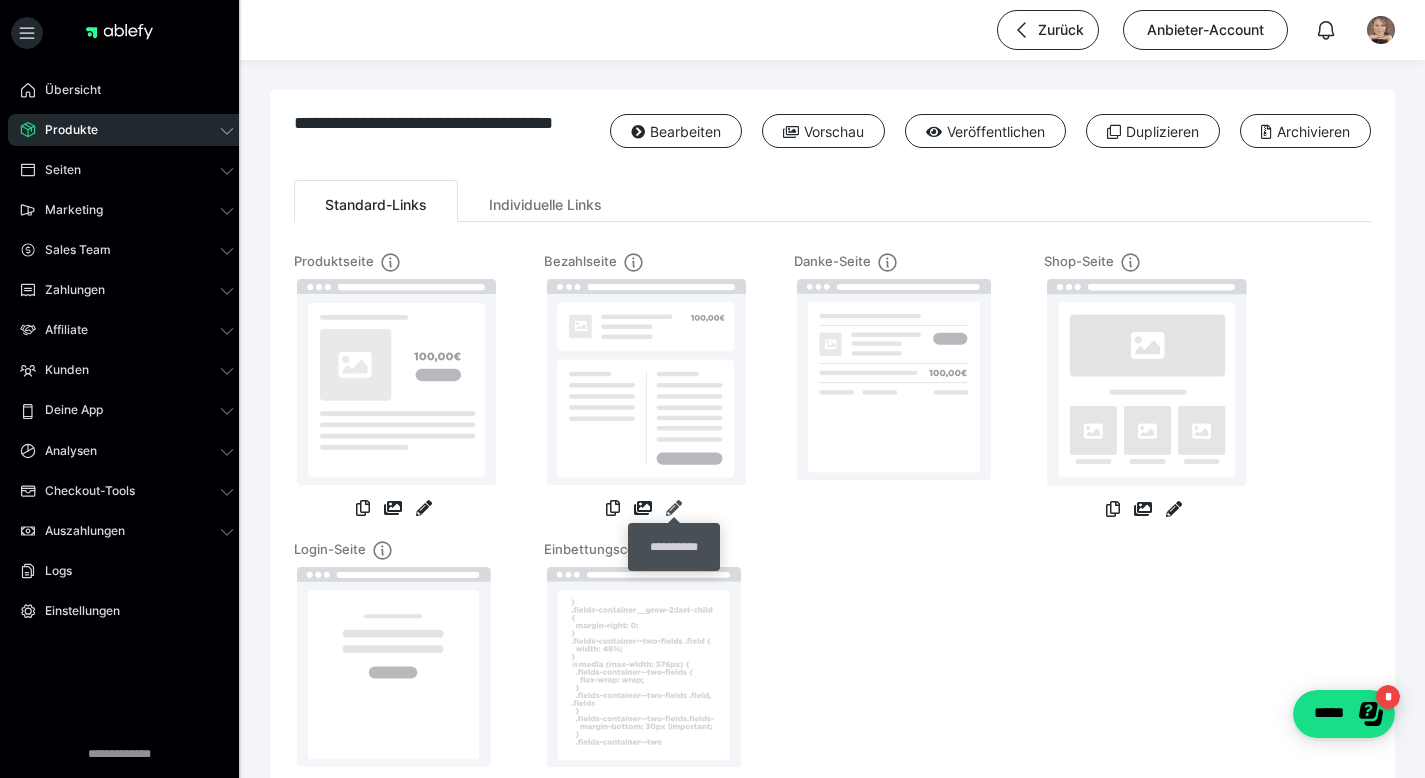 click at bounding box center [674, 508] 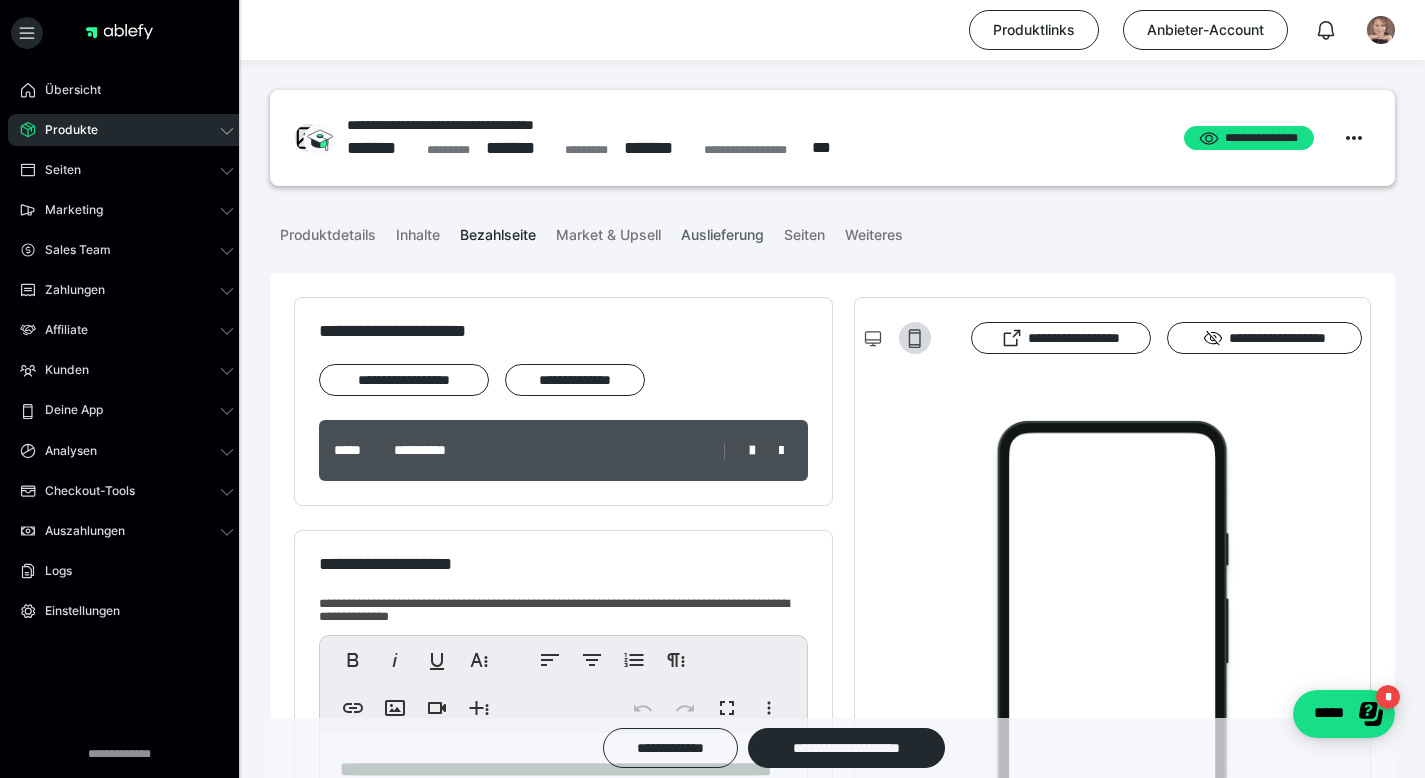 click on "Auslieferung" at bounding box center [722, 231] 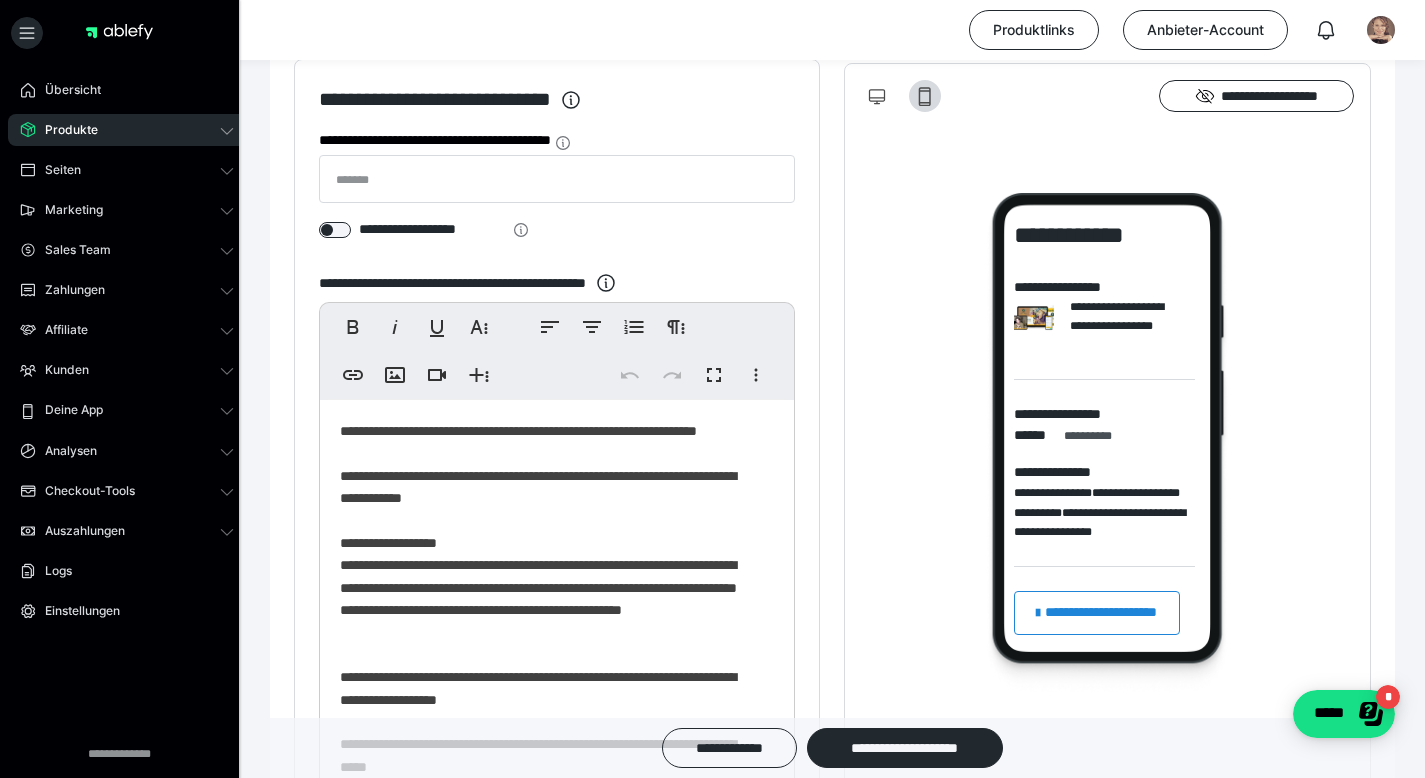 scroll, scrollTop: 241, scrollLeft: 0, axis: vertical 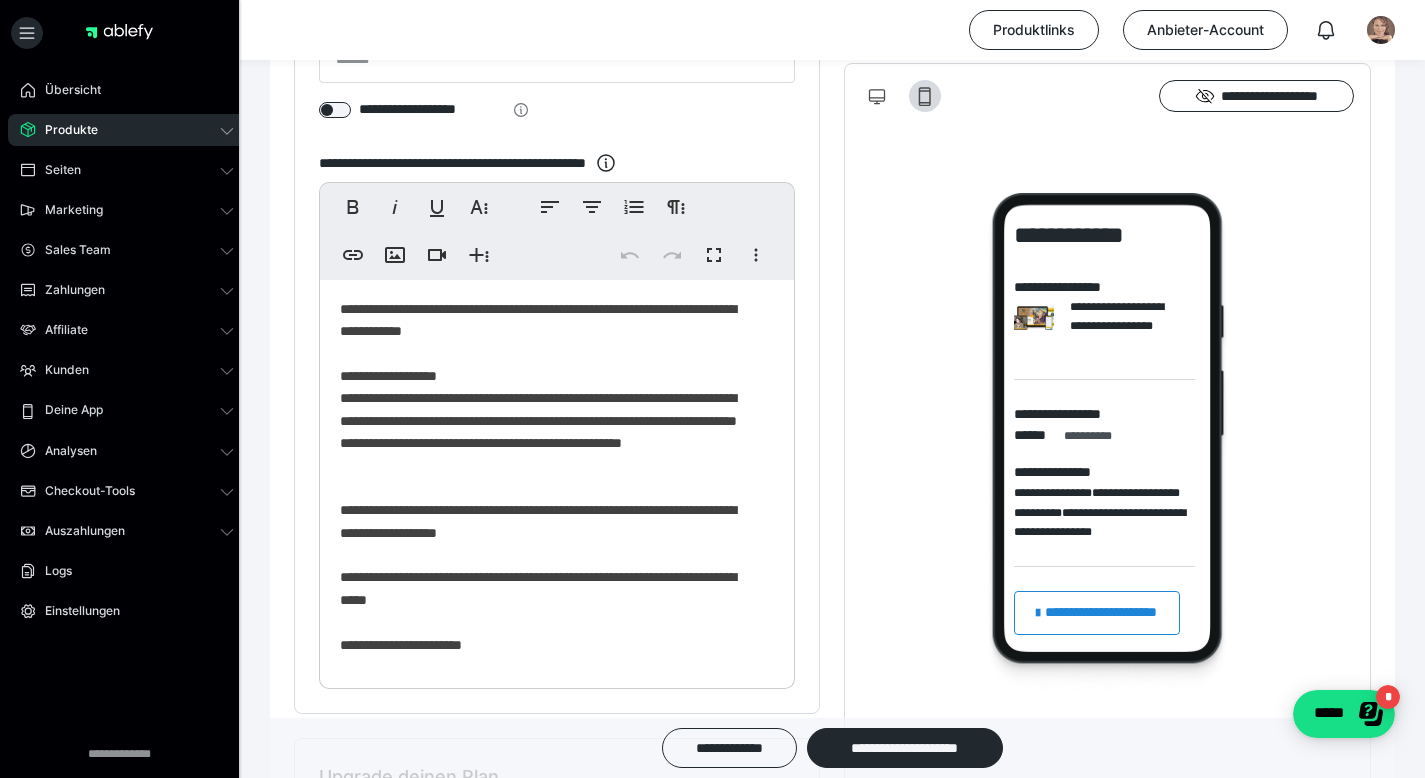 click on "**********" at bounding box center [549, 656] 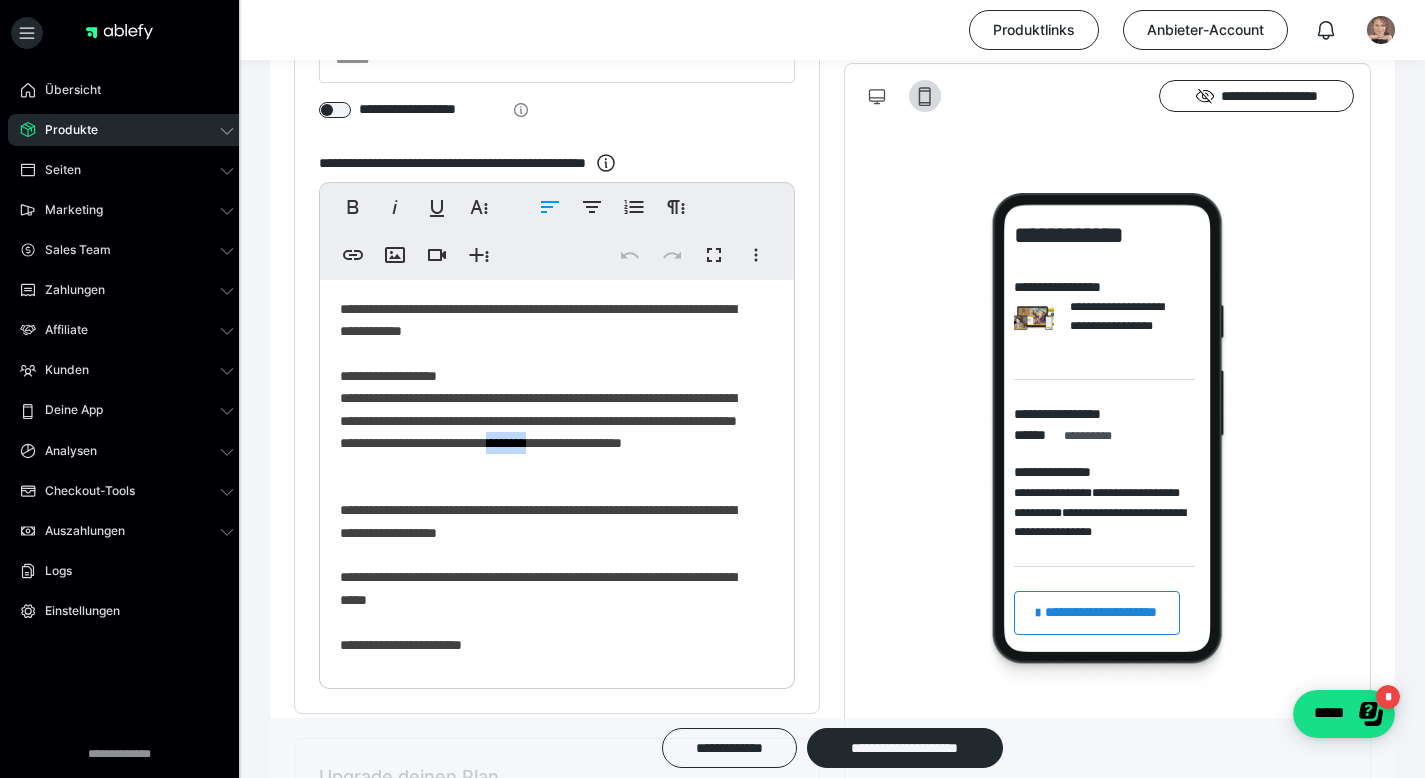 drag, startPoint x: 347, startPoint y: 490, endPoint x: 375, endPoint y: 490, distance: 28 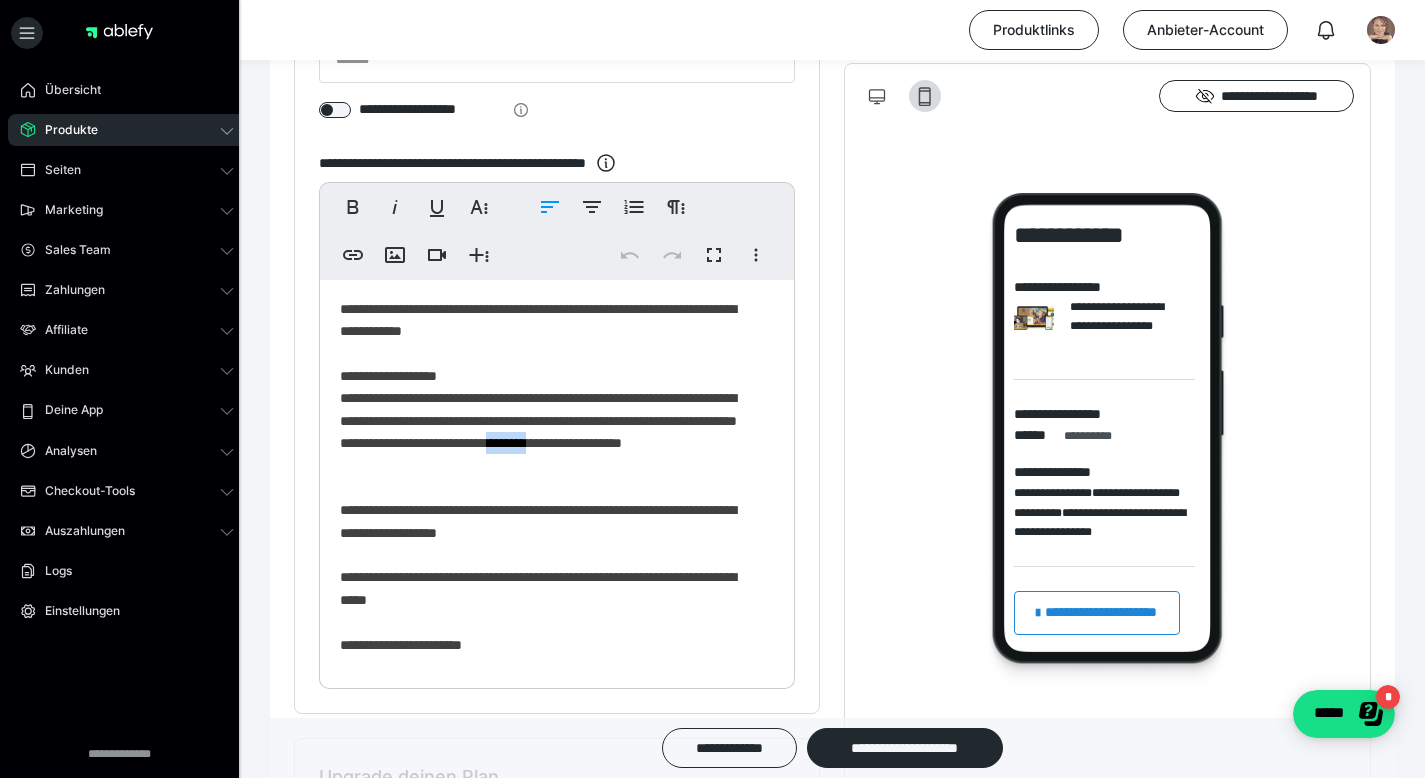 type 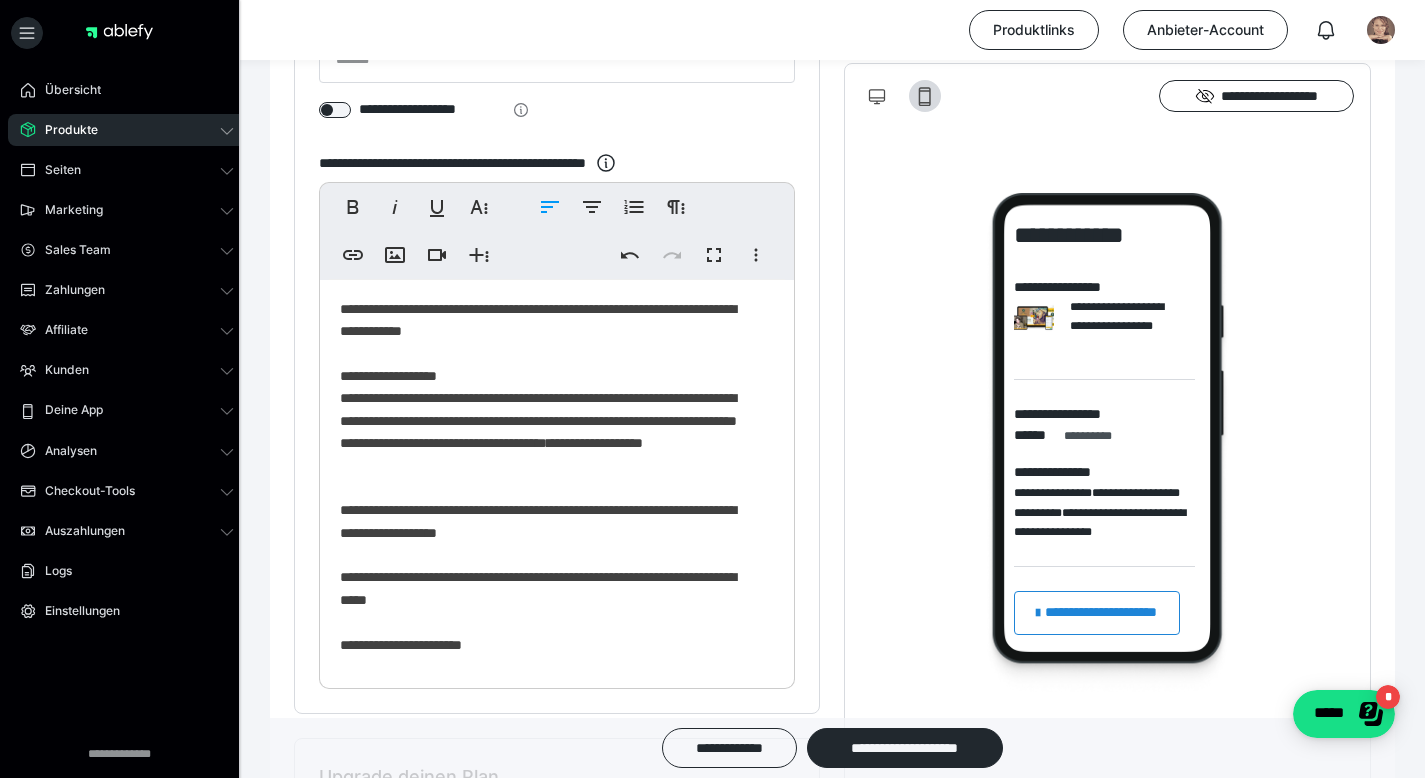click on "**********" at bounding box center (549, 656) 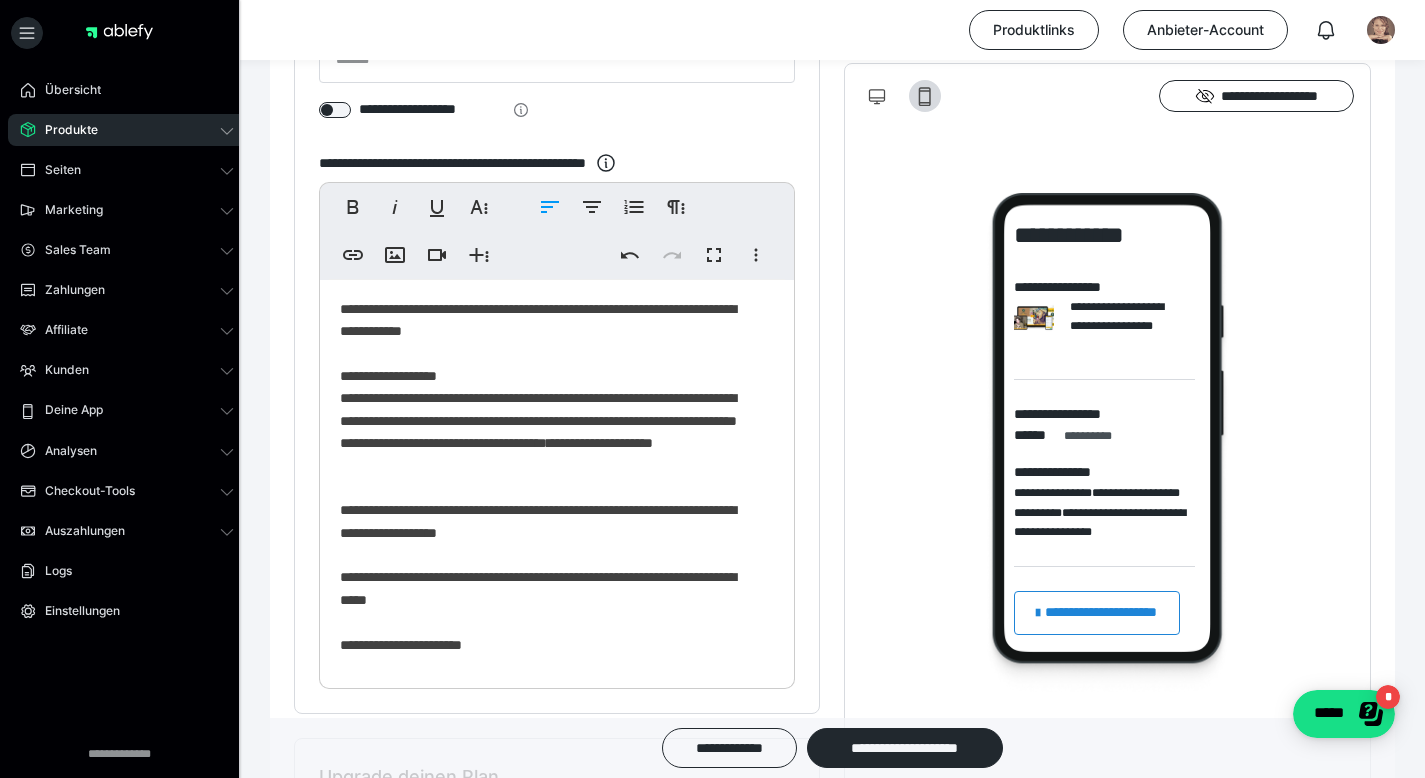 scroll, scrollTop: 121, scrollLeft: 0, axis: vertical 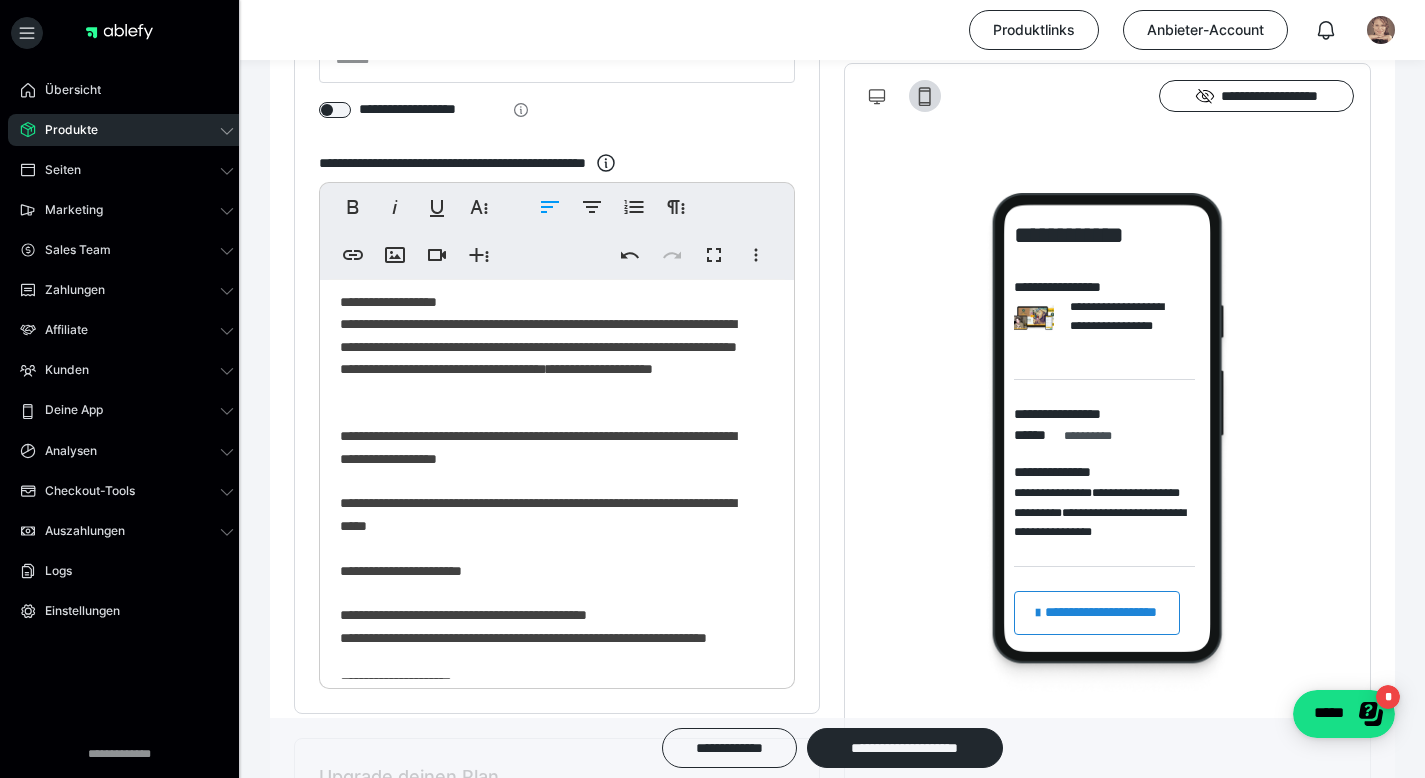 click on "**********" at bounding box center (549, 582) 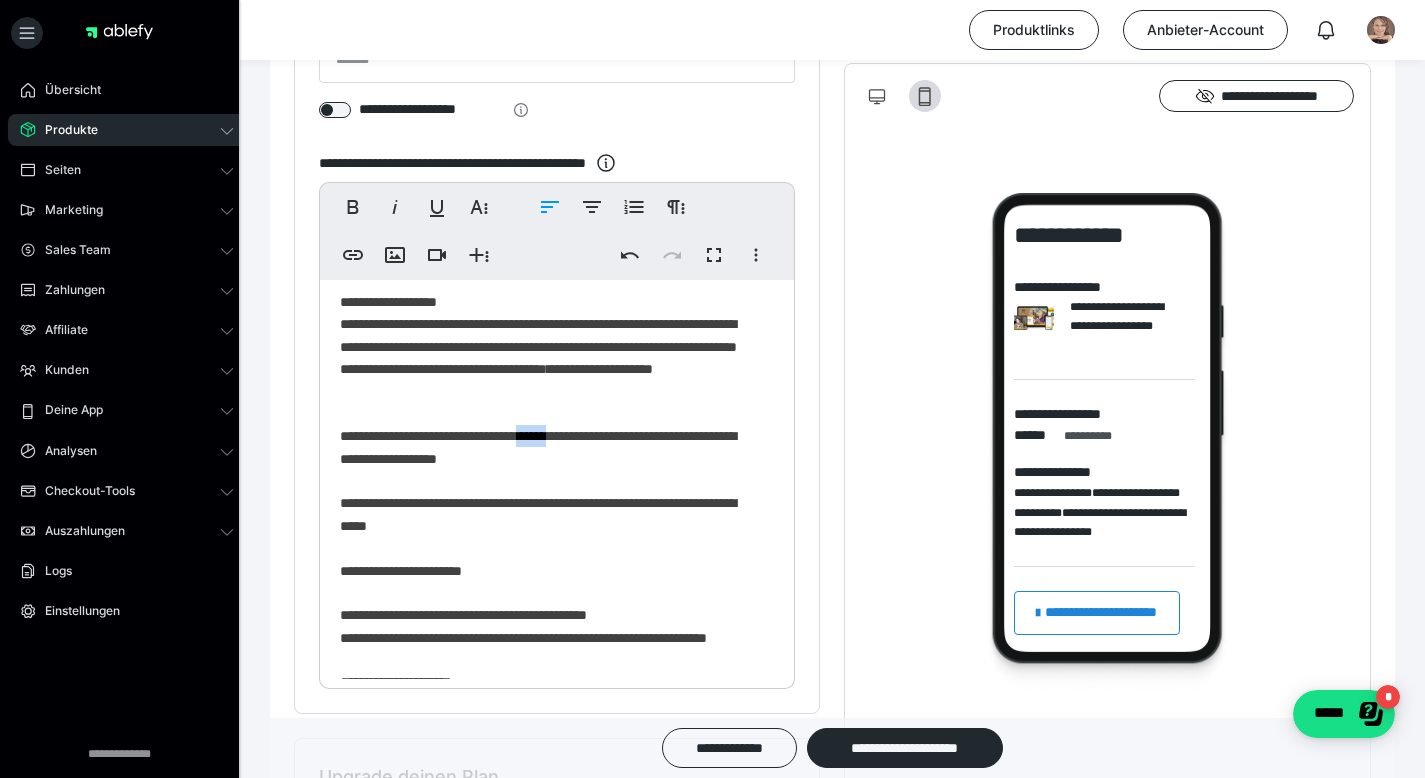 drag, startPoint x: 598, startPoint y: 483, endPoint x: 578, endPoint y: 483, distance: 20 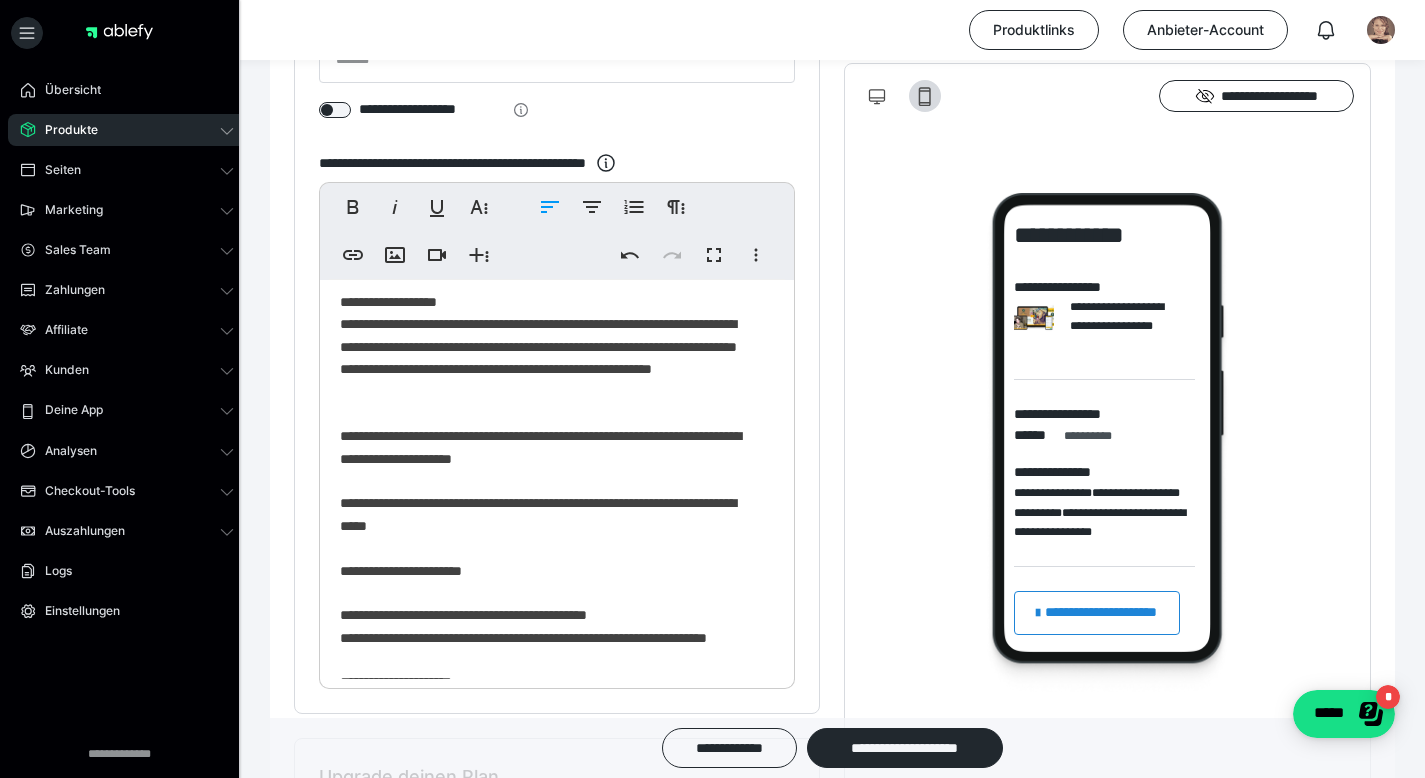click on "**********" at bounding box center [549, 582] 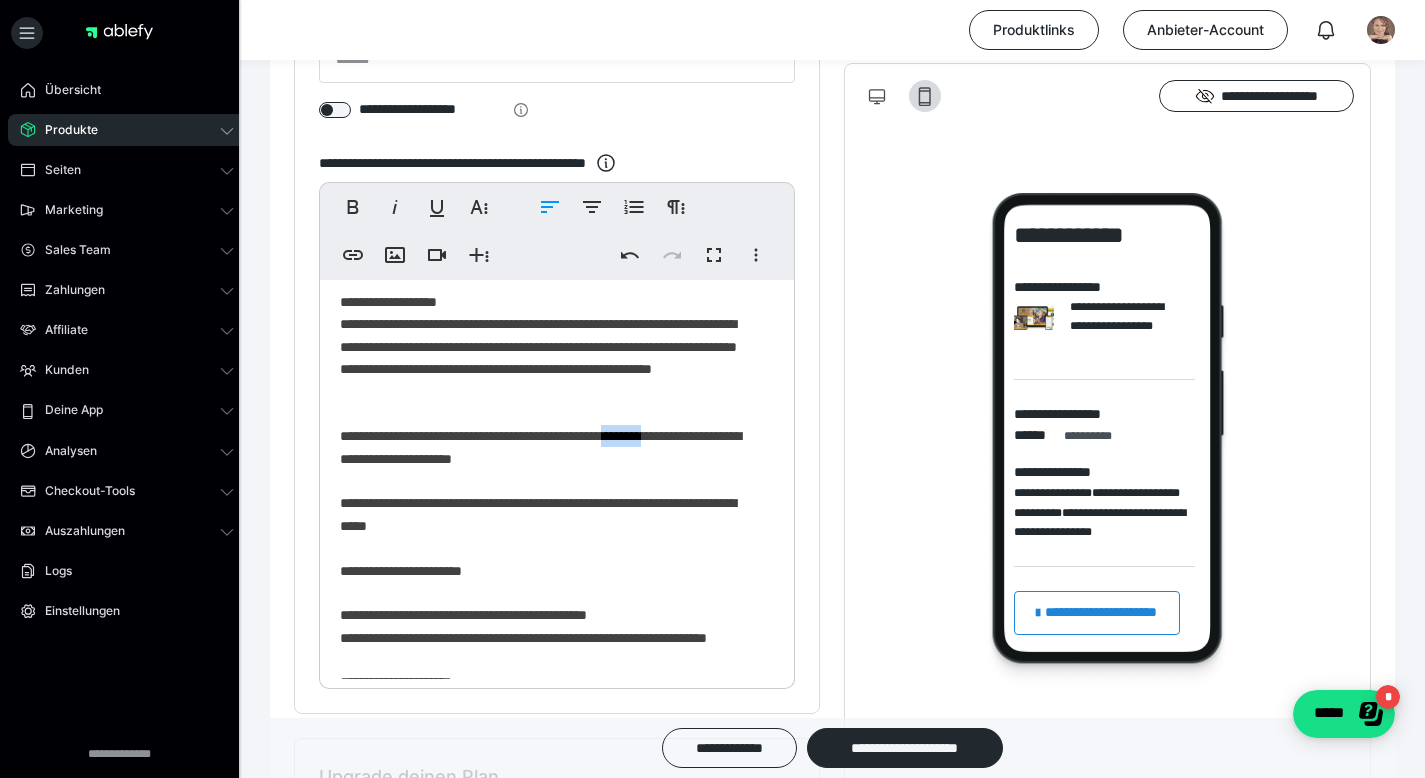 click on "**********" at bounding box center (549, 582) 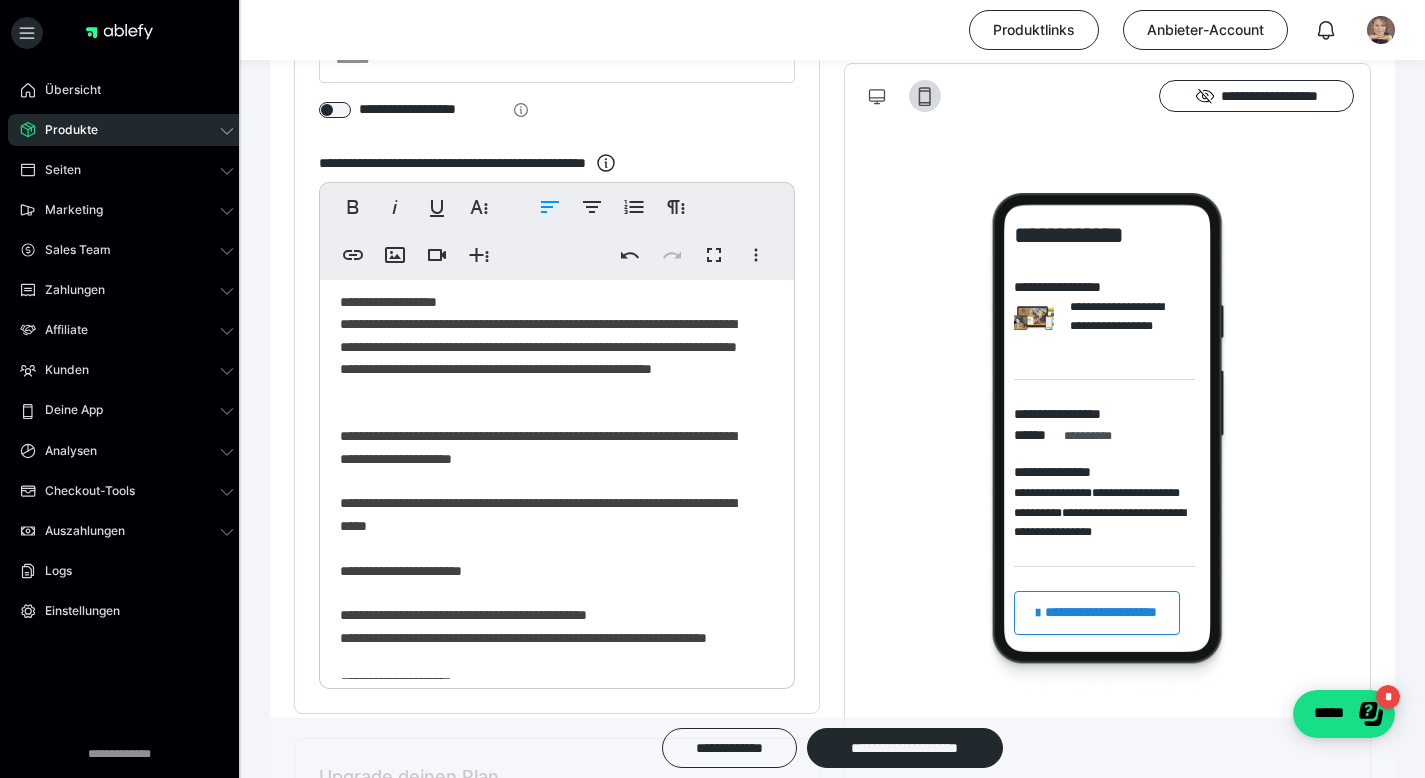 click on "**********" at bounding box center (549, 582) 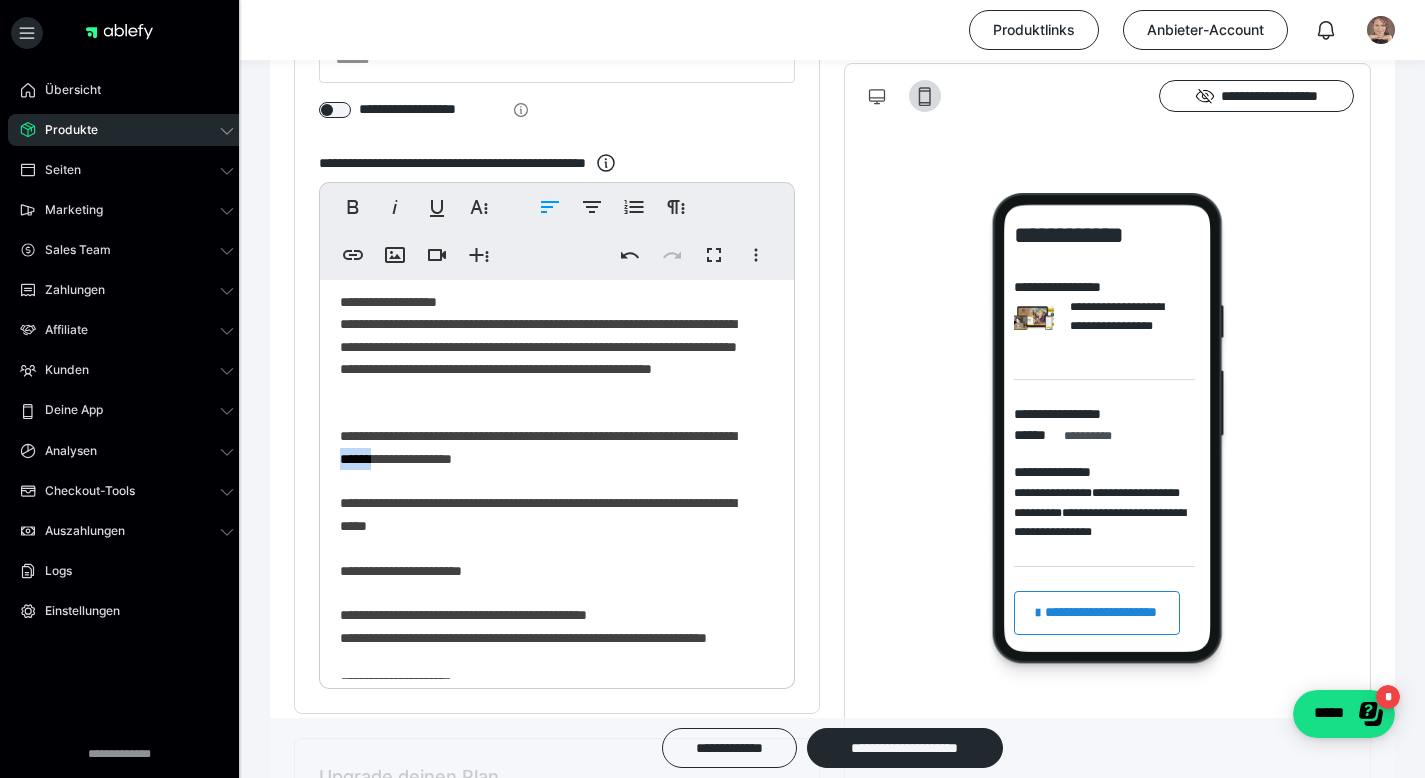 click on "**********" at bounding box center [549, 582] 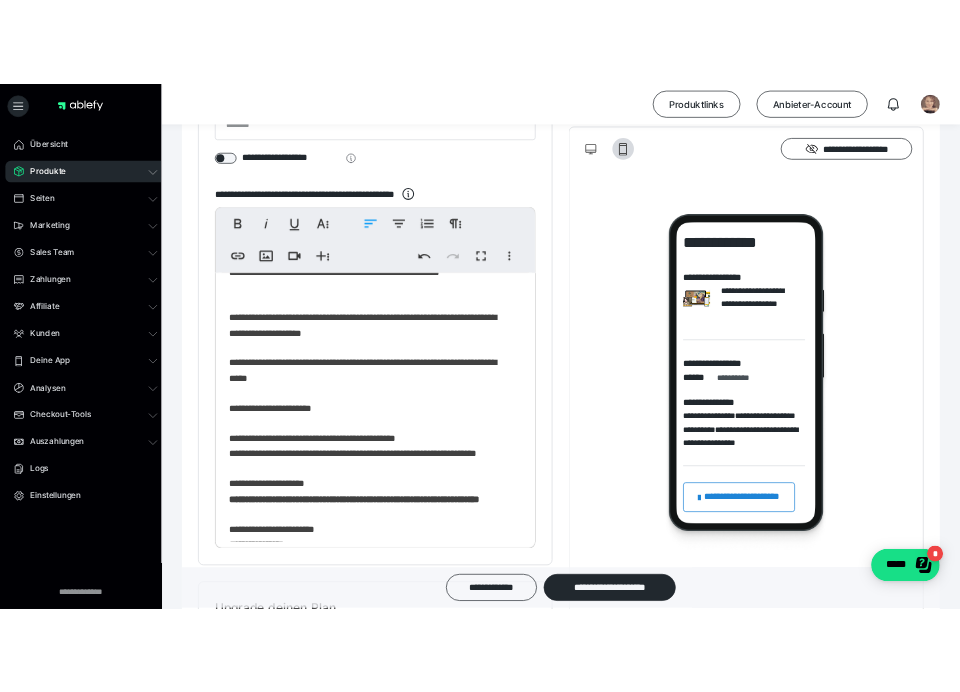 scroll, scrollTop: 212, scrollLeft: 0, axis: vertical 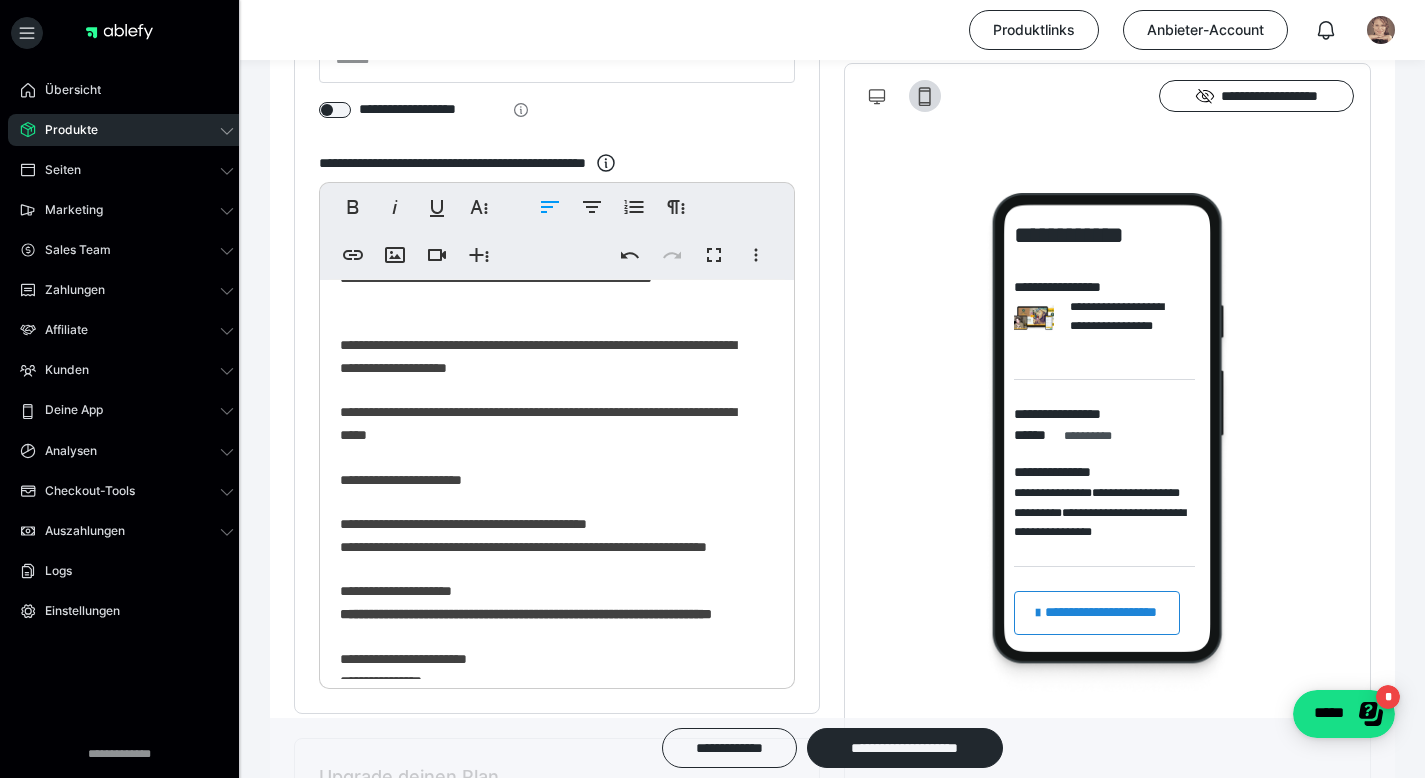 click on "**********" at bounding box center (549, 491) 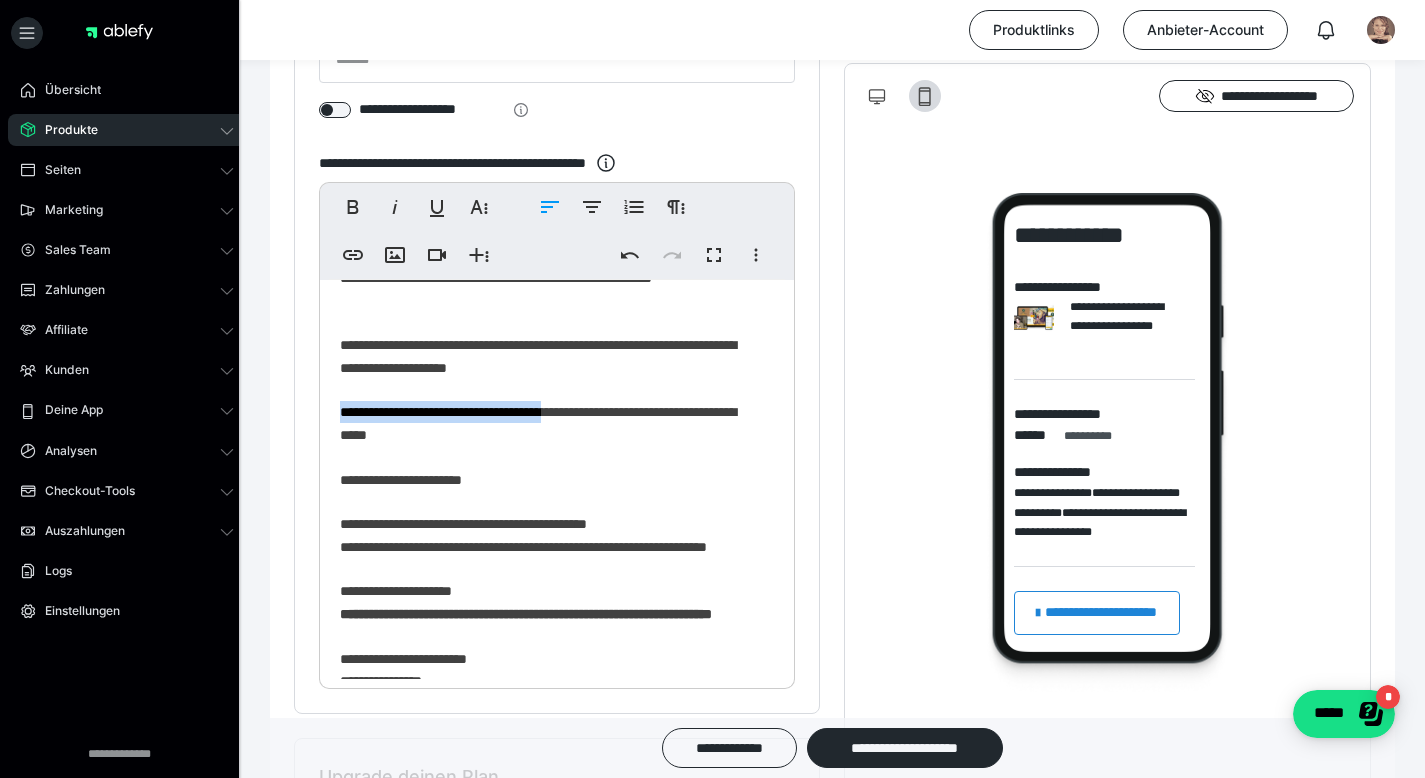 drag, startPoint x: 350, startPoint y: 453, endPoint x: 565, endPoint y: 458, distance: 215.05814 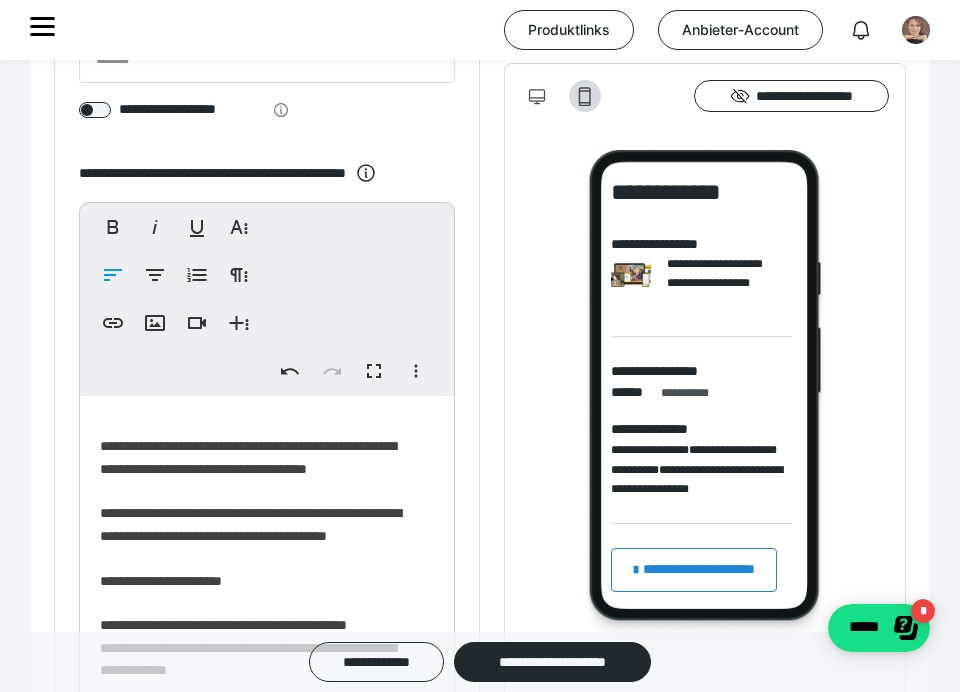 scroll, scrollTop: 292, scrollLeft: 0, axis: vertical 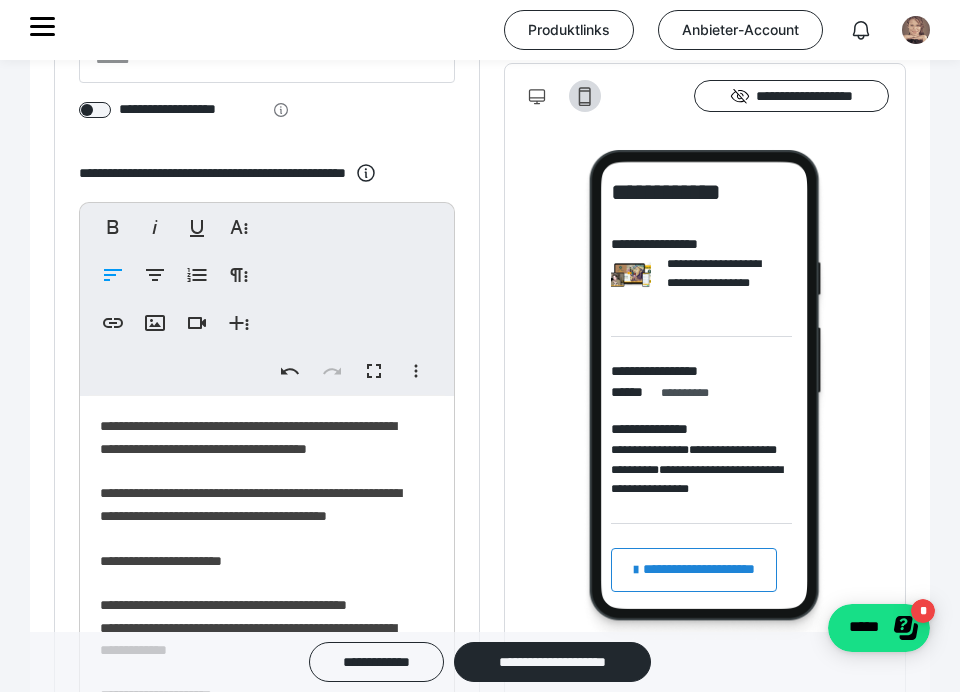 click on "**********" at bounding box center (259, 572) 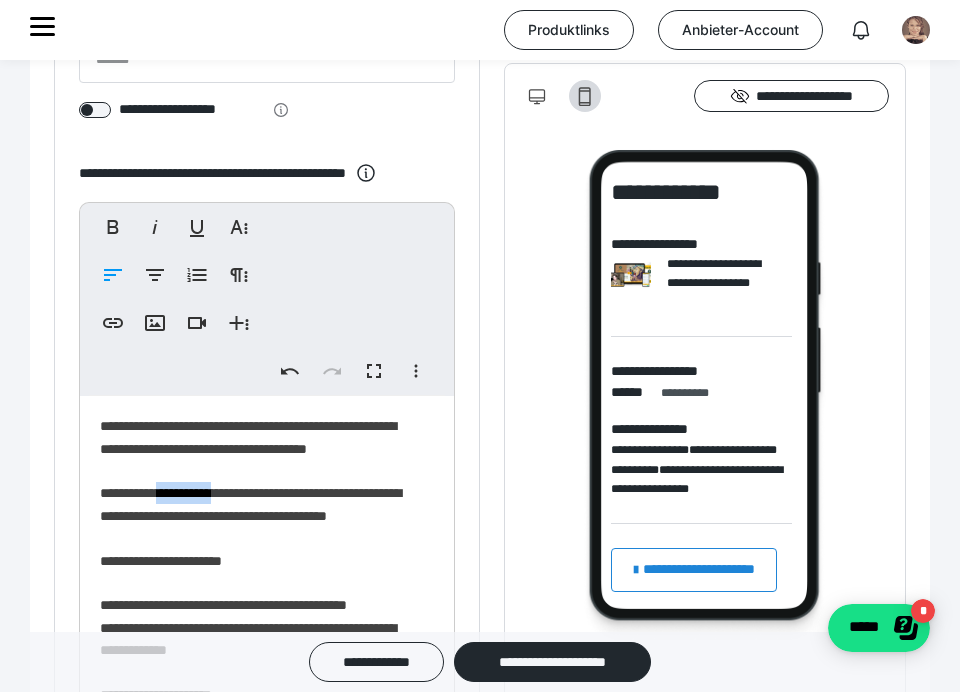 click on "**********" at bounding box center (259, 572) 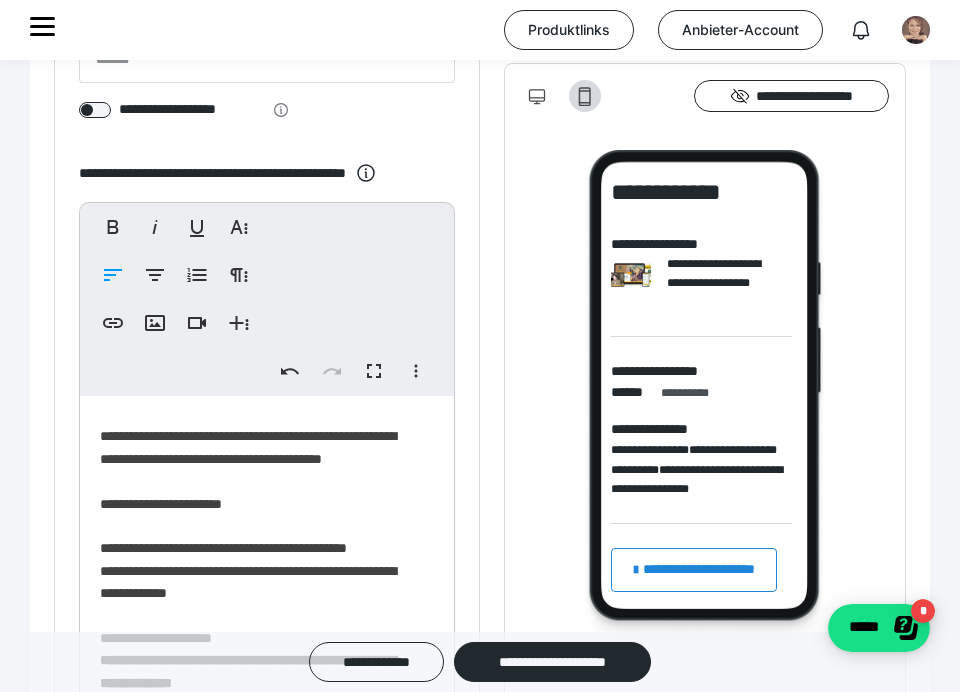 scroll, scrollTop: 355, scrollLeft: 0, axis: vertical 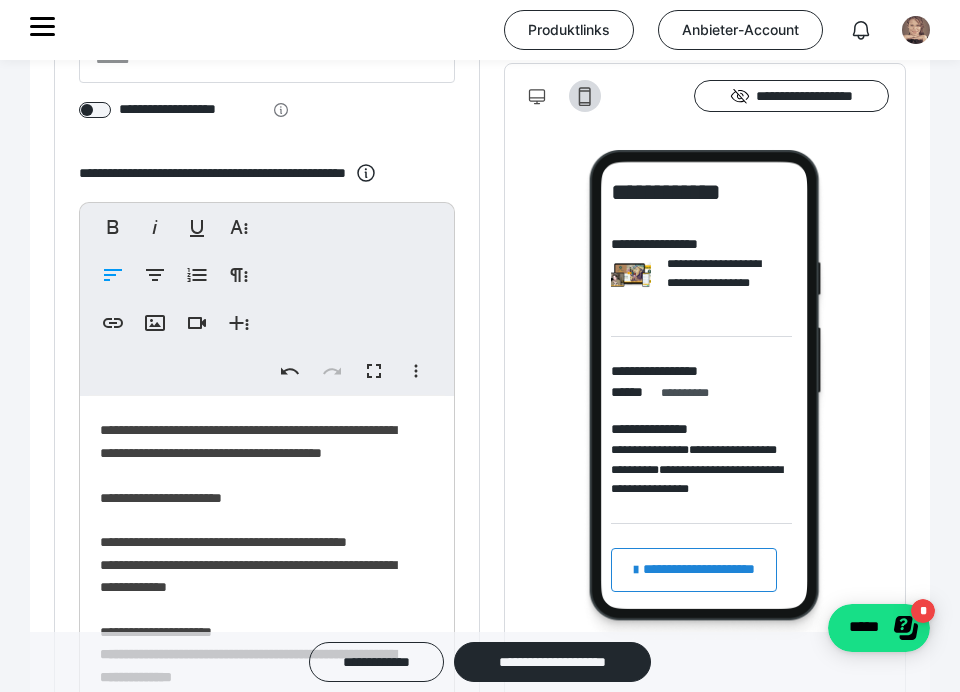click on "**********" at bounding box center [259, 509] 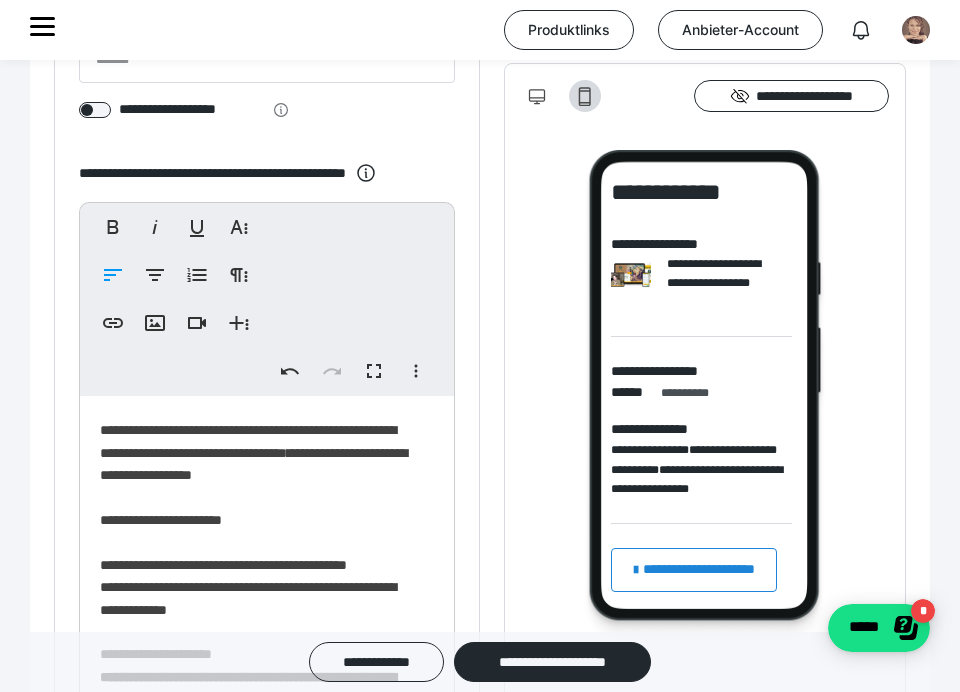 scroll, scrollTop: 310, scrollLeft: 0, axis: vertical 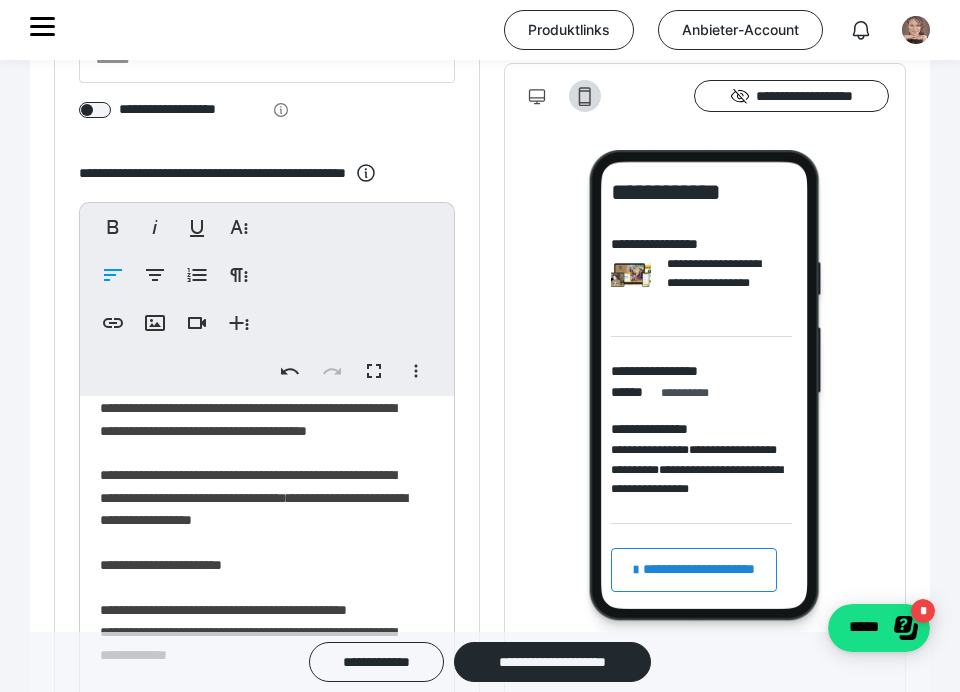 click on "**********" at bounding box center [259, 554] 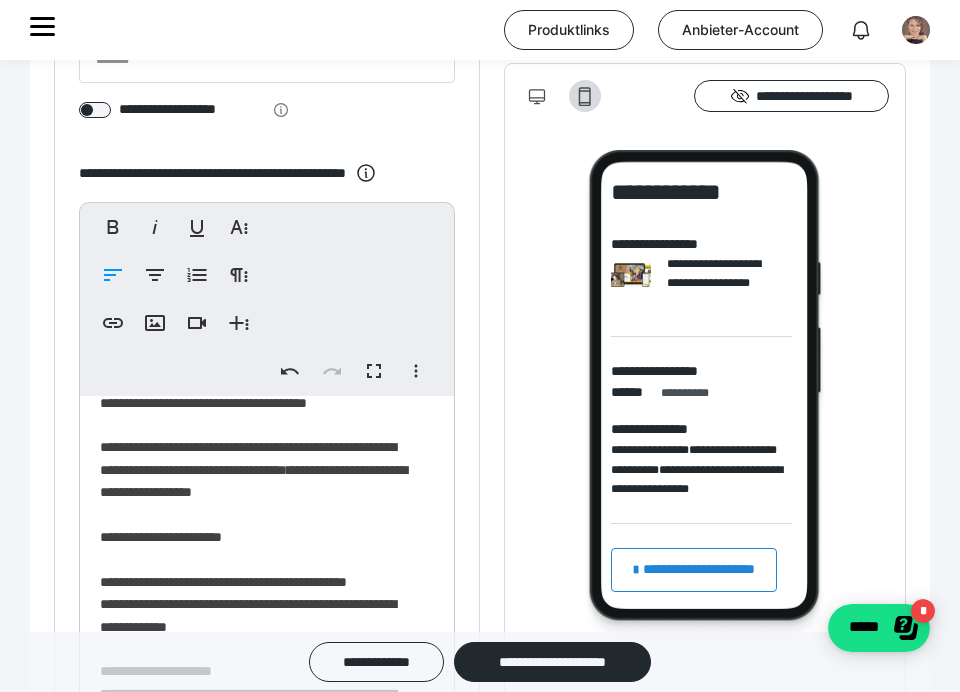 scroll, scrollTop: 339, scrollLeft: 0, axis: vertical 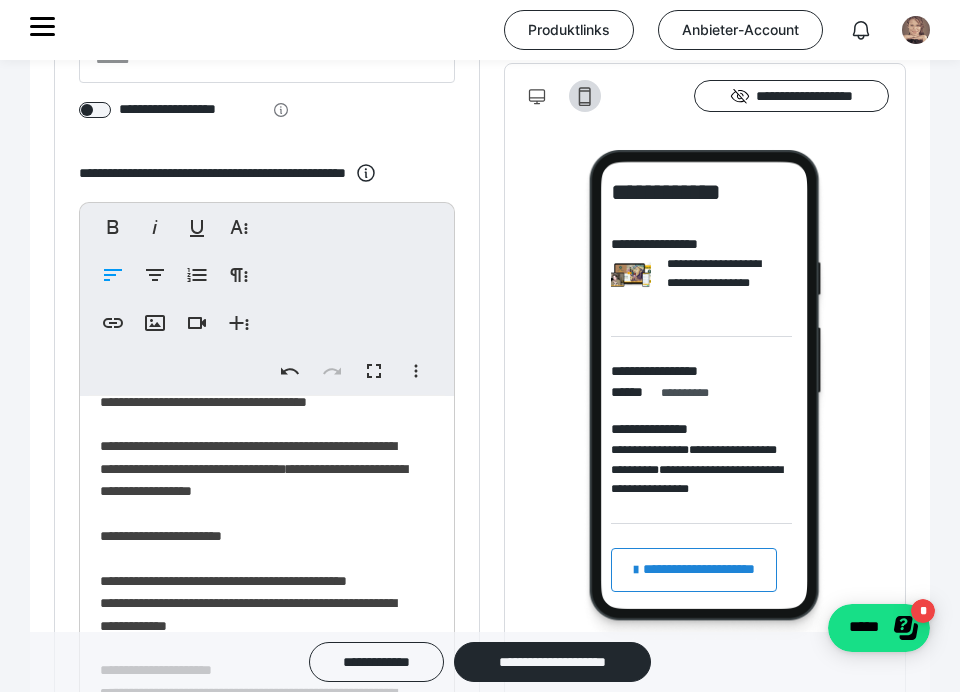 click on "**********" at bounding box center (259, 525) 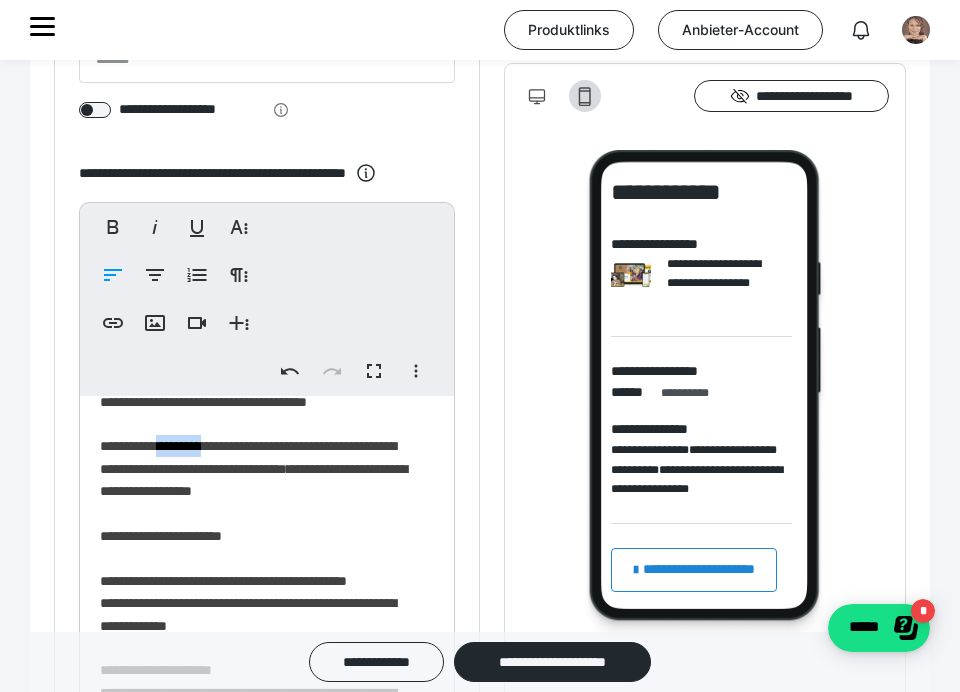 click on "**********" at bounding box center (259, 525) 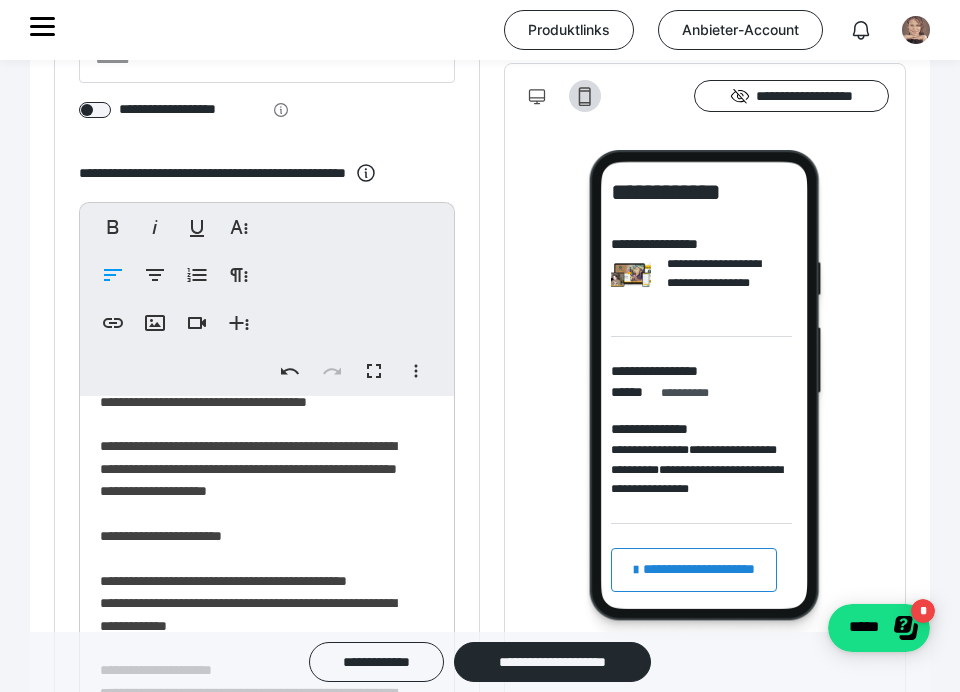 click on "**********" at bounding box center [259, 525] 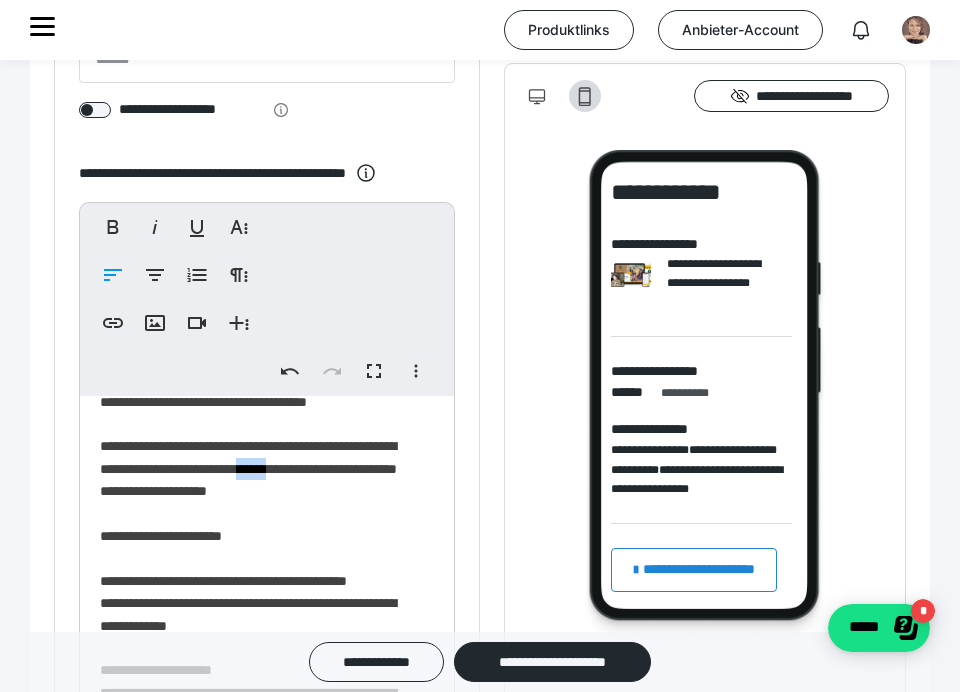 click on "**********" at bounding box center (259, 525) 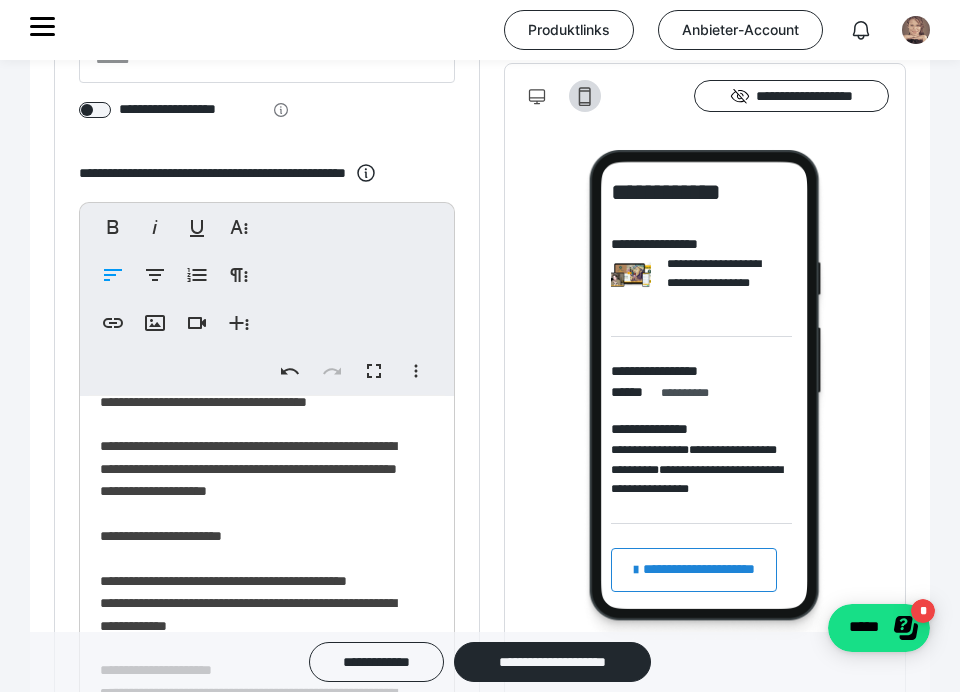 click on "**********" at bounding box center [259, 525] 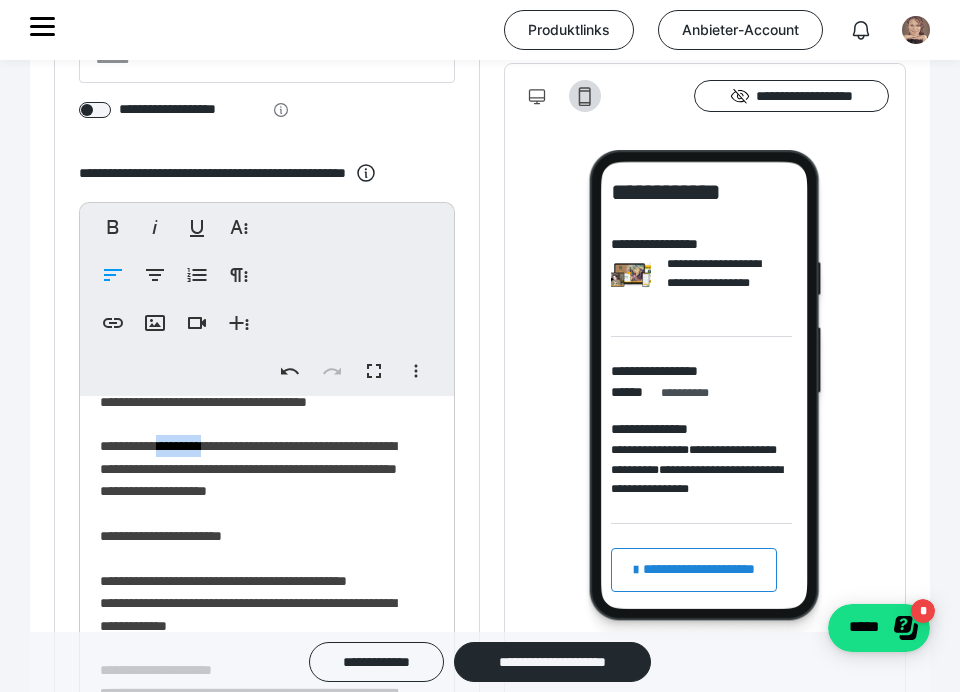 click on "**********" at bounding box center (259, 525) 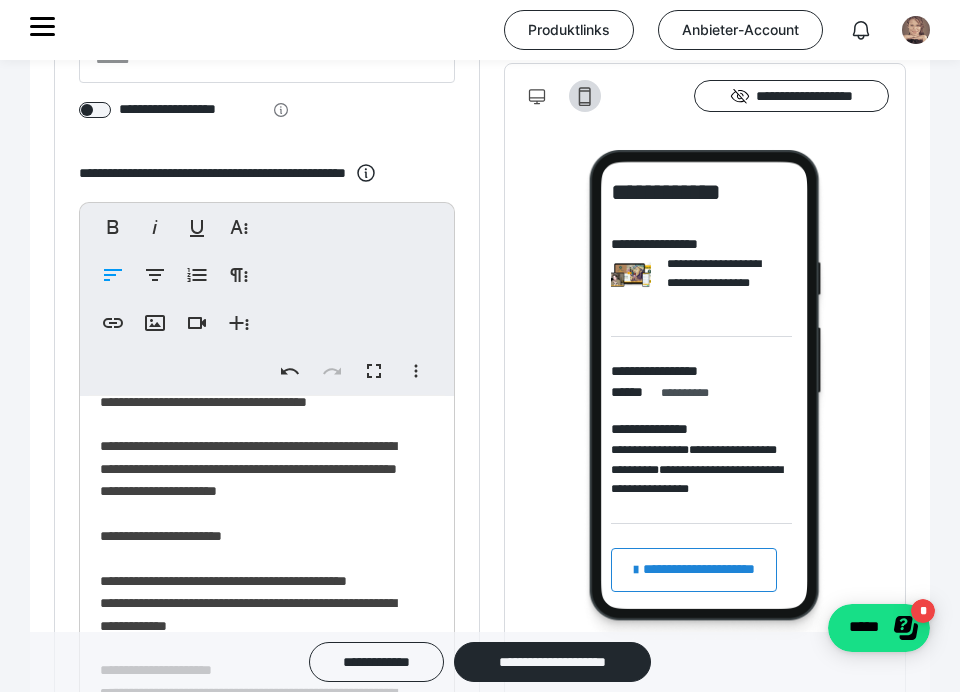click on "**********" at bounding box center [259, 525] 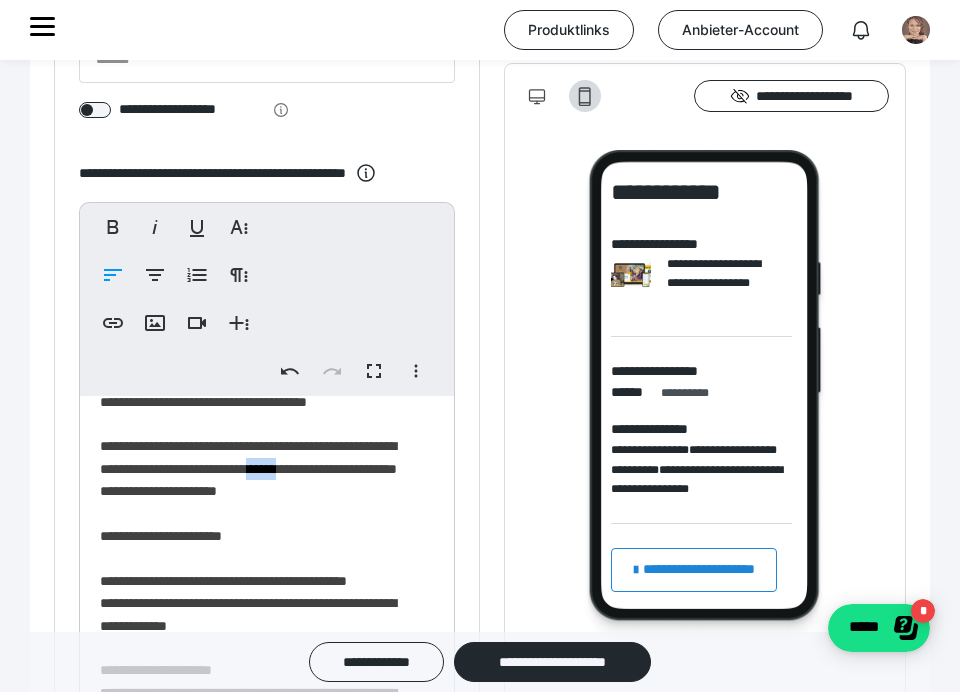 click on "**********" at bounding box center [259, 525] 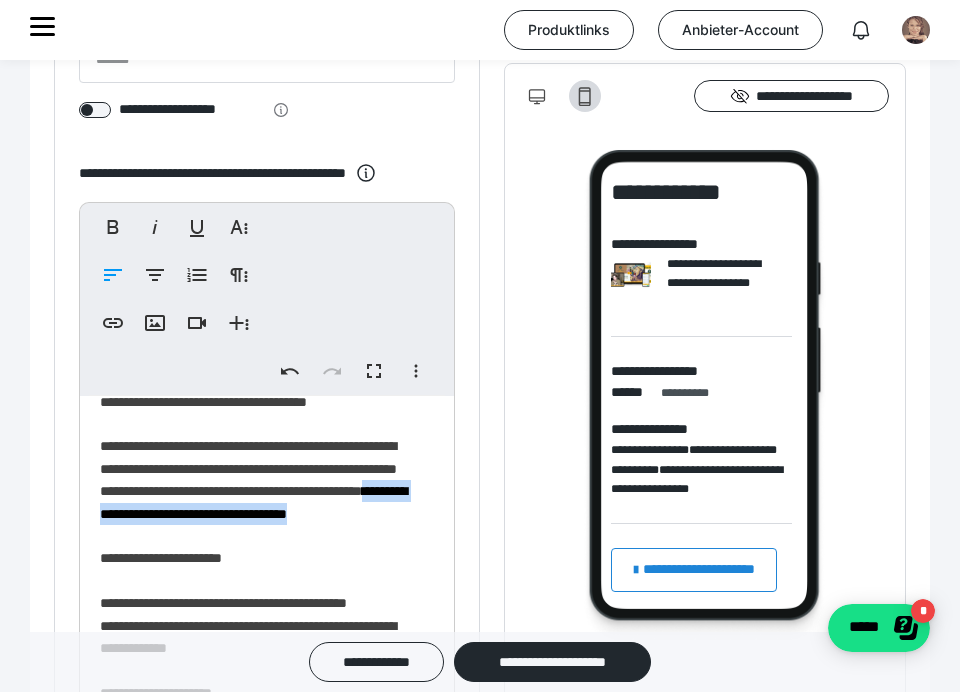 drag, startPoint x: 323, startPoint y: 576, endPoint x: 267, endPoint y: 557, distance: 59.135437 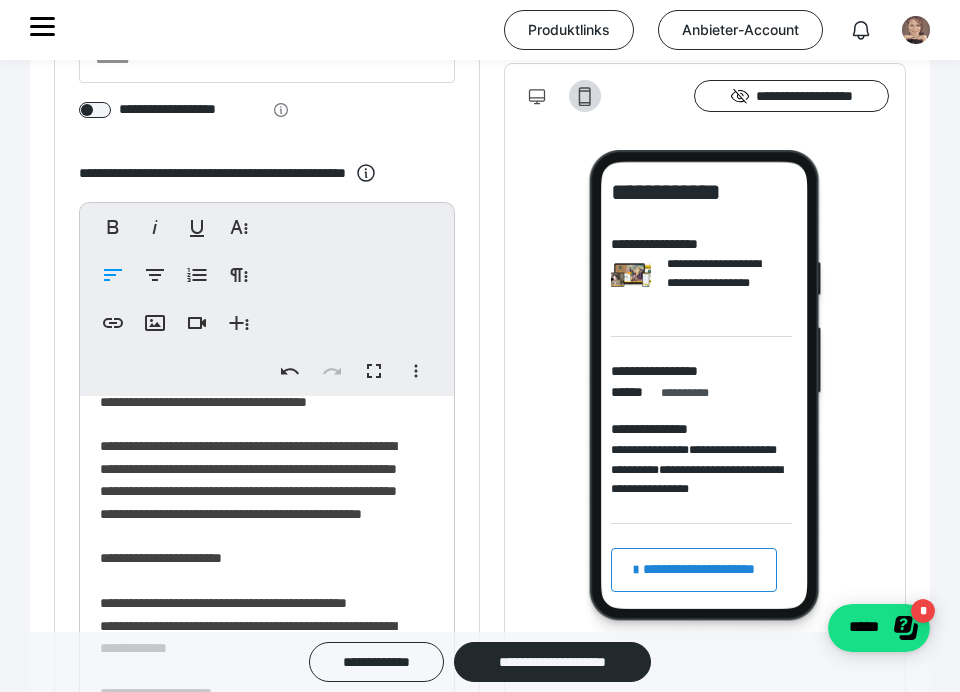 click on "**********" at bounding box center [259, 547] 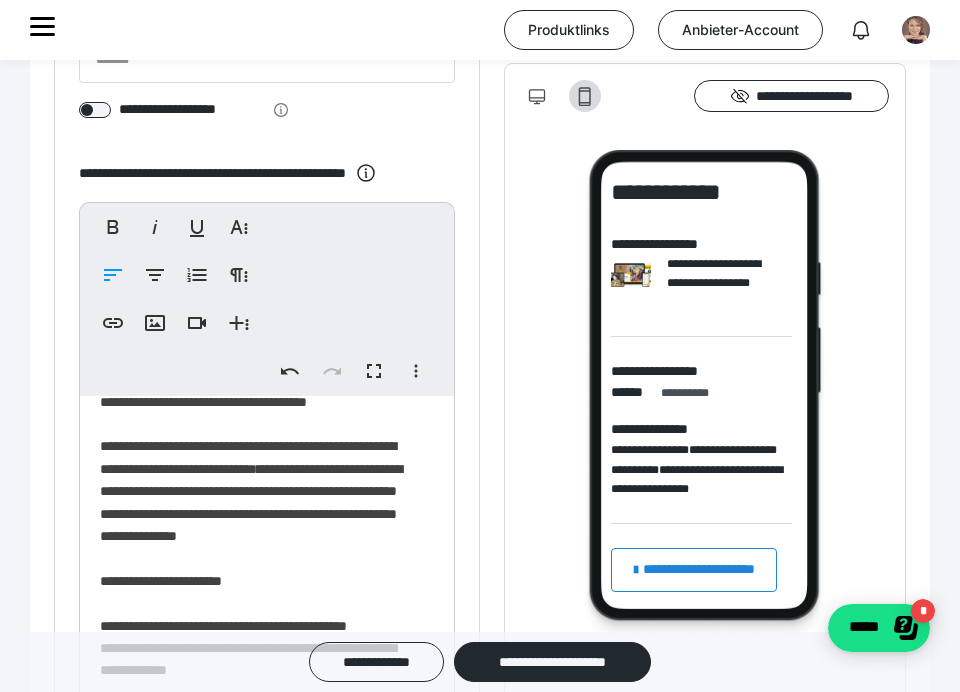 scroll, scrollTop: 292, scrollLeft: 0, axis: vertical 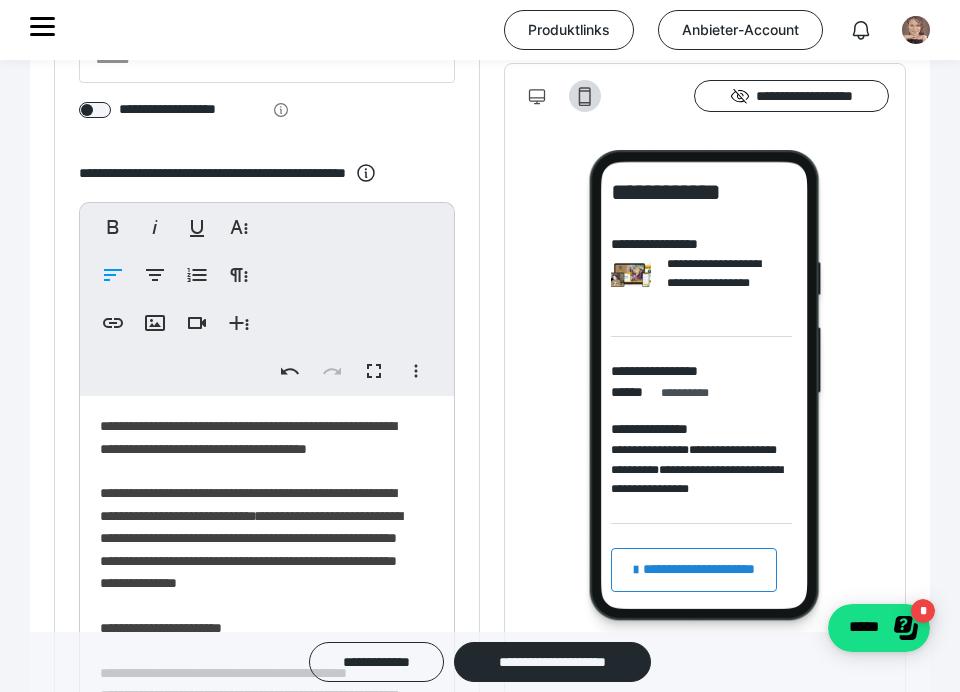 click on "**********" at bounding box center [259, 605] 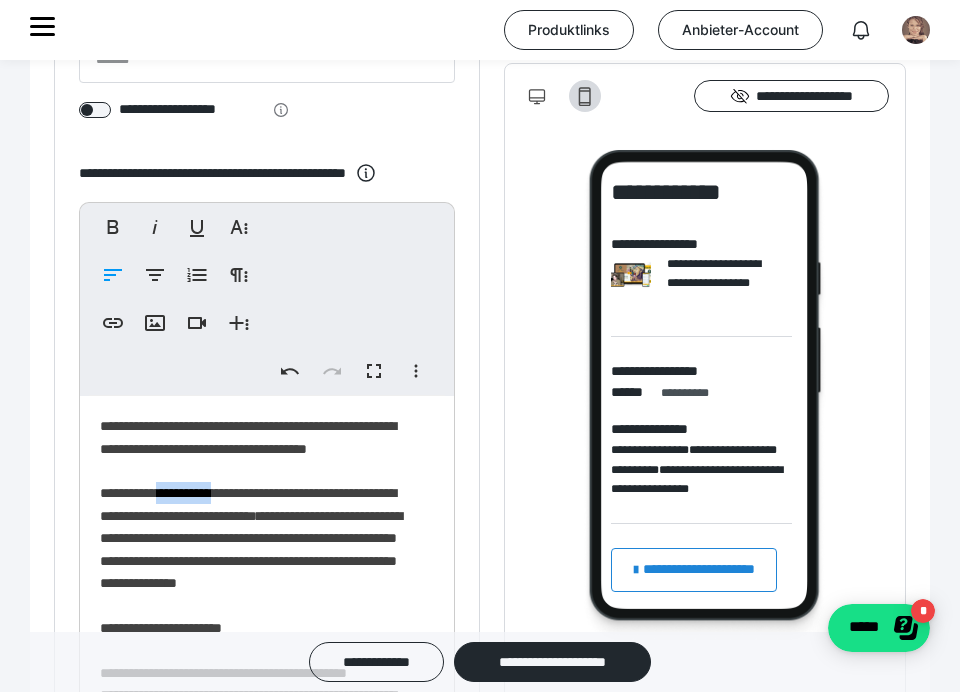 click on "**********" at bounding box center [259, 605] 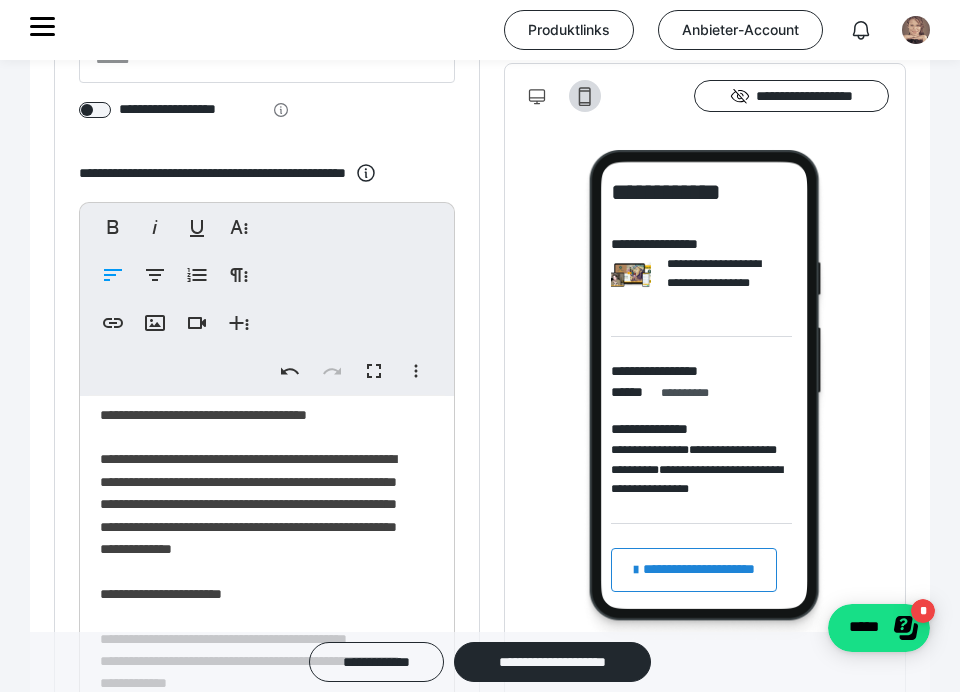 scroll, scrollTop: 349, scrollLeft: 0, axis: vertical 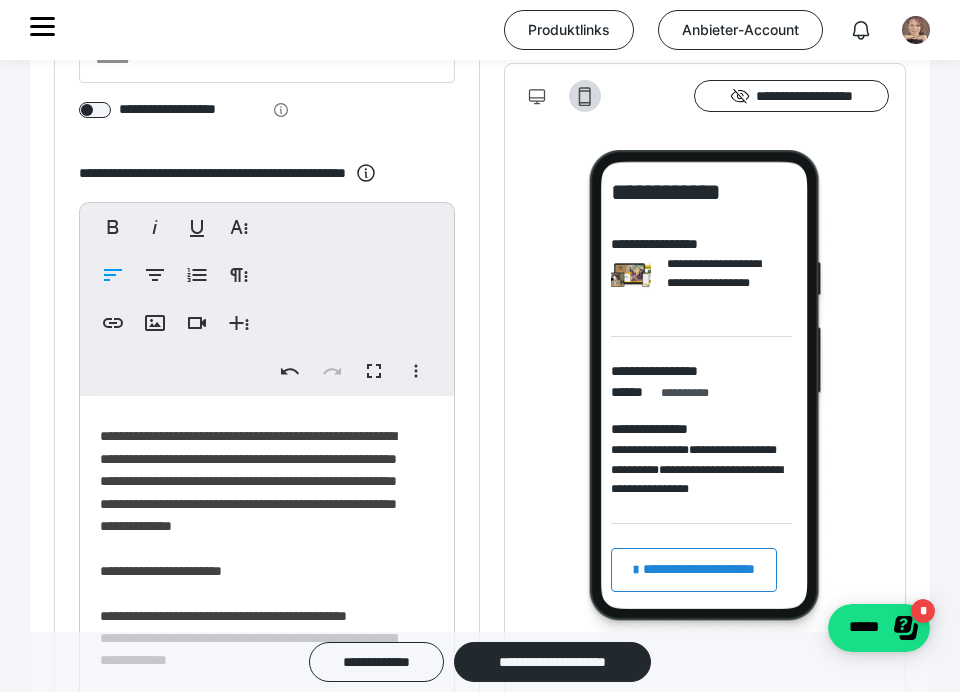 click on "**********" at bounding box center (259, 548) 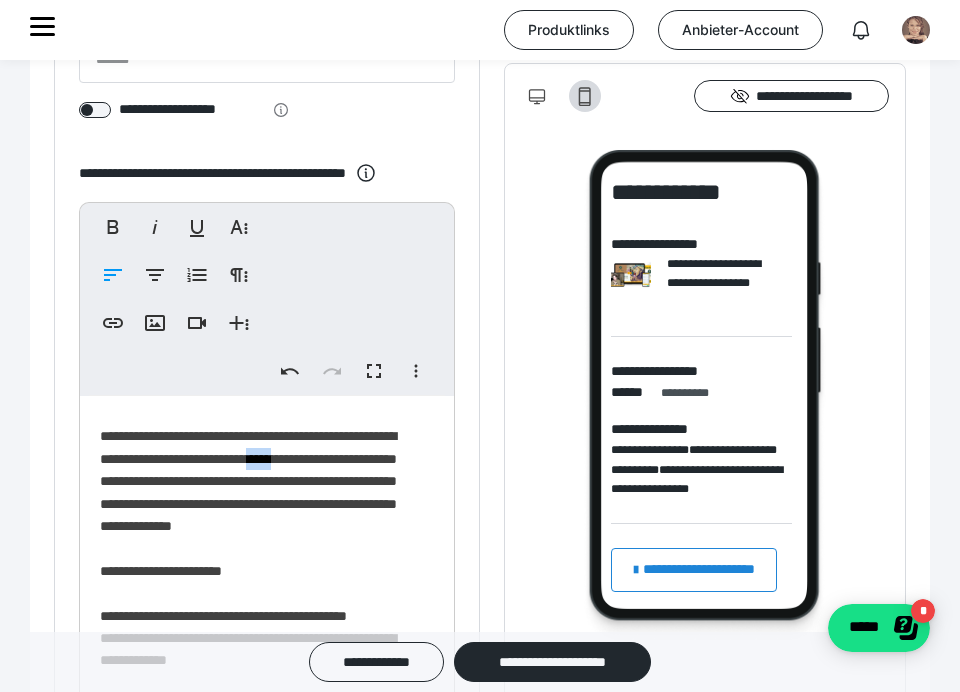 click on "**********" at bounding box center [259, 548] 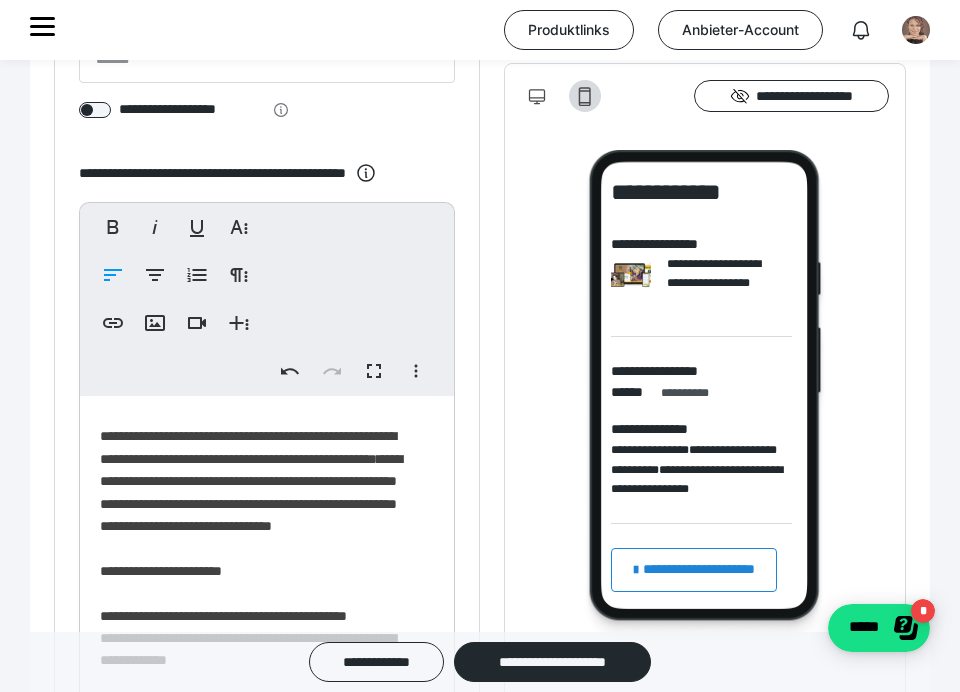 click on "**********" at bounding box center [259, 548] 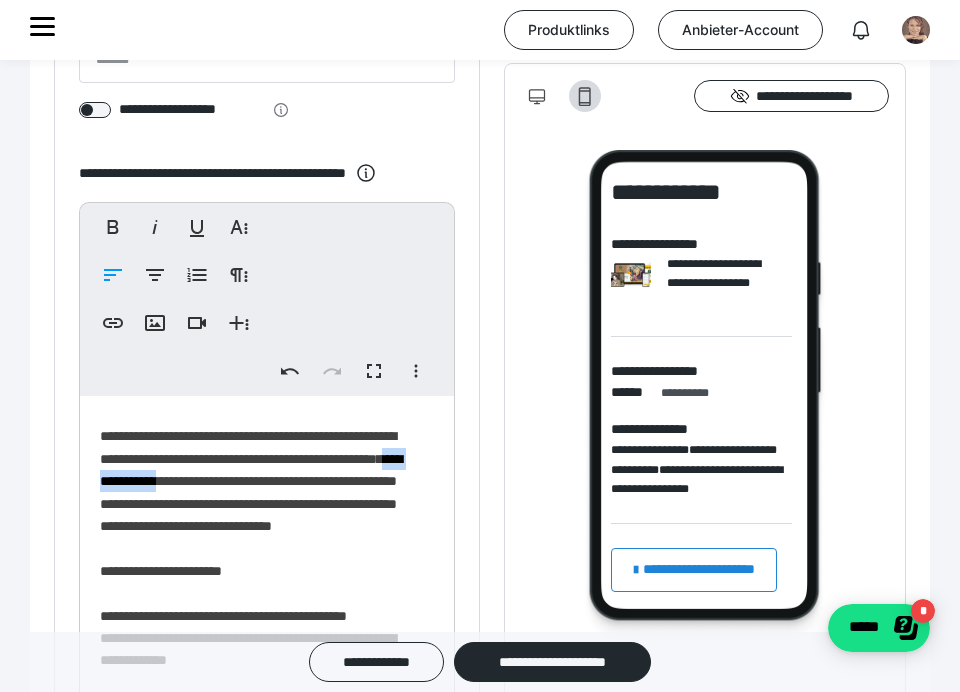 drag, startPoint x: 272, startPoint y: 522, endPoint x: 315, endPoint y: 520, distance: 43.046486 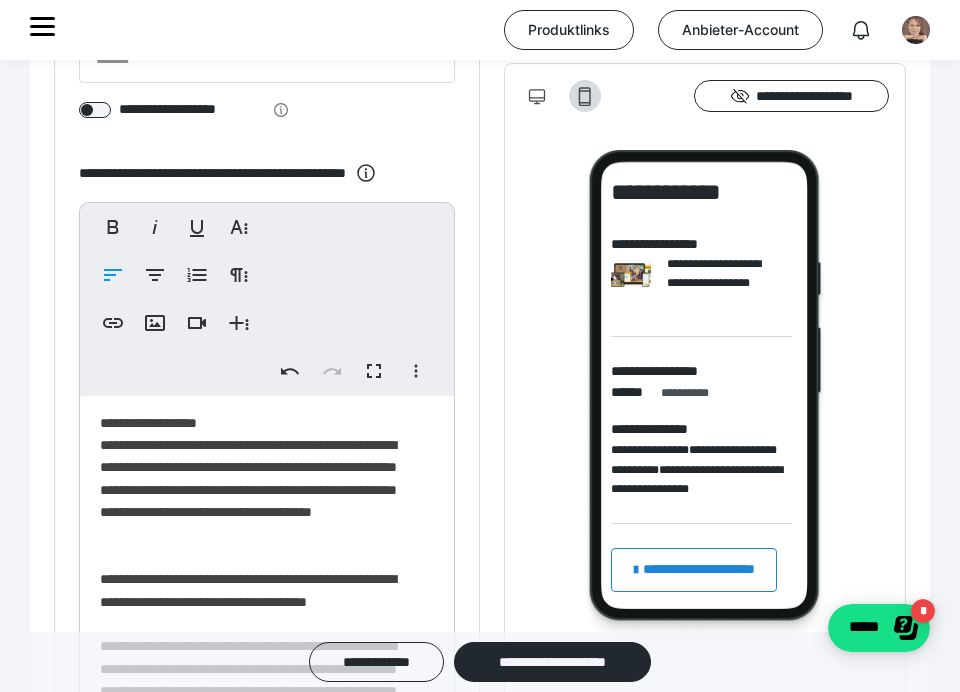 scroll, scrollTop: 138, scrollLeft: 0, axis: vertical 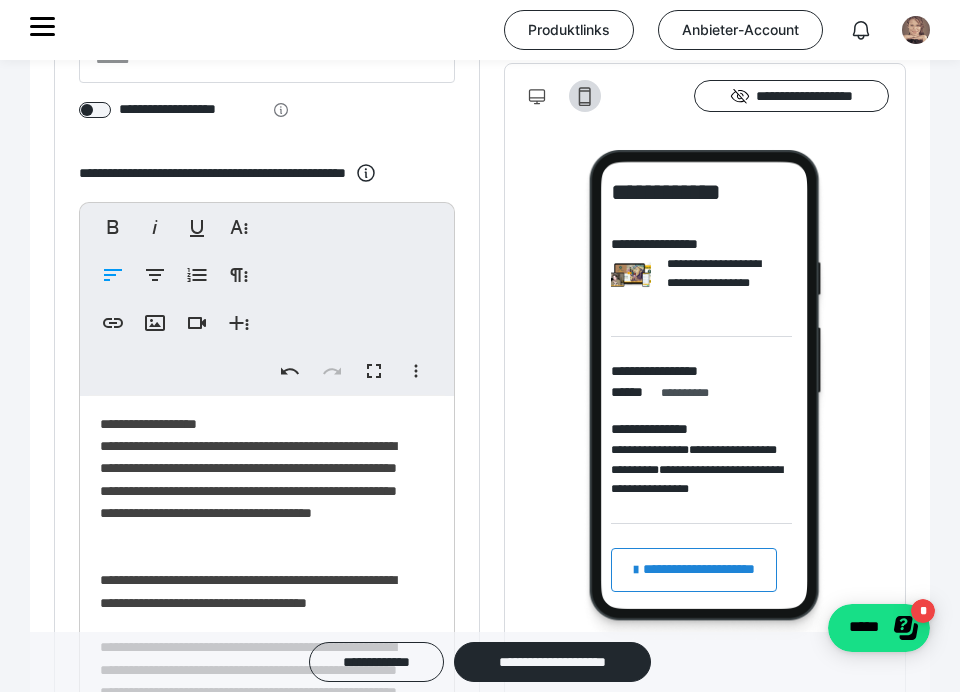 click on "**********" at bounding box center (259, 759) 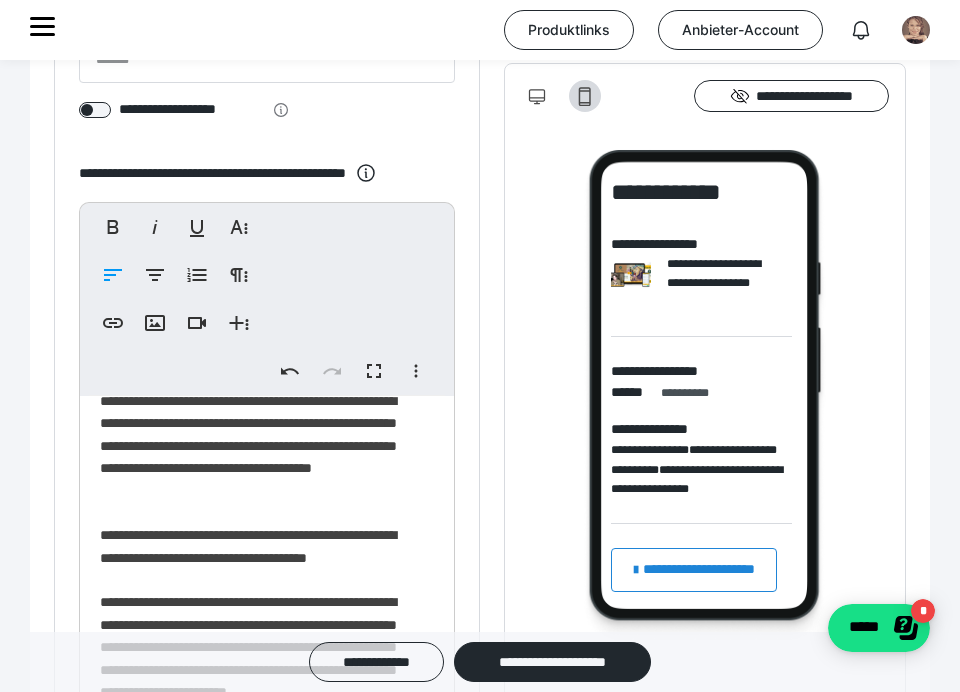 scroll, scrollTop: 245, scrollLeft: 0, axis: vertical 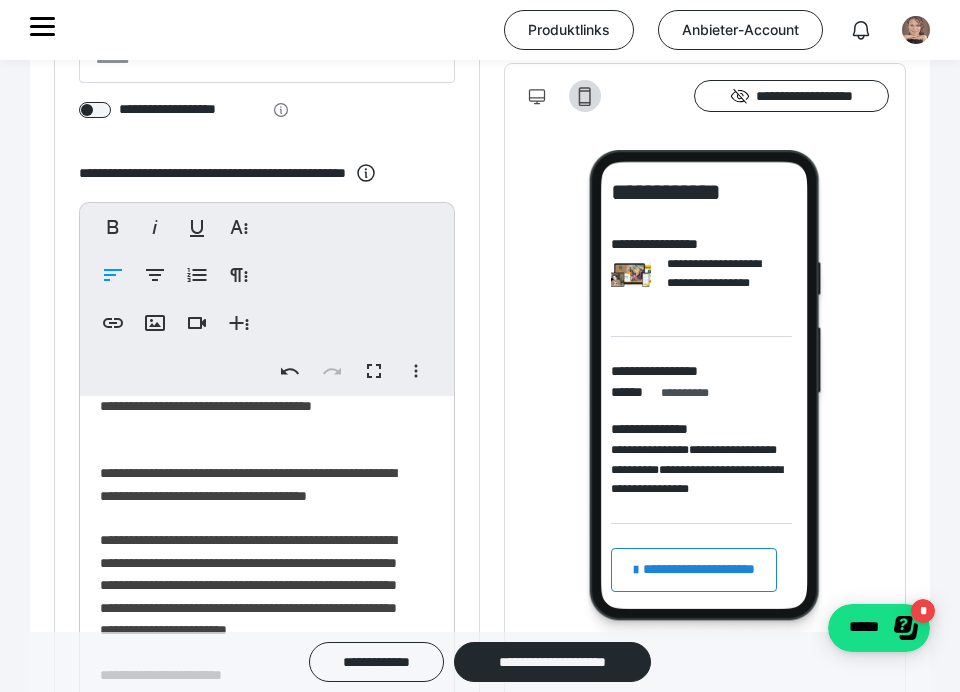 click on "**********" at bounding box center [259, 652] 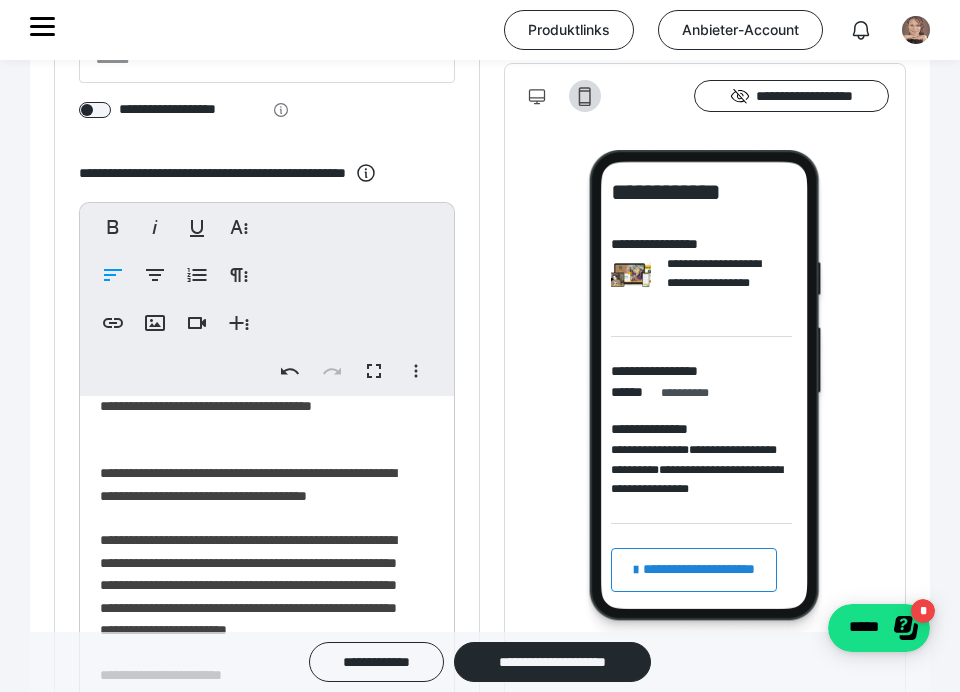 click on "**********" at bounding box center (259, 652) 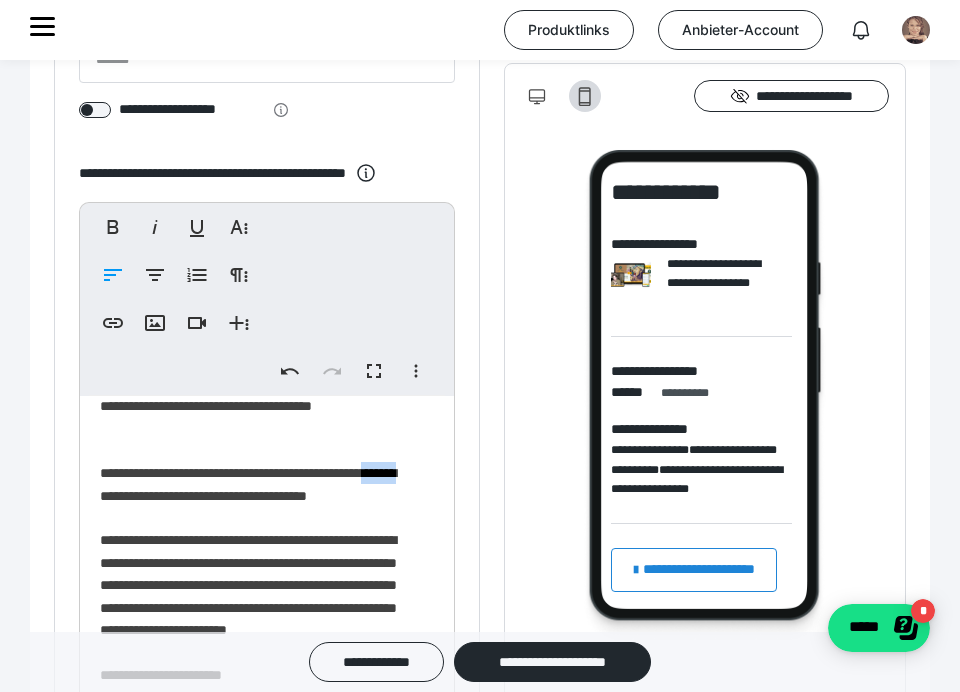 click on "**********" at bounding box center (259, 652) 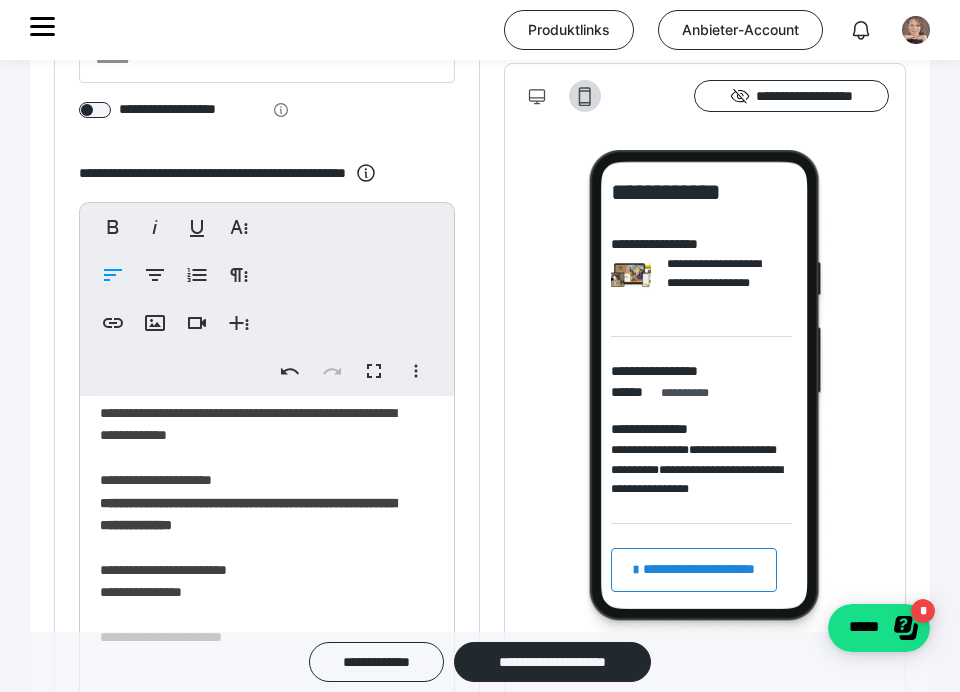 scroll, scrollTop: 575, scrollLeft: 0, axis: vertical 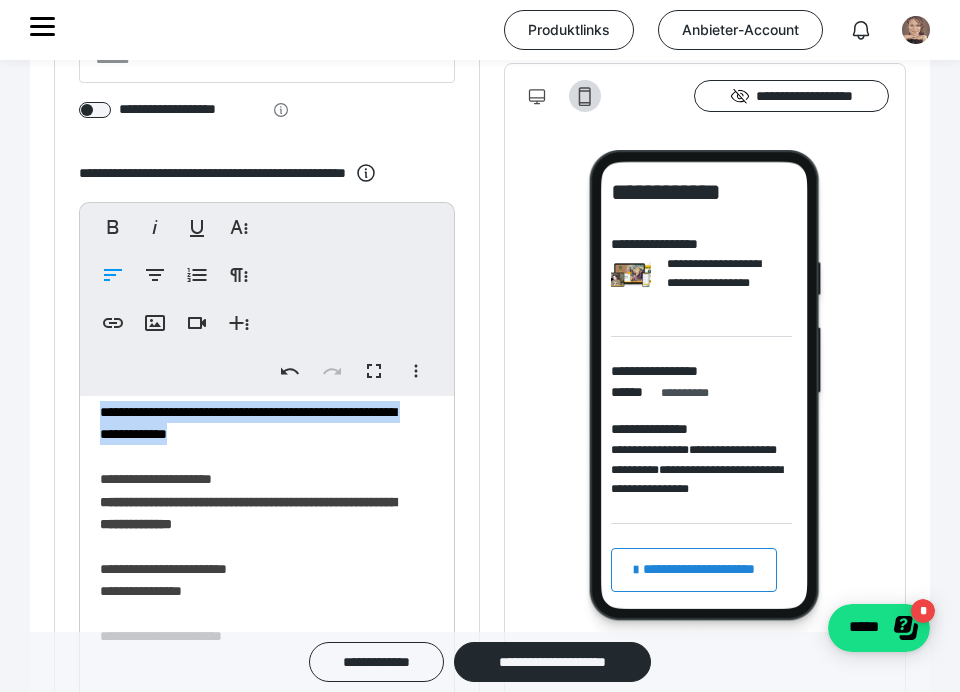 drag, startPoint x: 272, startPoint y: 529, endPoint x: 99, endPoint y: 505, distance: 174.6568 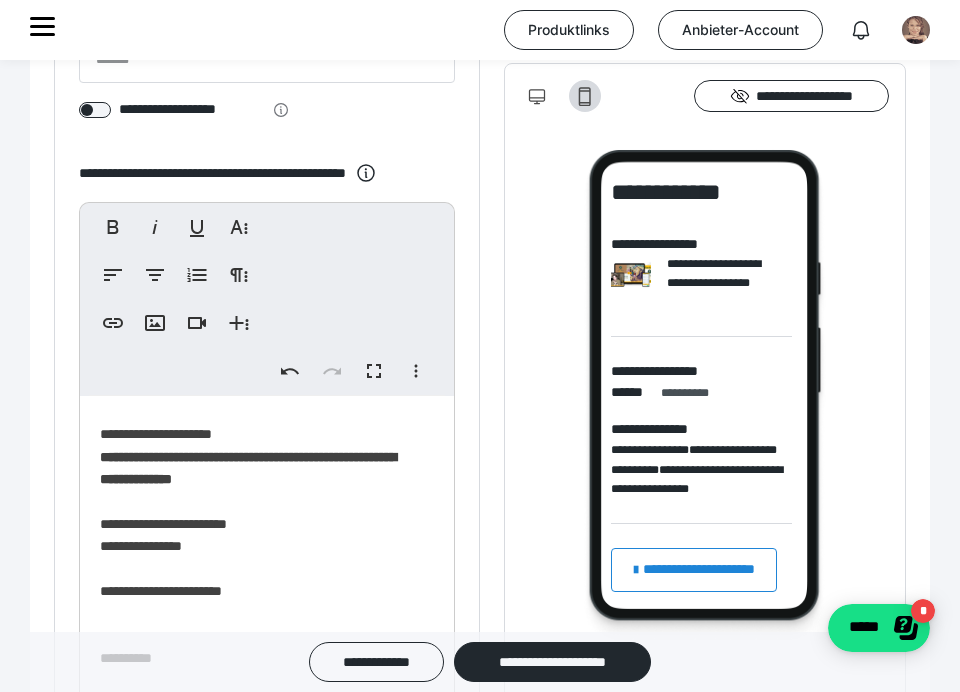 scroll, scrollTop: 373, scrollLeft: 0, axis: vertical 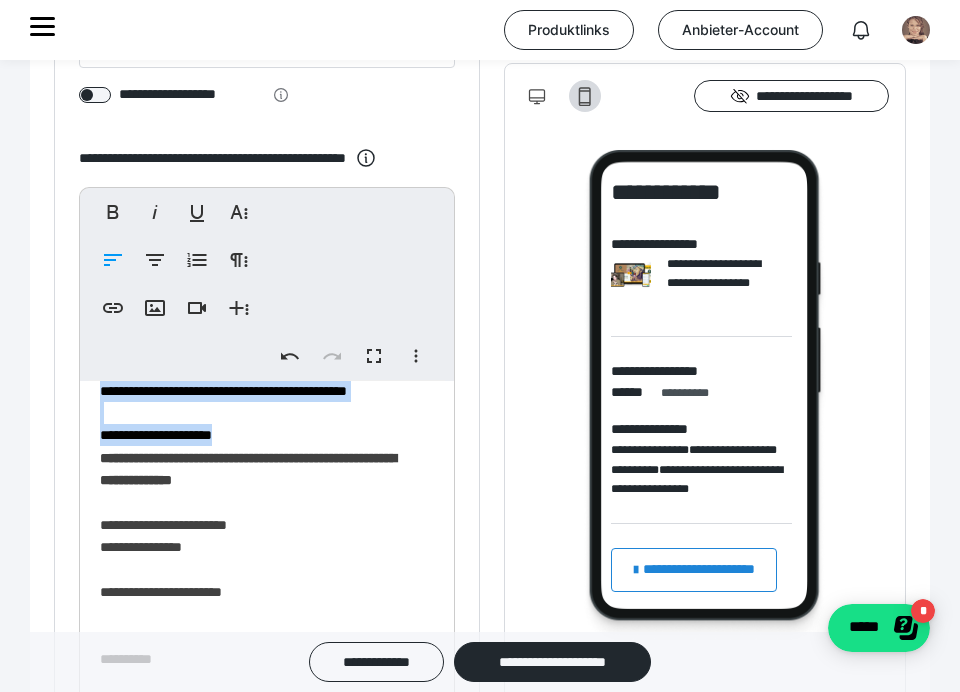 drag, startPoint x: 256, startPoint y: 523, endPoint x: 60, endPoint y: 458, distance: 206.49698 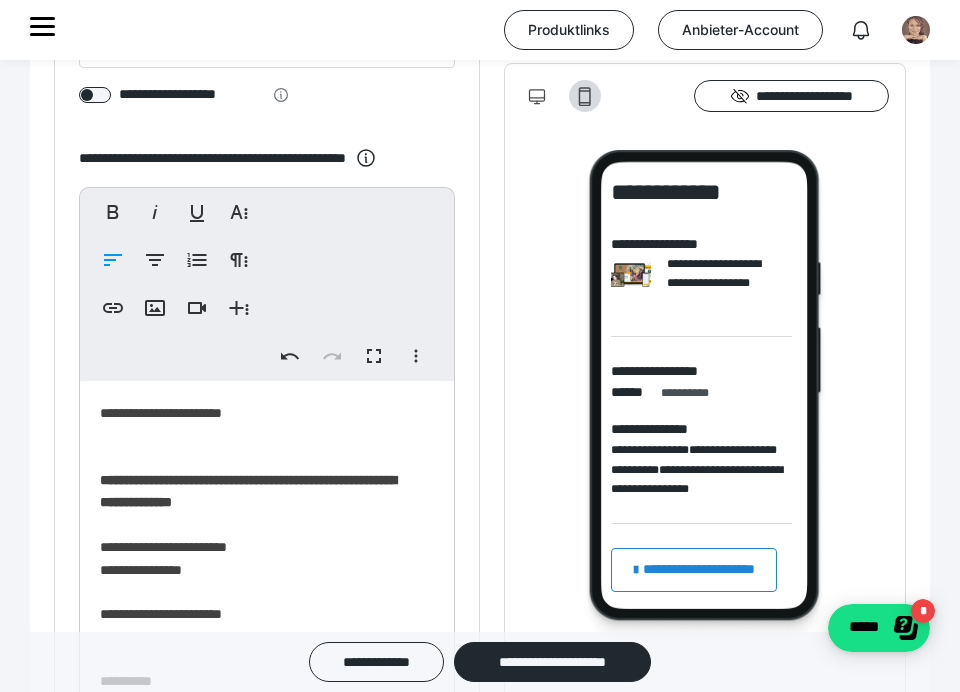 scroll, scrollTop: 441, scrollLeft: 0, axis: vertical 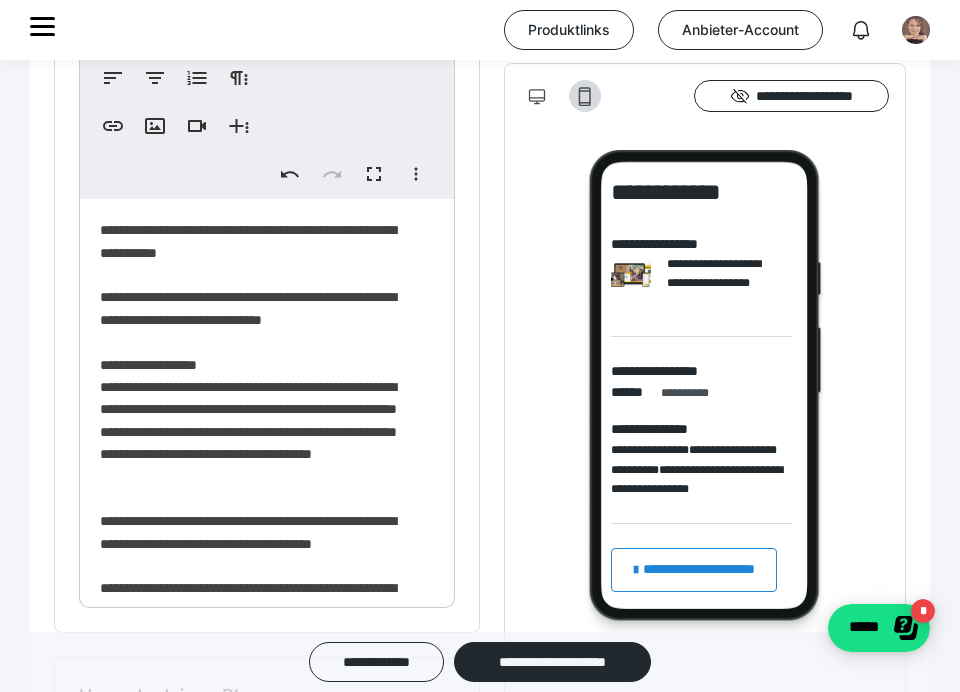 click on "**********" at bounding box center (259, 633) 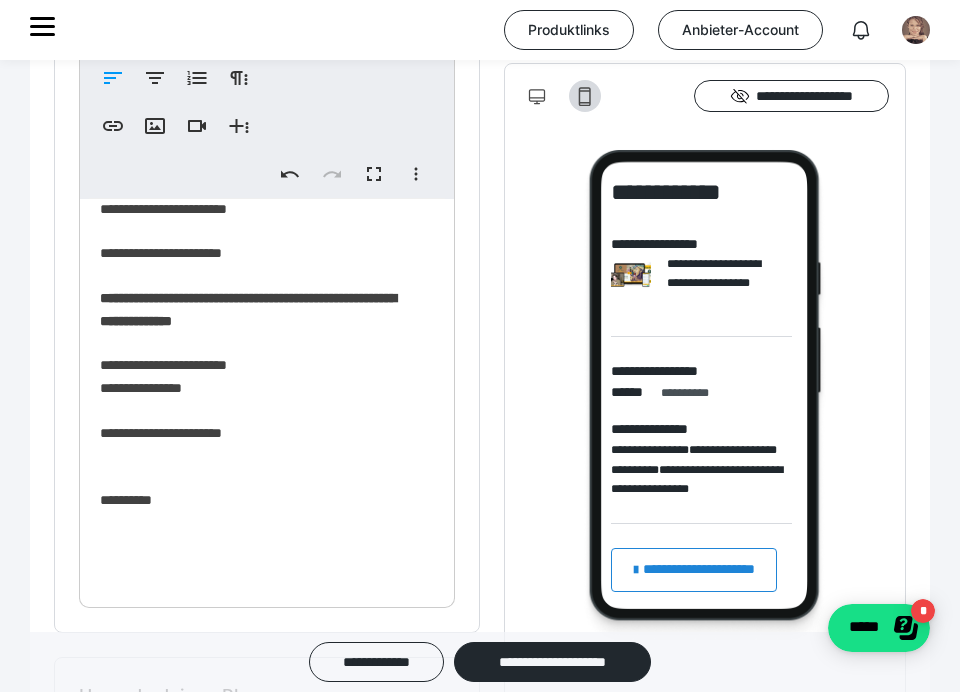 scroll, scrollTop: 443, scrollLeft: 0, axis: vertical 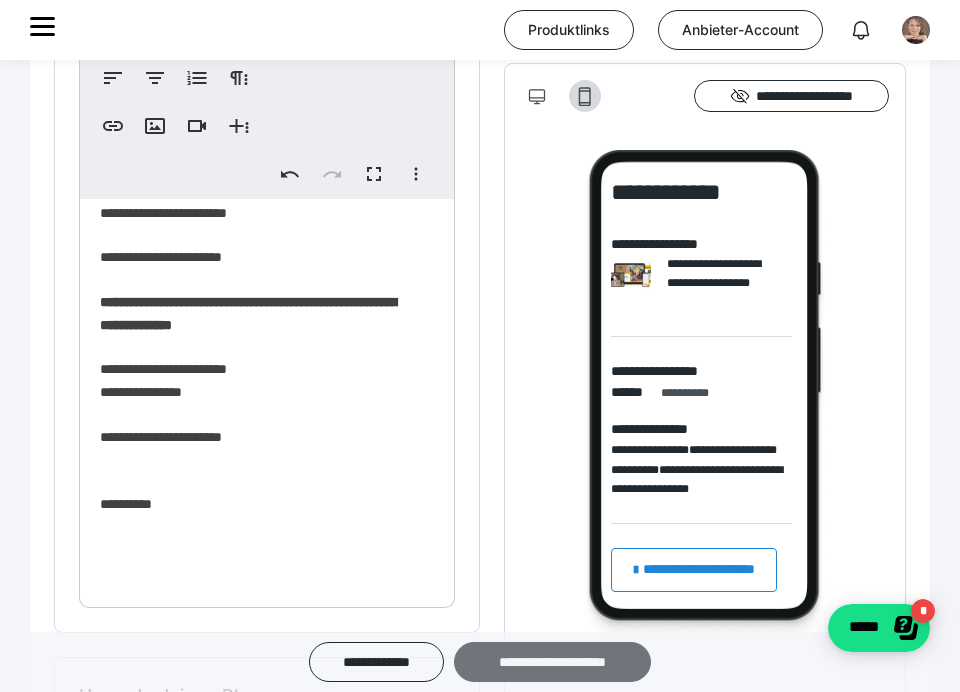 click on "**********" at bounding box center (552, 662) 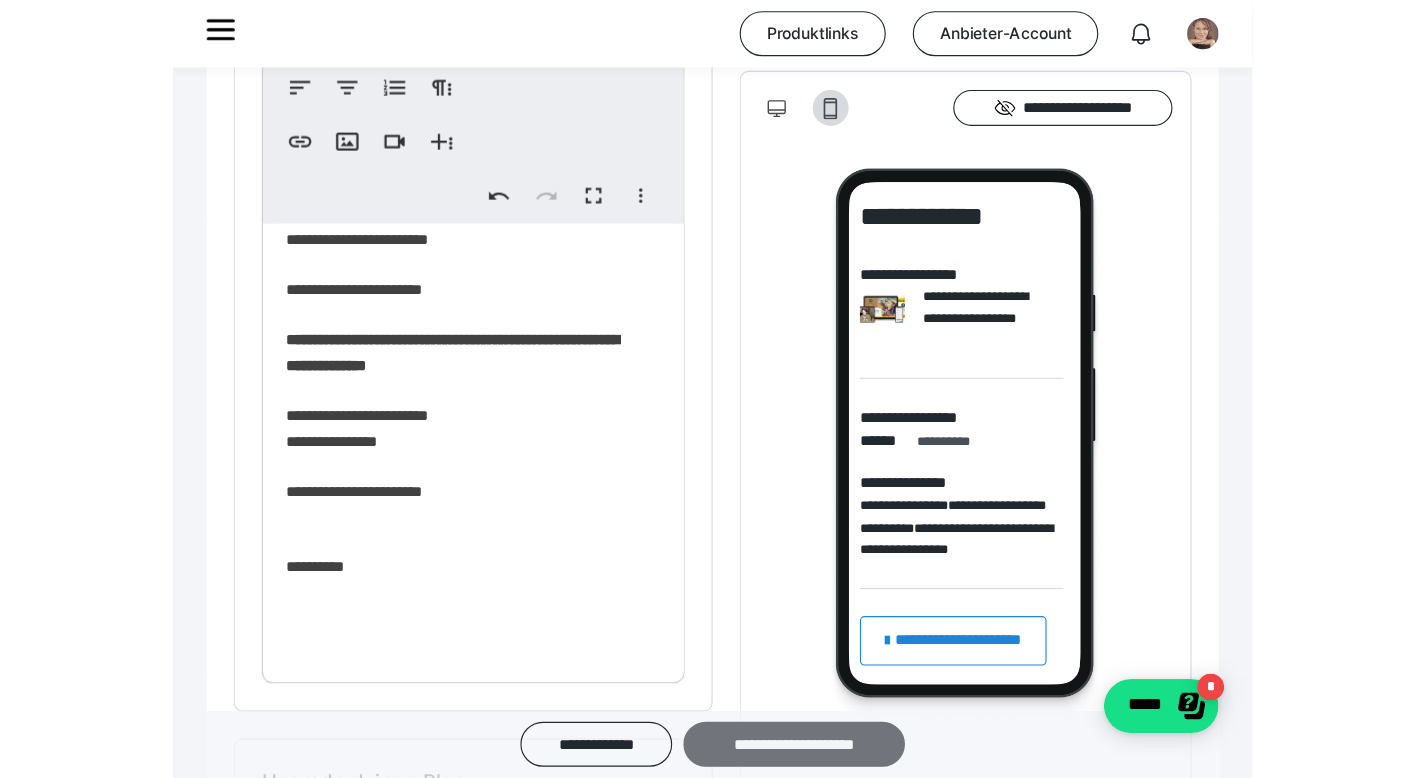 scroll, scrollTop: 0, scrollLeft: 0, axis: both 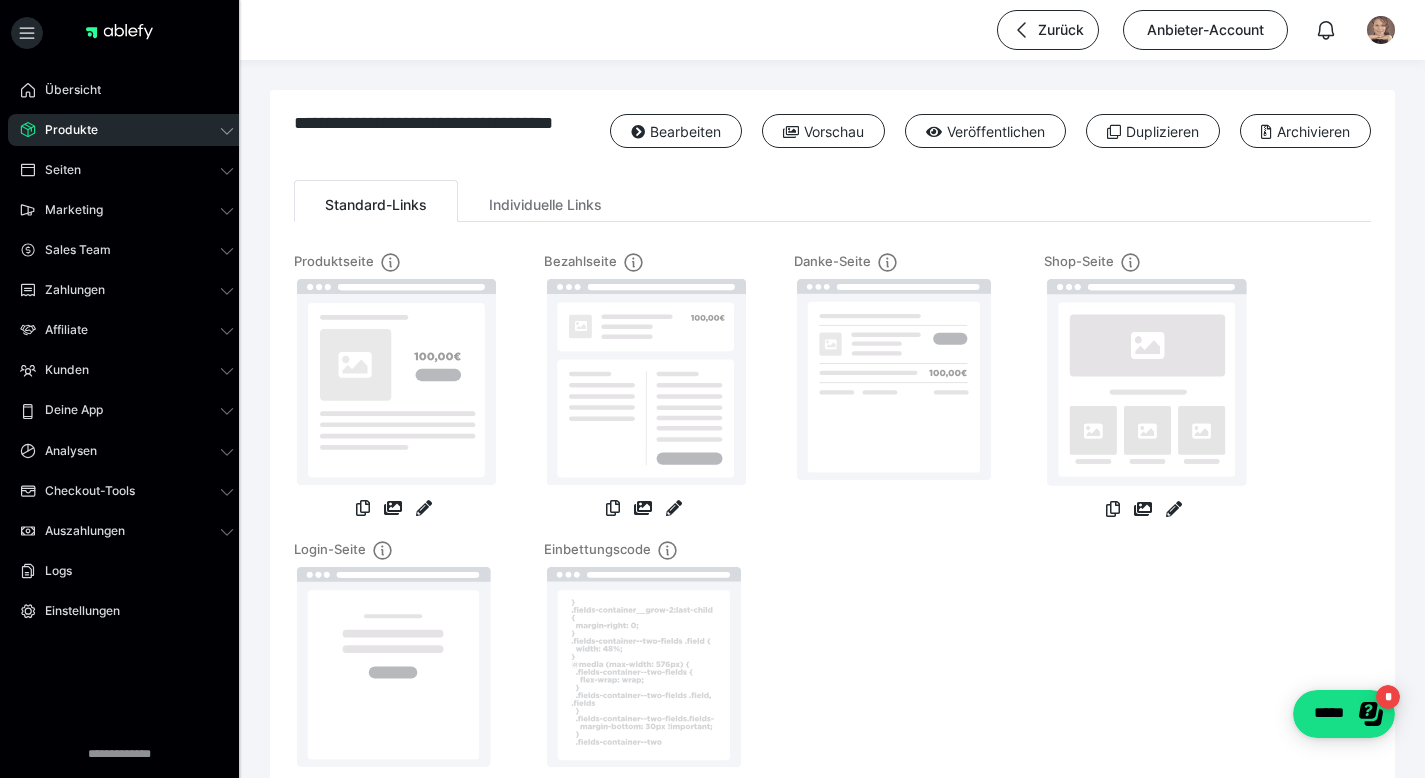 click at bounding box center (644, 388) 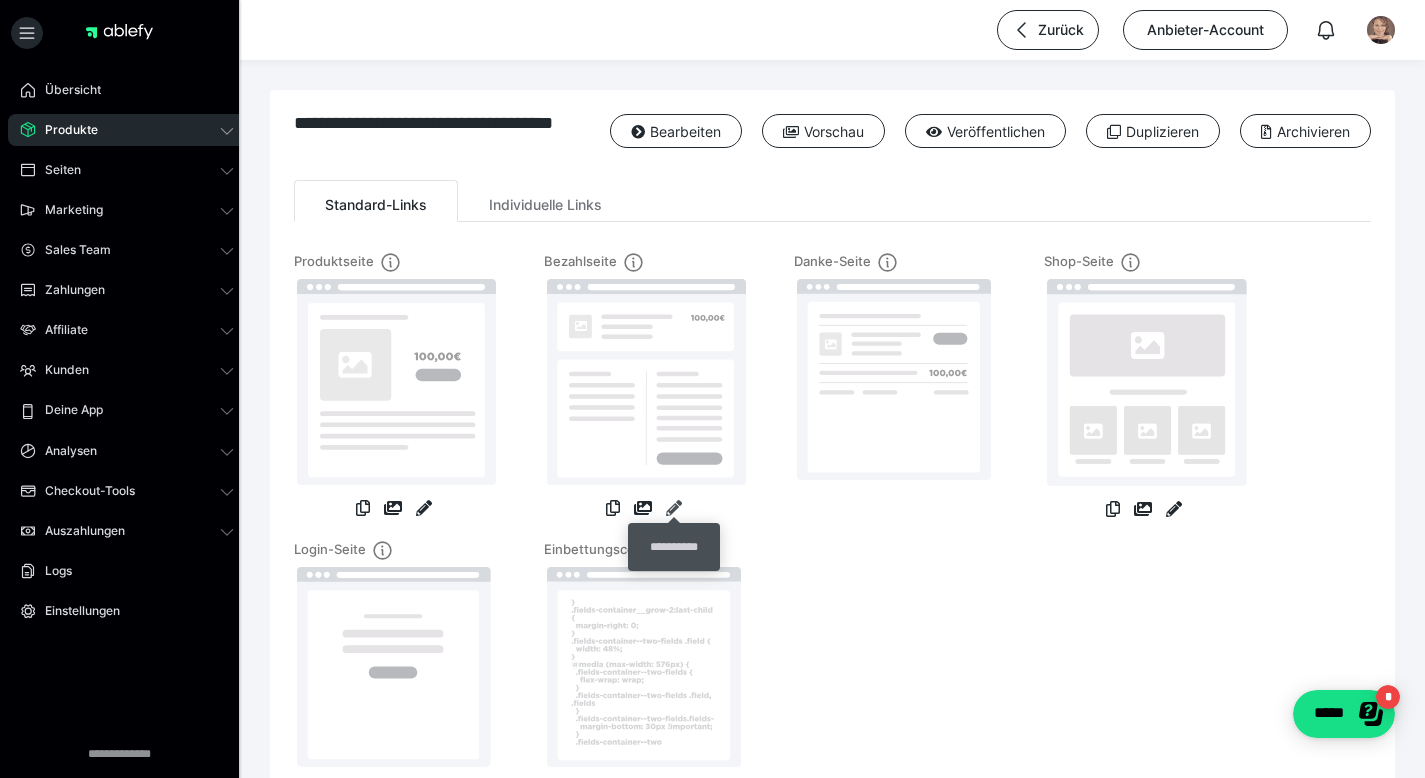 click at bounding box center [674, 508] 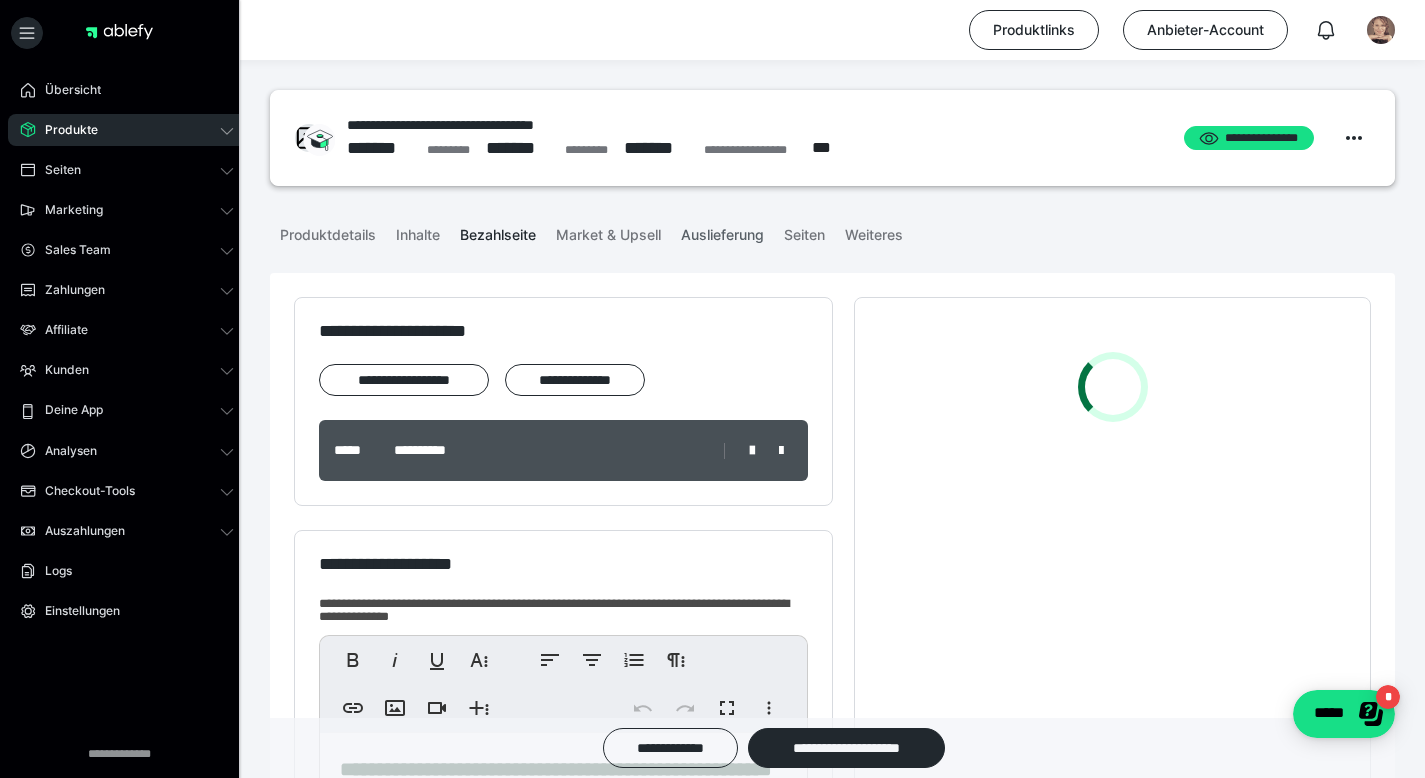 click on "Auslieferung" at bounding box center (722, 231) 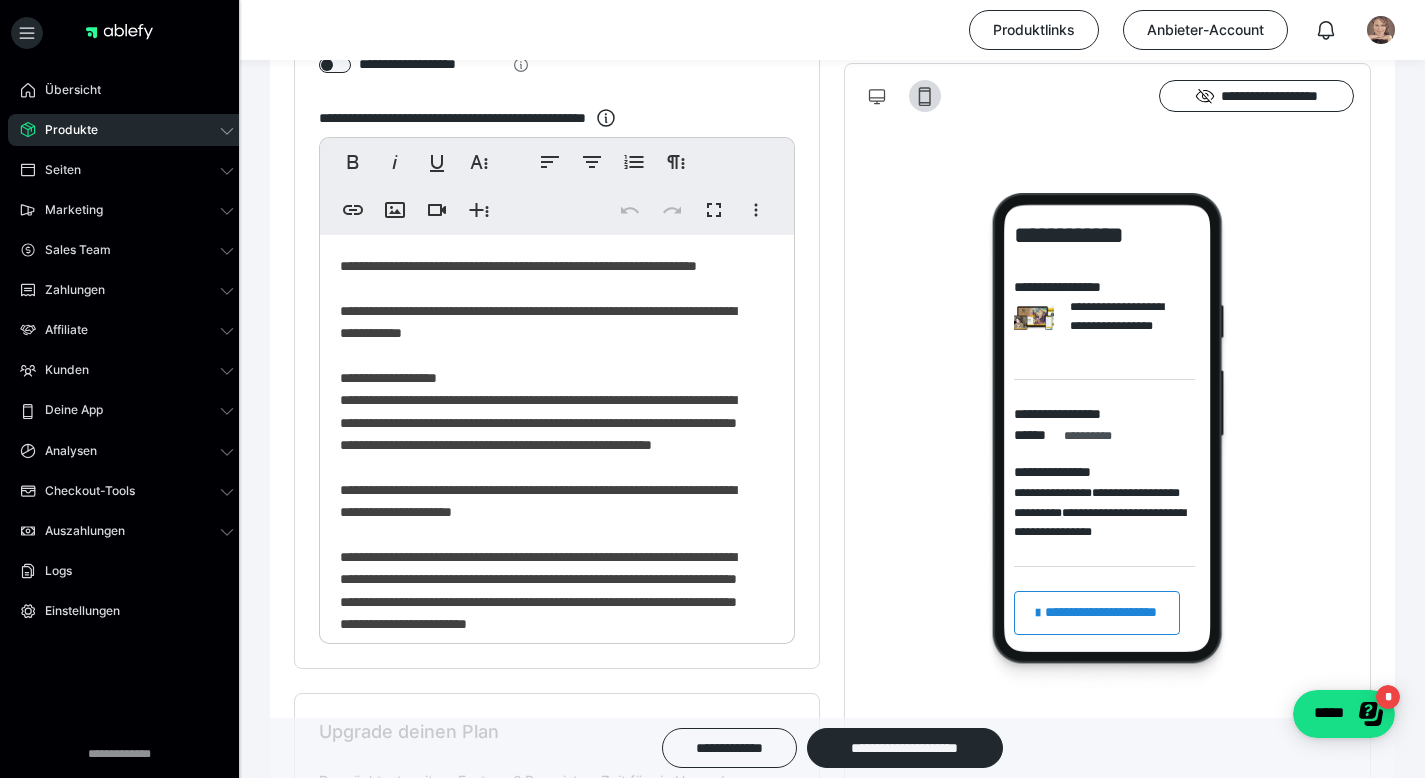 scroll, scrollTop: 414, scrollLeft: 0, axis: vertical 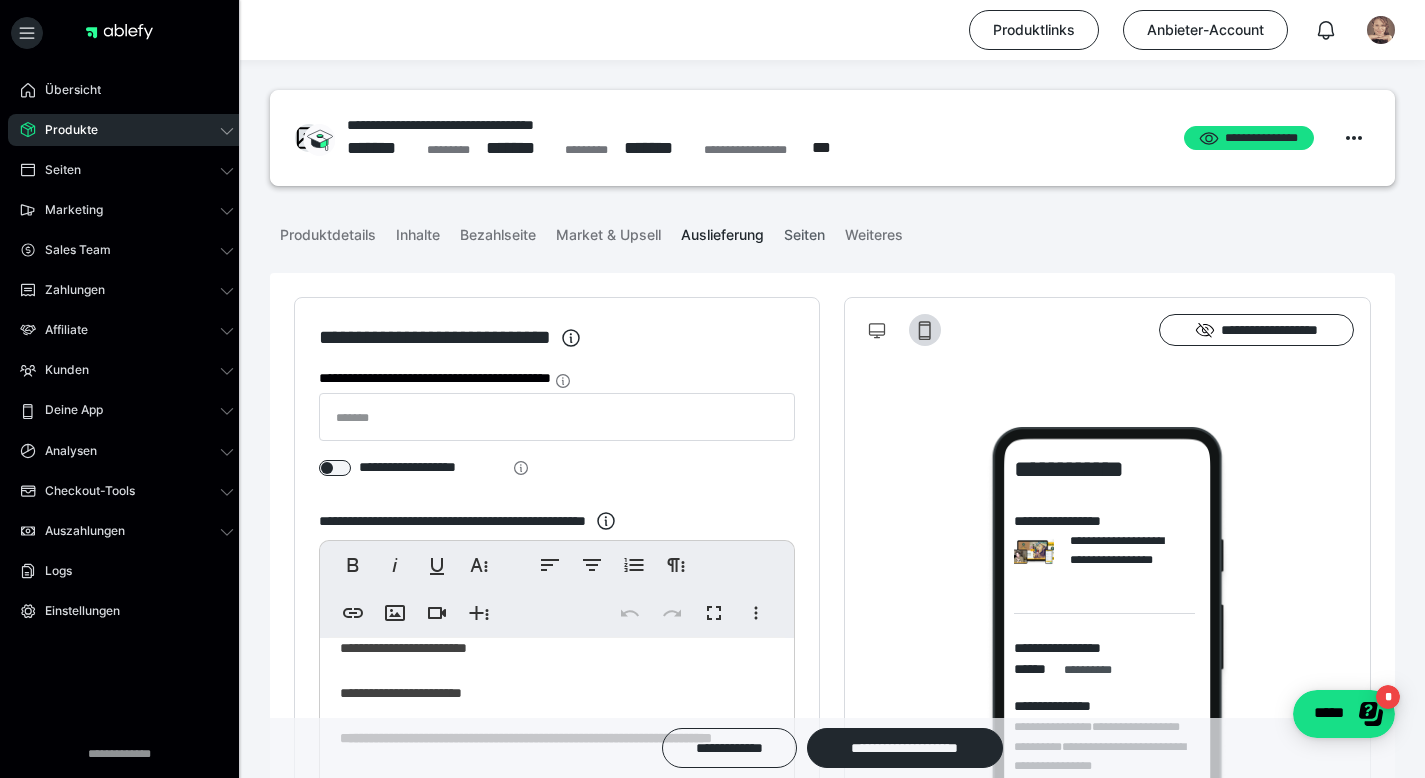 click on "Seiten" at bounding box center (804, 231) 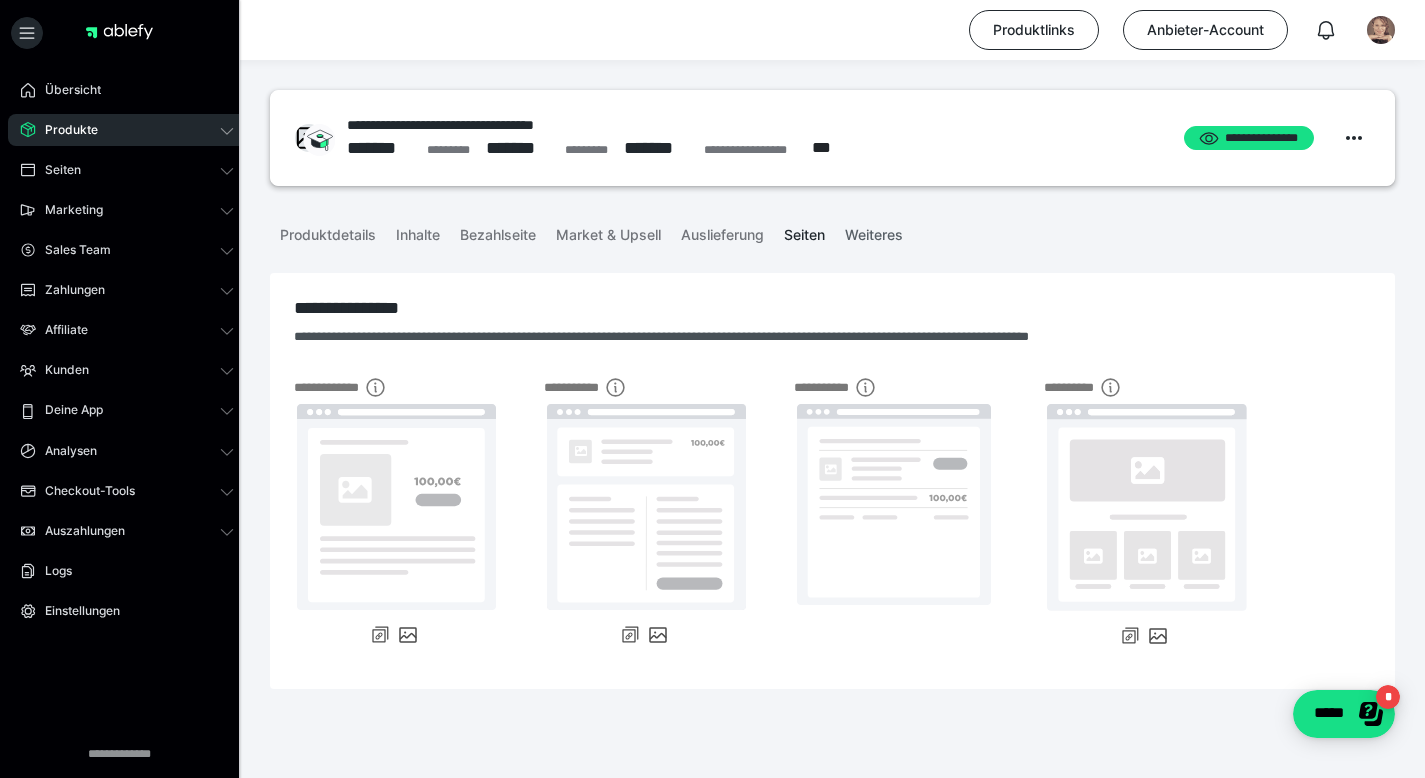 click on "Weiteres" at bounding box center [874, 231] 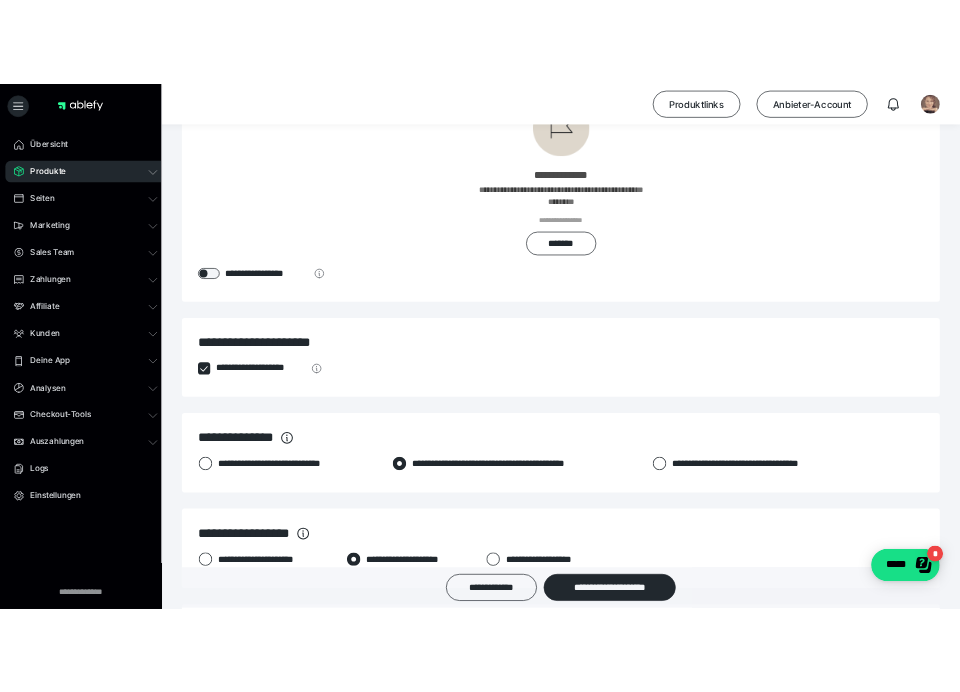 scroll, scrollTop: 0, scrollLeft: 0, axis: both 